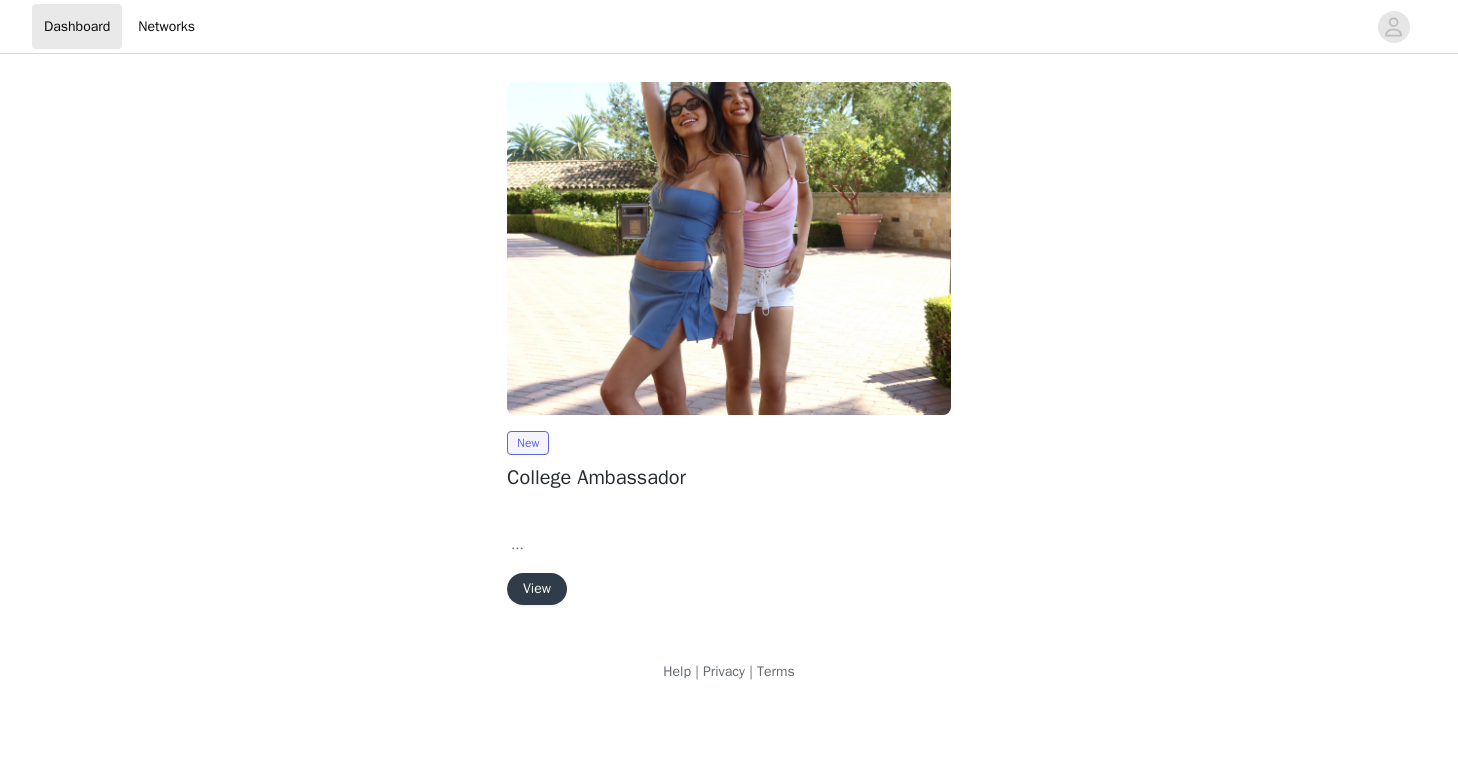 scroll, scrollTop: 0, scrollLeft: 0, axis: both 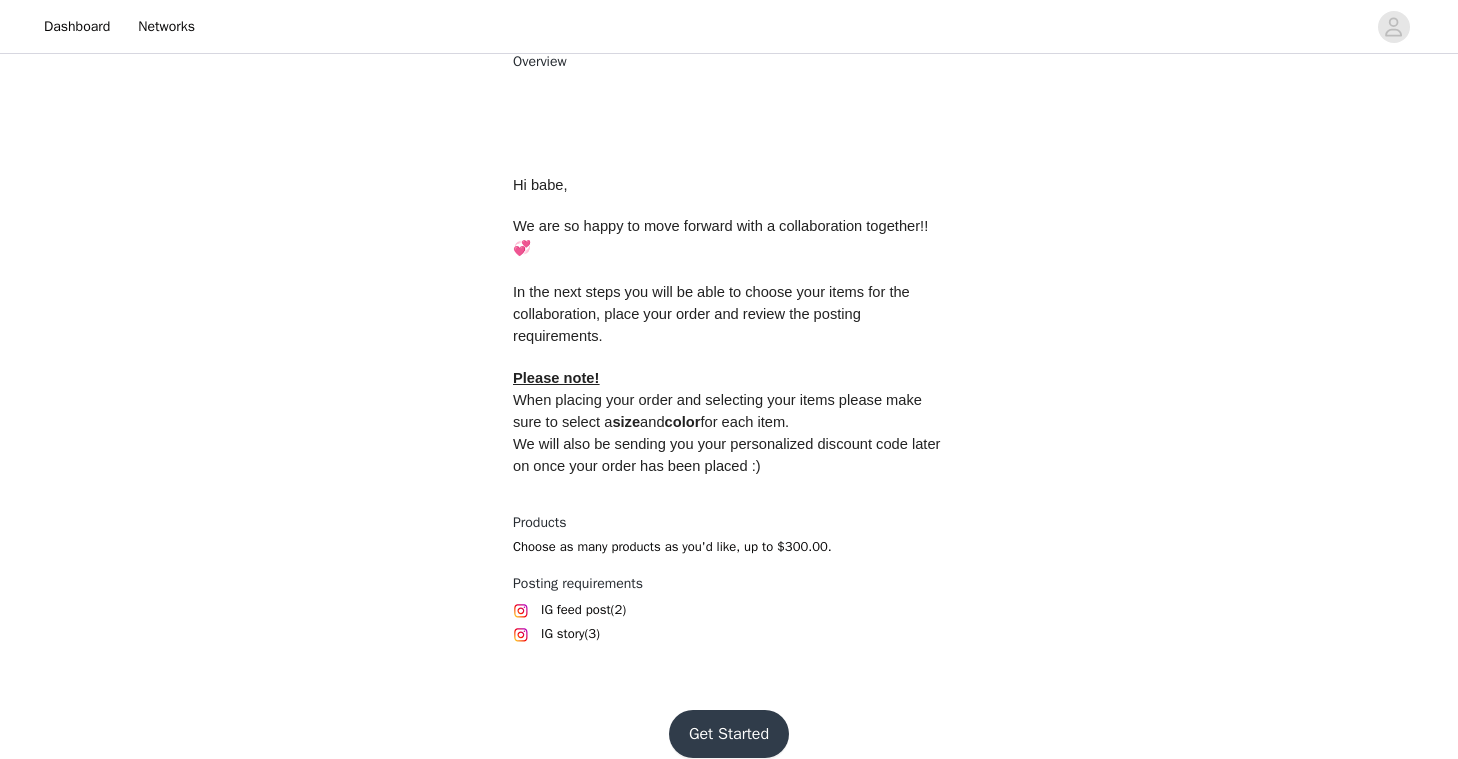click on "Get Started" at bounding box center [729, 734] 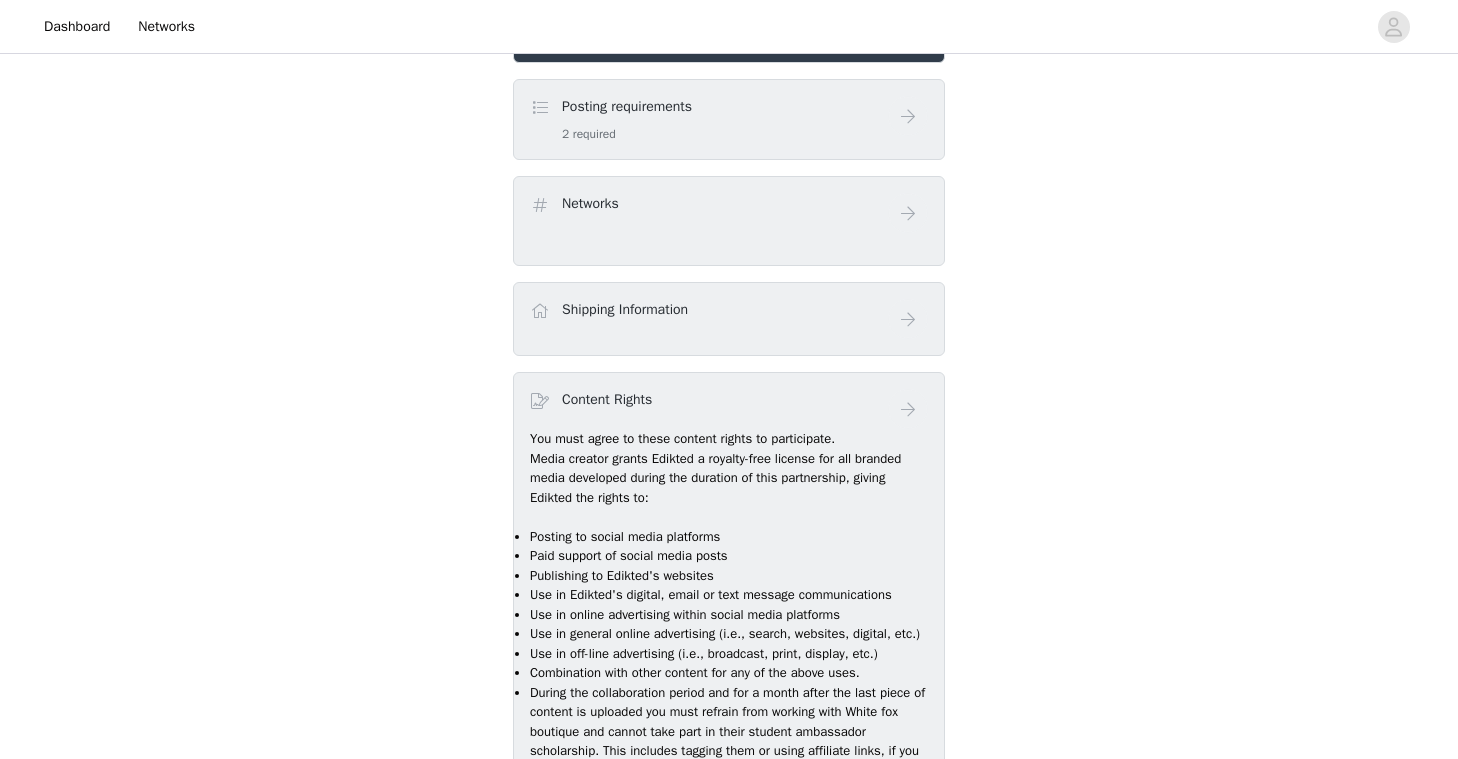 scroll, scrollTop: 391, scrollLeft: 0, axis: vertical 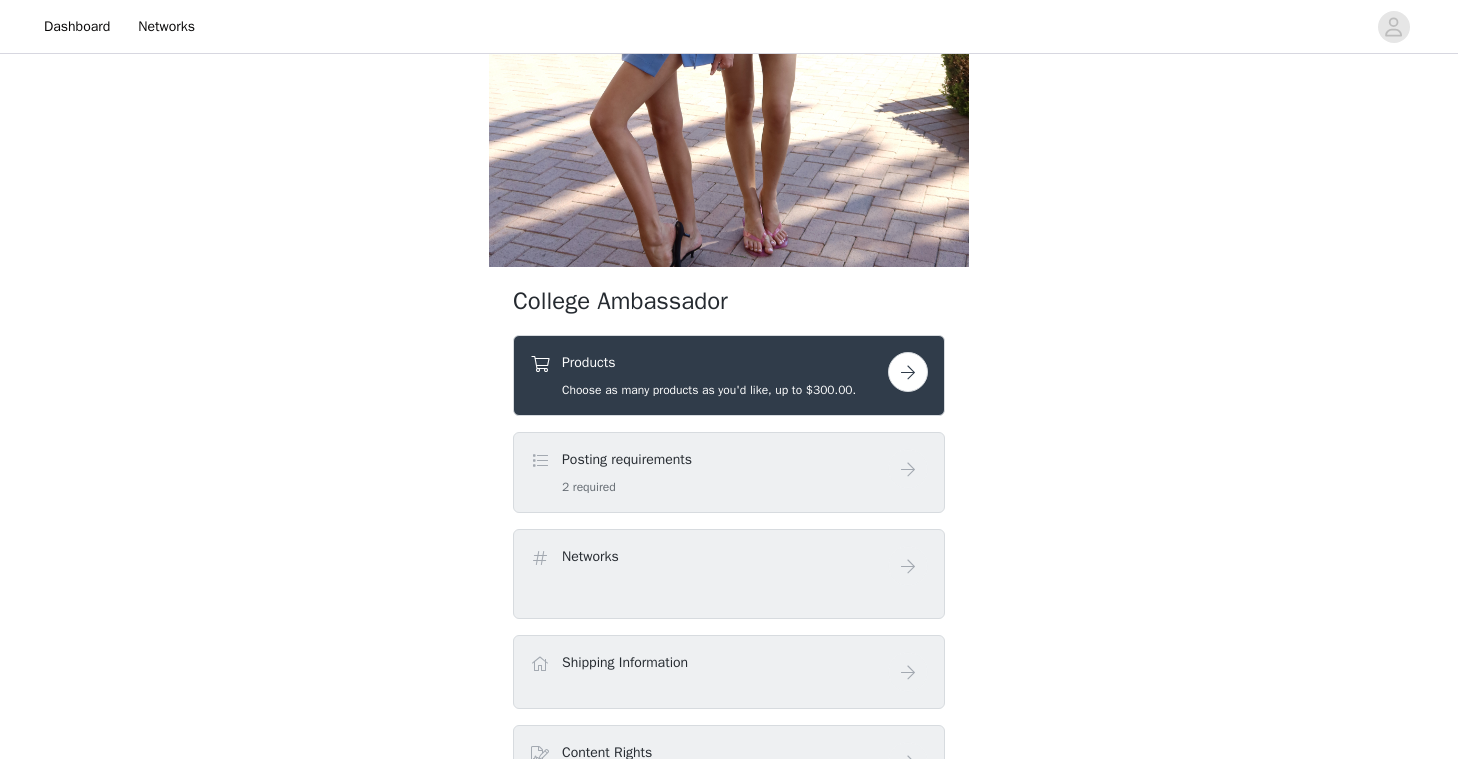 click on "2 required" at bounding box center [627, 487] 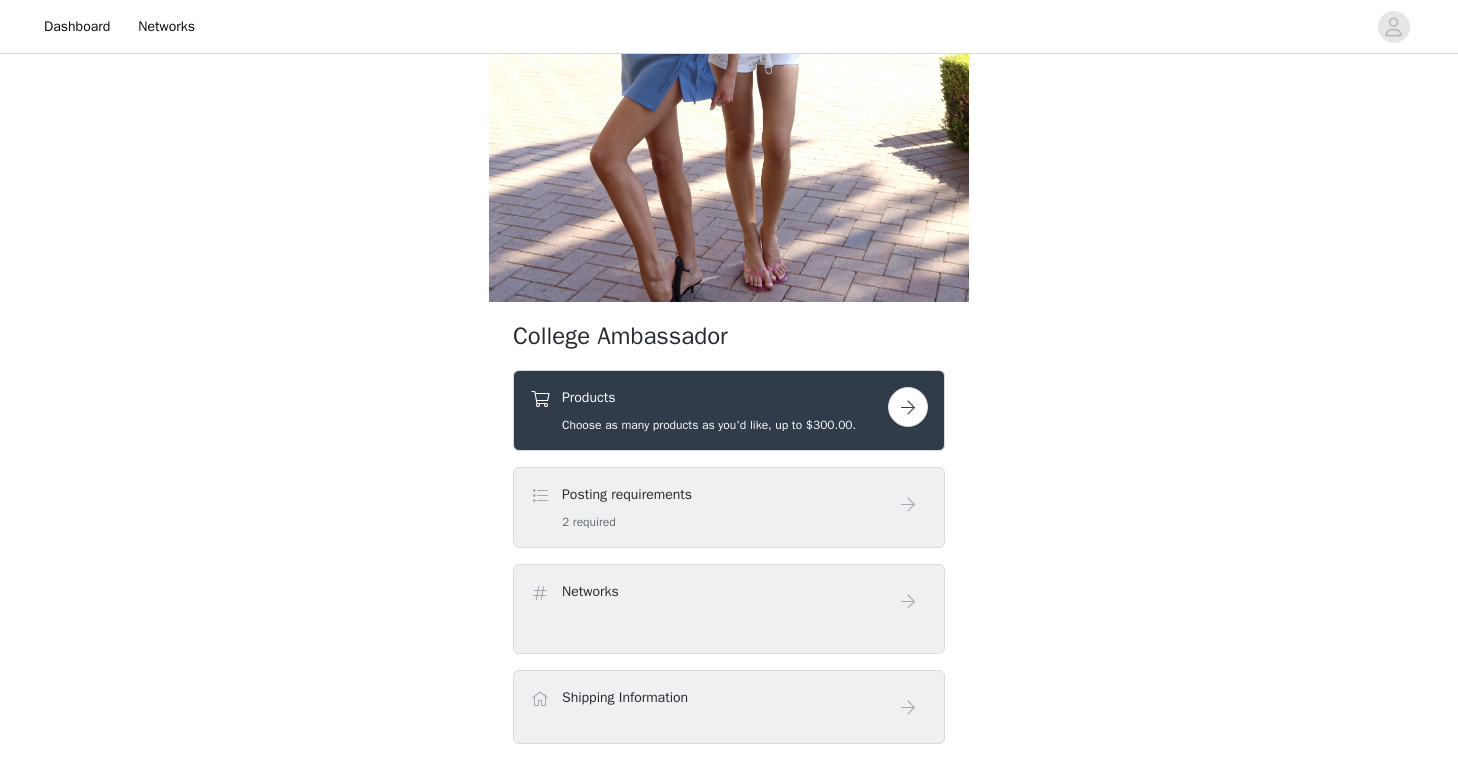 scroll, scrollTop: 357, scrollLeft: 0, axis: vertical 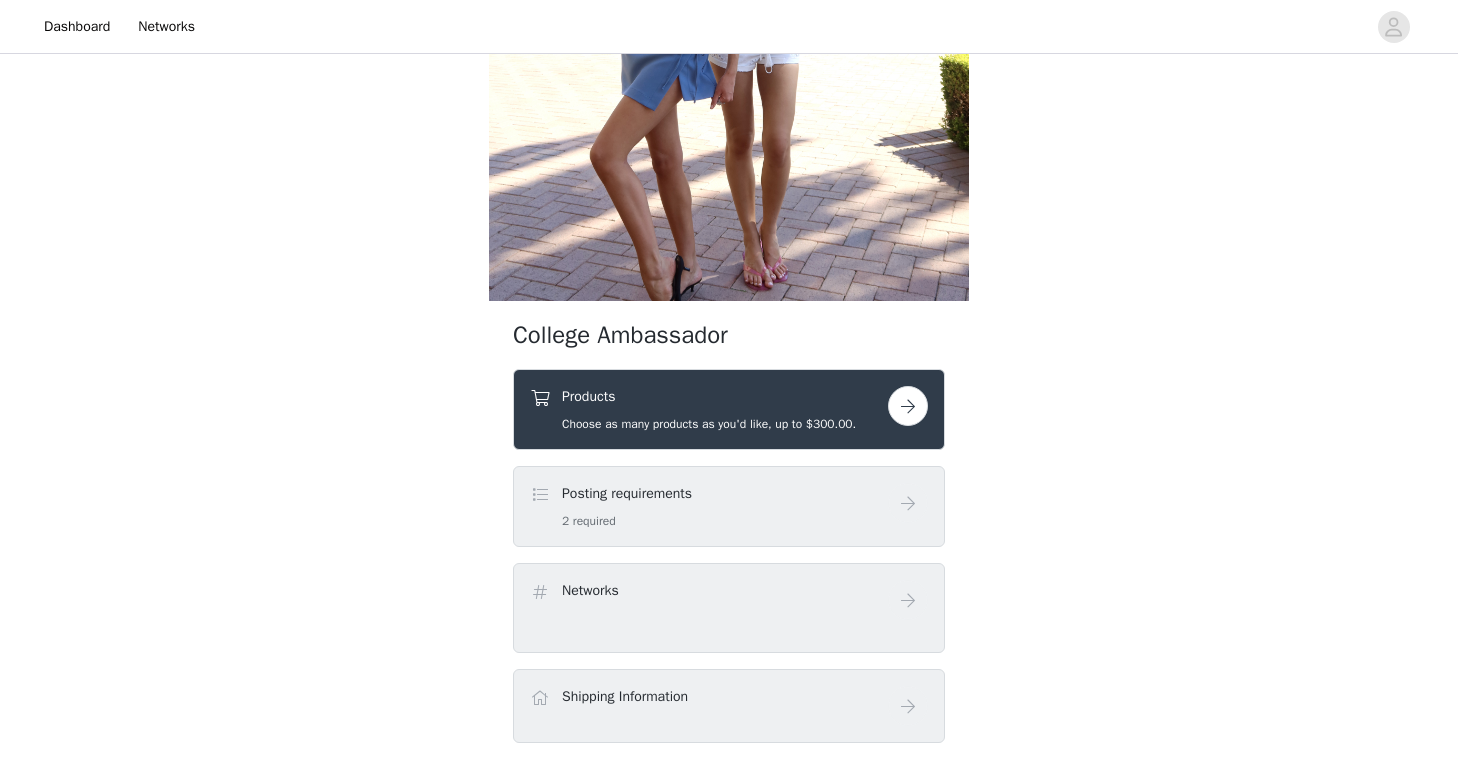 click on "Posting requirements   2 required" at bounding box center (729, 506) 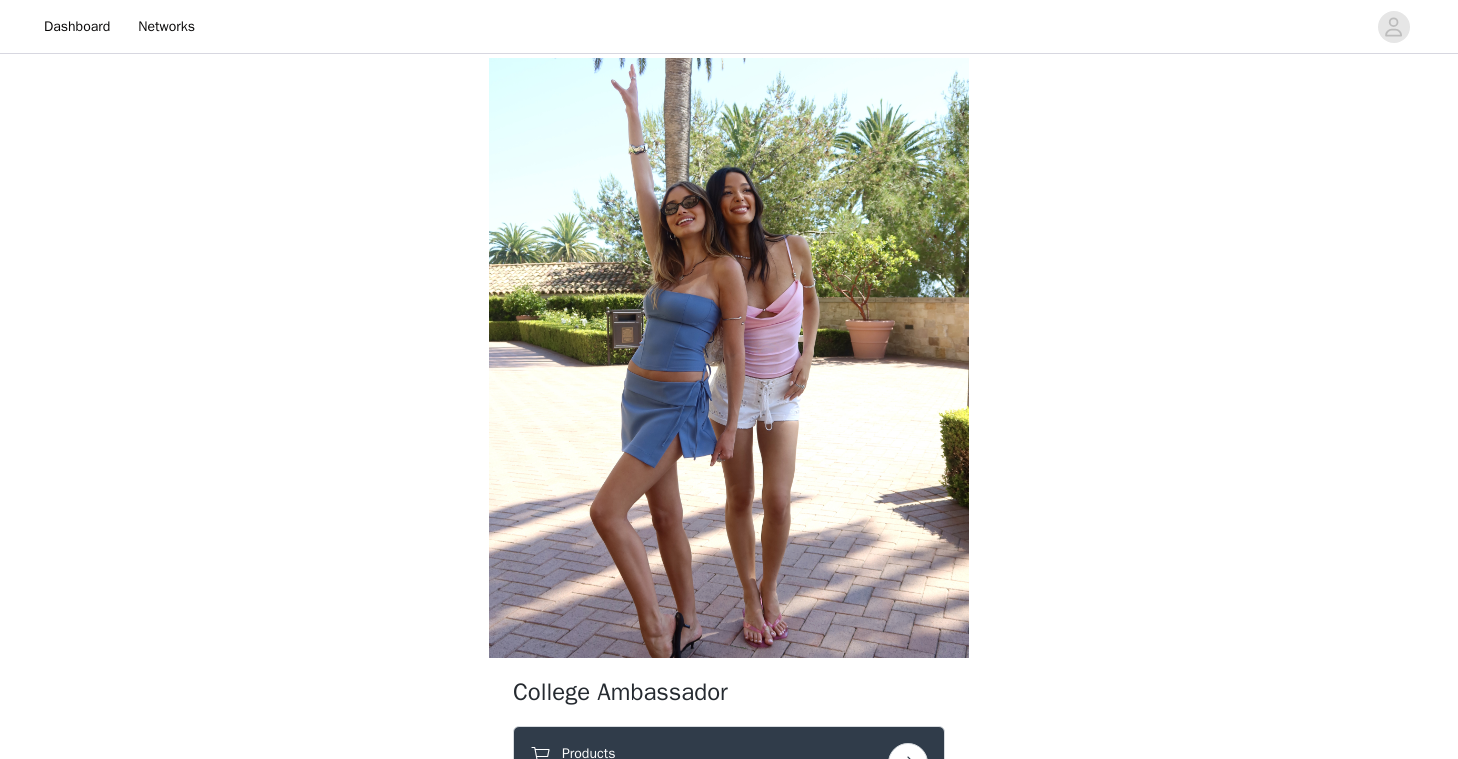 scroll, scrollTop: 236, scrollLeft: 0, axis: vertical 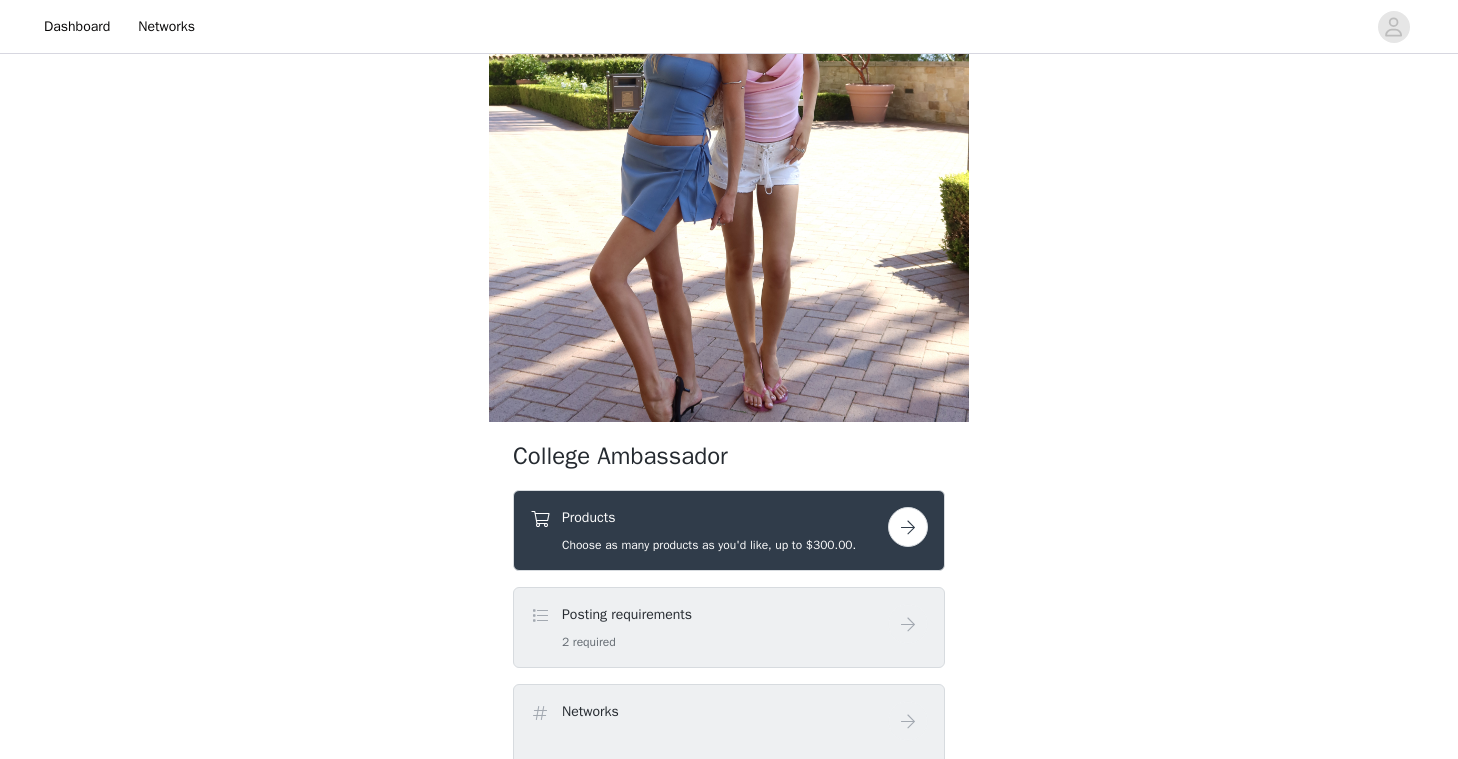 click on "Products" at bounding box center [709, 517] 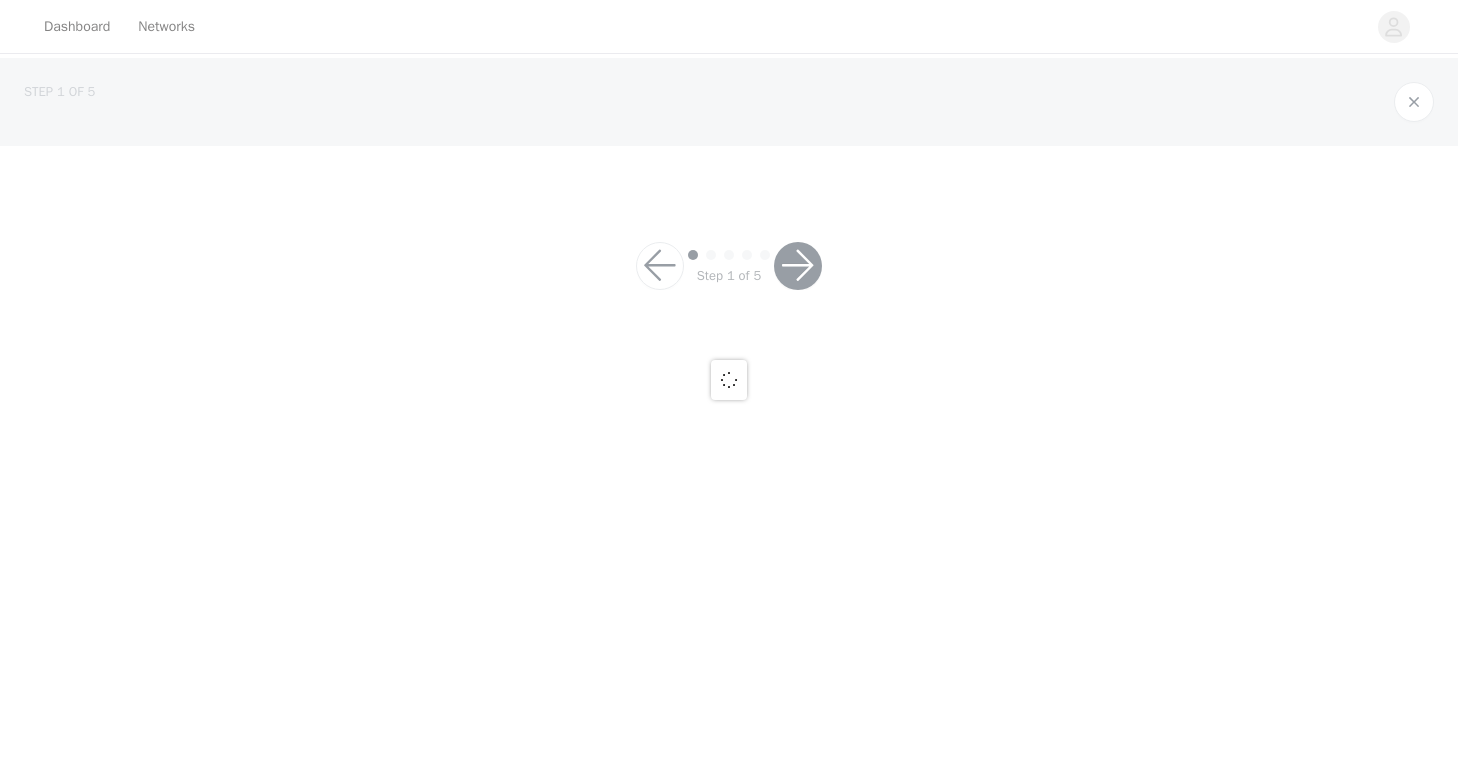 scroll, scrollTop: 0, scrollLeft: 0, axis: both 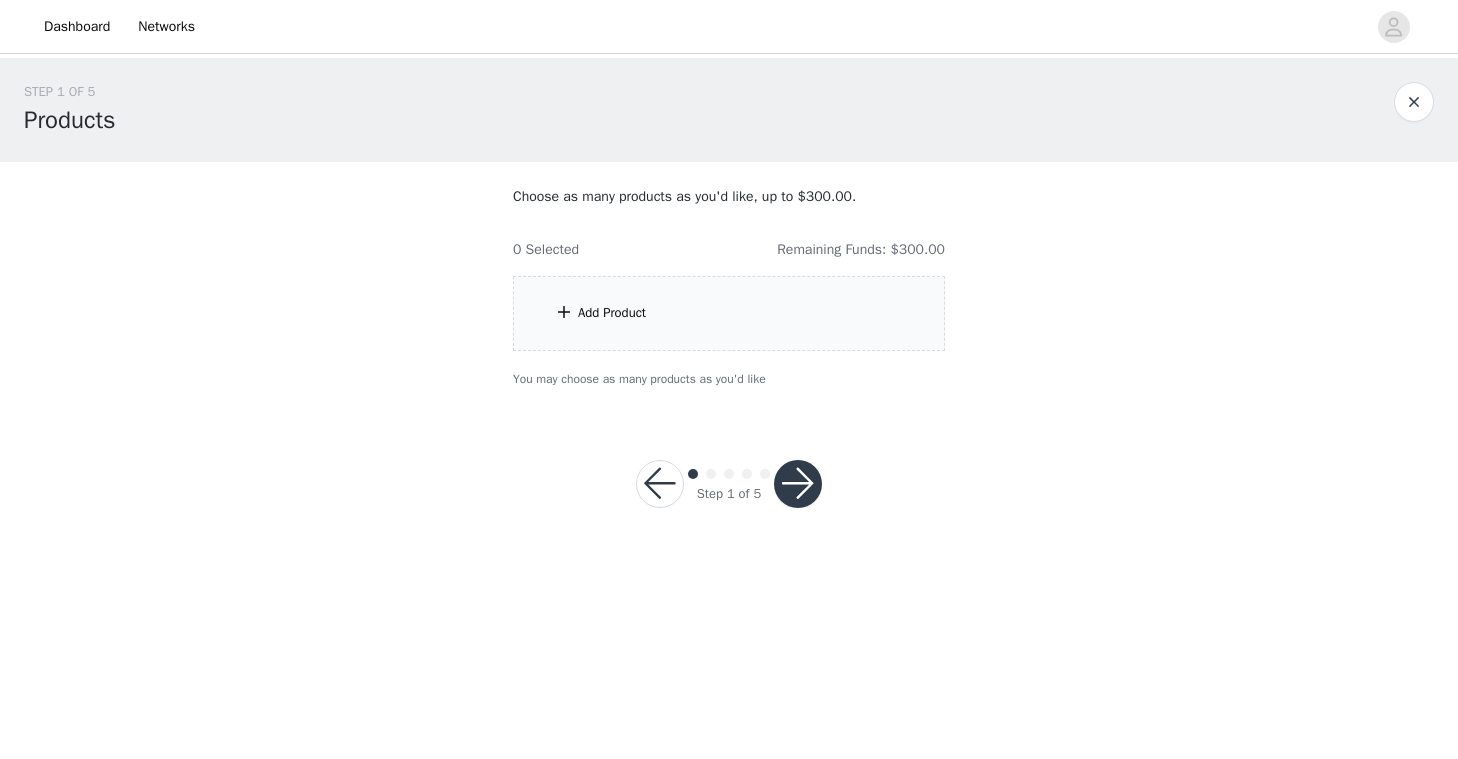 click on "Add Product" at bounding box center (612, 313) 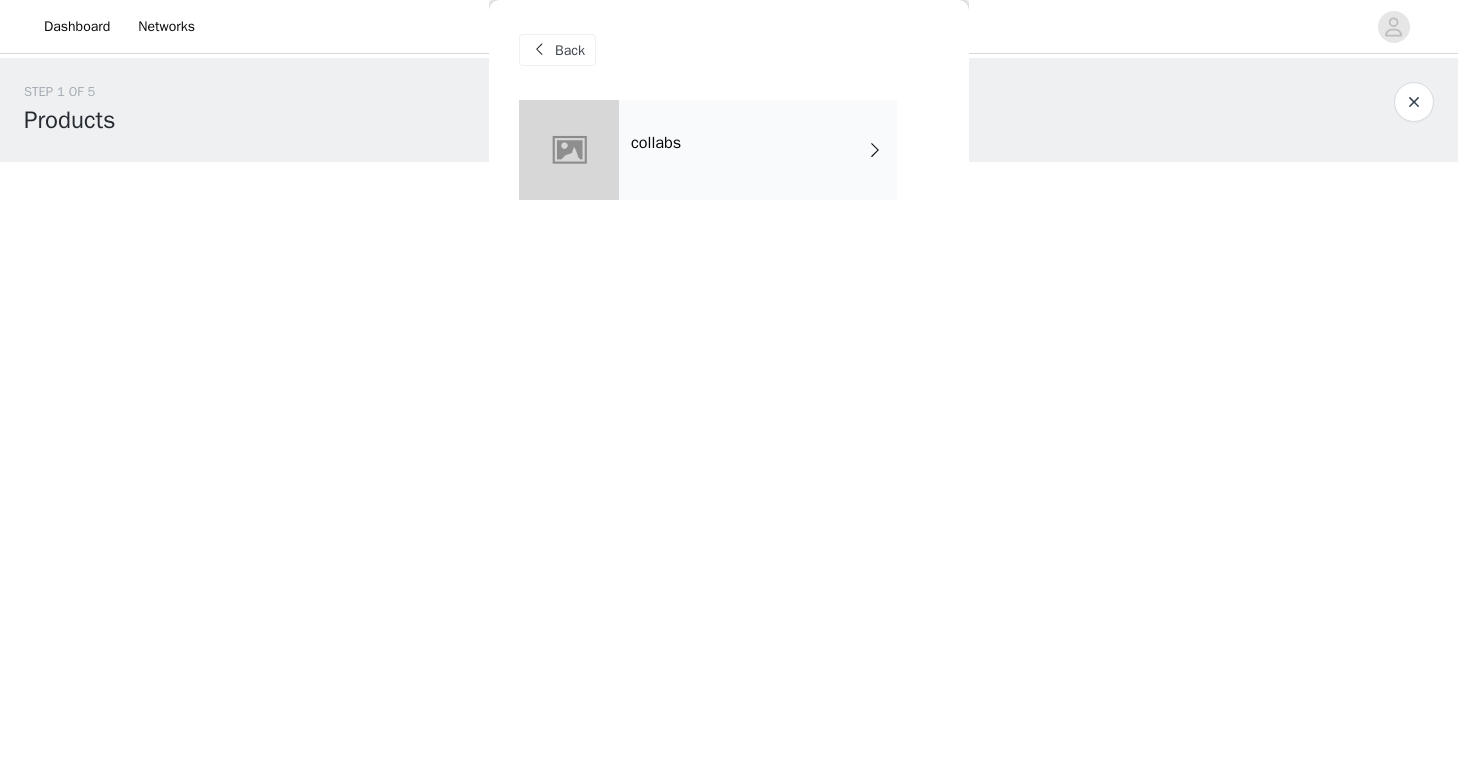 click on "Back" at bounding box center [570, 50] 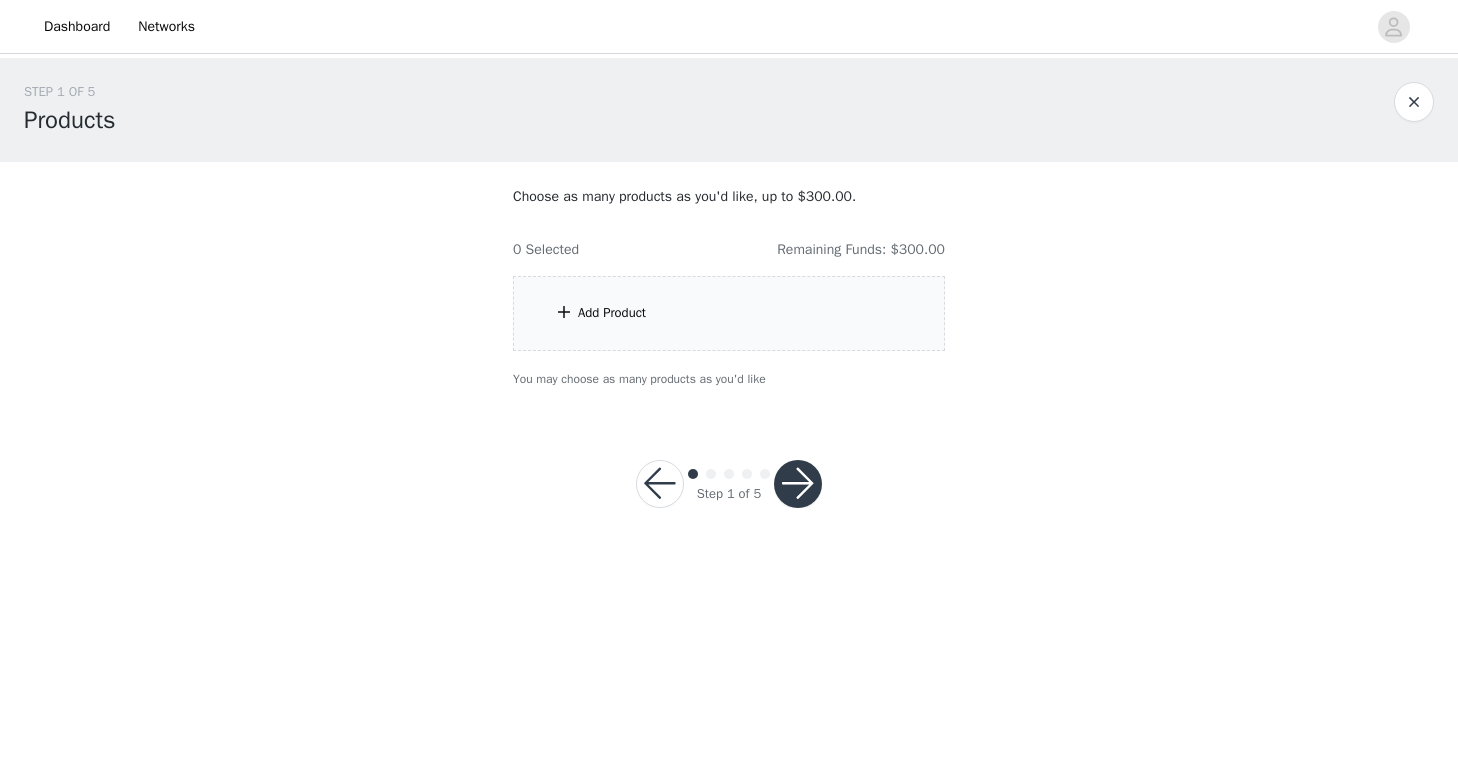 click at bounding box center (798, 484) 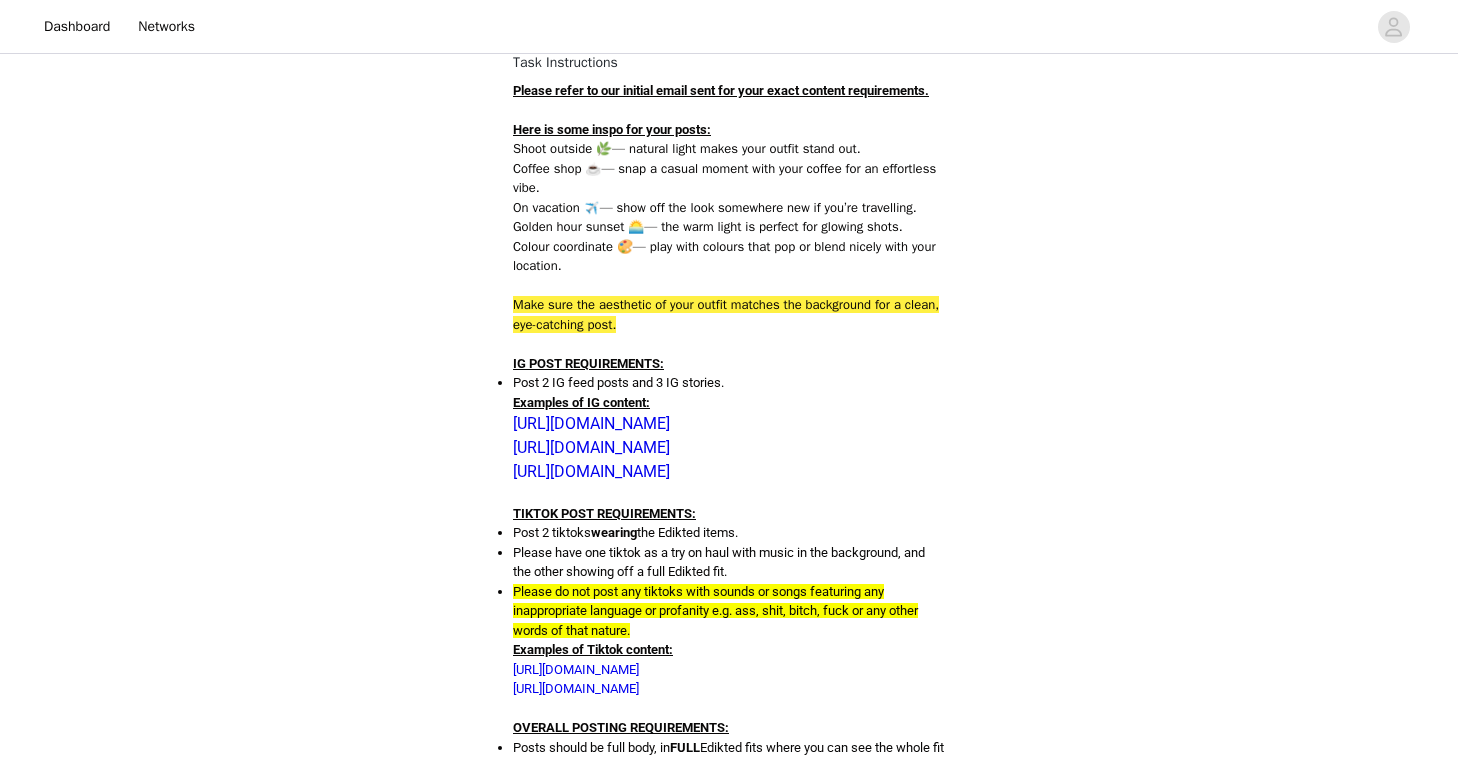 scroll, scrollTop: 316, scrollLeft: 0, axis: vertical 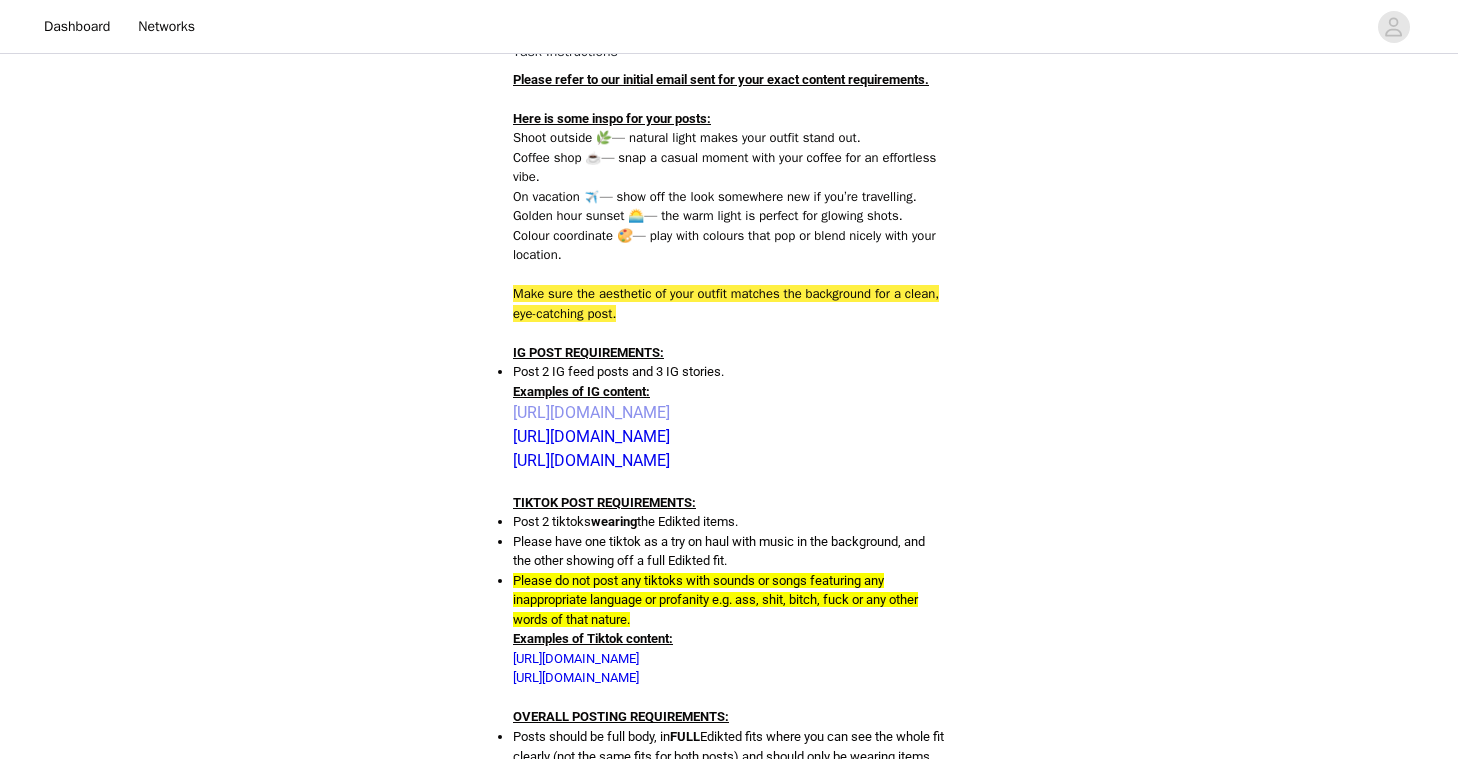 click on "[URL][DOMAIN_NAME]" at bounding box center [591, 412] 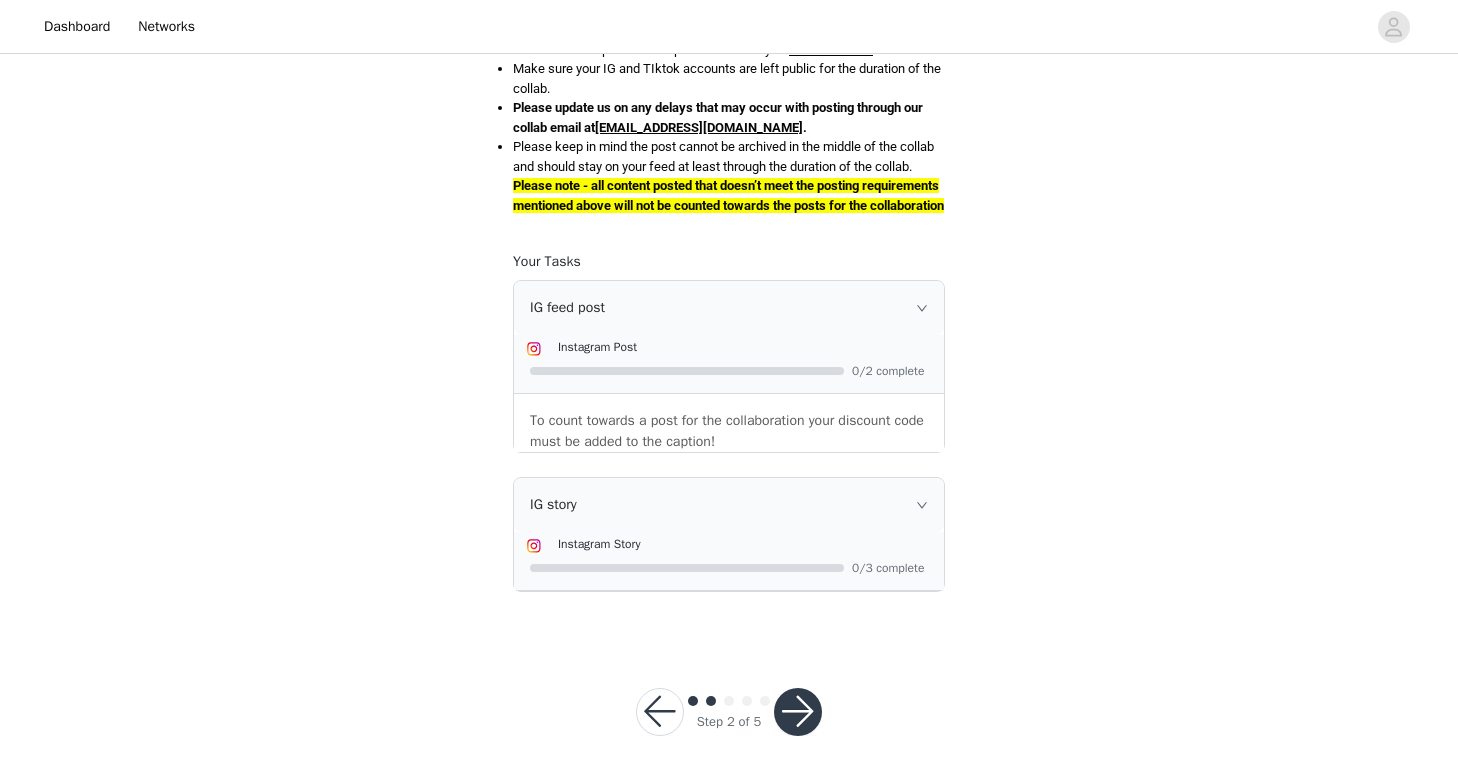 scroll, scrollTop: 1301, scrollLeft: 0, axis: vertical 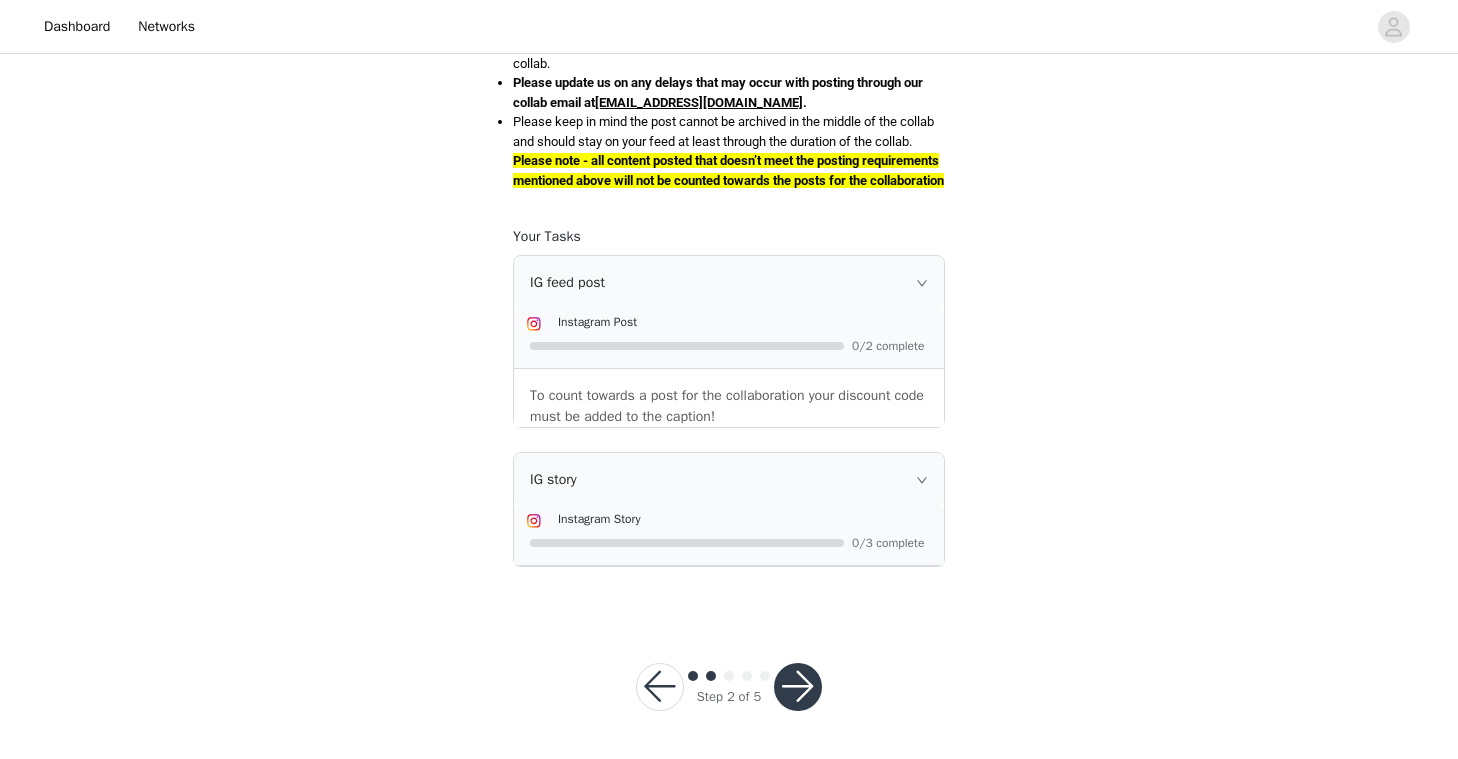 click on "IG feed post" at bounding box center [729, 283] 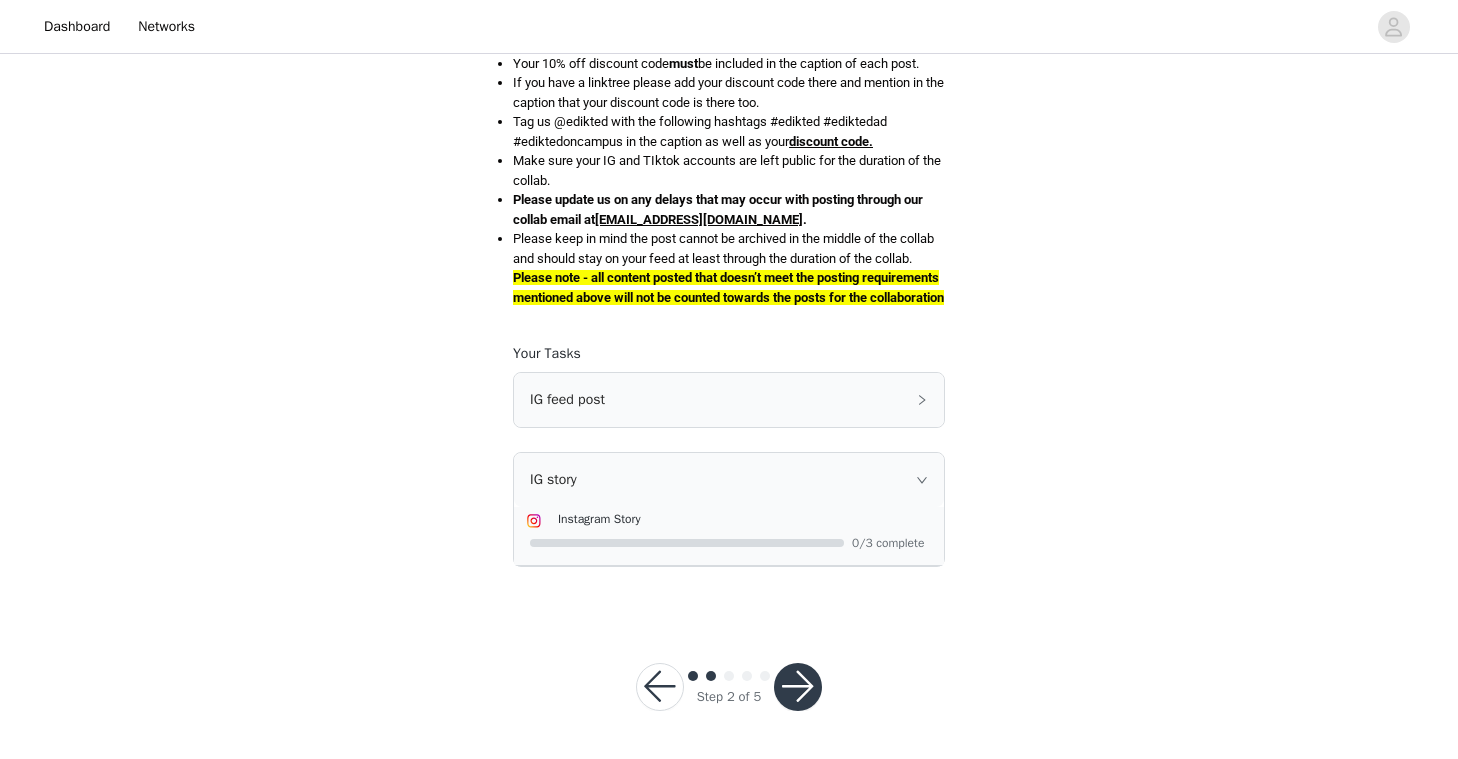 click 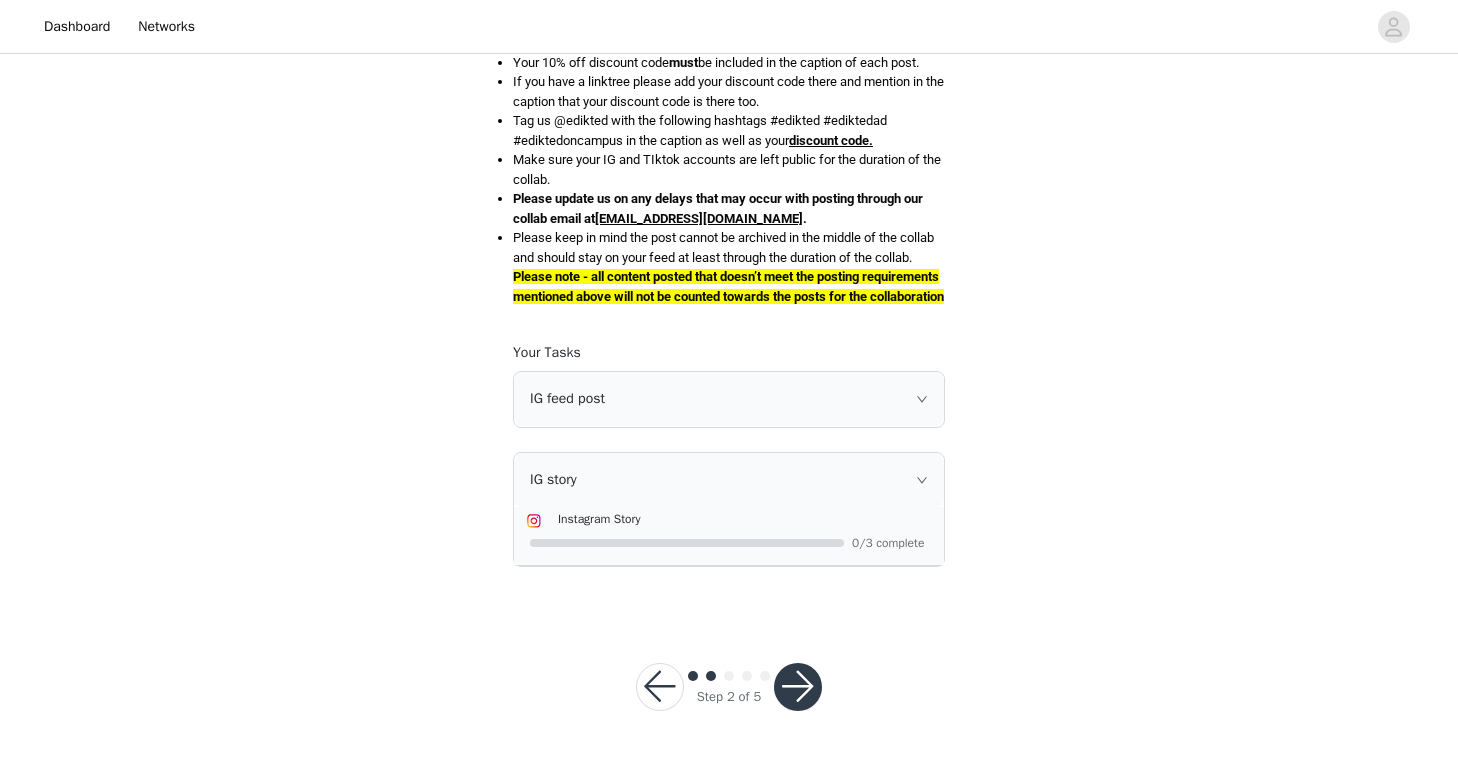 scroll, scrollTop: 1301, scrollLeft: 0, axis: vertical 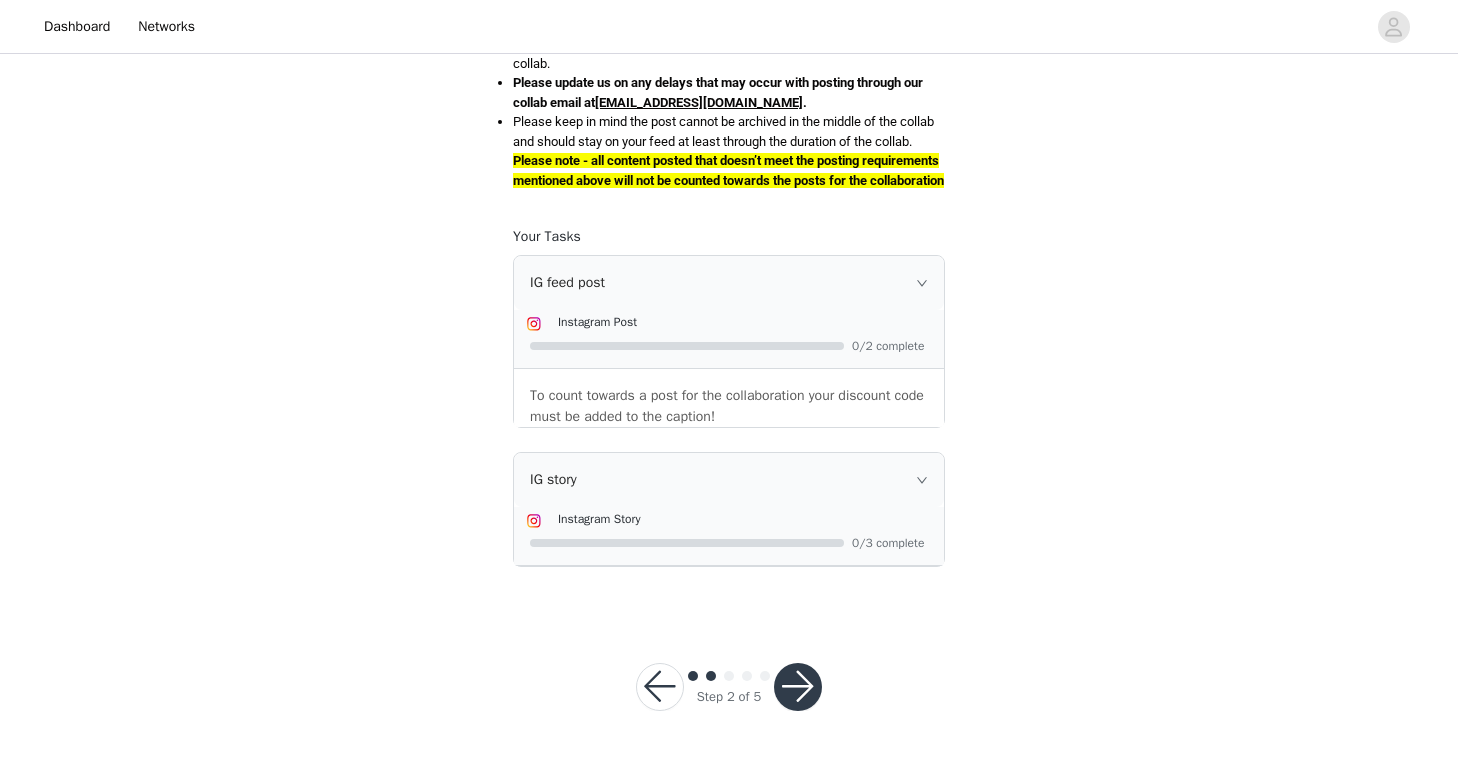 click at bounding box center [798, 687] 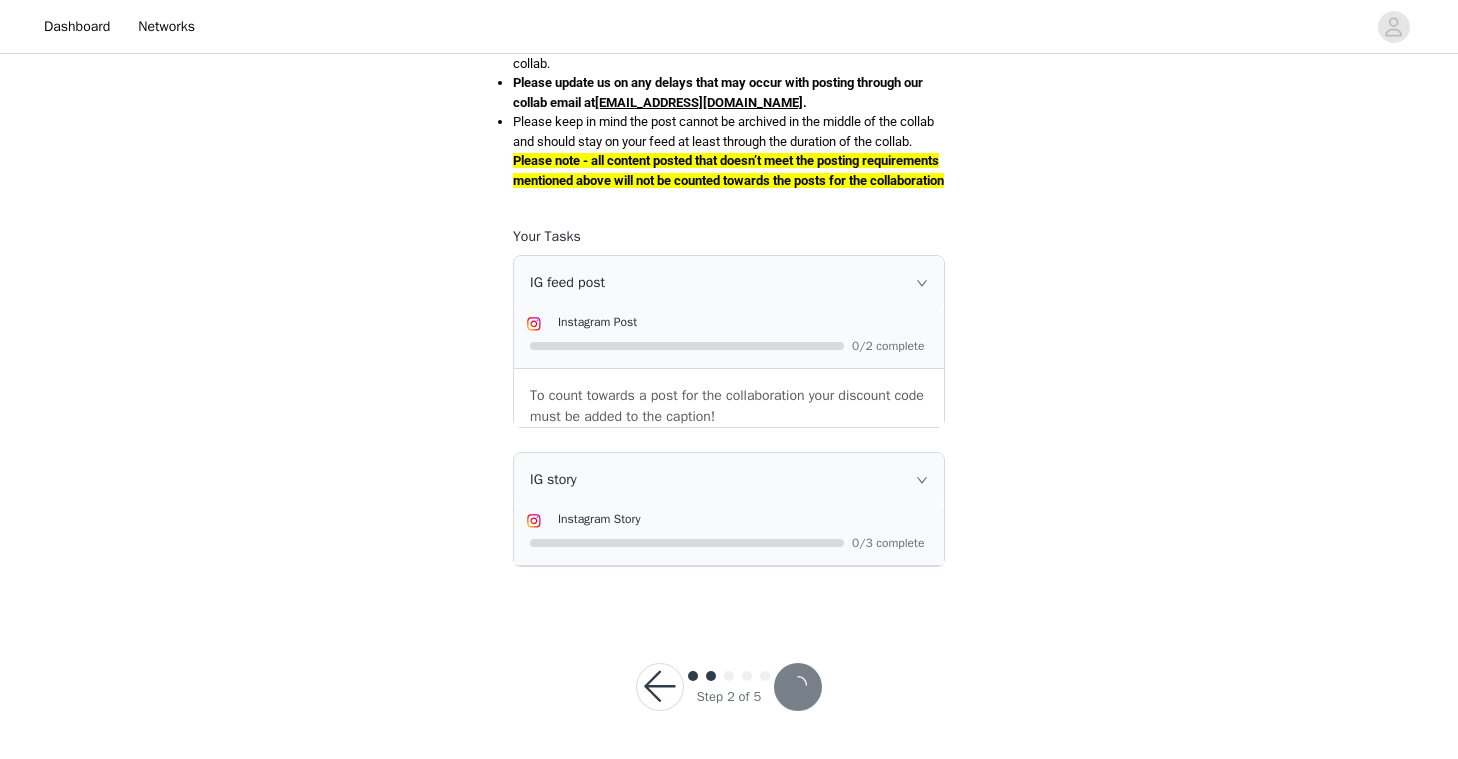 scroll, scrollTop: 0, scrollLeft: 0, axis: both 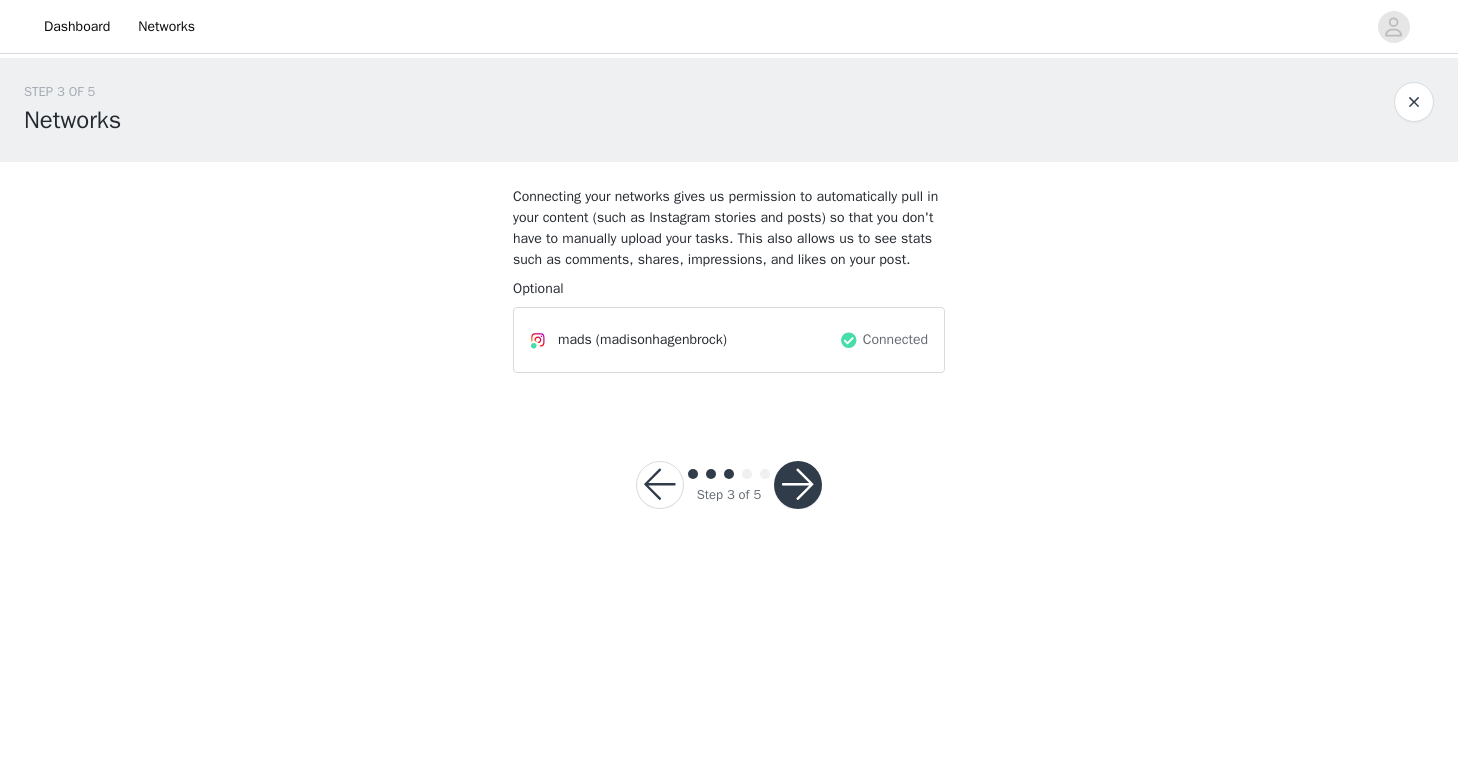 click at bounding box center [798, 485] 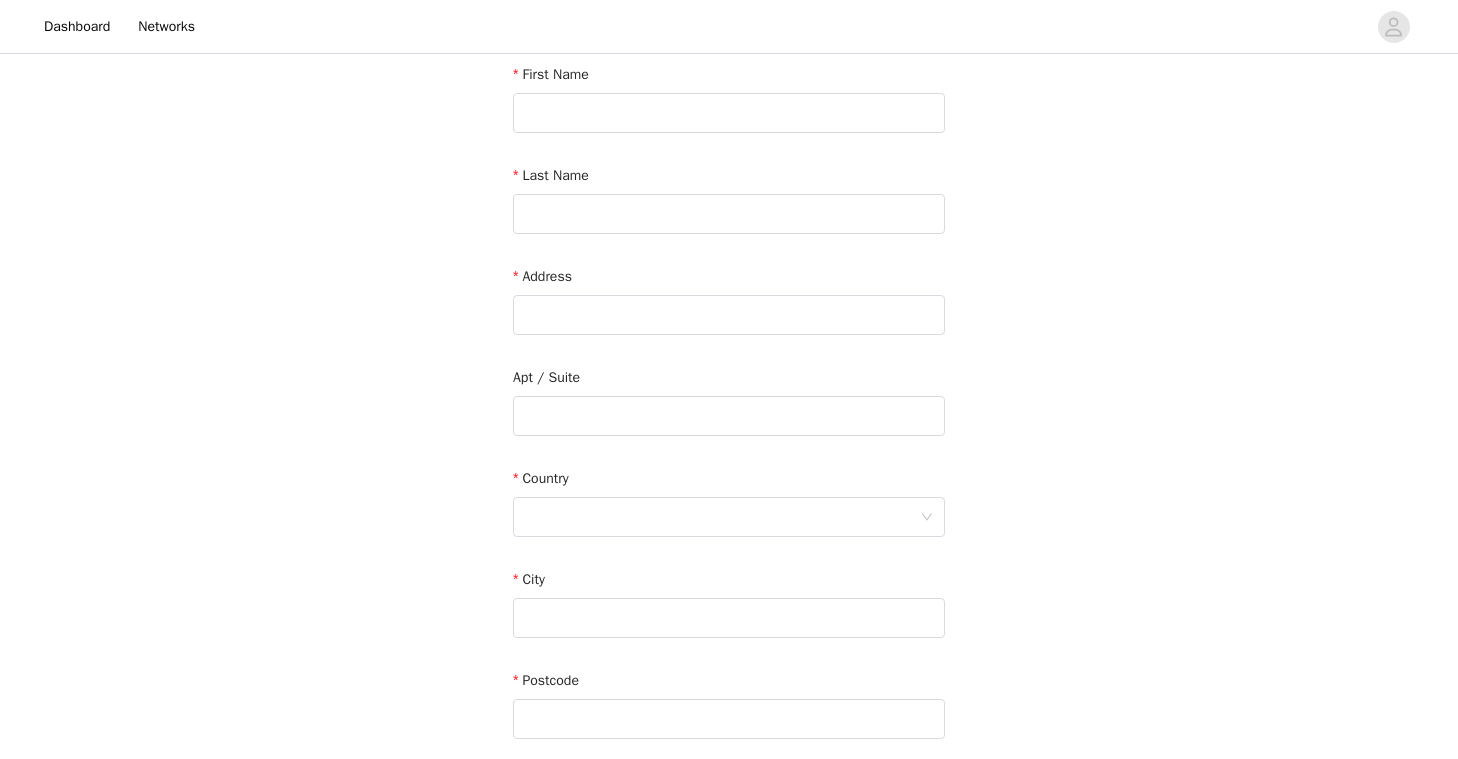 scroll, scrollTop: 0, scrollLeft: 0, axis: both 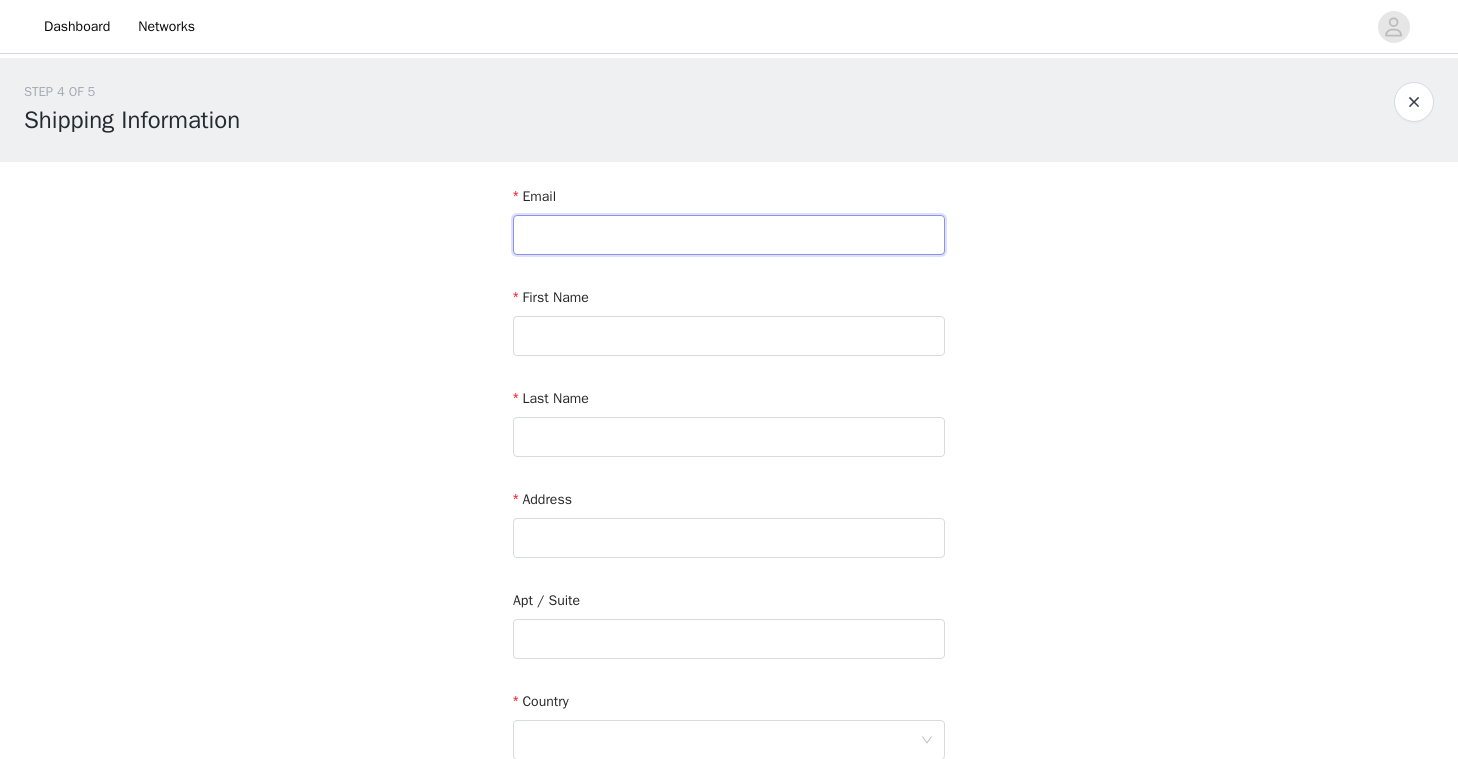 click at bounding box center (729, 235) 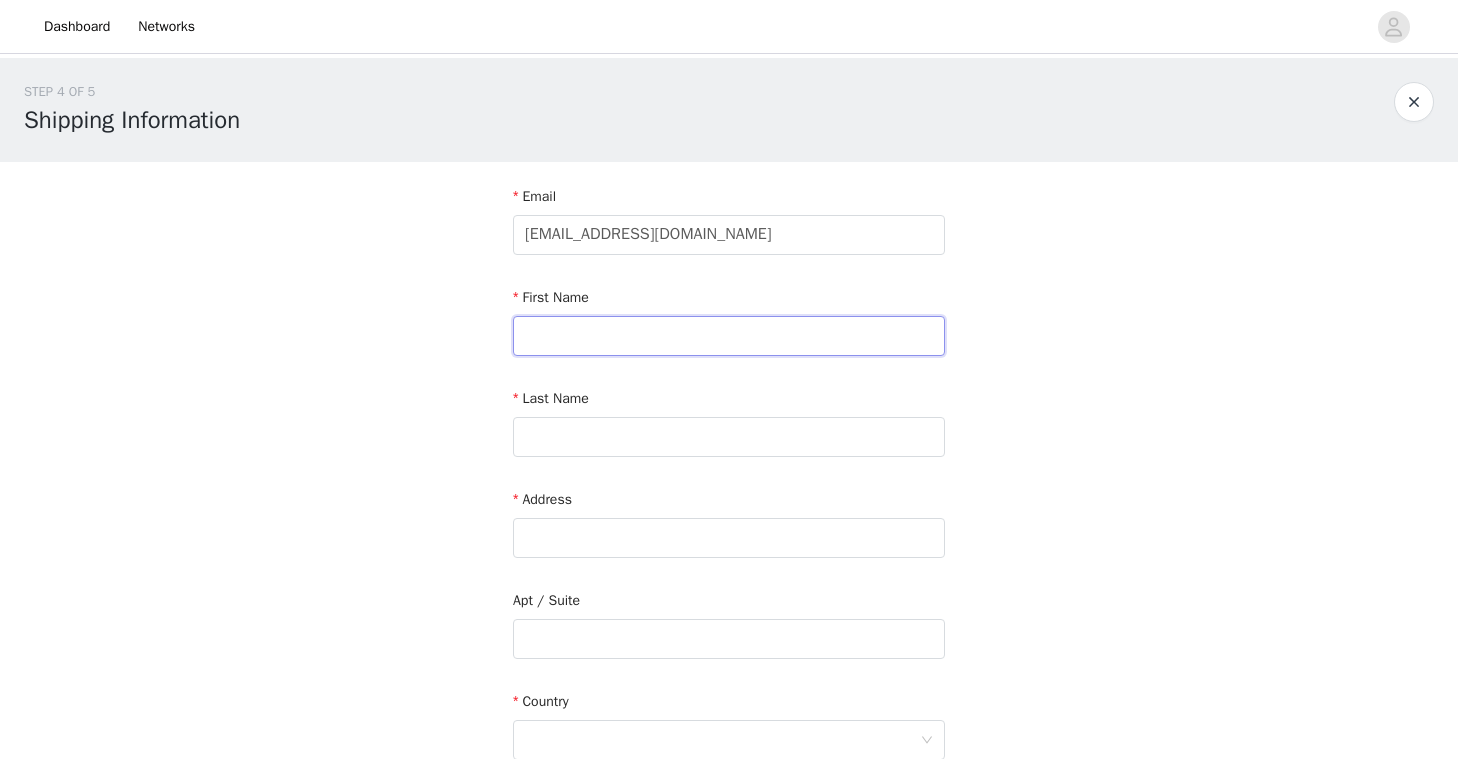 type on "[GEOGRAPHIC_DATA]" 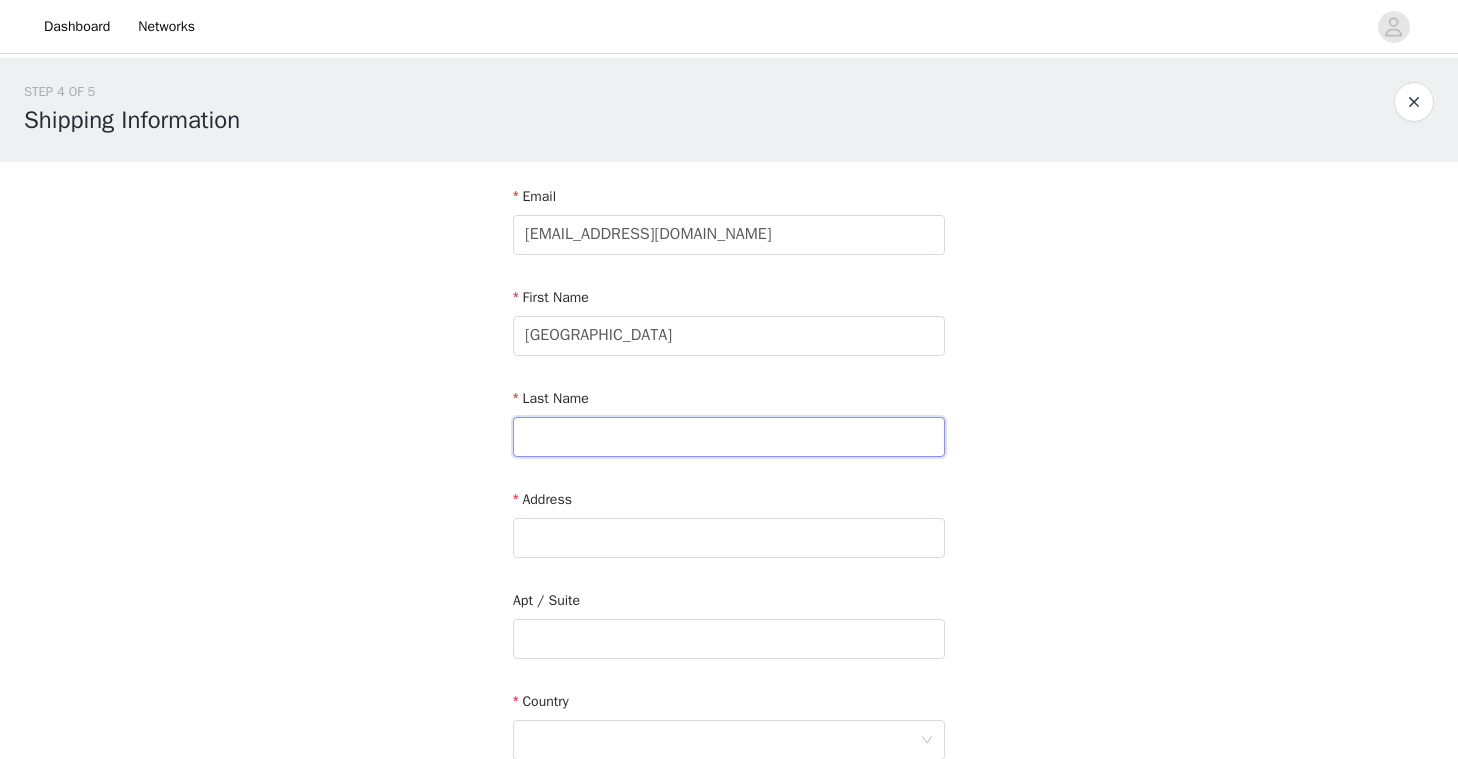 type on "Hagenbrock" 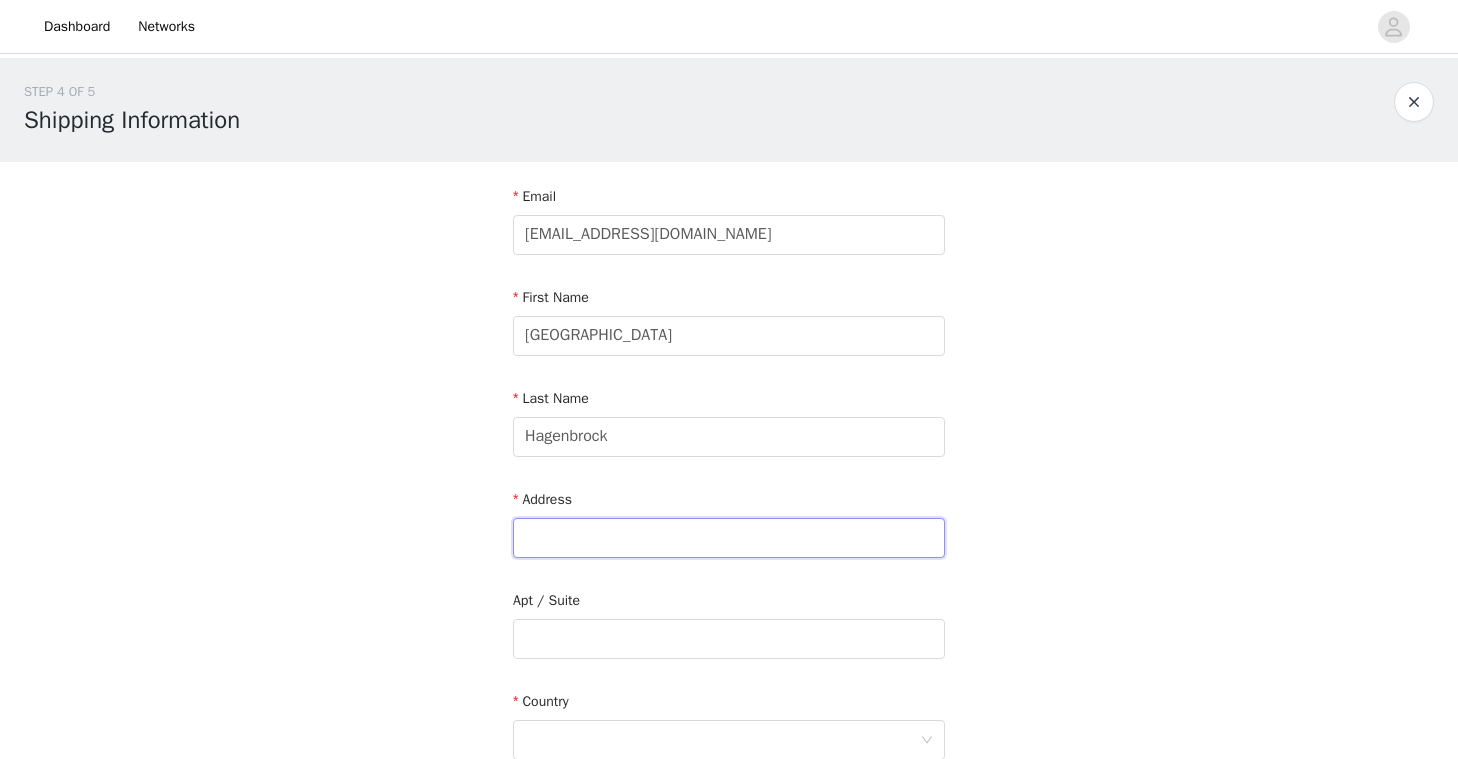 type on "[STREET_ADDRESS]" 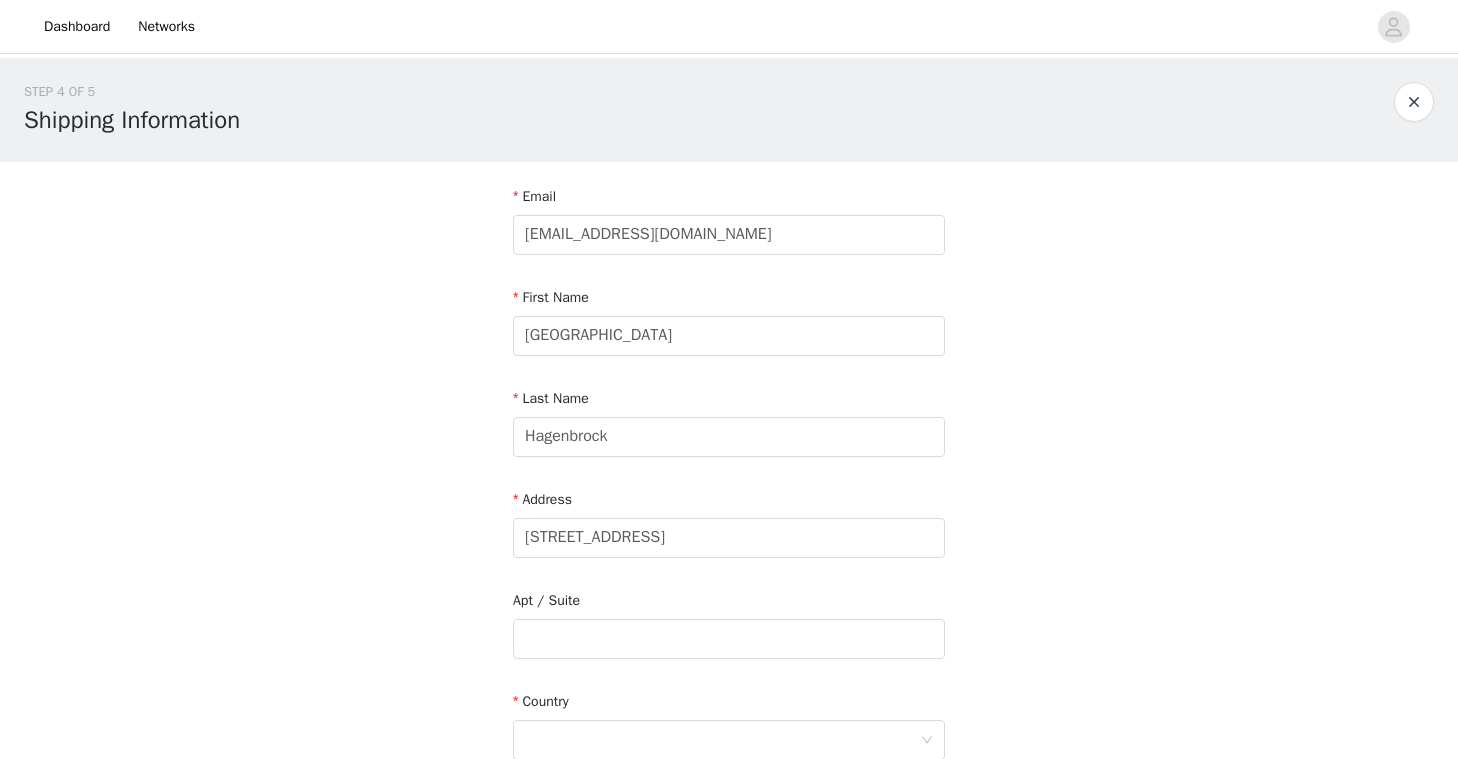type on "Celina" 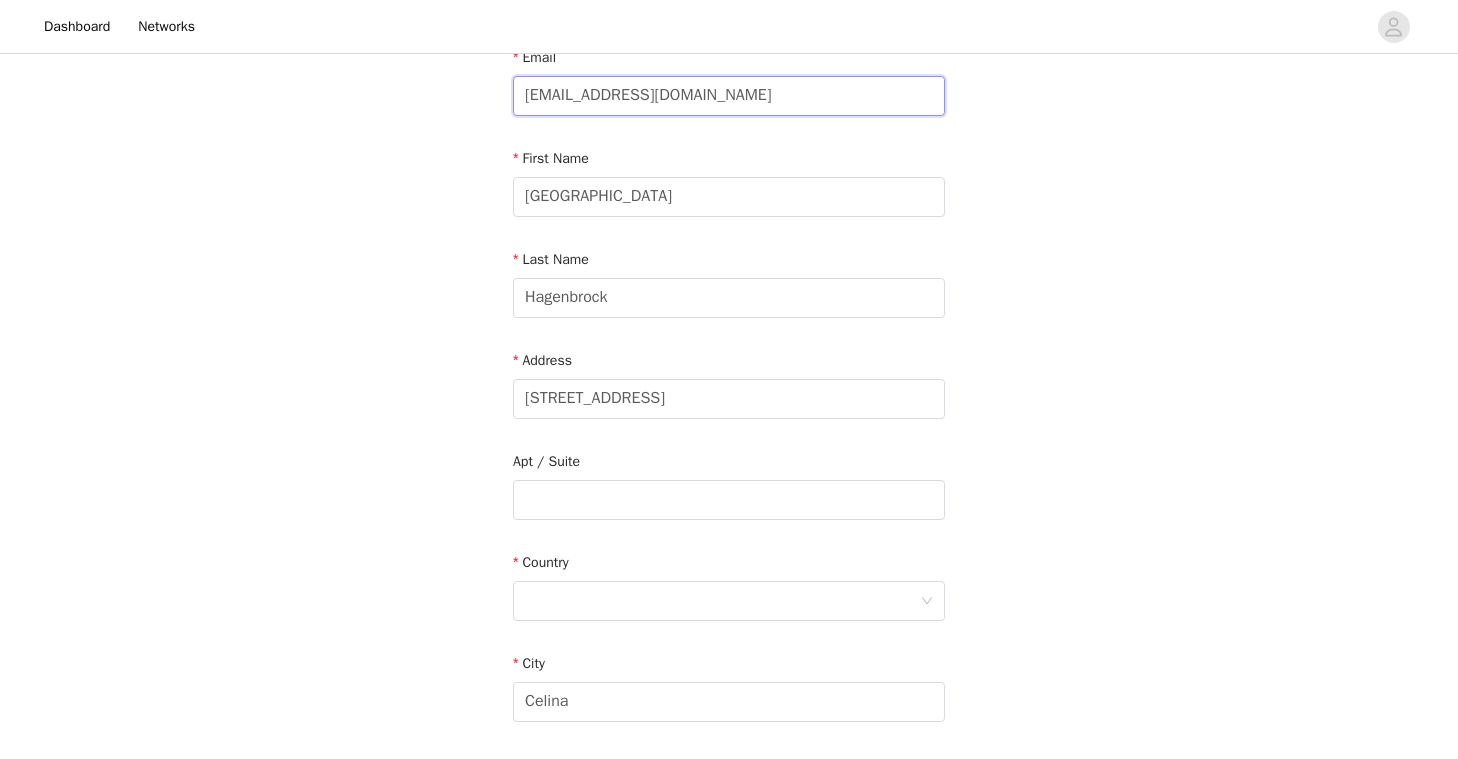 scroll, scrollTop: 141, scrollLeft: 0, axis: vertical 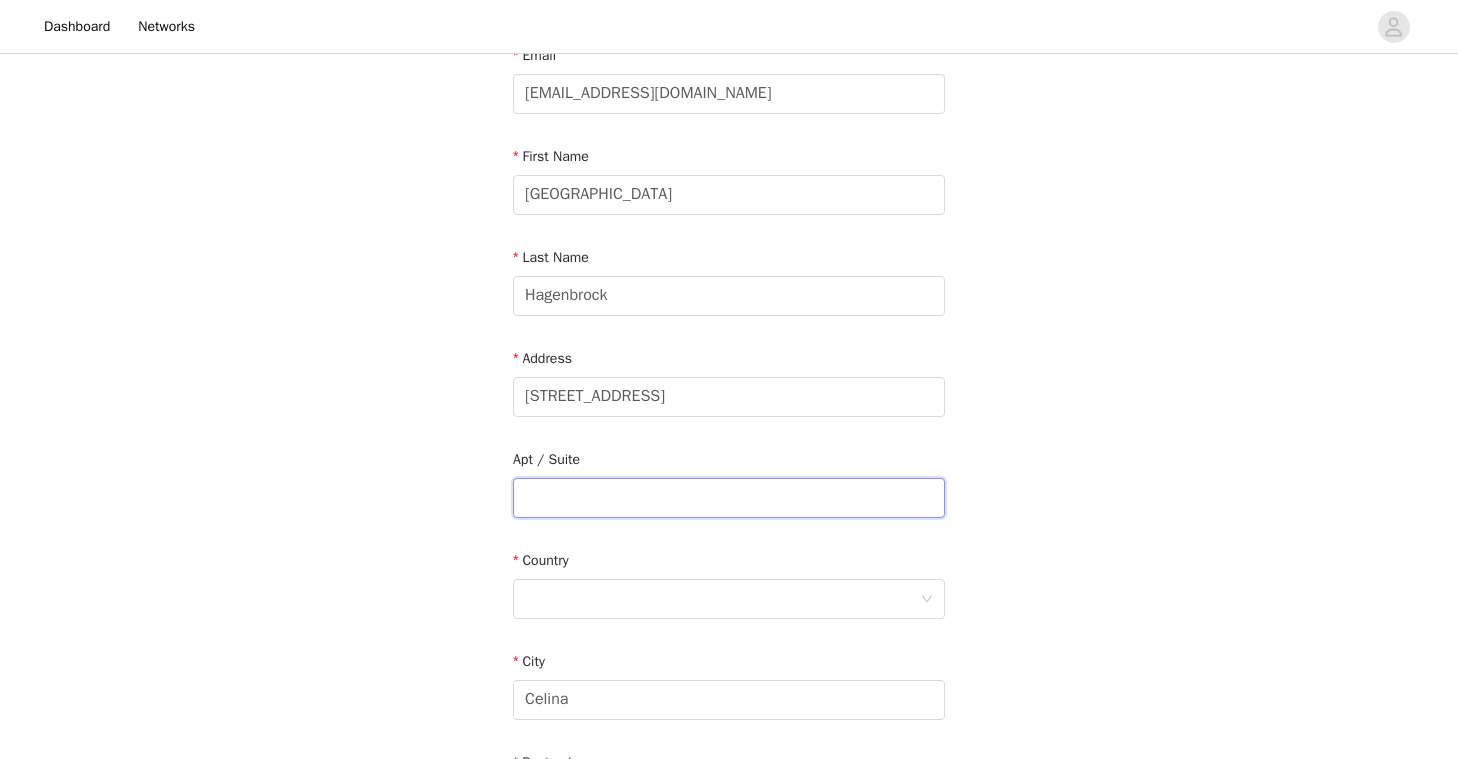click at bounding box center [729, 498] 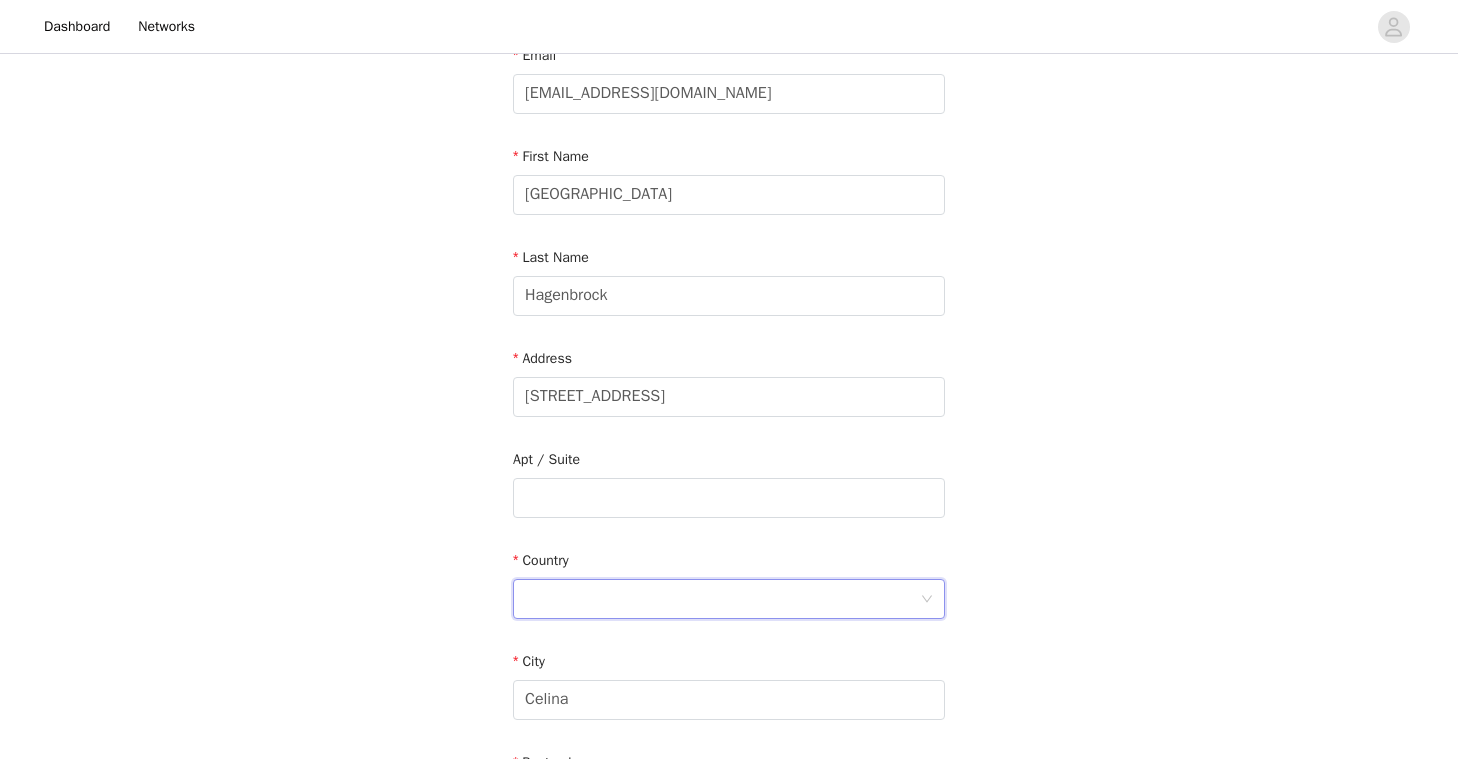 click at bounding box center [722, 599] 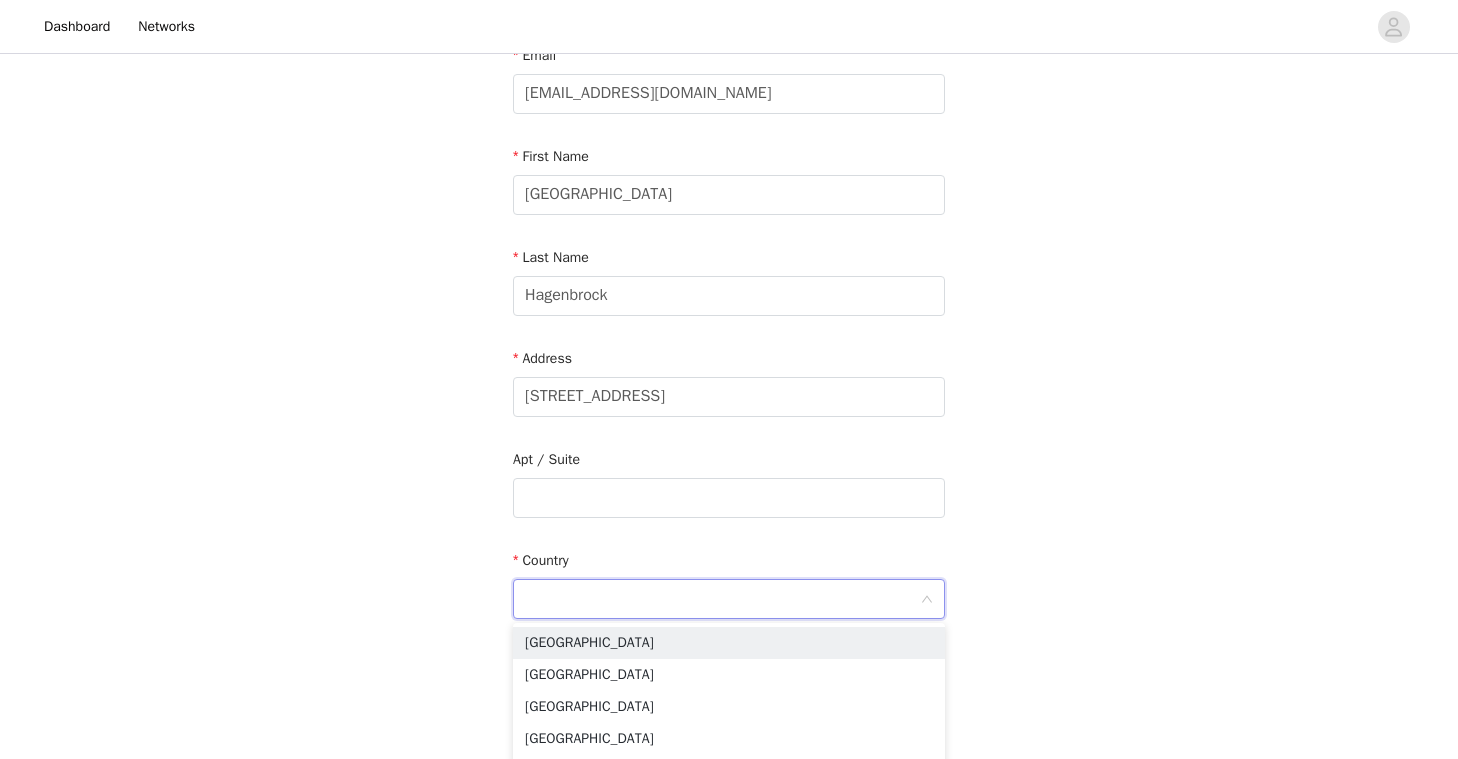 type on "[GEOGRAPHIC_DATA]" 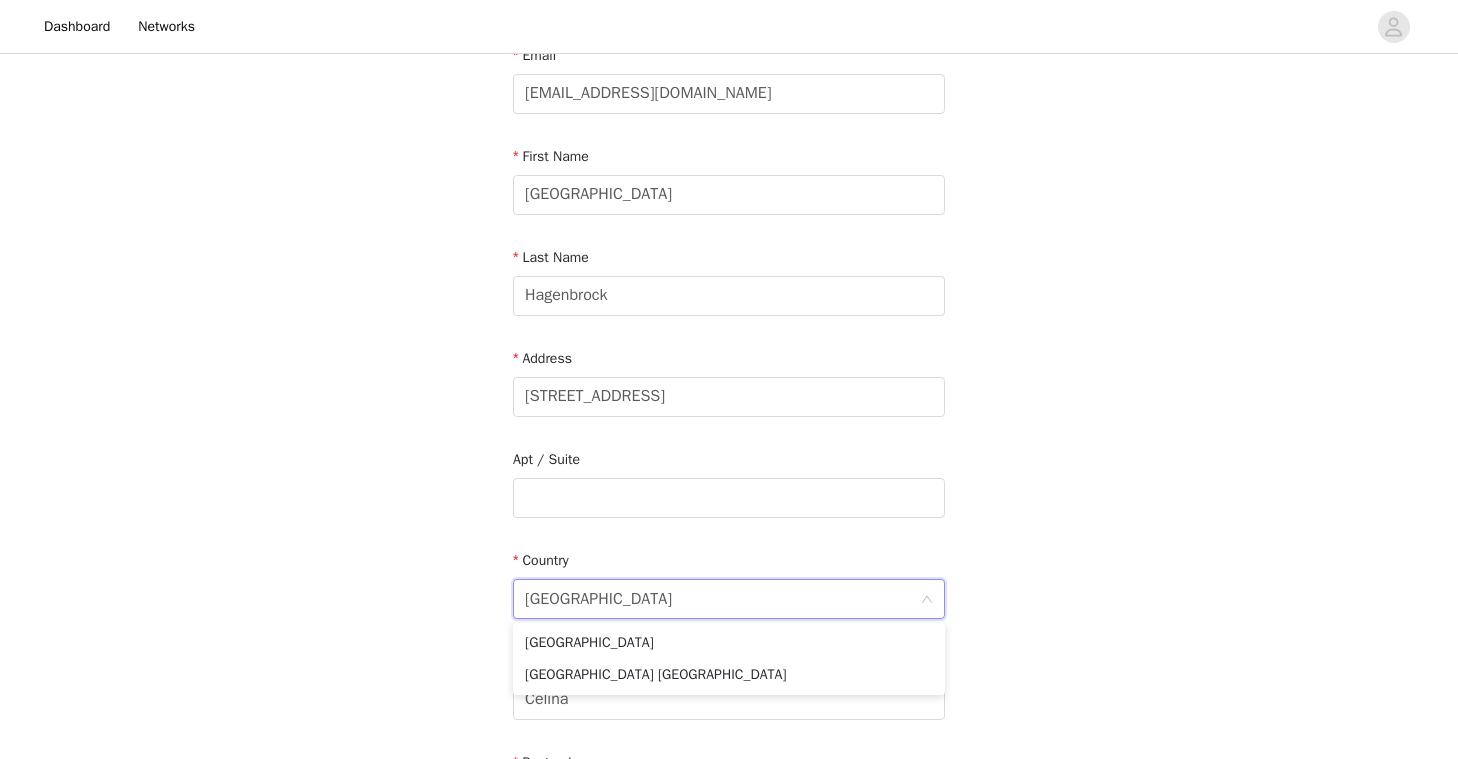 click on "STEP 4 OF 5
Shipping Information
Email [EMAIL_ADDRESS][DOMAIN_NAME]   First Name [PERSON_NAME]   Last Name [PERSON_NAME]   Address [STREET_ADDRESS][PHONE_NUMBER]   Phone Number [PHONE_NUMBER]" at bounding box center (729, 447) 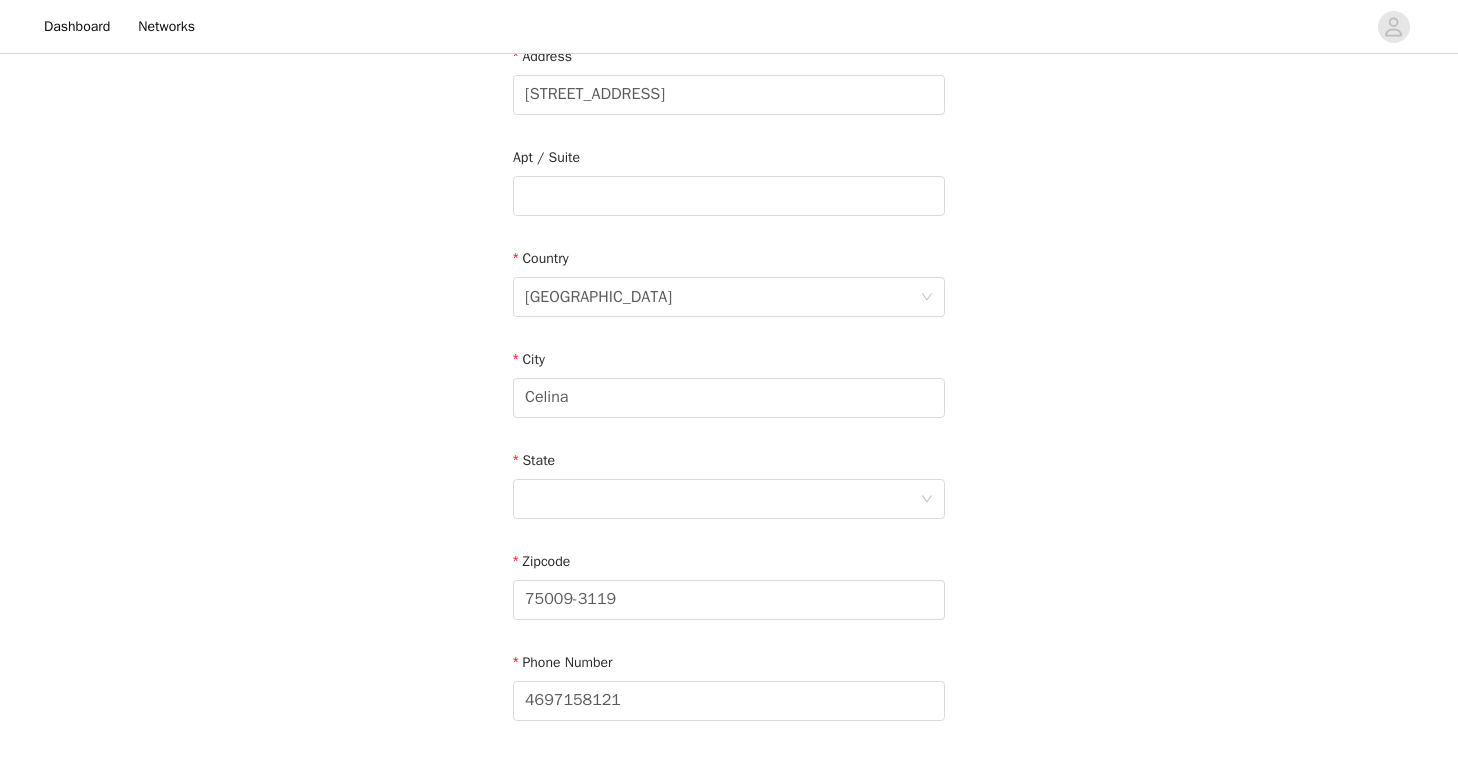 scroll, scrollTop: 444, scrollLeft: 0, axis: vertical 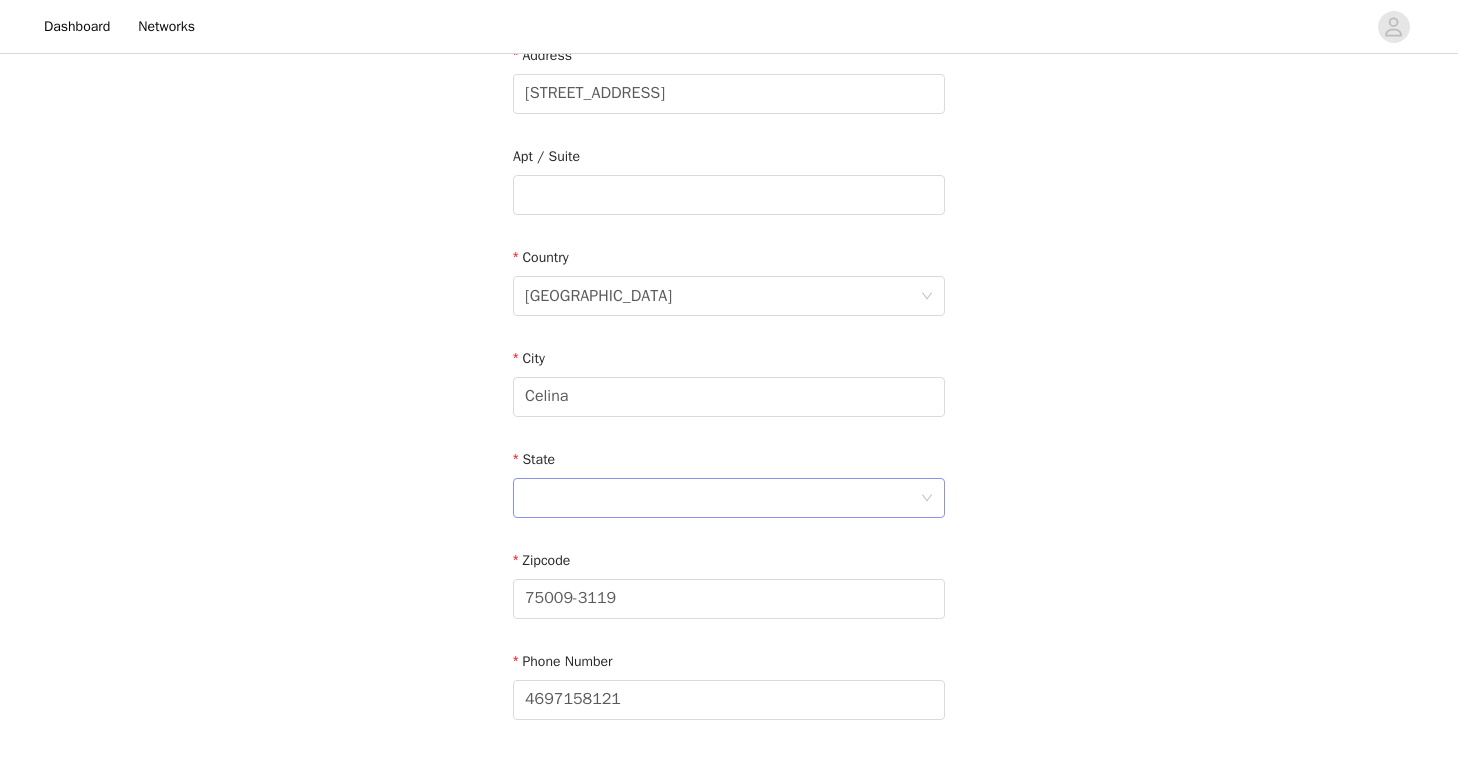 click at bounding box center (722, 498) 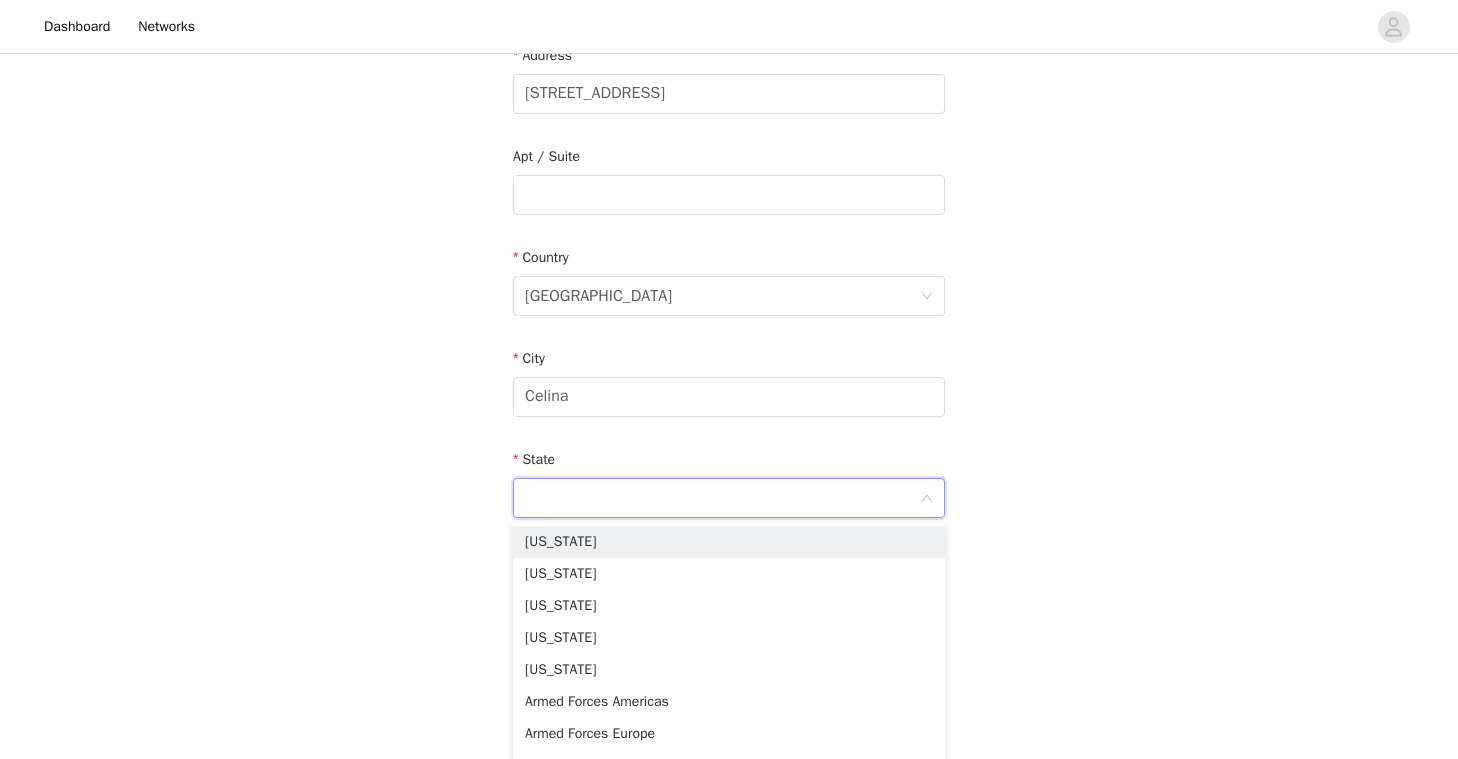 type on "[GEOGRAPHIC_DATA]" 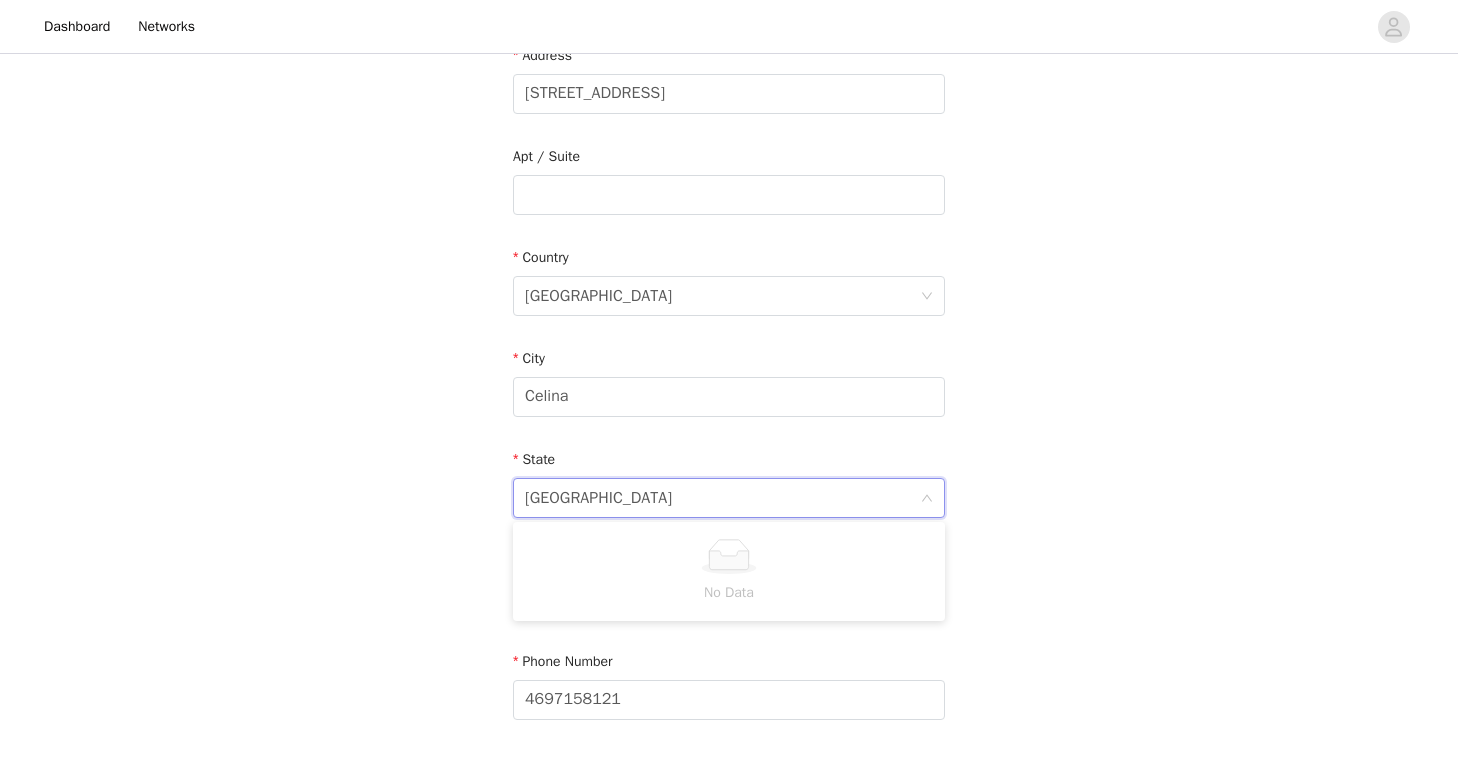 click on "STEP 4 OF 5
Shipping Information
Email [EMAIL_ADDRESS][DOMAIN_NAME]   First Name [PERSON_NAME]   Last Name [PERSON_NAME]   Address [STREET_ADDRESS][US_STATE]   Phone Number [PHONE_NUMBER]" at bounding box center (729, 195) 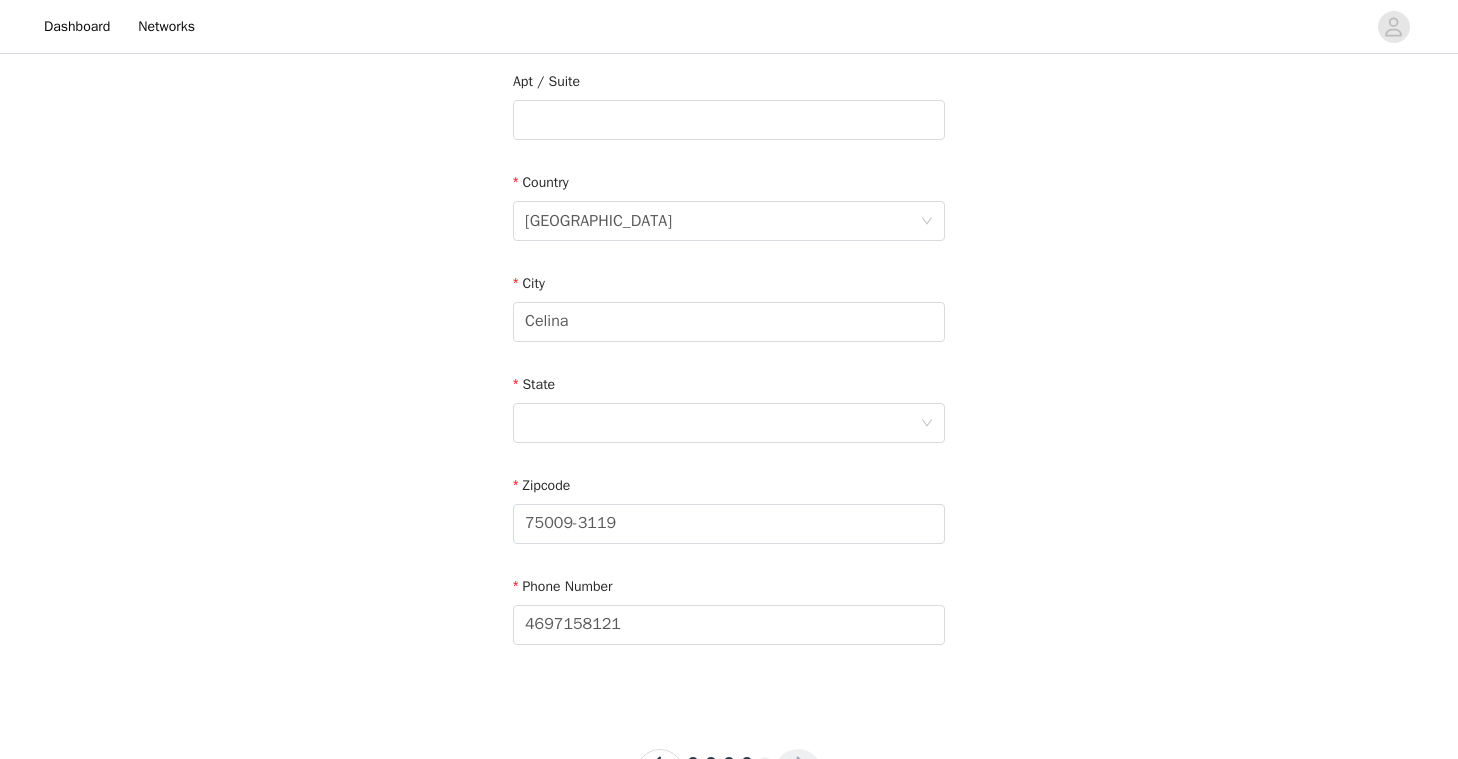 scroll, scrollTop: 604, scrollLeft: 0, axis: vertical 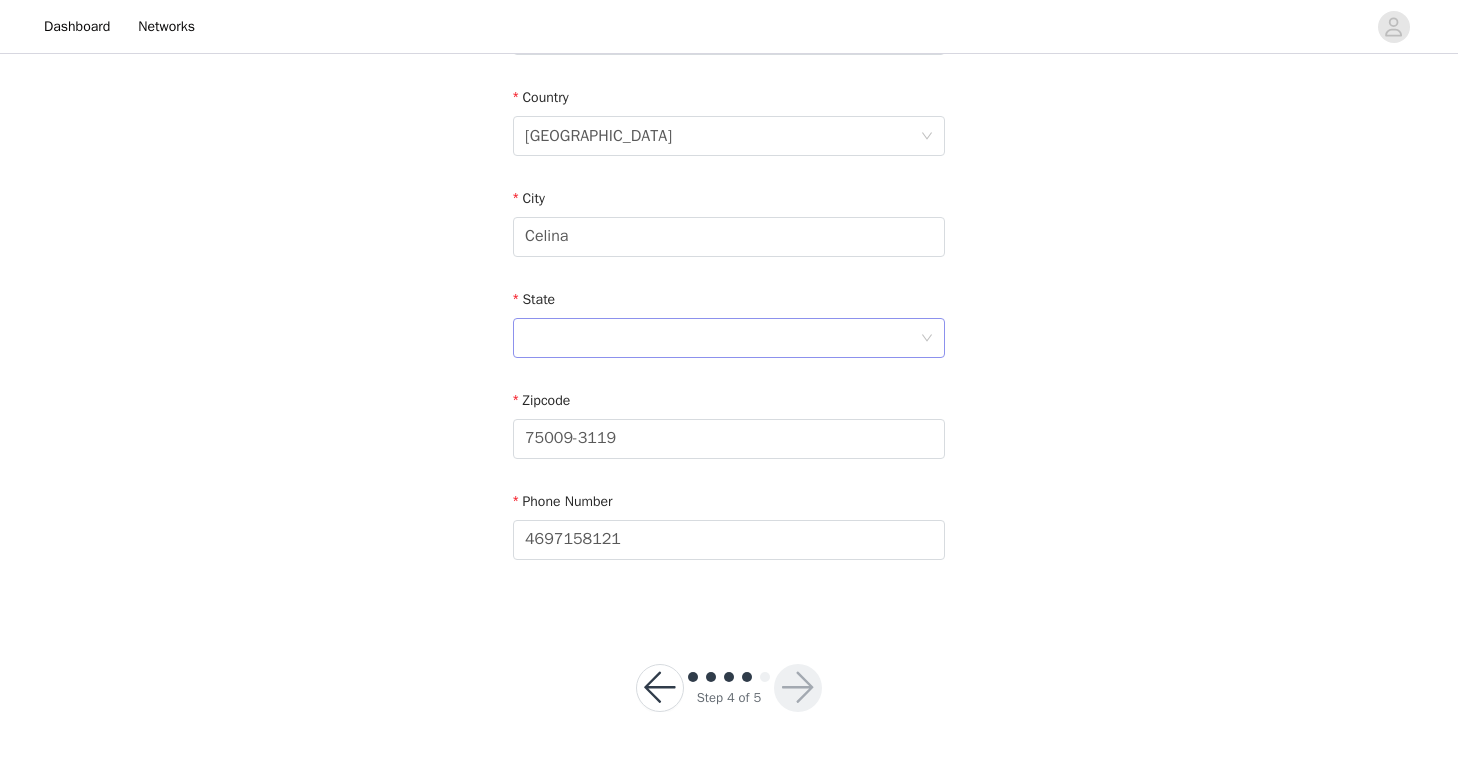 click at bounding box center (722, 338) 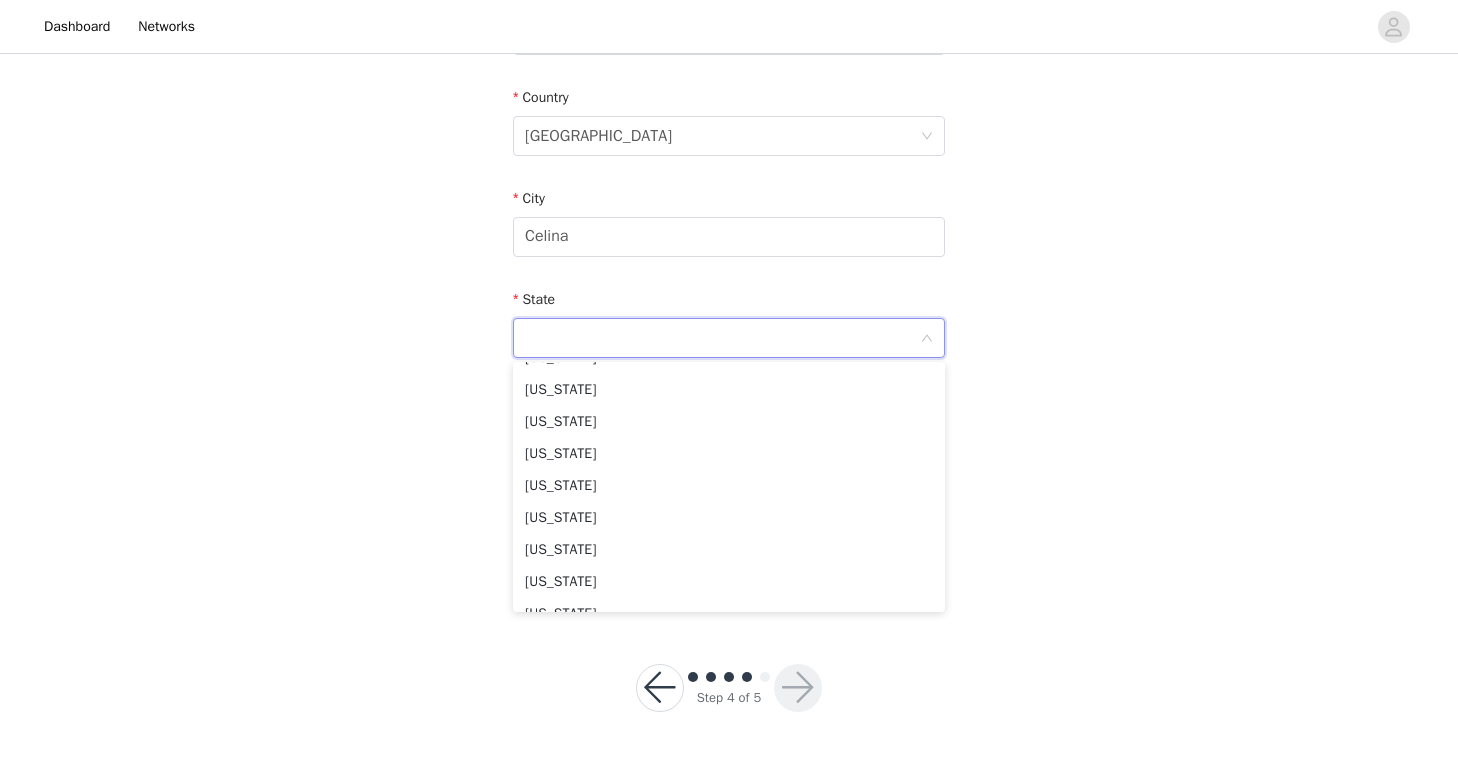 scroll, scrollTop: 1511, scrollLeft: 0, axis: vertical 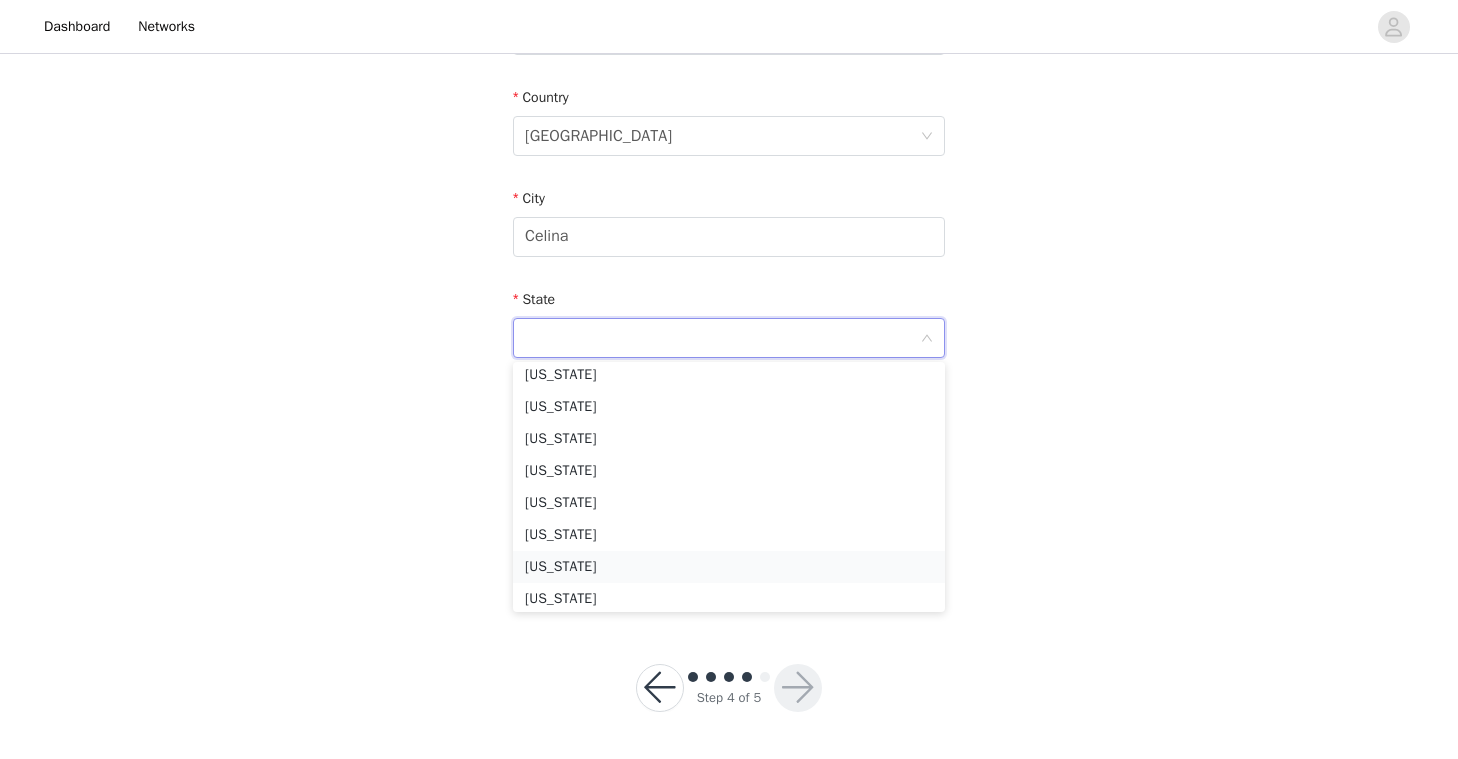 click on "[US_STATE]" at bounding box center (729, 567) 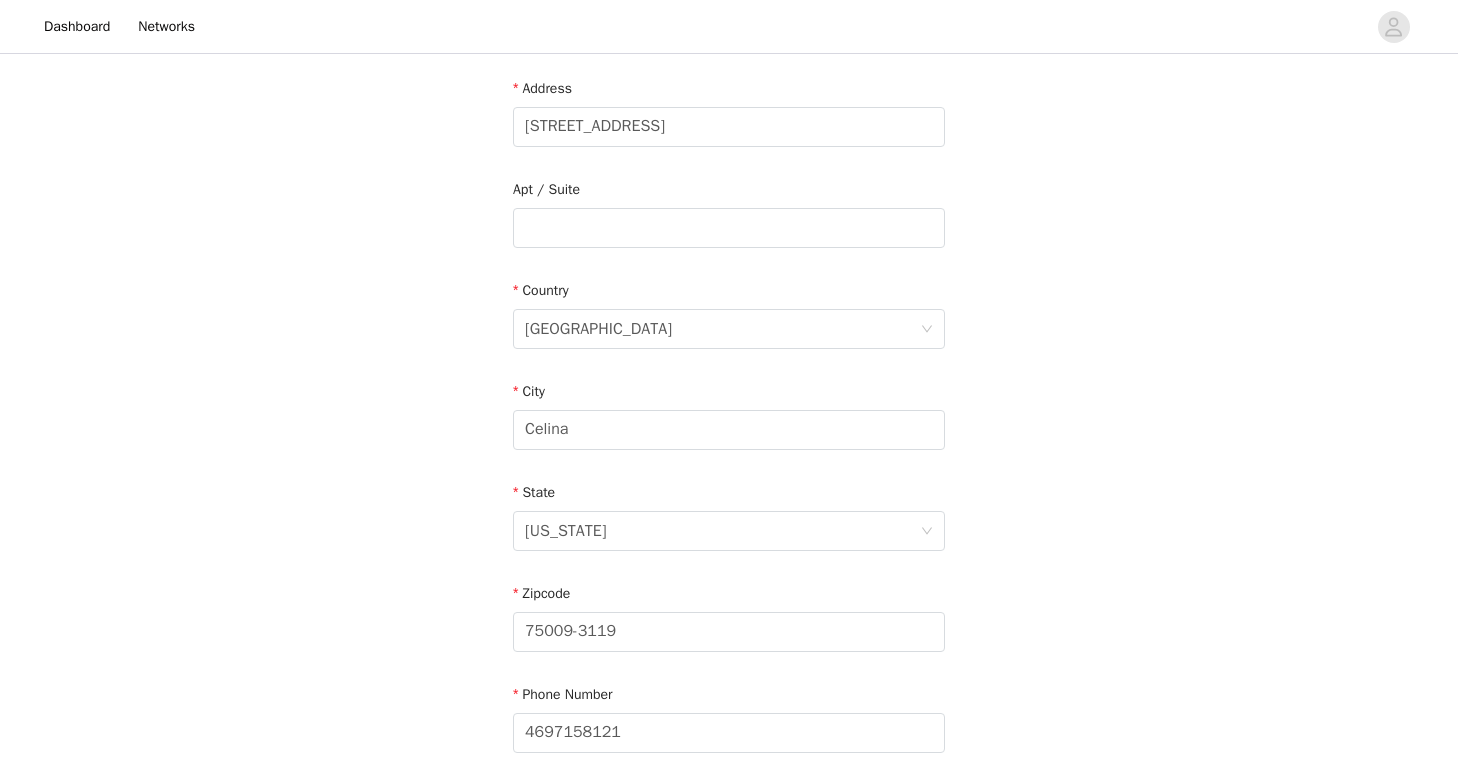 scroll, scrollTop: 604, scrollLeft: 0, axis: vertical 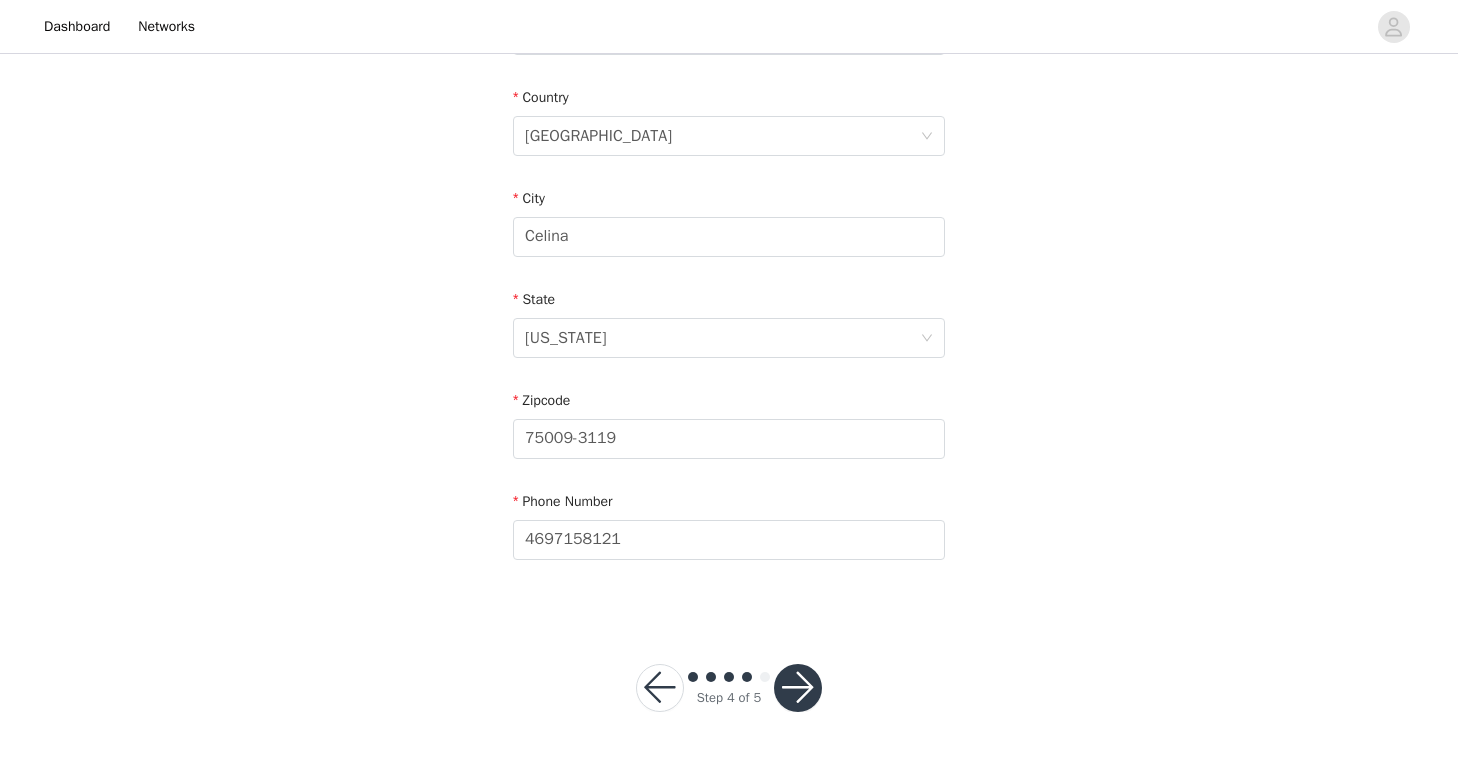click at bounding box center (798, 688) 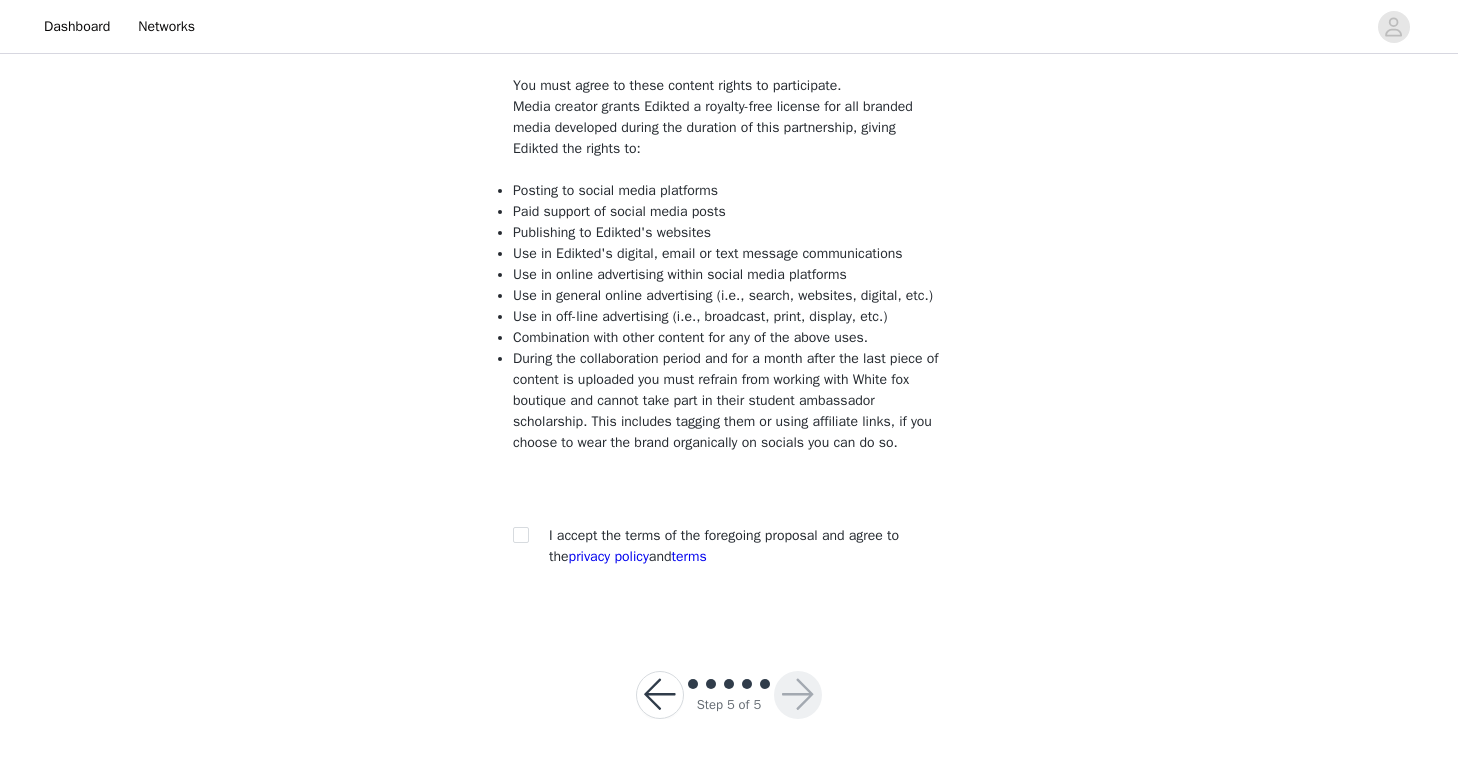 scroll, scrollTop: 160, scrollLeft: 0, axis: vertical 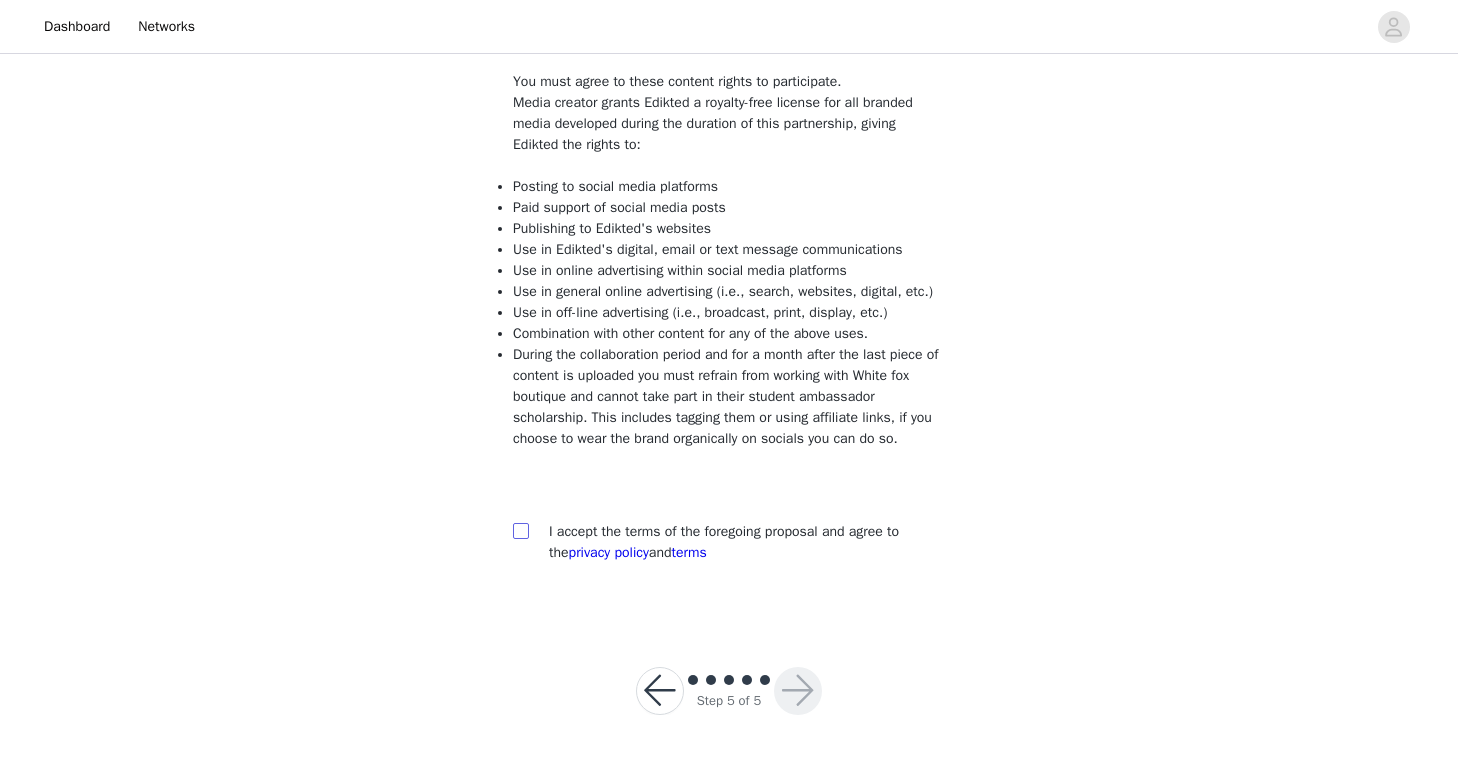 click at bounding box center (520, 530) 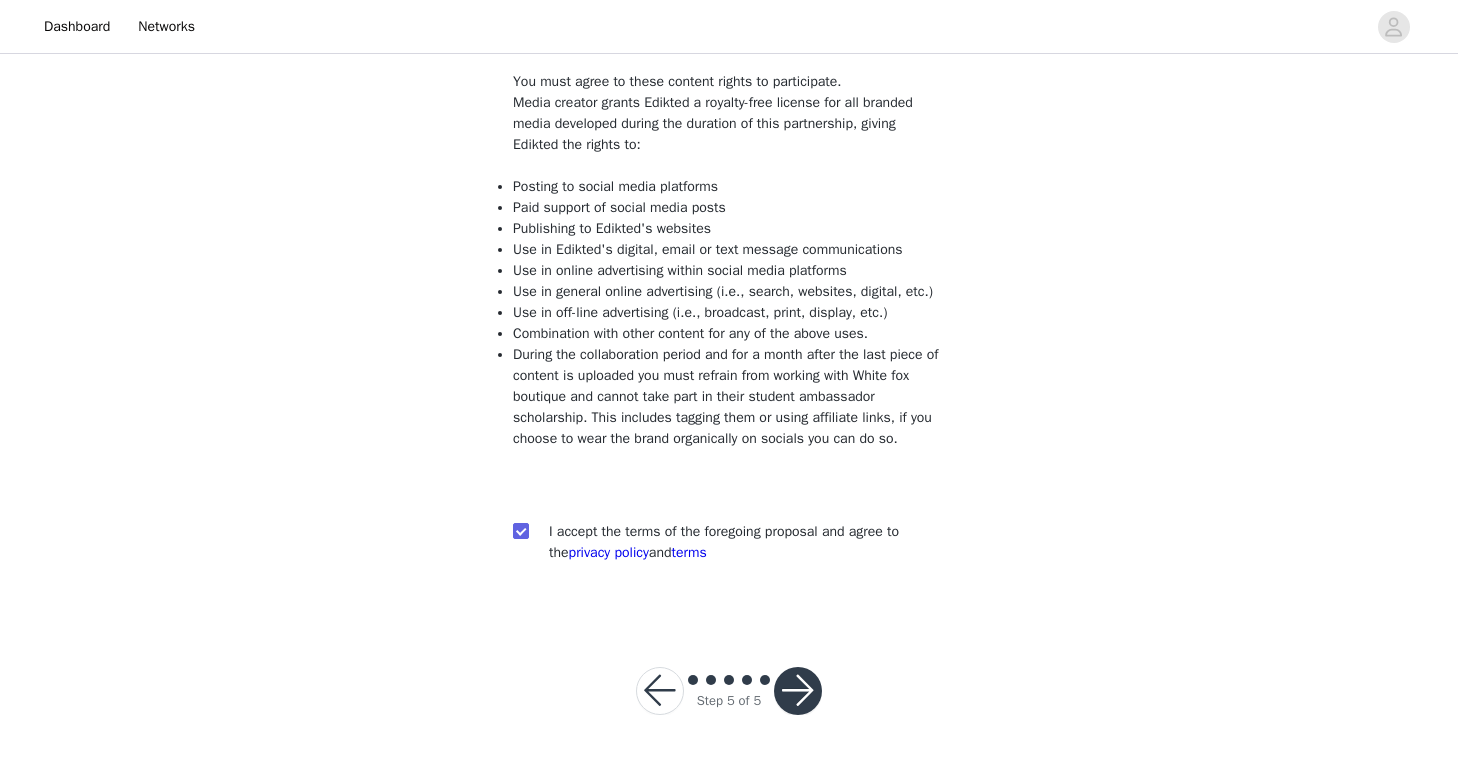 click at bounding box center (798, 691) 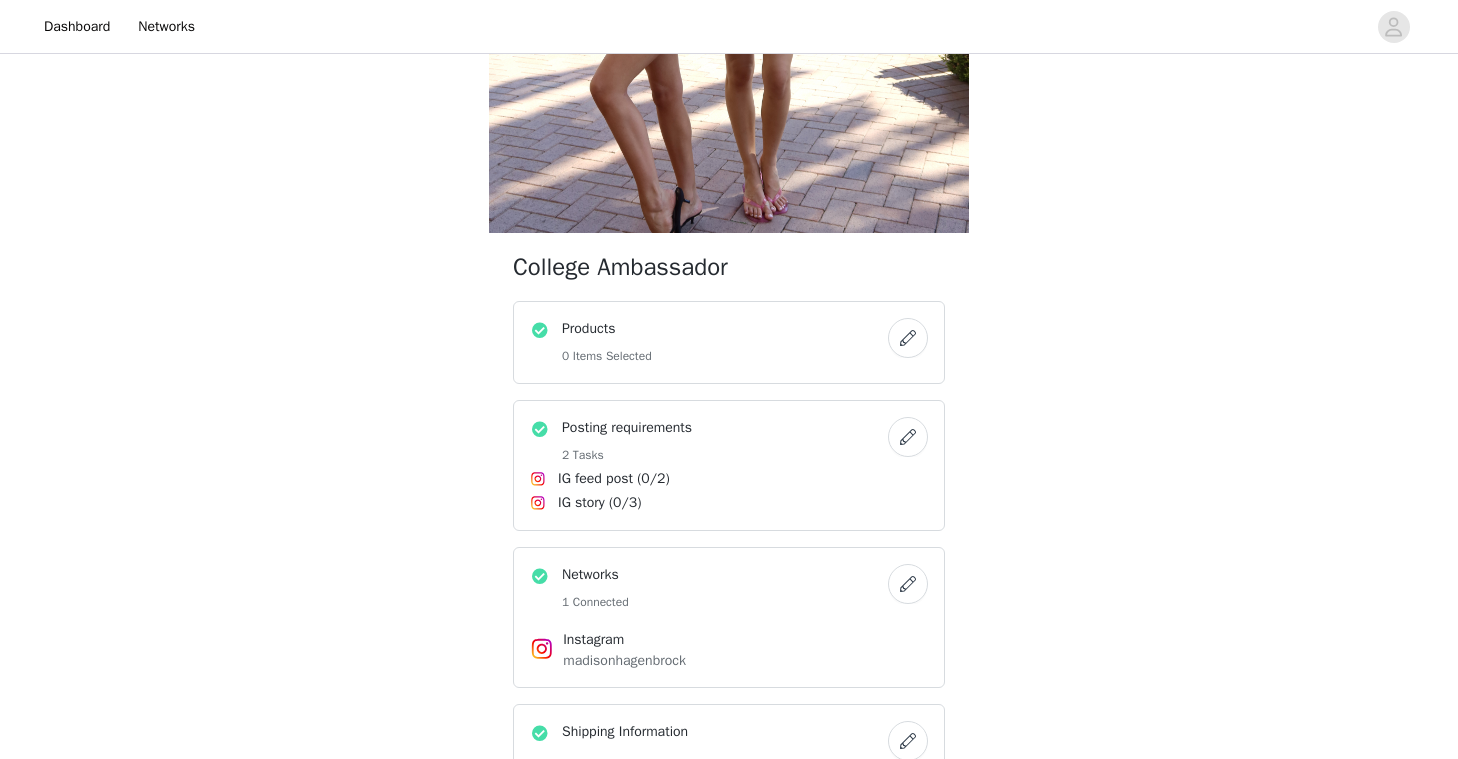 scroll, scrollTop: 412, scrollLeft: 0, axis: vertical 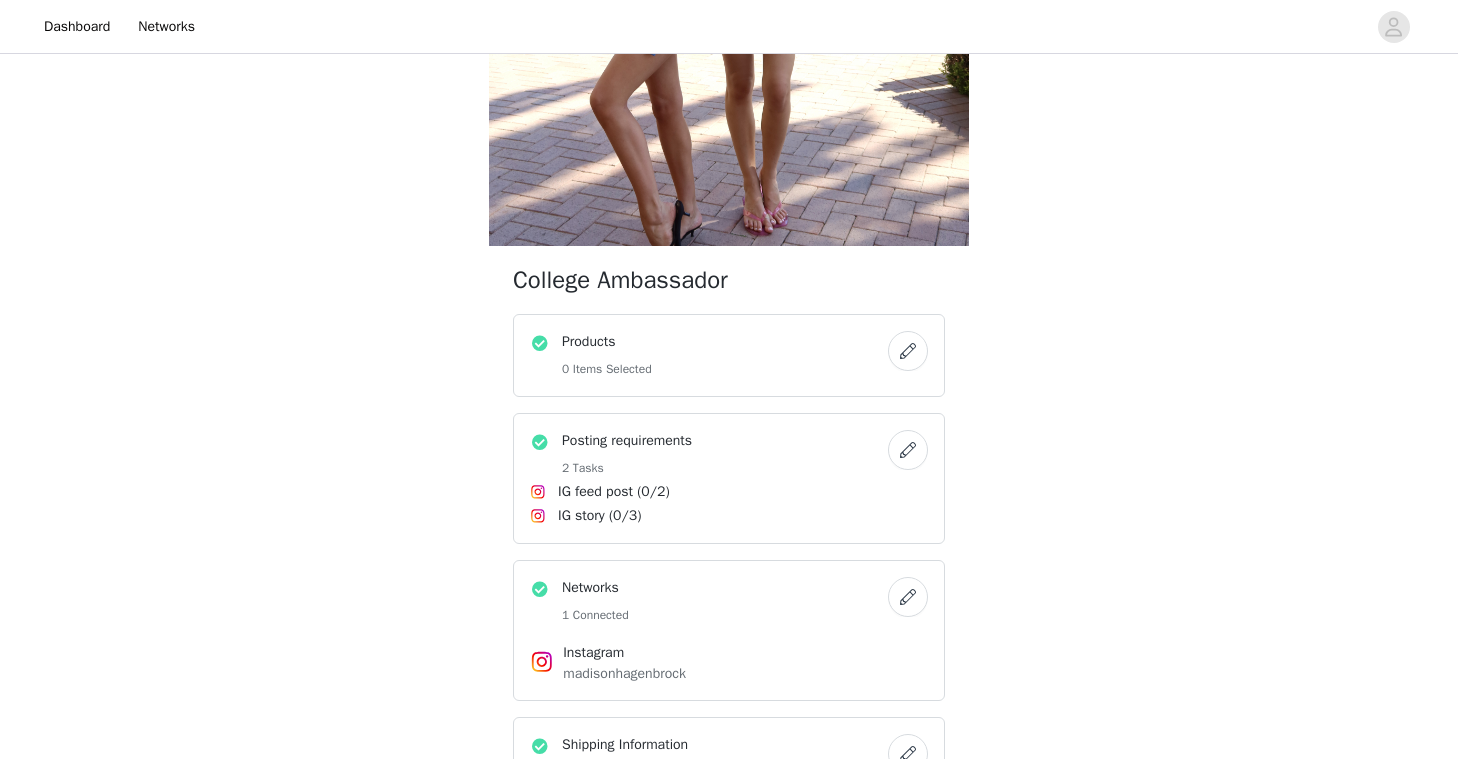 click on "Products   0 Items Selected" at bounding box center [709, 355] 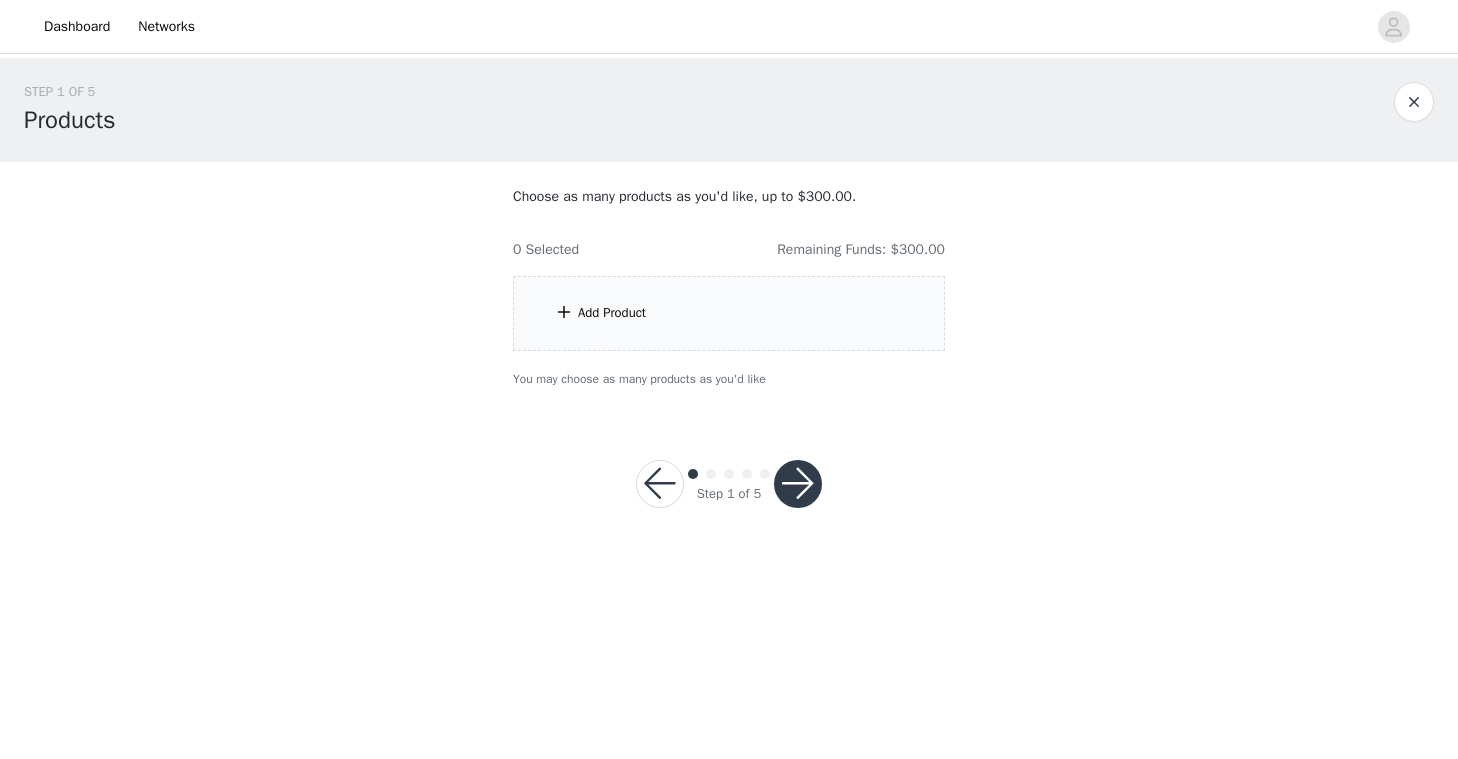 click on "Add Product" at bounding box center [612, 313] 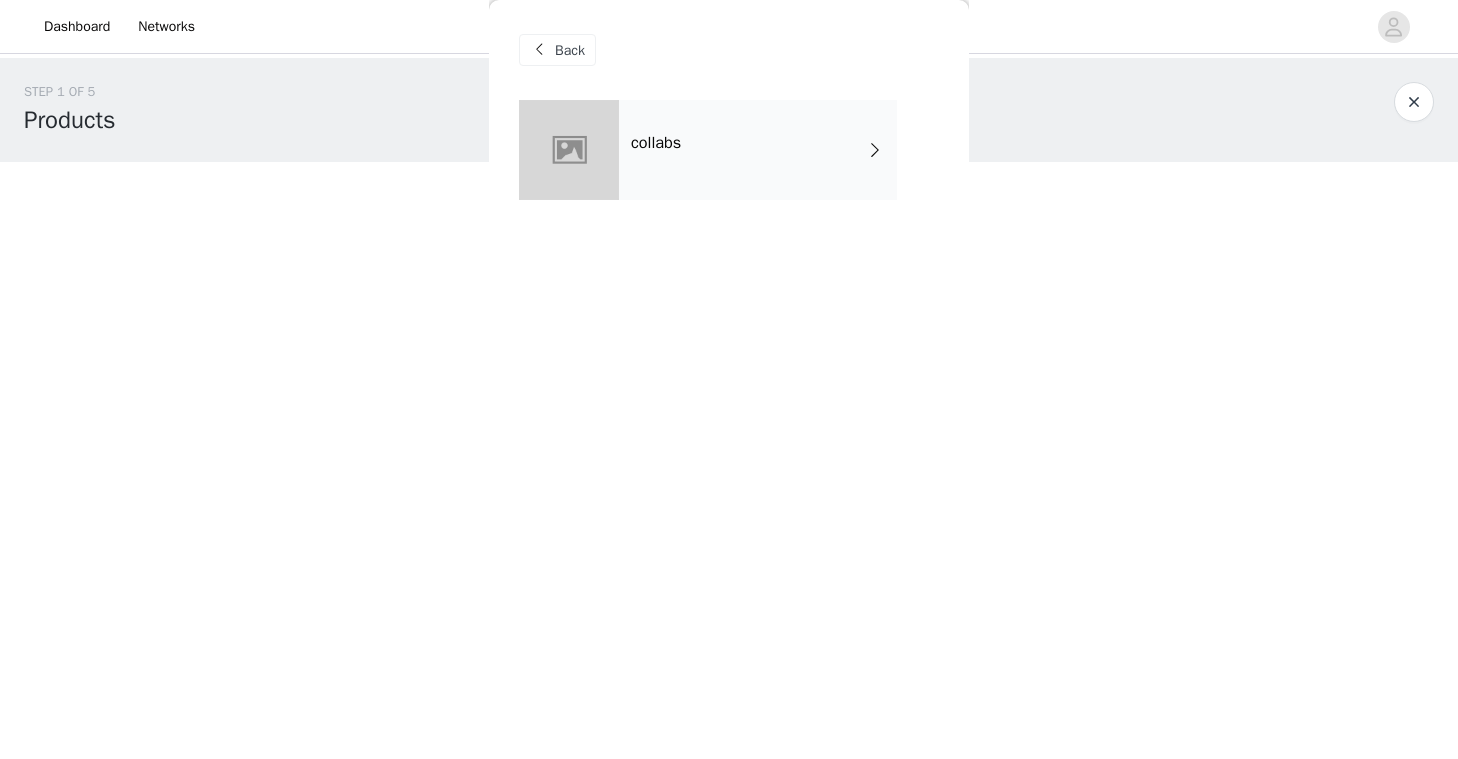 click on "collabs" at bounding box center (656, 143) 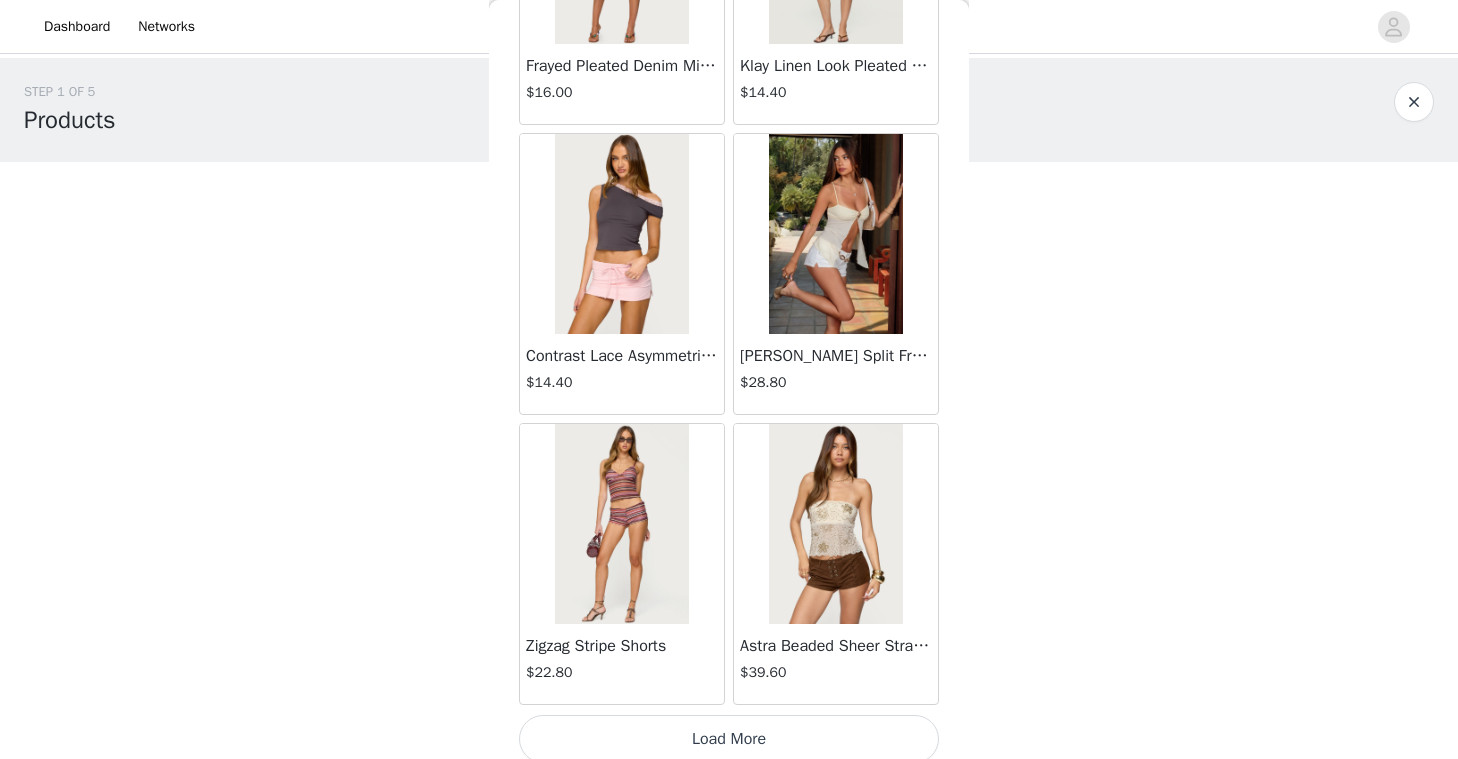 scroll, scrollTop: 2301, scrollLeft: 0, axis: vertical 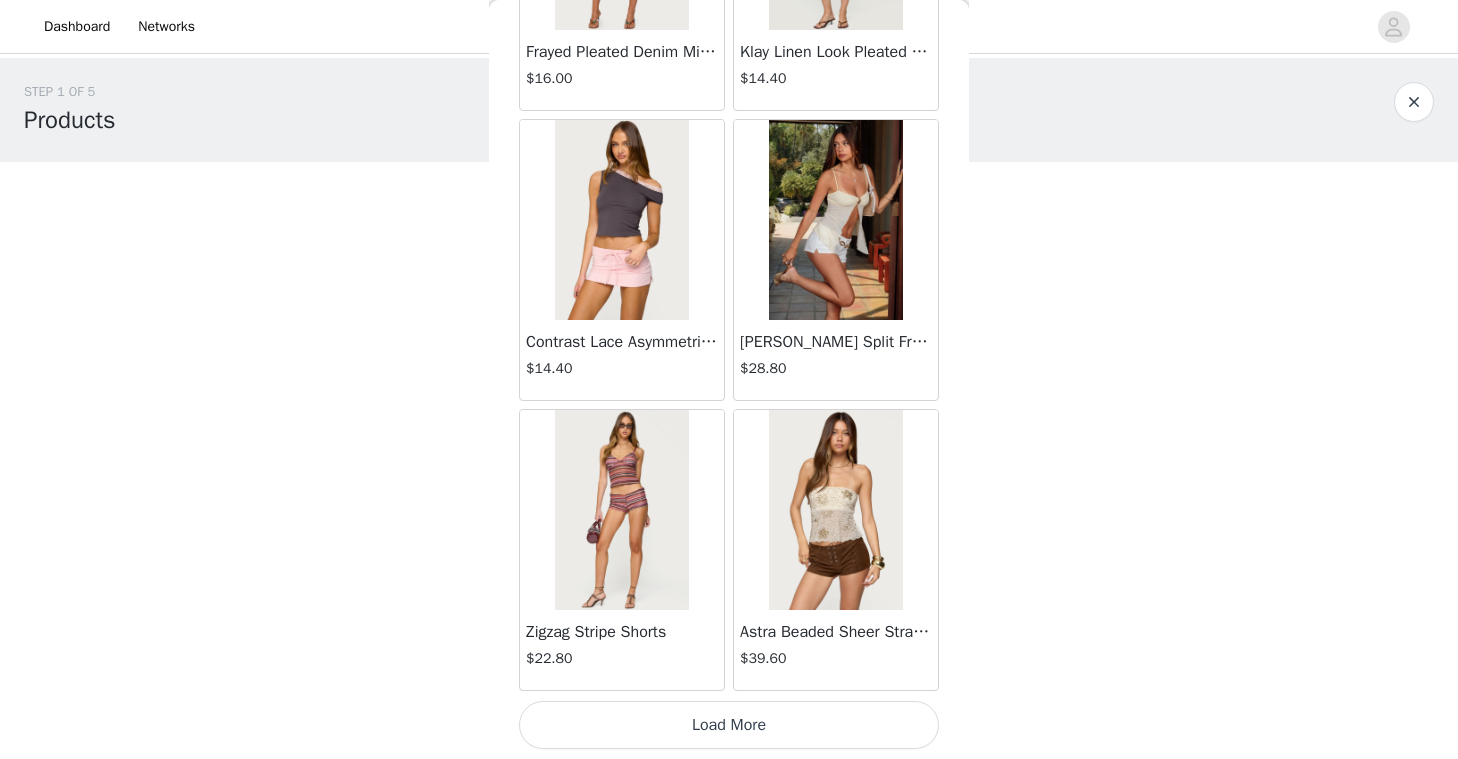 click on "Load More" at bounding box center (729, 725) 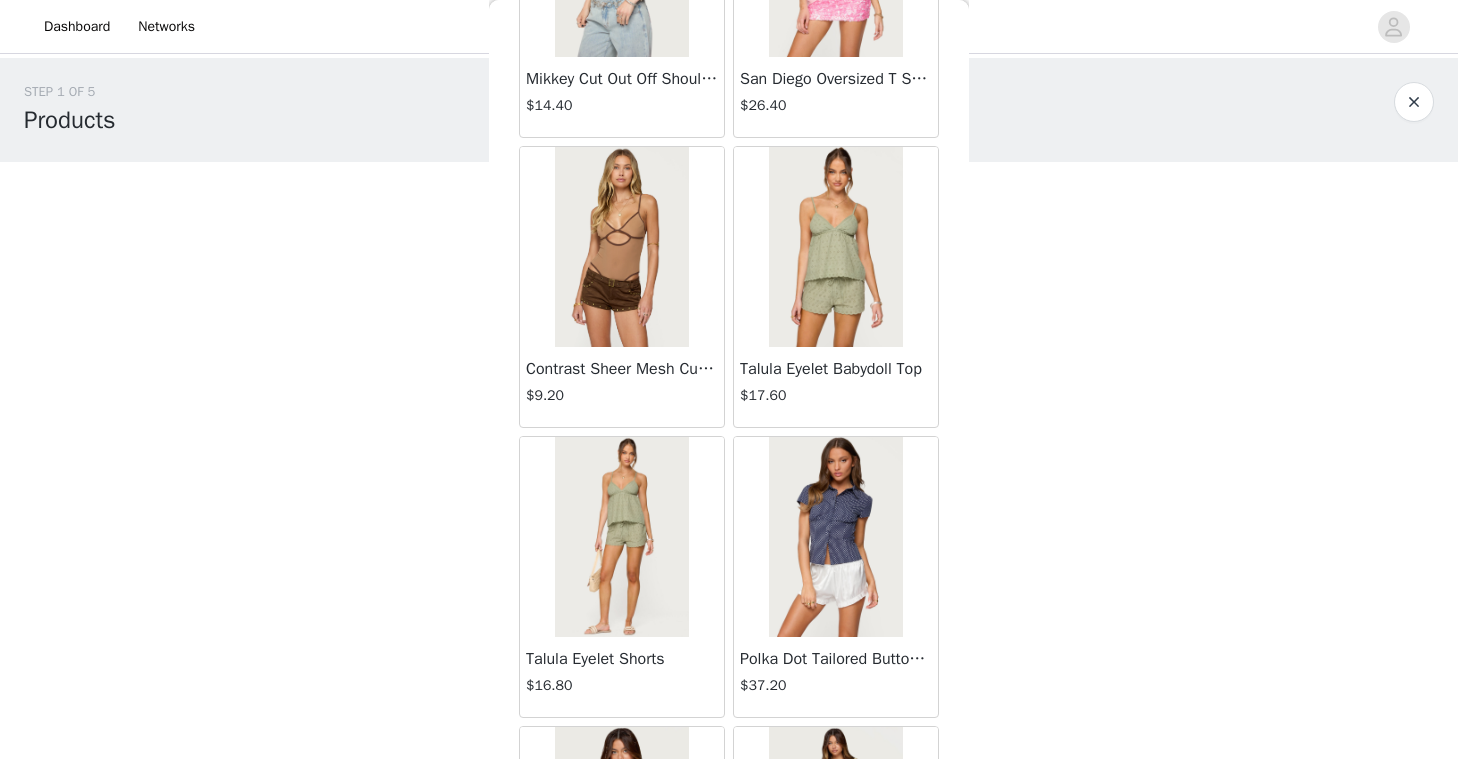scroll, scrollTop: 3726, scrollLeft: 0, axis: vertical 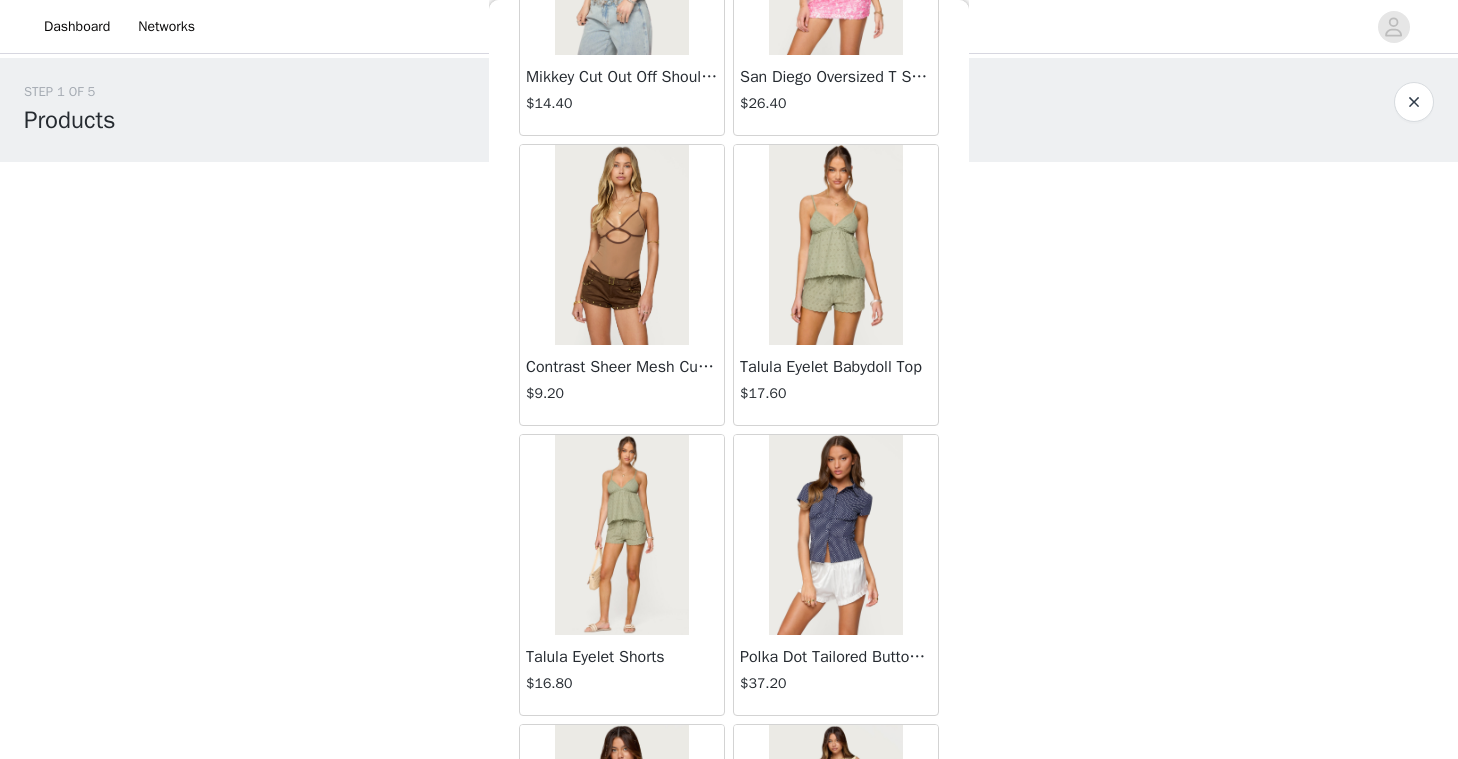 click at bounding box center (835, 535) 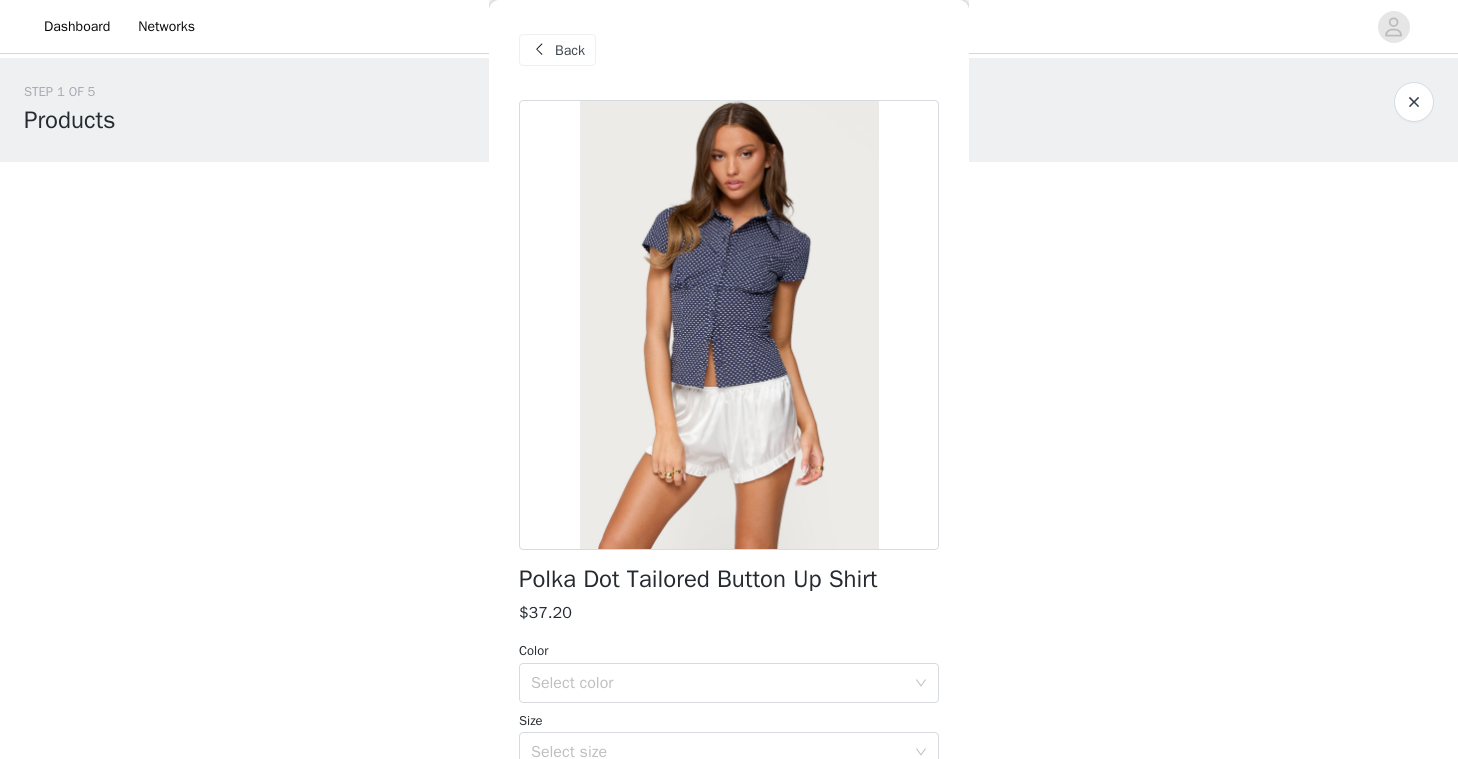 scroll, scrollTop: 174, scrollLeft: 0, axis: vertical 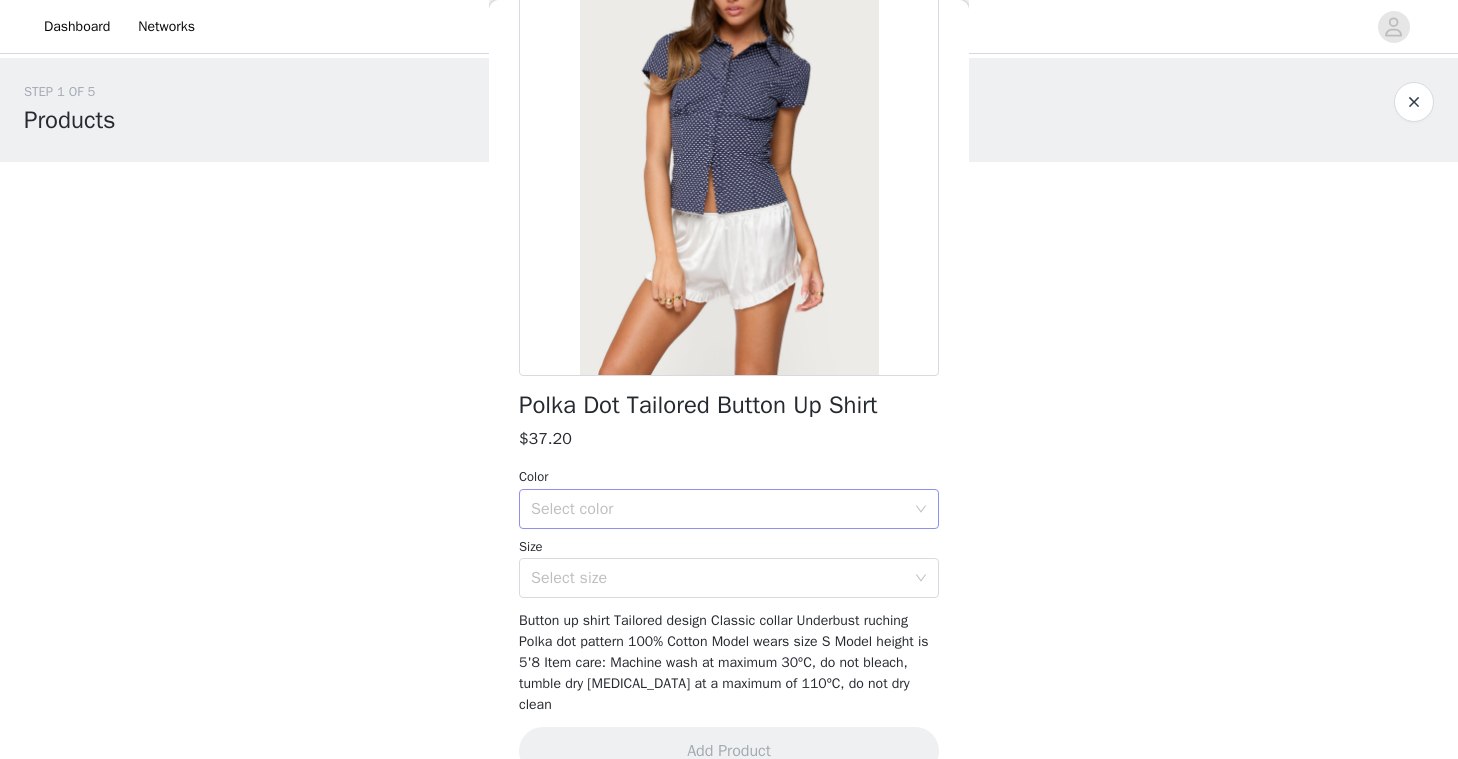 click on "Select color" at bounding box center [718, 509] 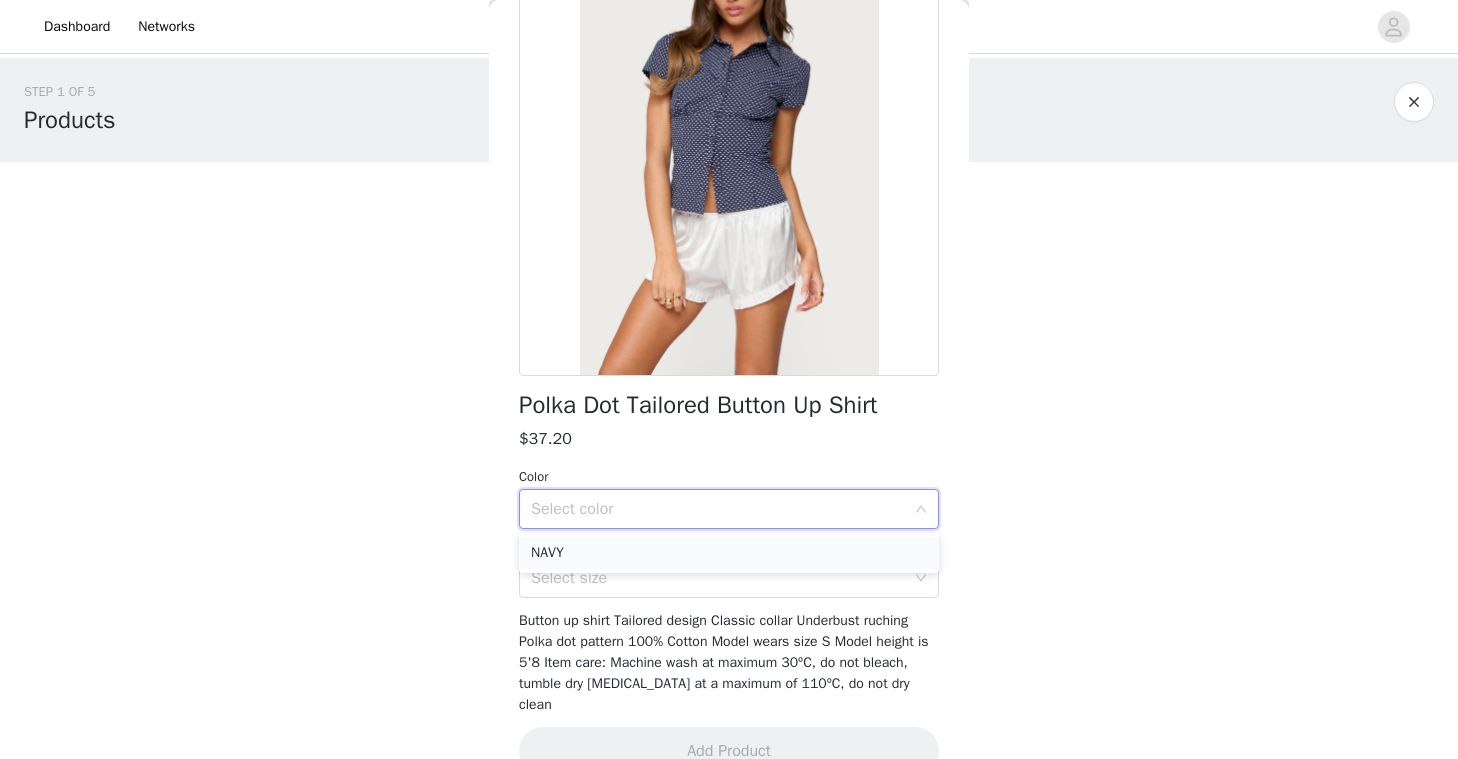 click on "NAVY" at bounding box center (729, 553) 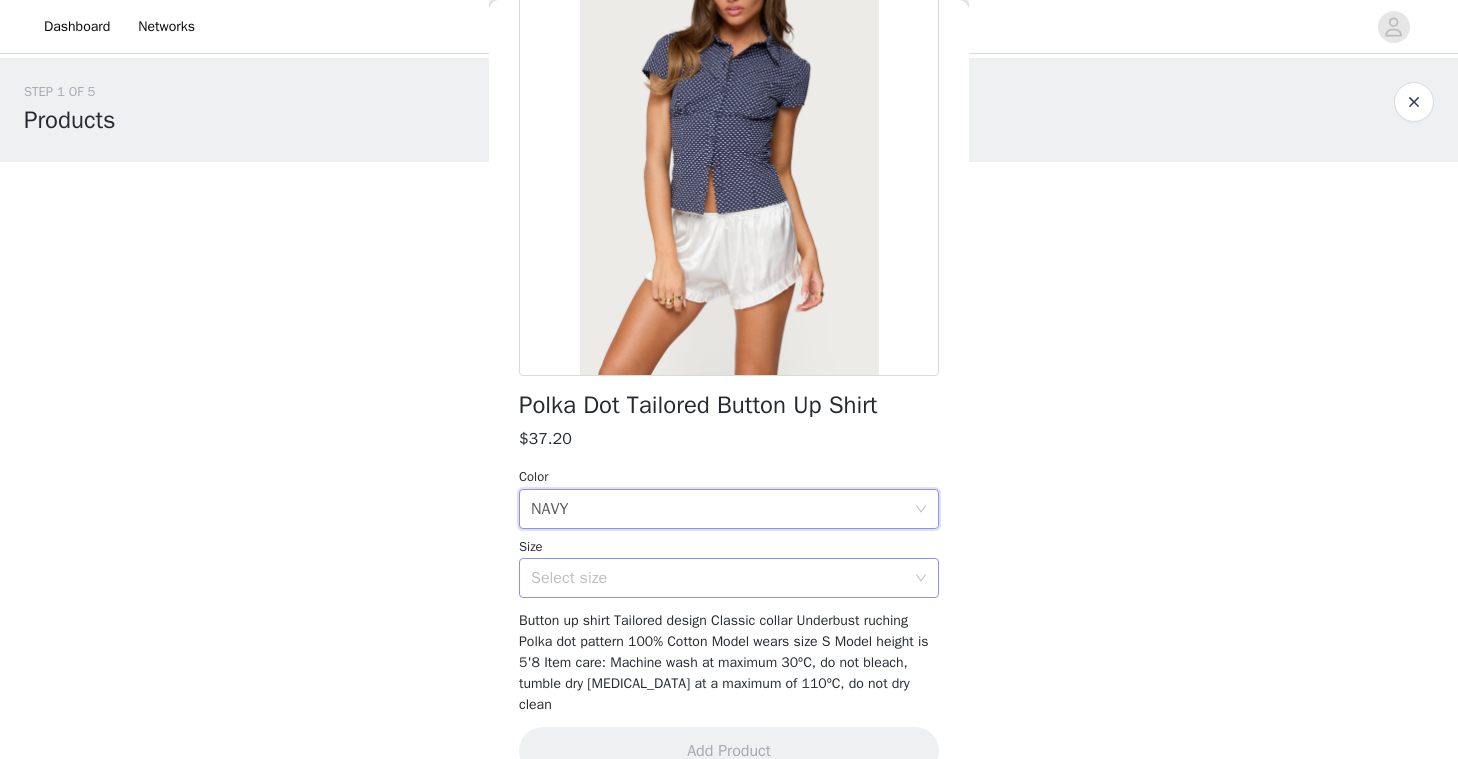 click on "Select size" at bounding box center [718, 578] 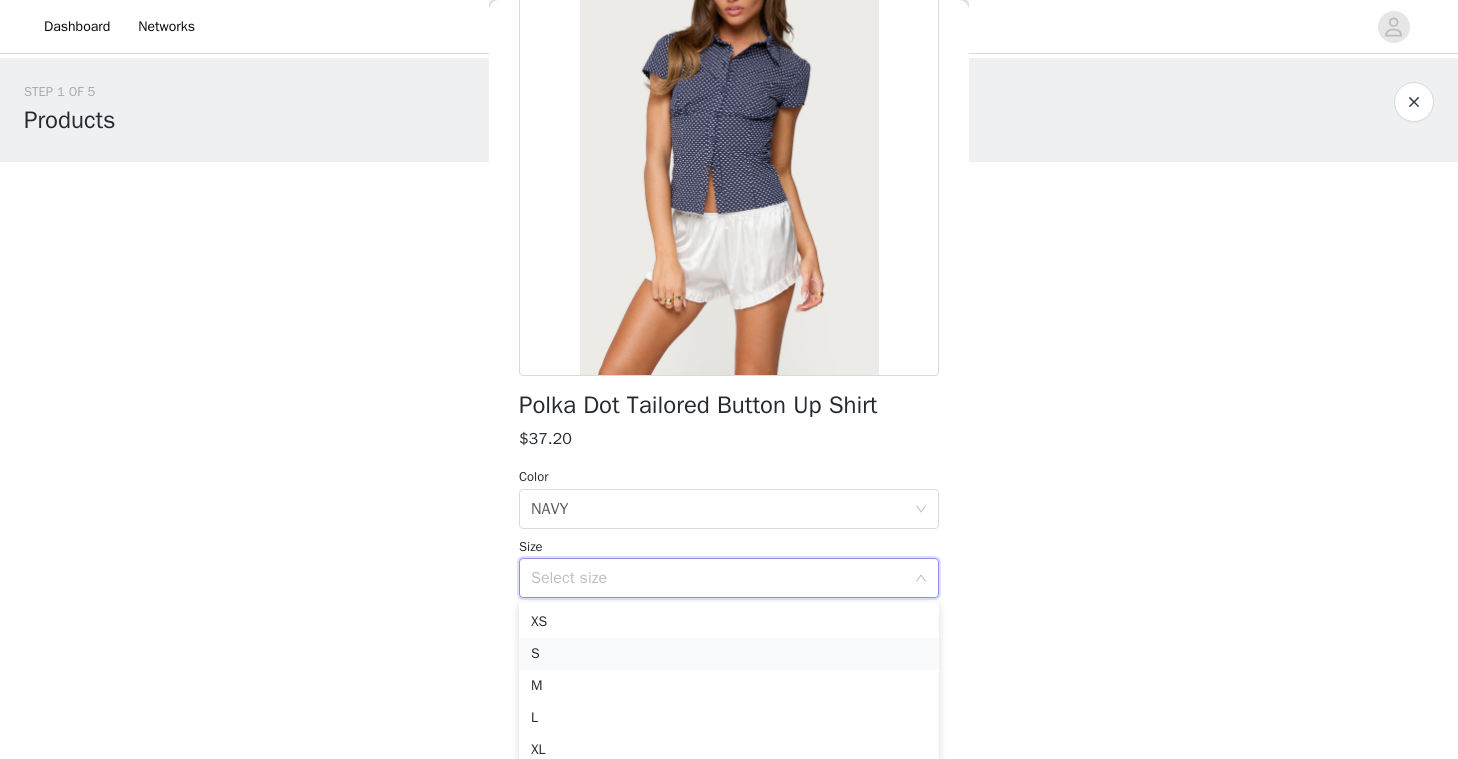 click on "S" at bounding box center [729, 654] 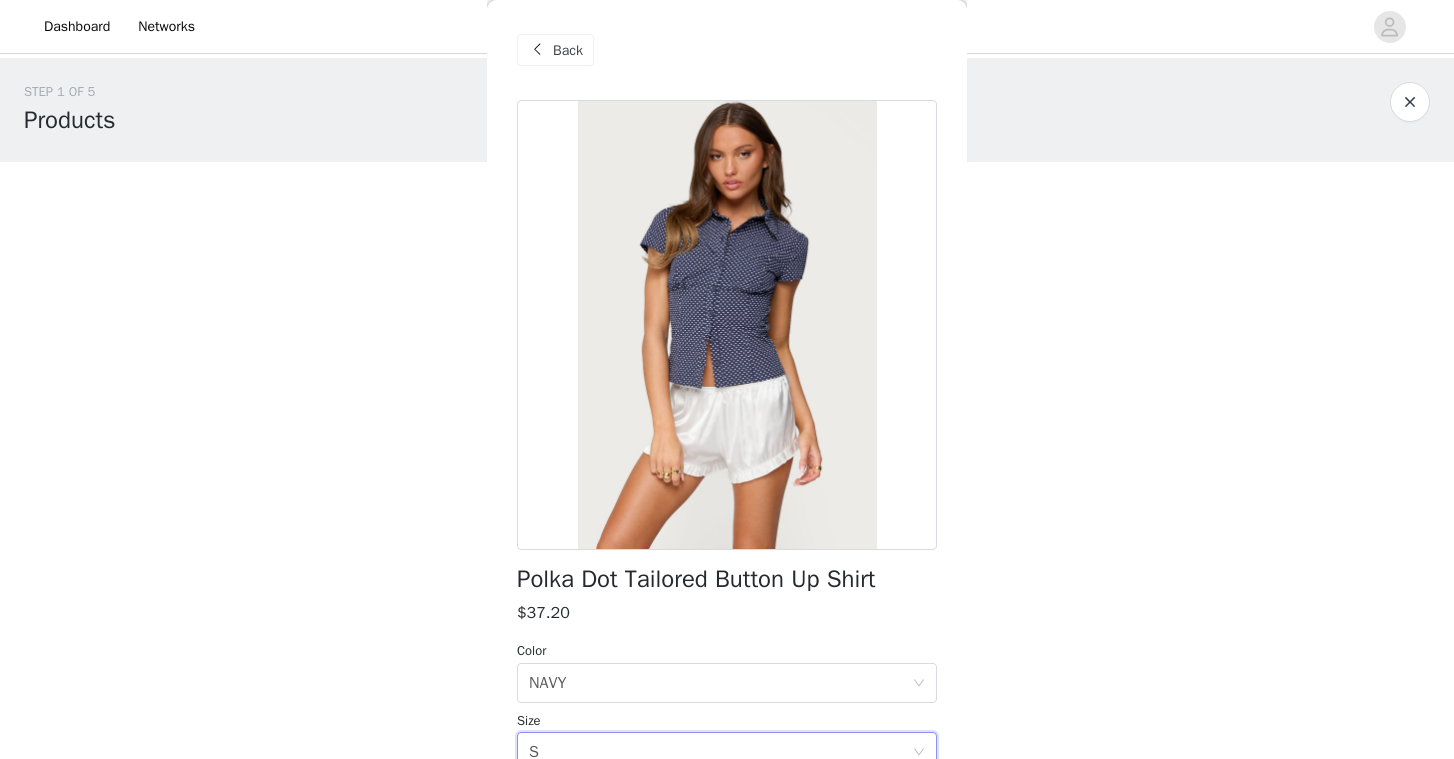scroll, scrollTop: 192, scrollLeft: 0, axis: vertical 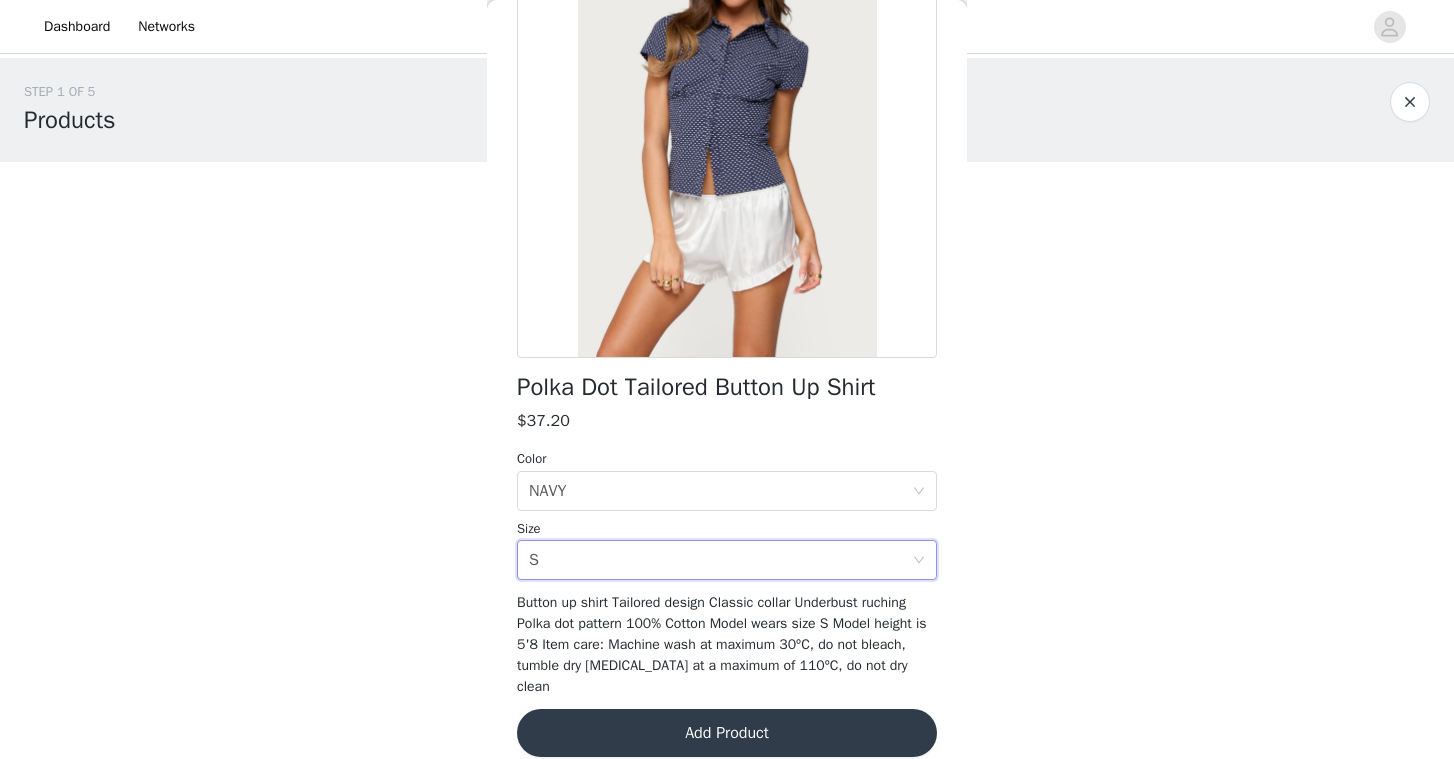 click on "Add Product" at bounding box center (727, 733) 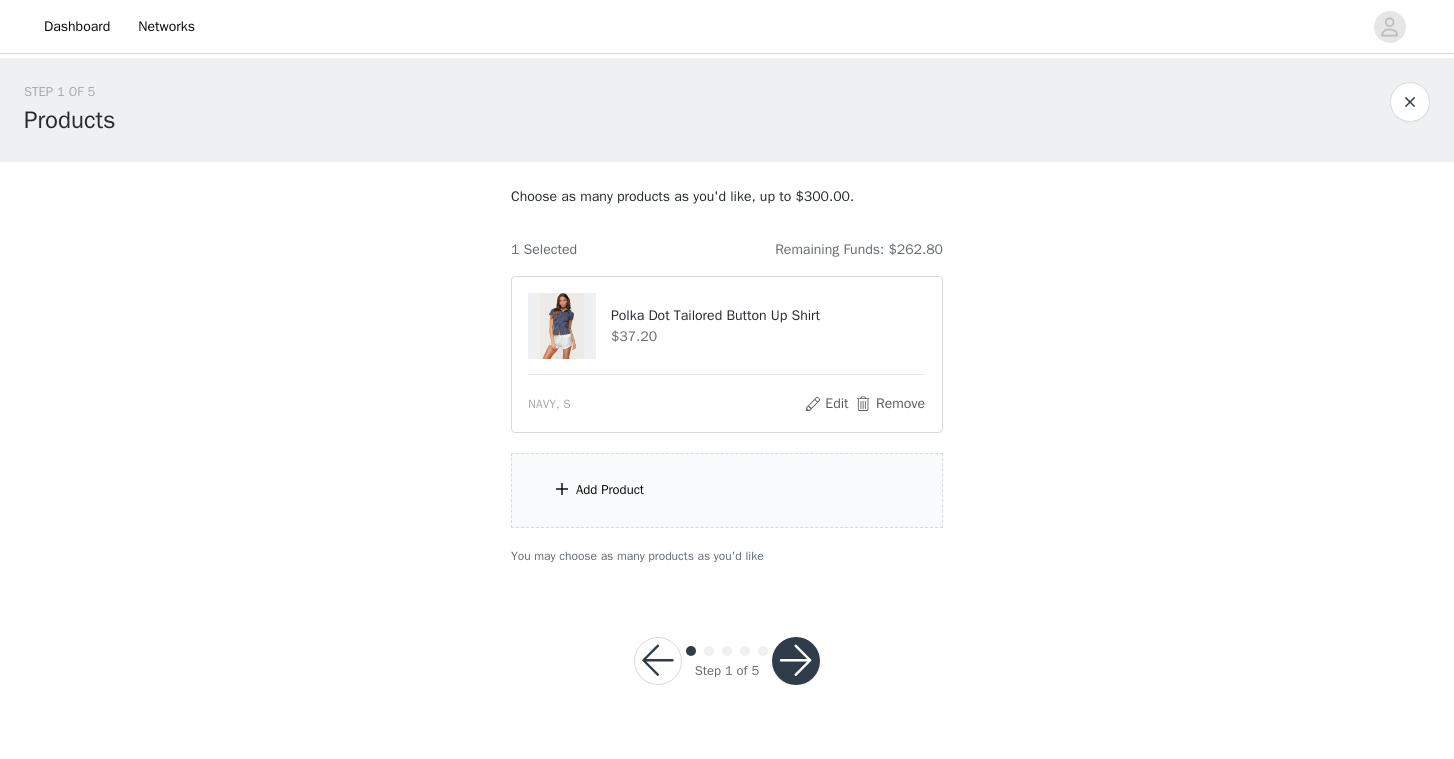 click on "Add Product" at bounding box center (727, 490) 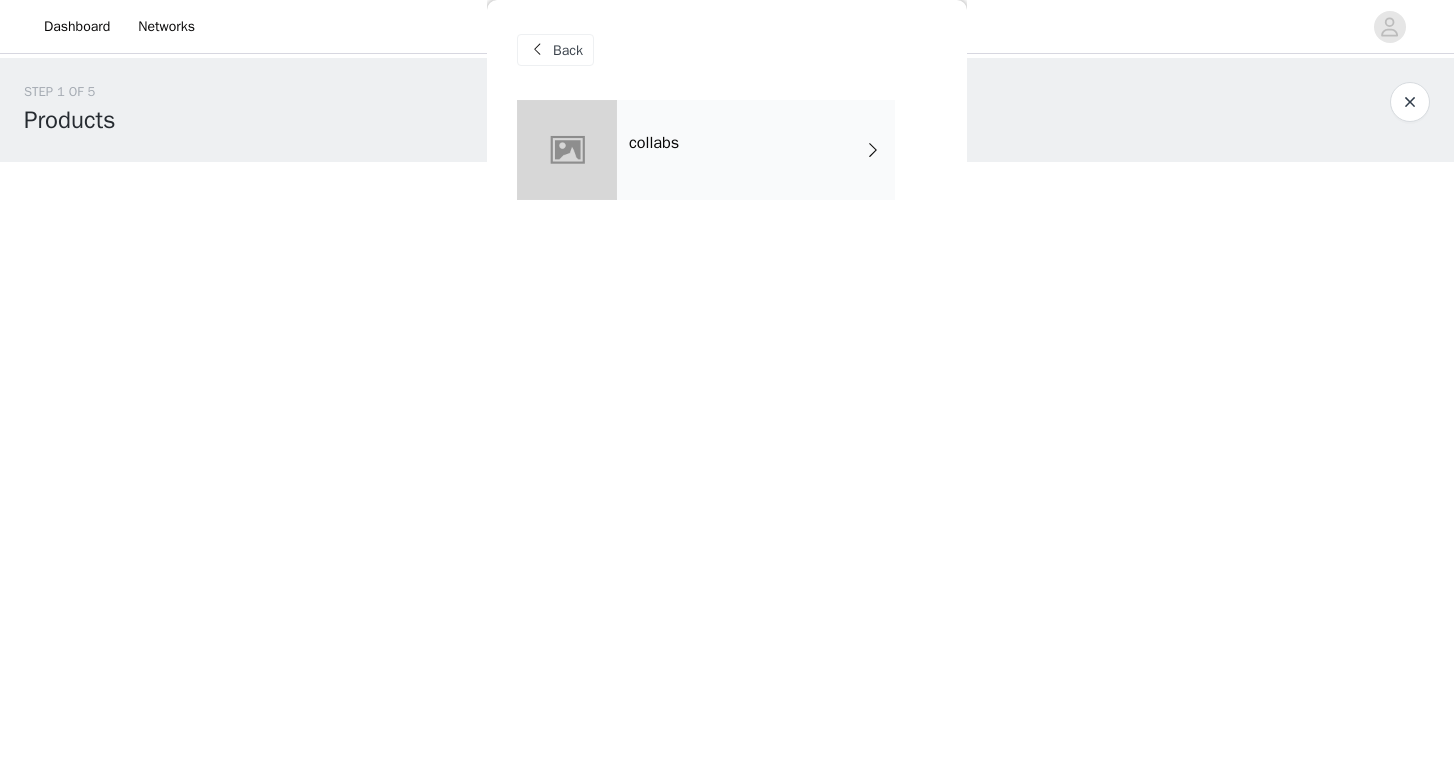 click on "collabs" at bounding box center (756, 150) 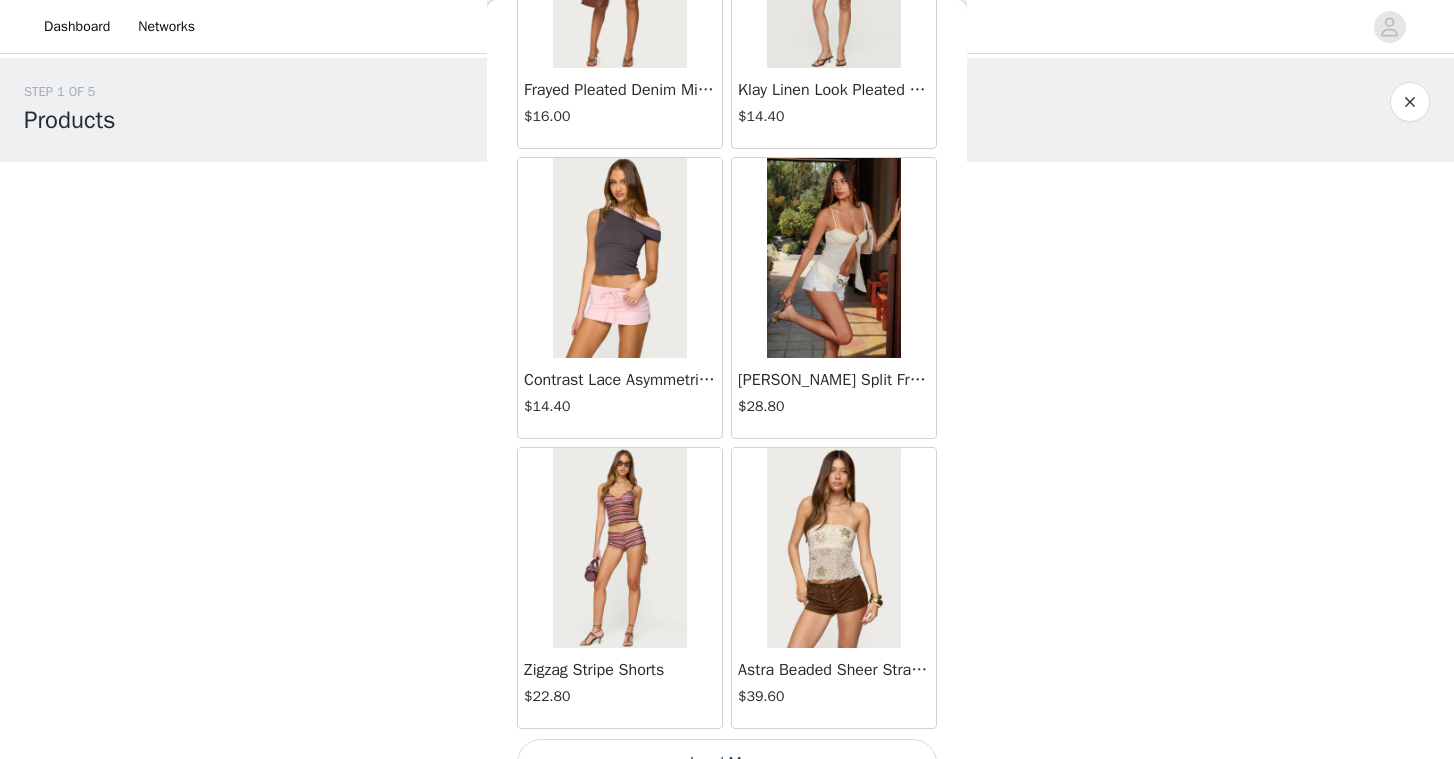 scroll, scrollTop: 2301, scrollLeft: 0, axis: vertical 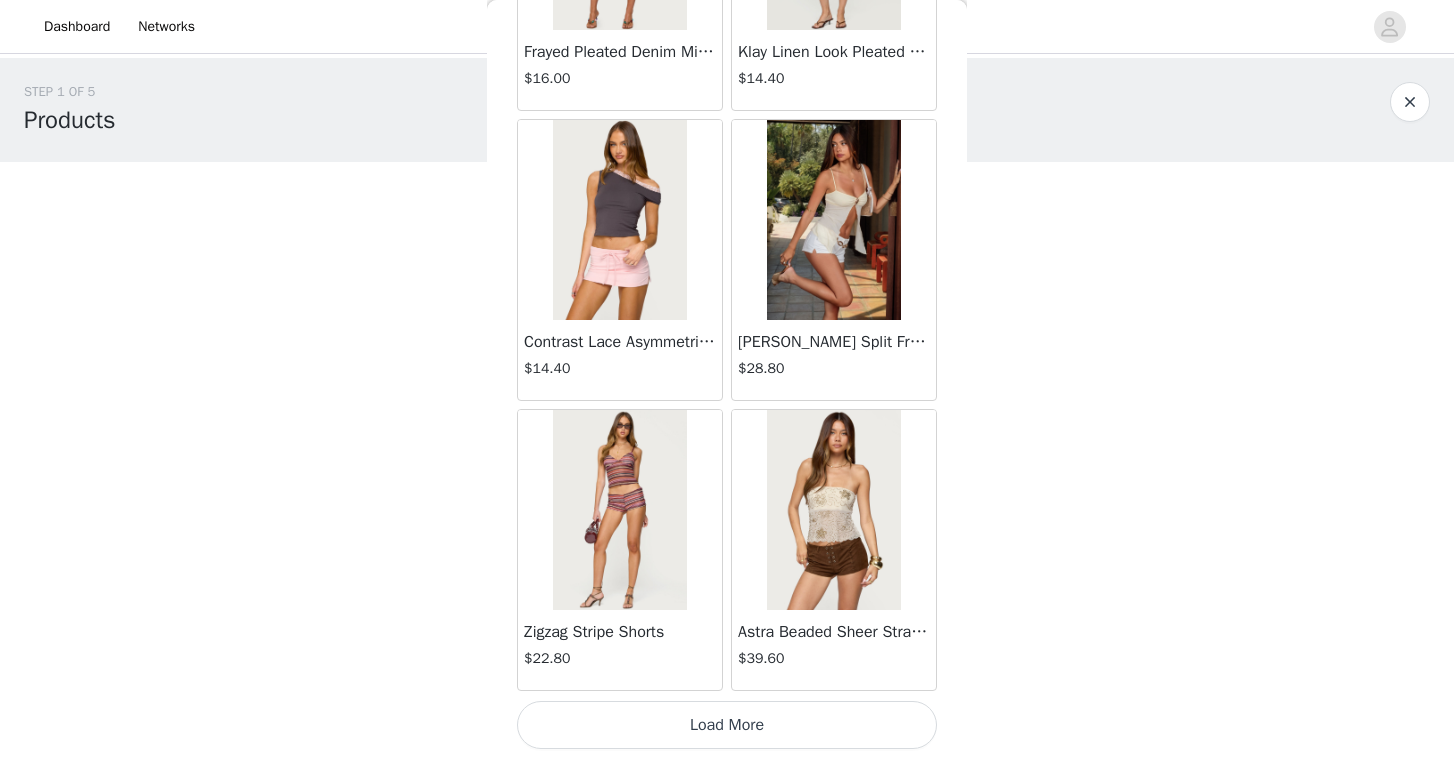 click on "Load More" at bounding box center [727, 725] 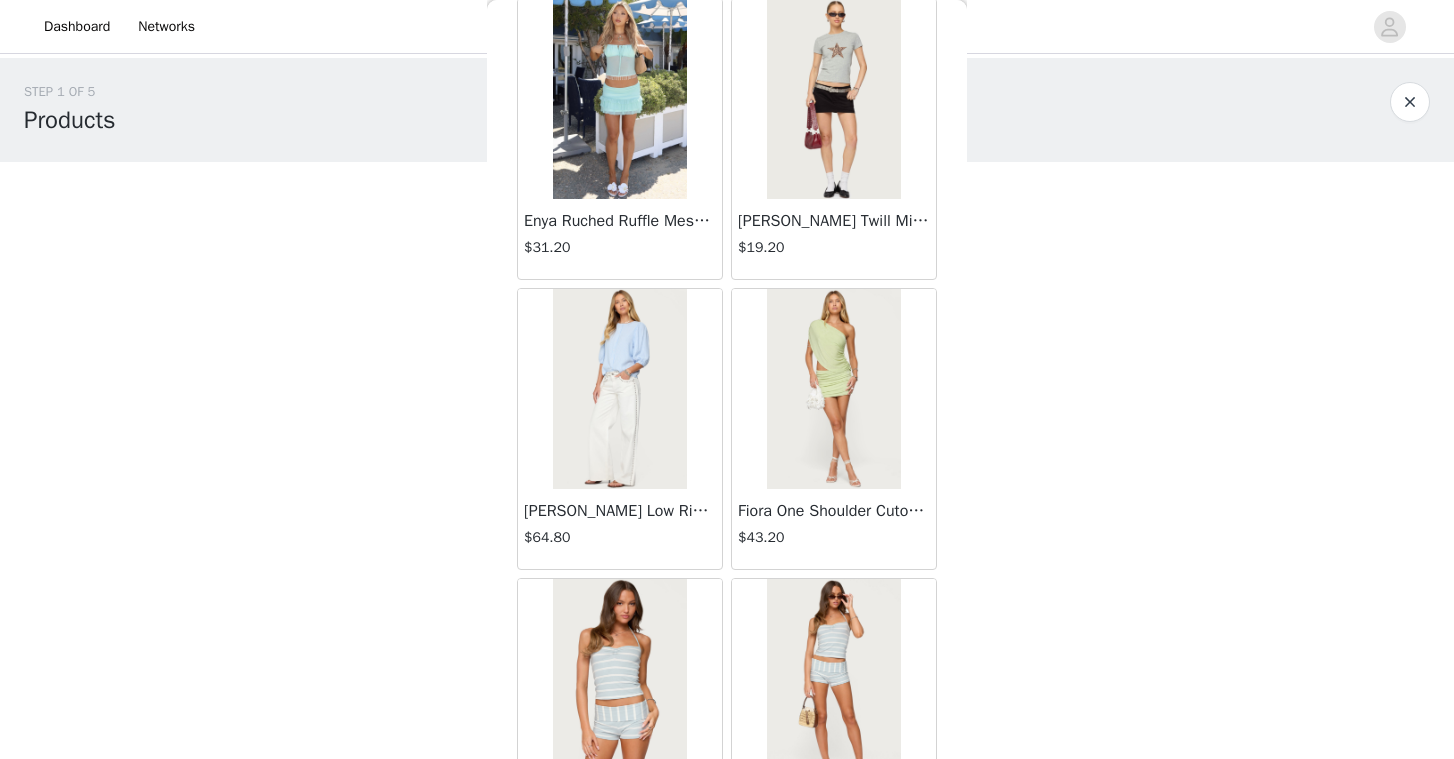 scroll, scrollTop: 5086, scrollLeft: 0, axis: vertical 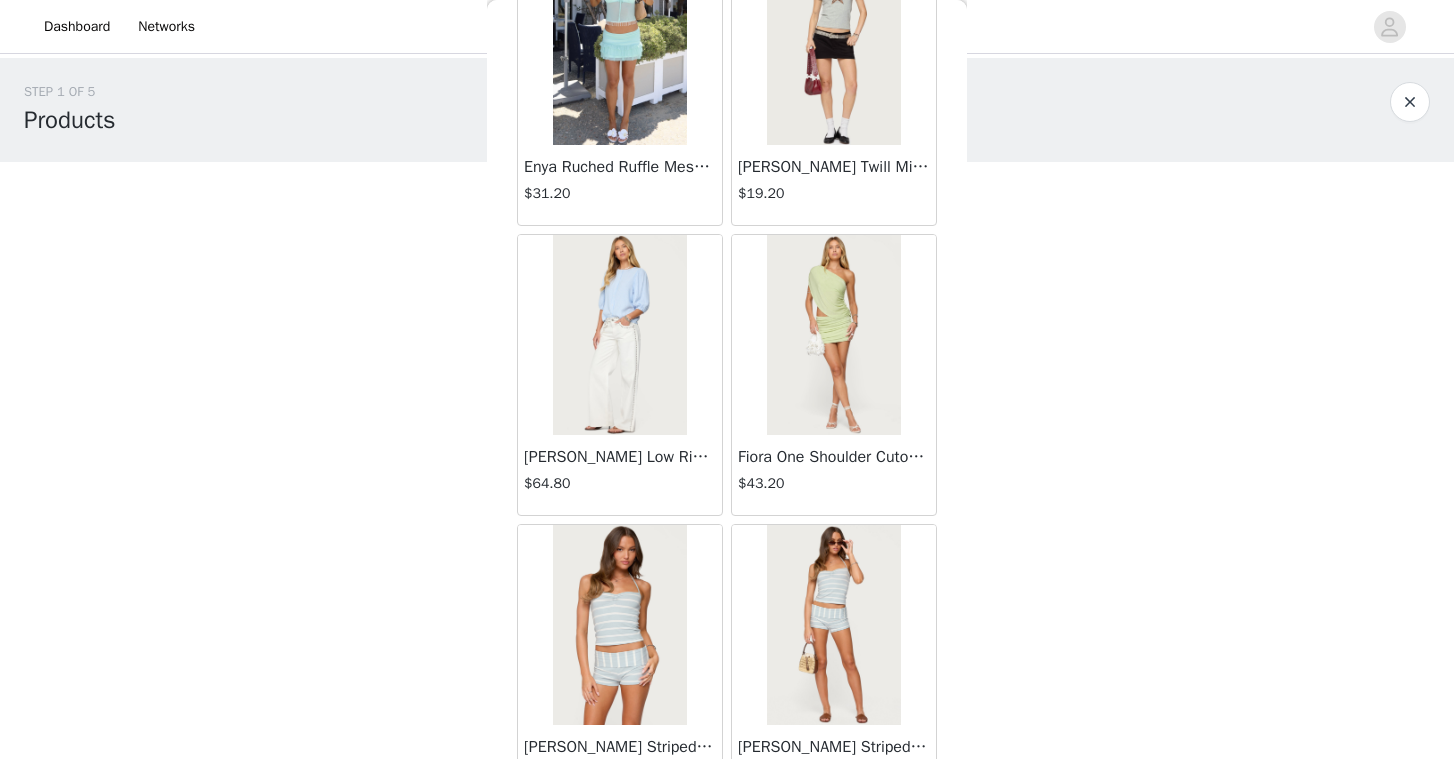 click at bounding box center (833, 335) 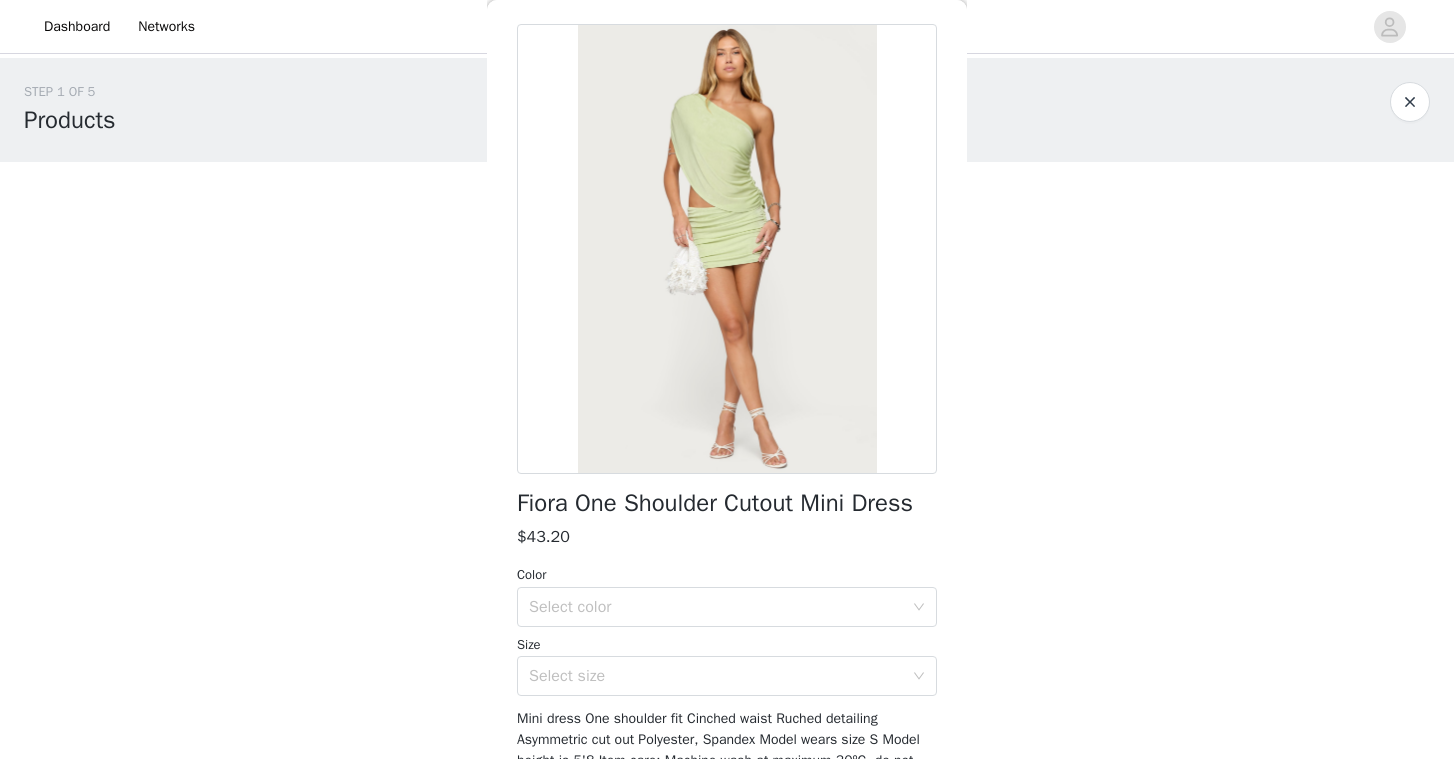 scroll, scrollTop: 79, scrollLeft: 0, axis: vertical 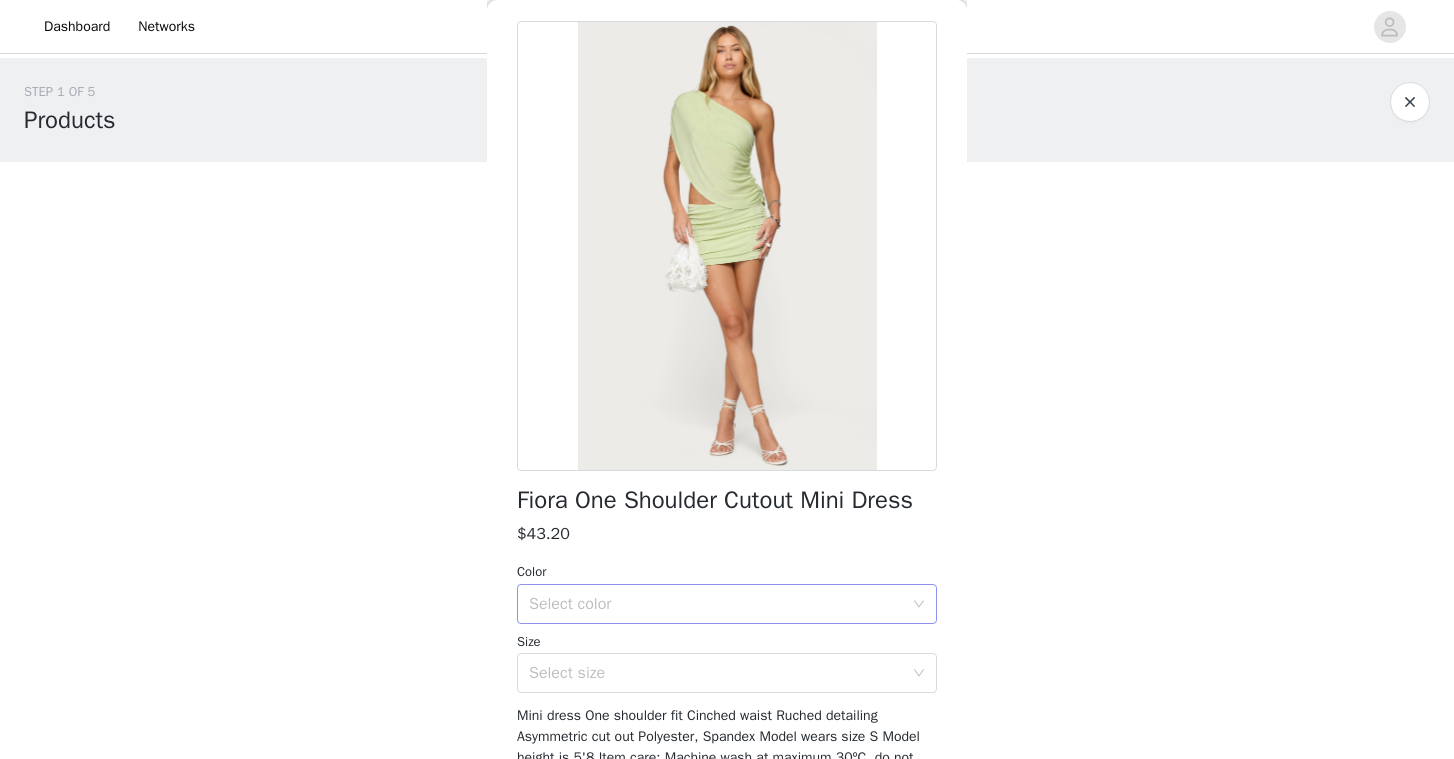 click on "Select color" at bounding box center [716, 604] 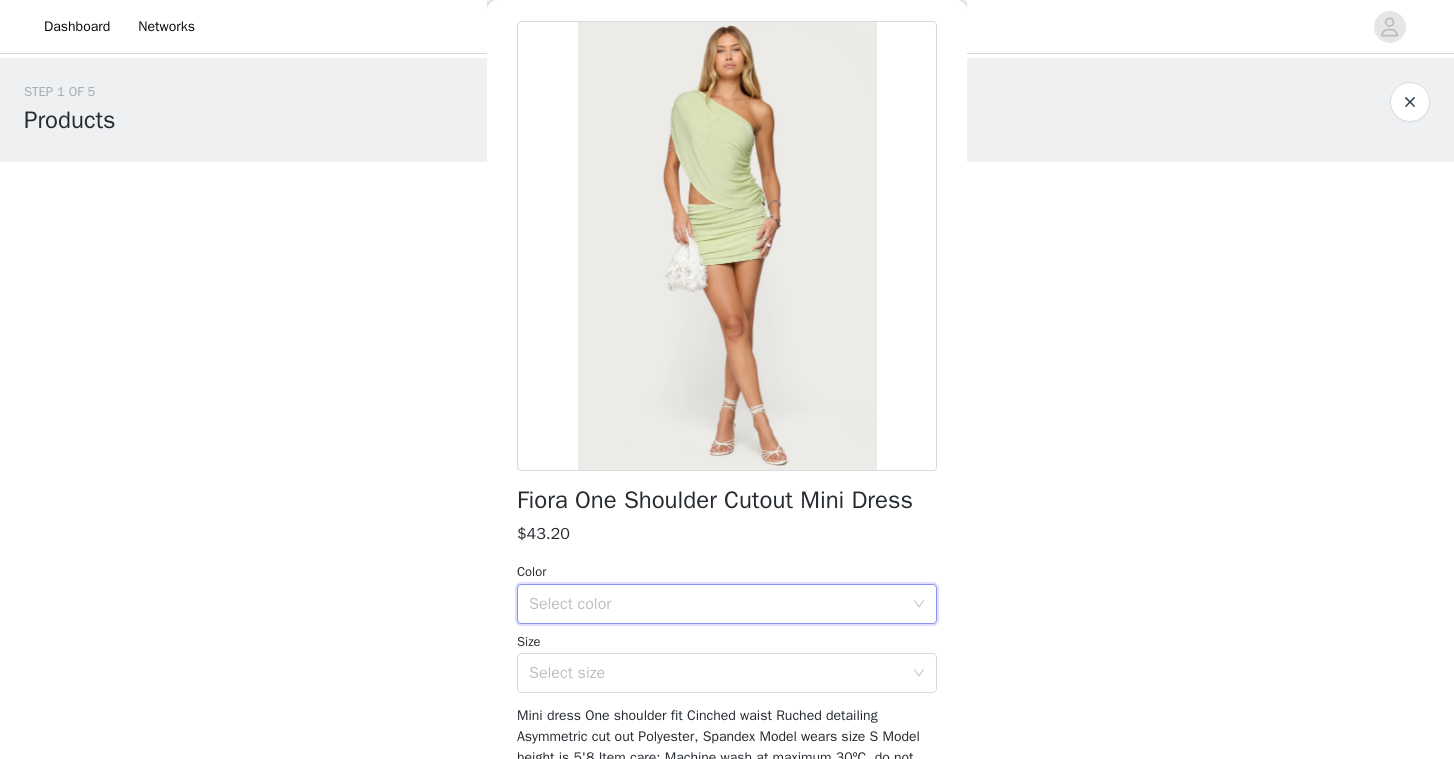 click at bounding box center (727, 246) 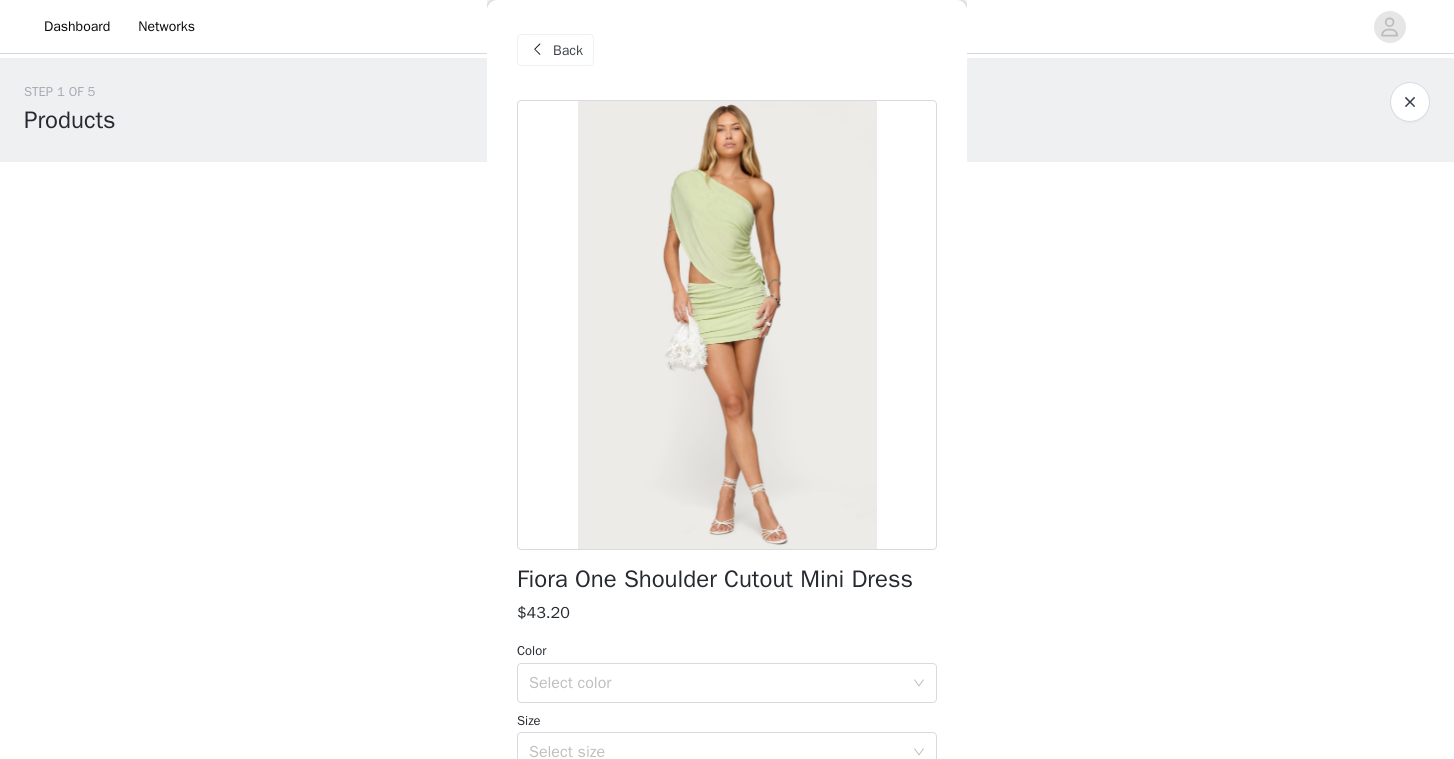scroll, scrollTop: 1, scrollLeft: 0, axis: vertical 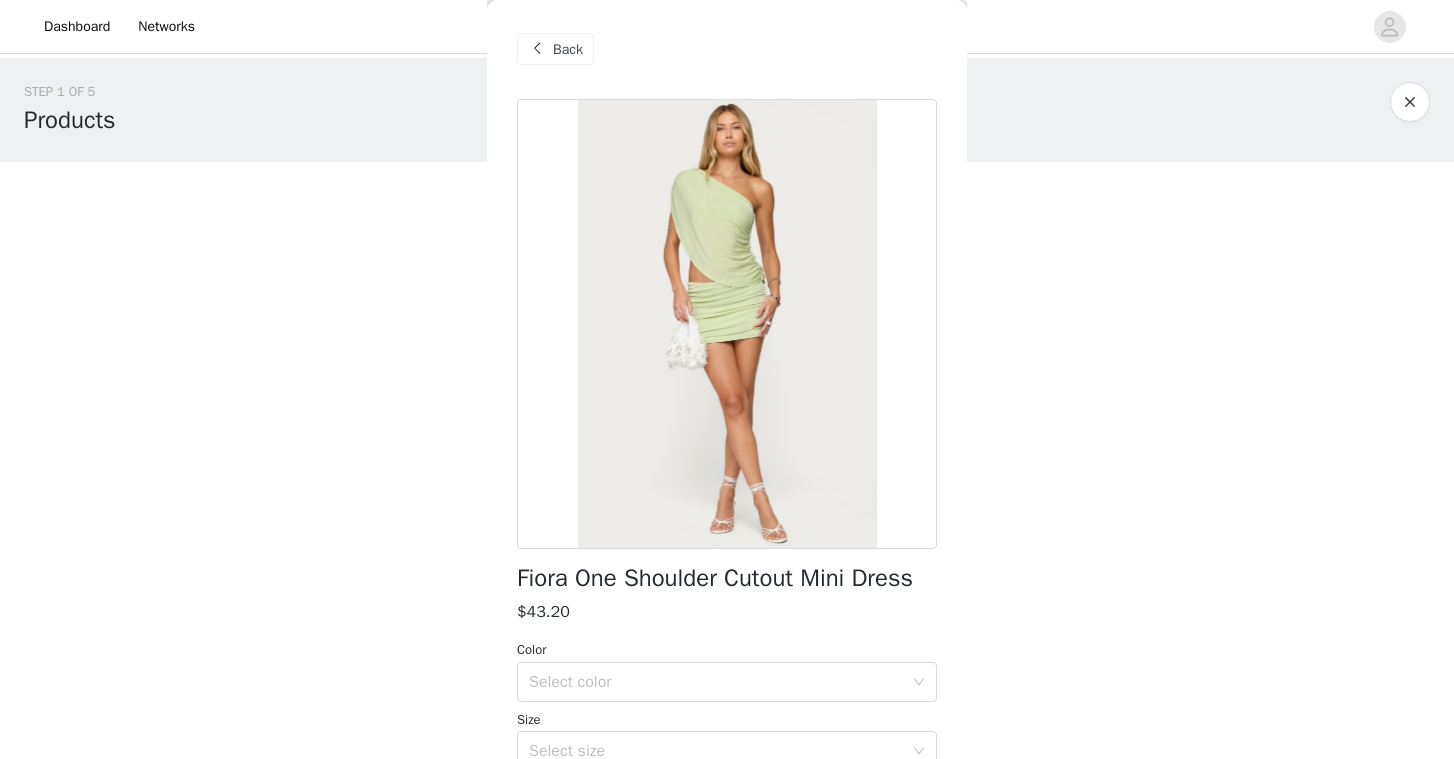 click on "Color" at bounding box center [727, 650] 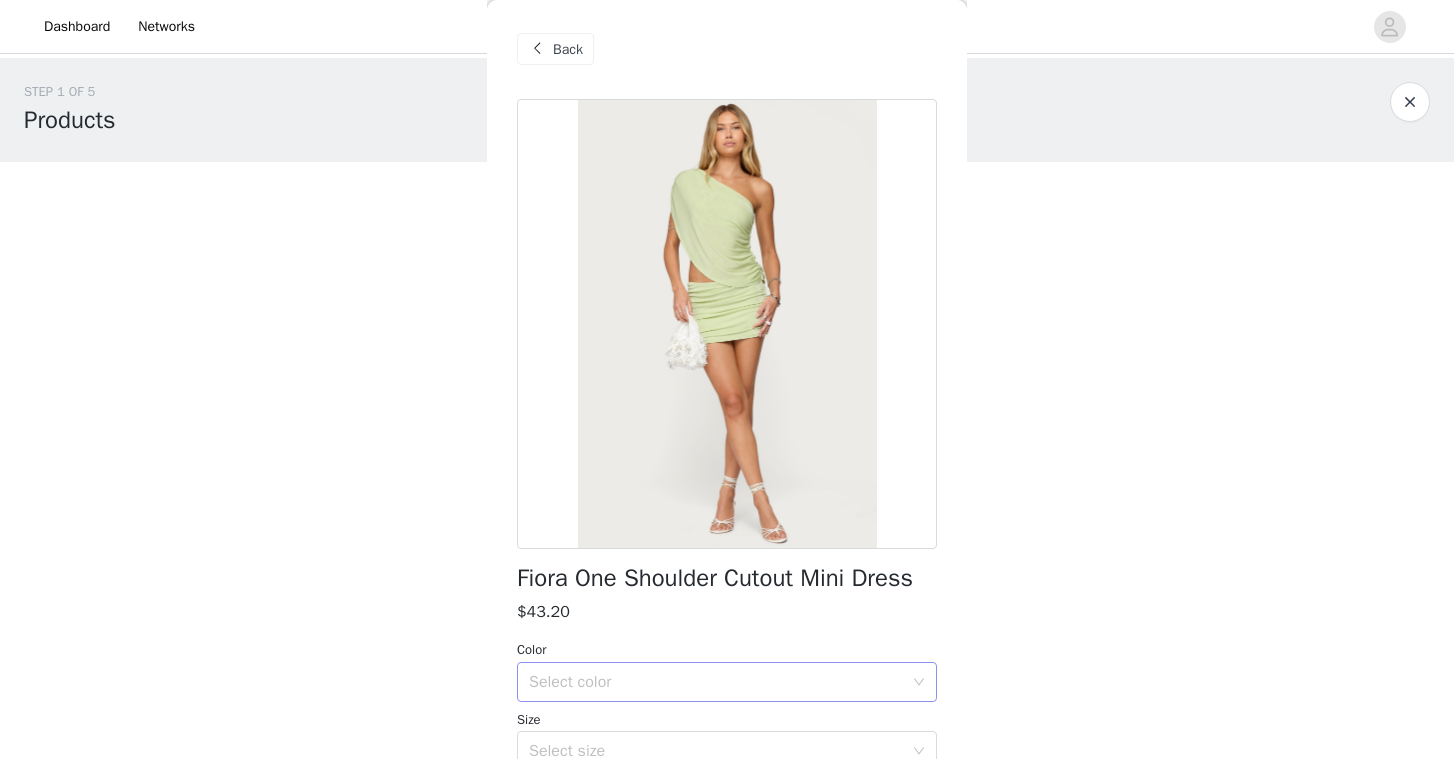 click on "Select color" at bounding box center (716, 682) 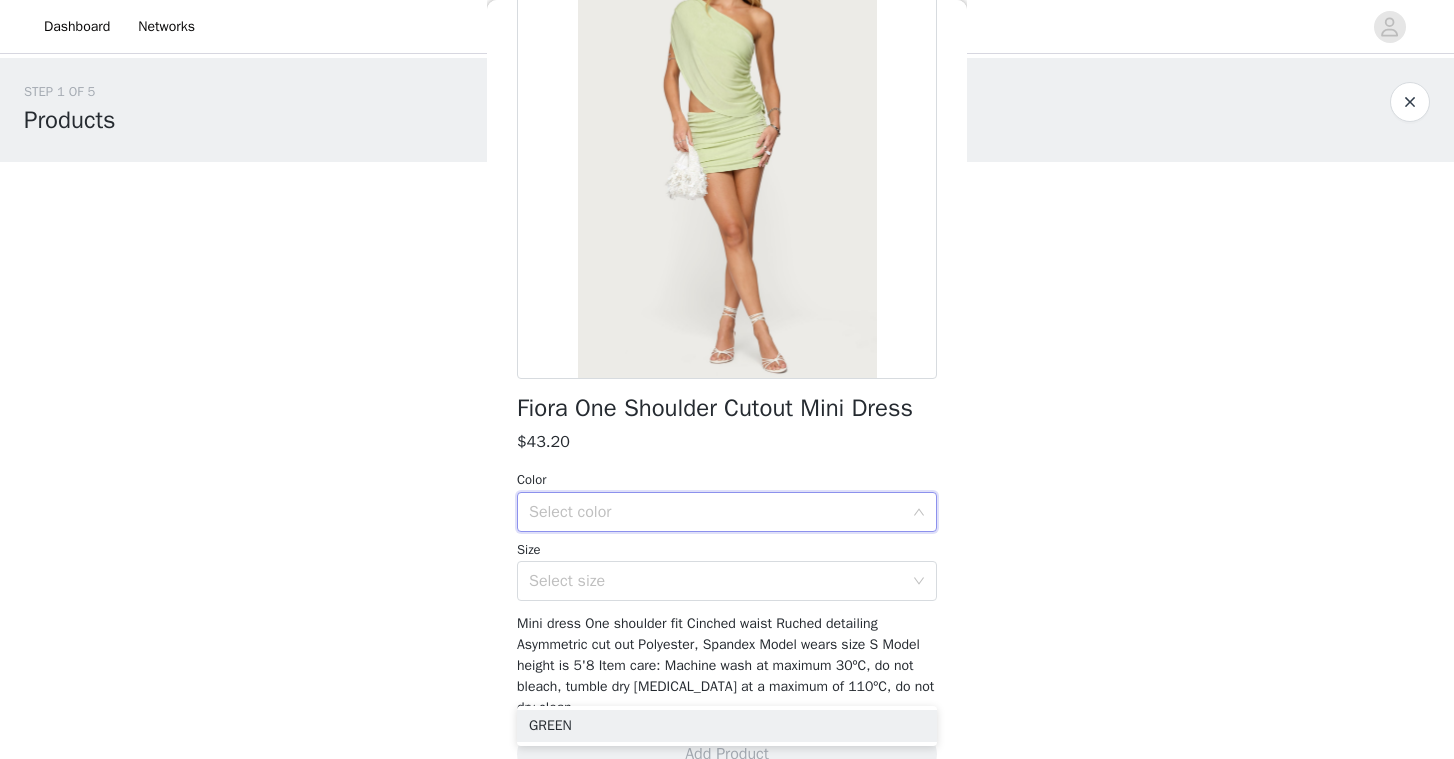 scroll, scrollTop: 172, scrollLeft: 0, axis: vertical 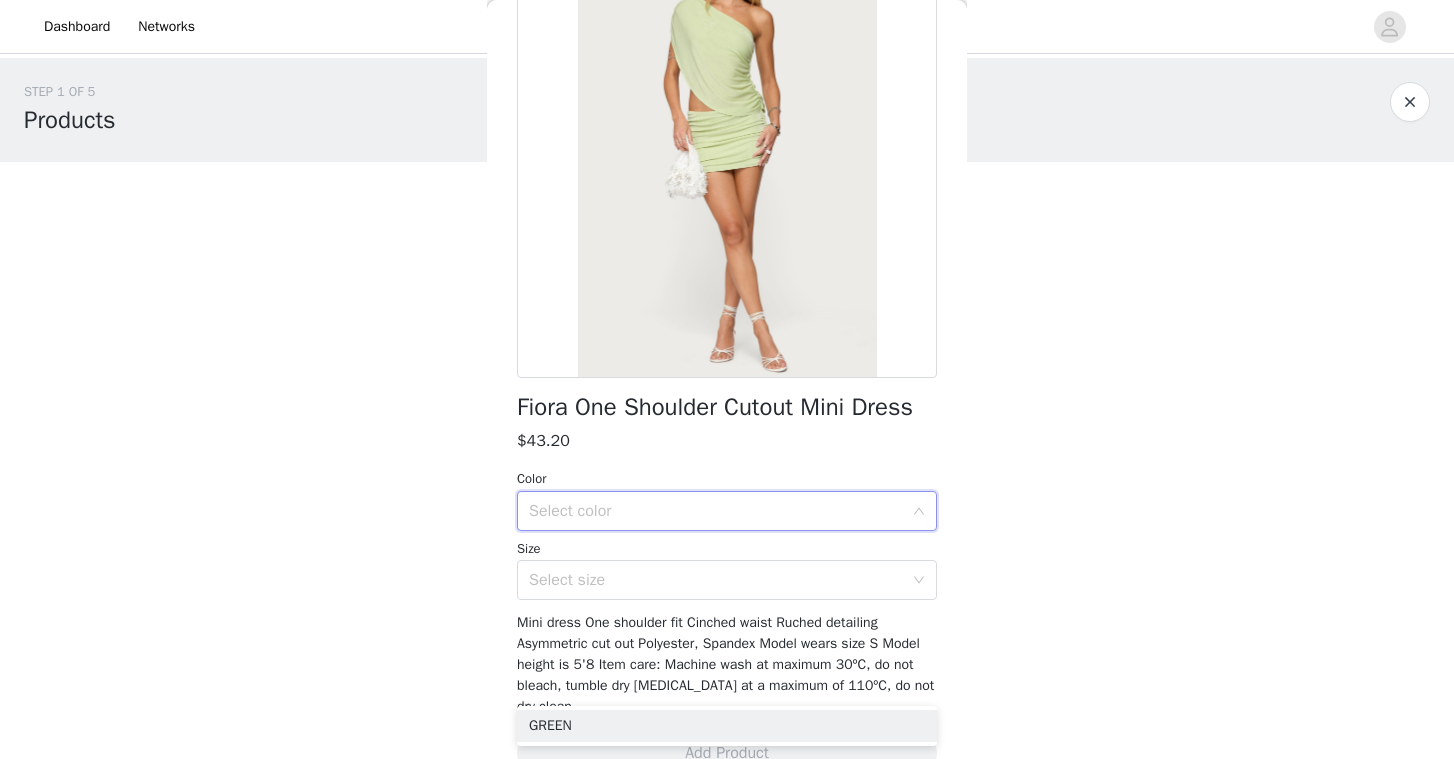 drag, startPoint x: 584, startPoint y: 725, endPoint x: 584, endPoint y: 706, distance: 19 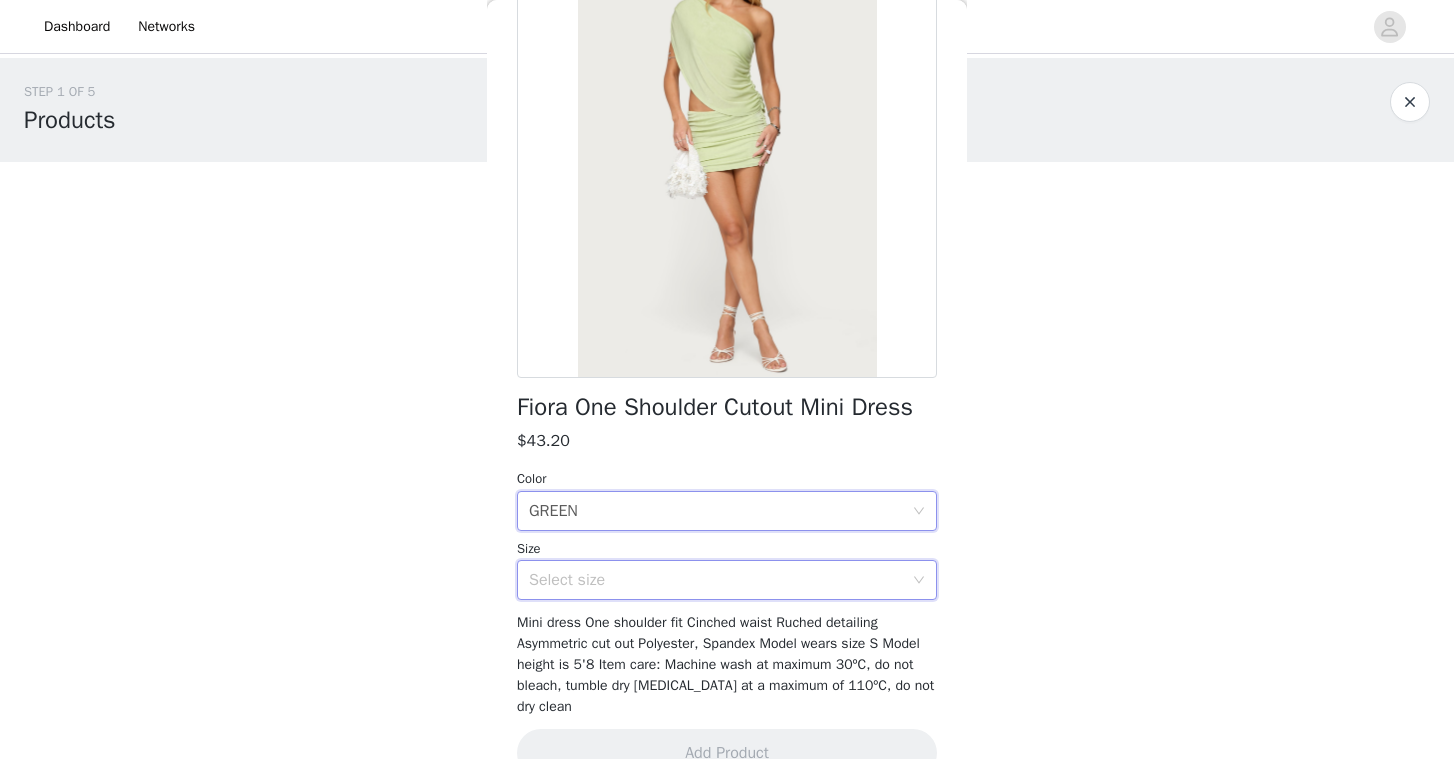 click on "Select size" at bounding box center [720, 580] 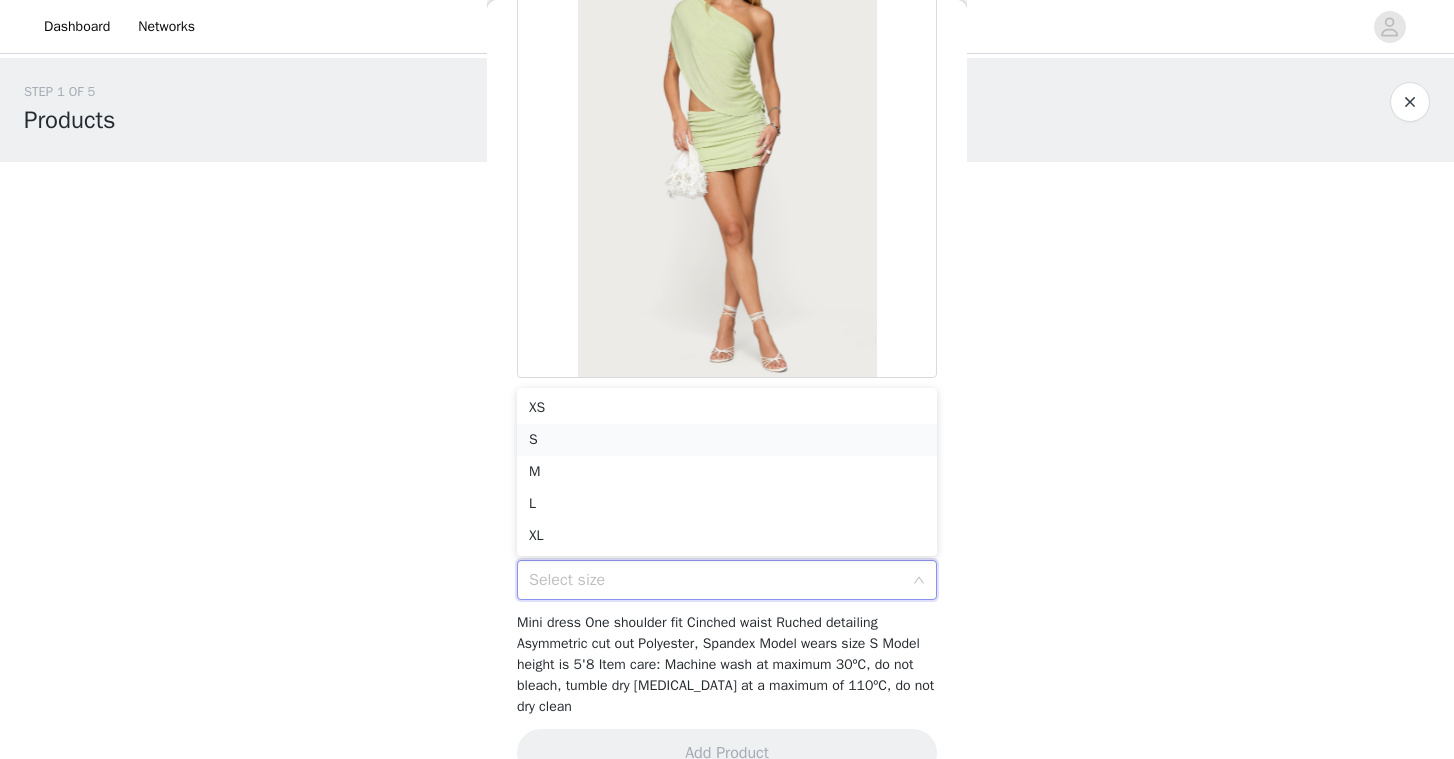 click on "S" at bounding box center [727, 440] 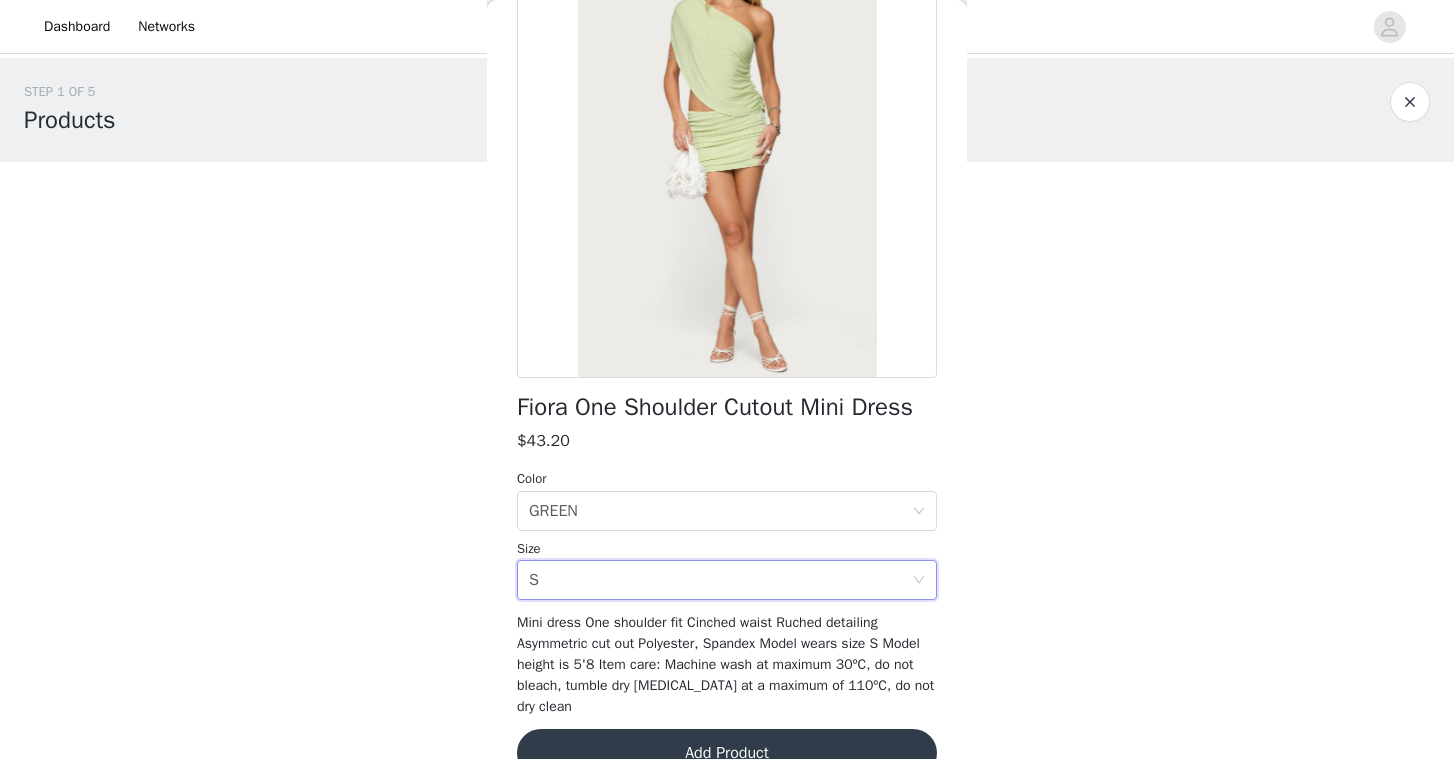 scroll, scrollTop: 214, scrollLeft: 0, axis: vertical 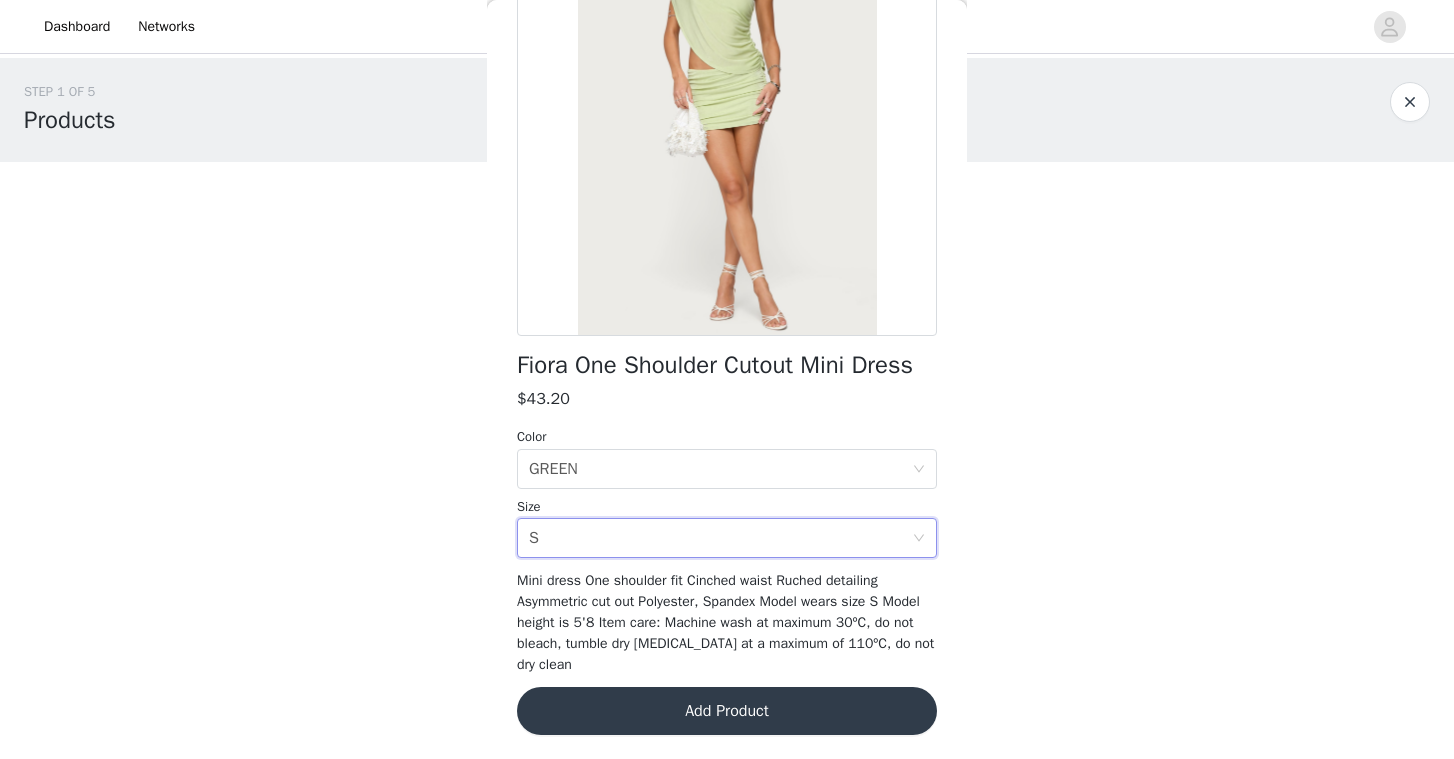 click on "Add Product" at bounding box center (727, 711) 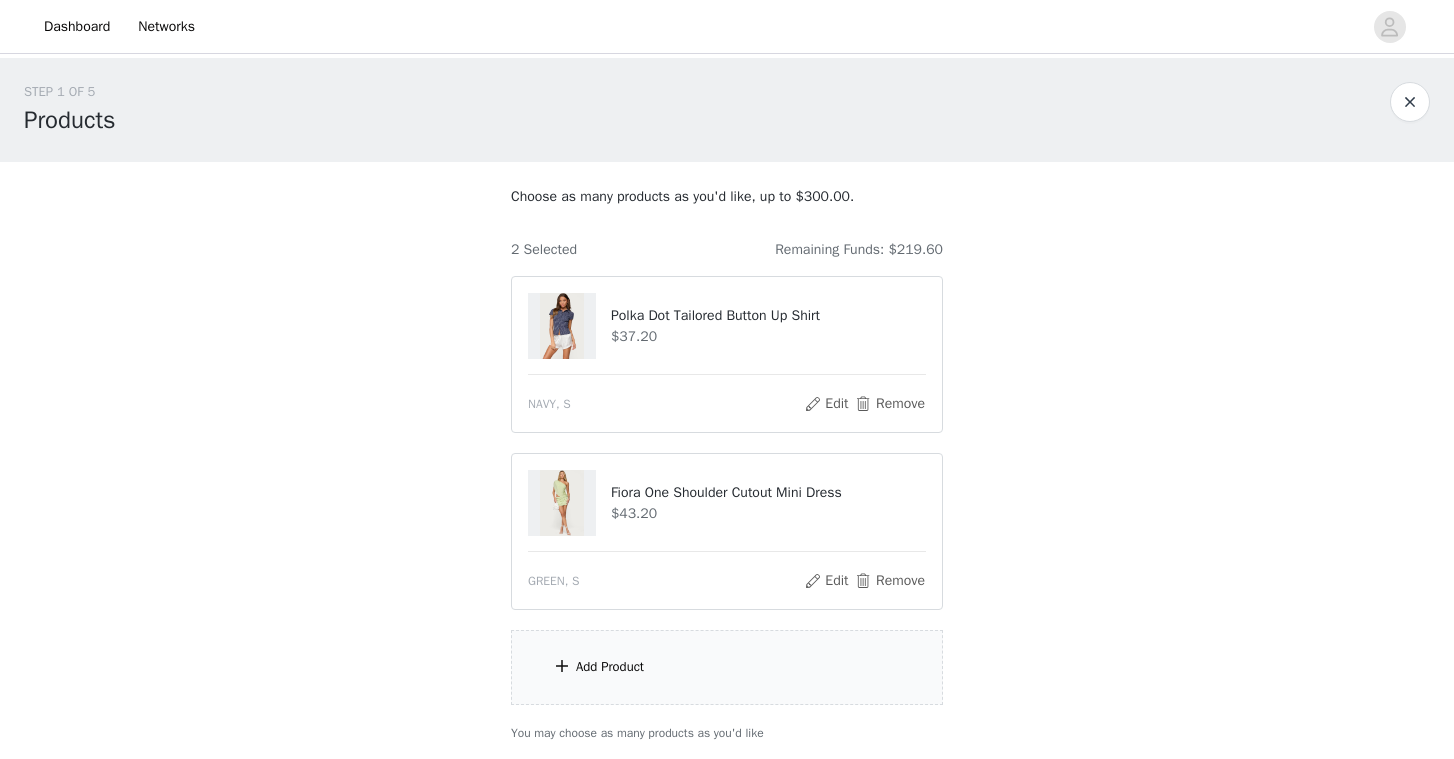 click on "Add Product" at bounding box center [610, 667] 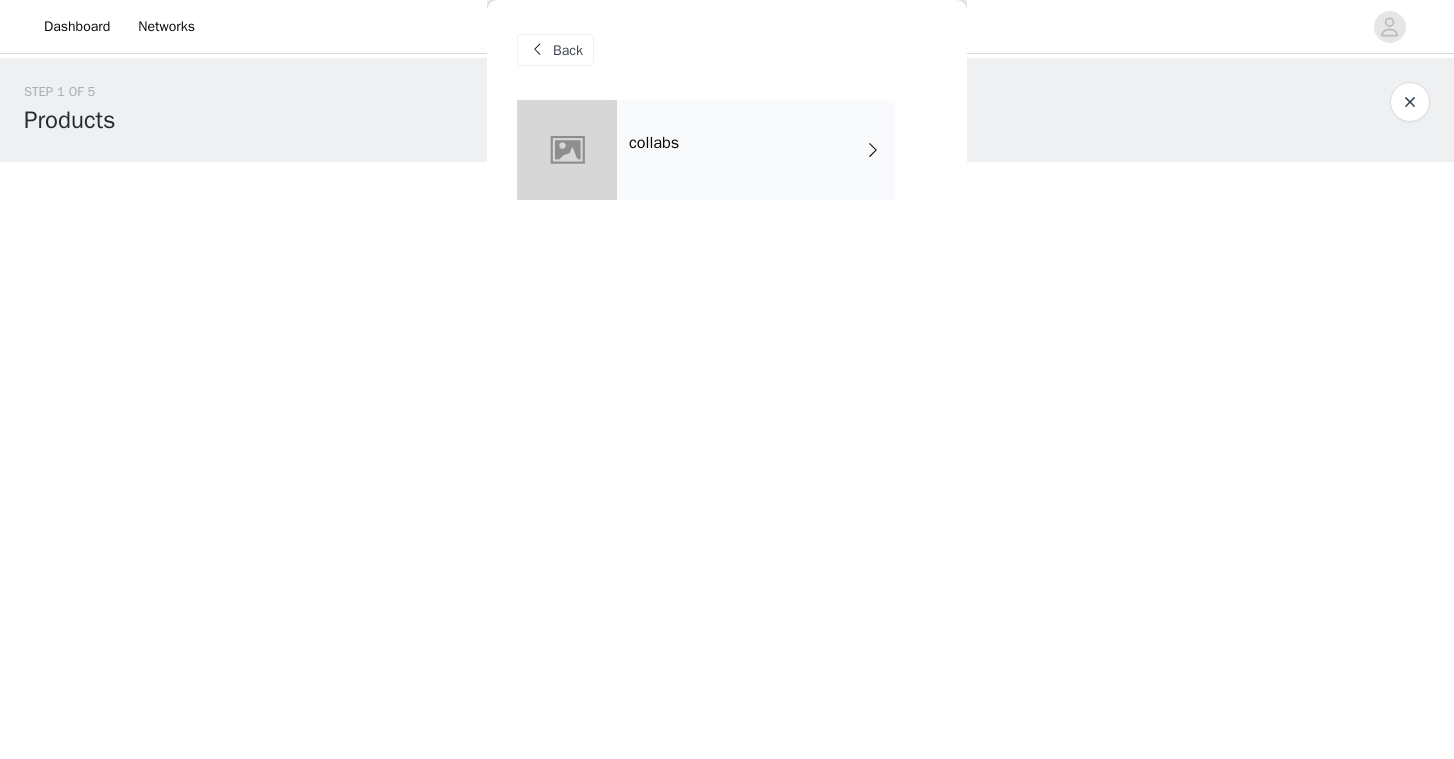 click on "collabs" at bounding box center [654, 143] 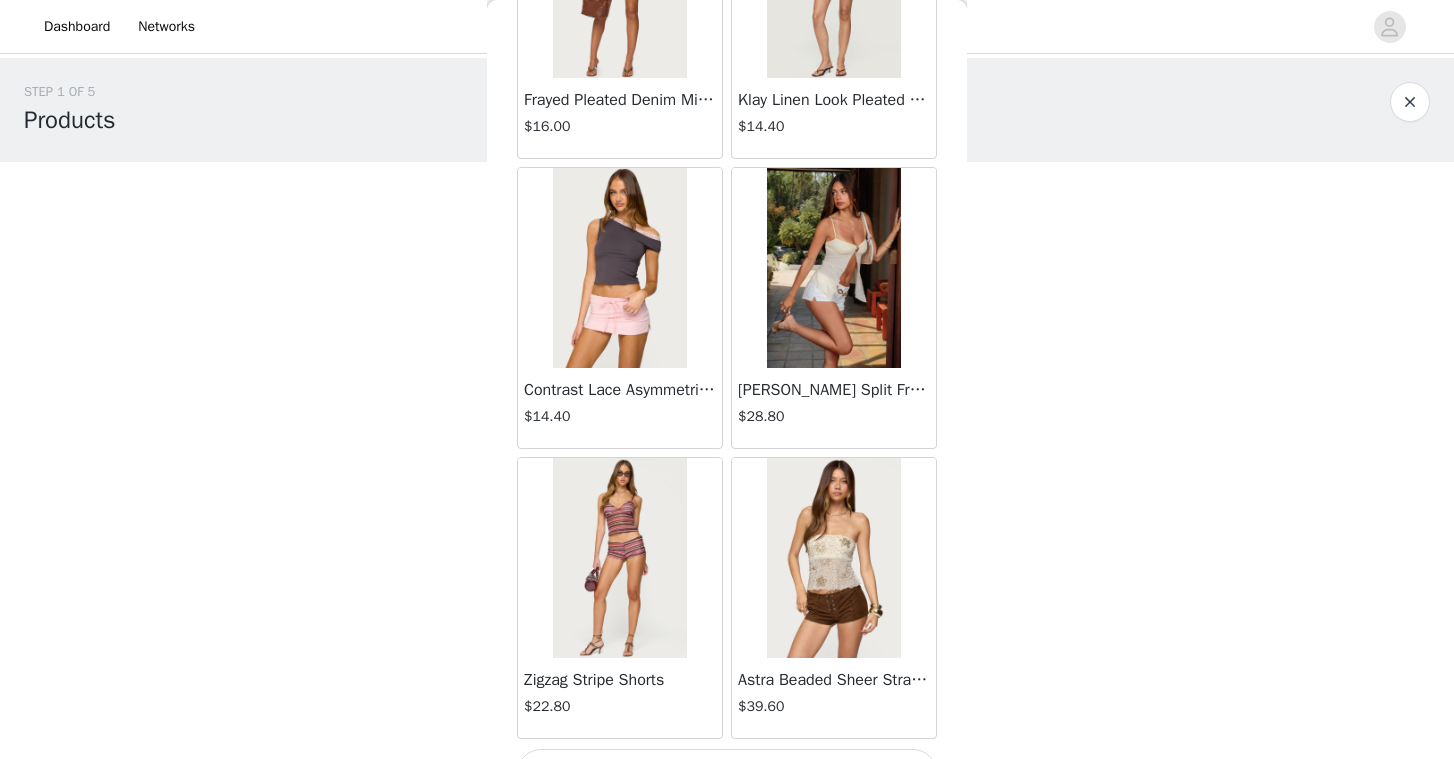 scroll, scrollTop: 2301, scrollLeft: 0, axis: vertical 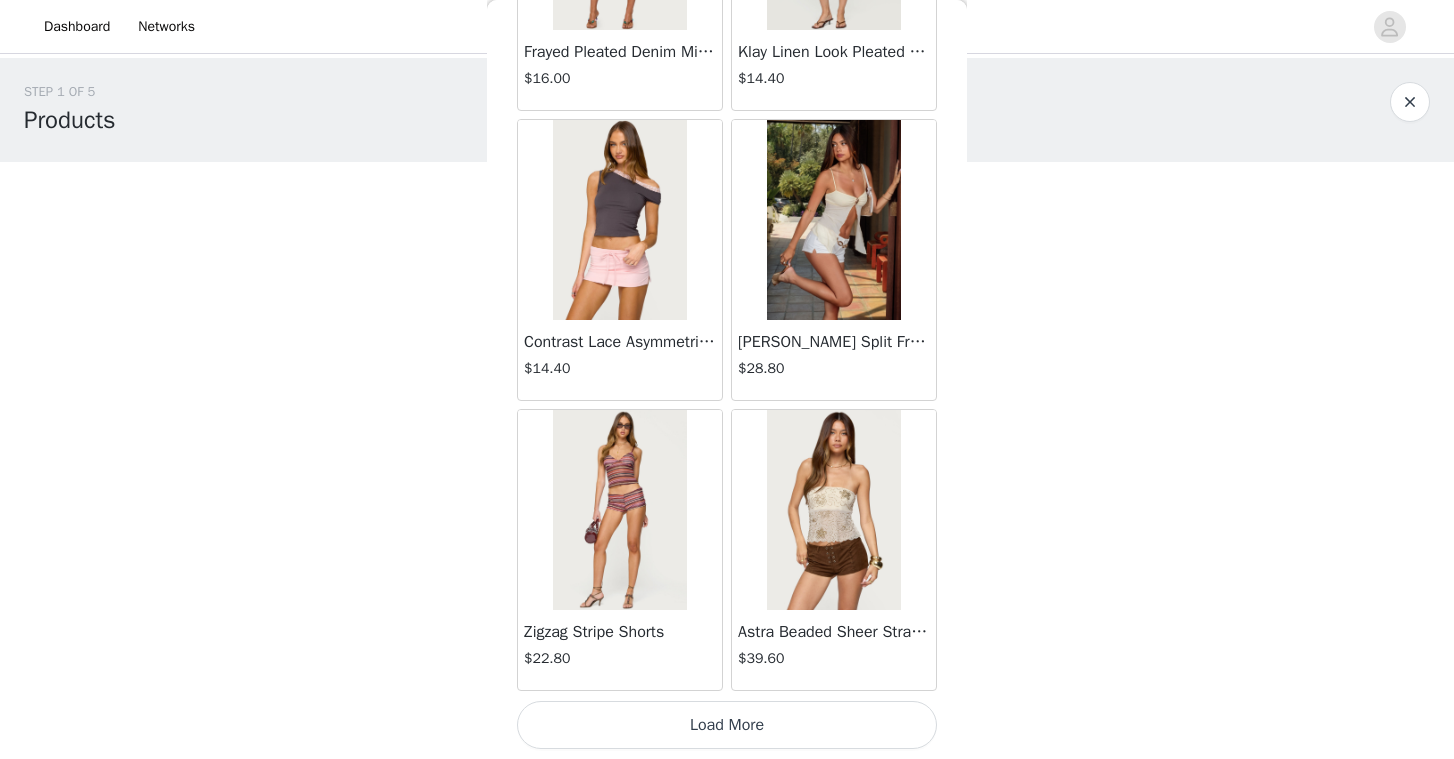 click on "Load More" at bounding box center (727, 725) 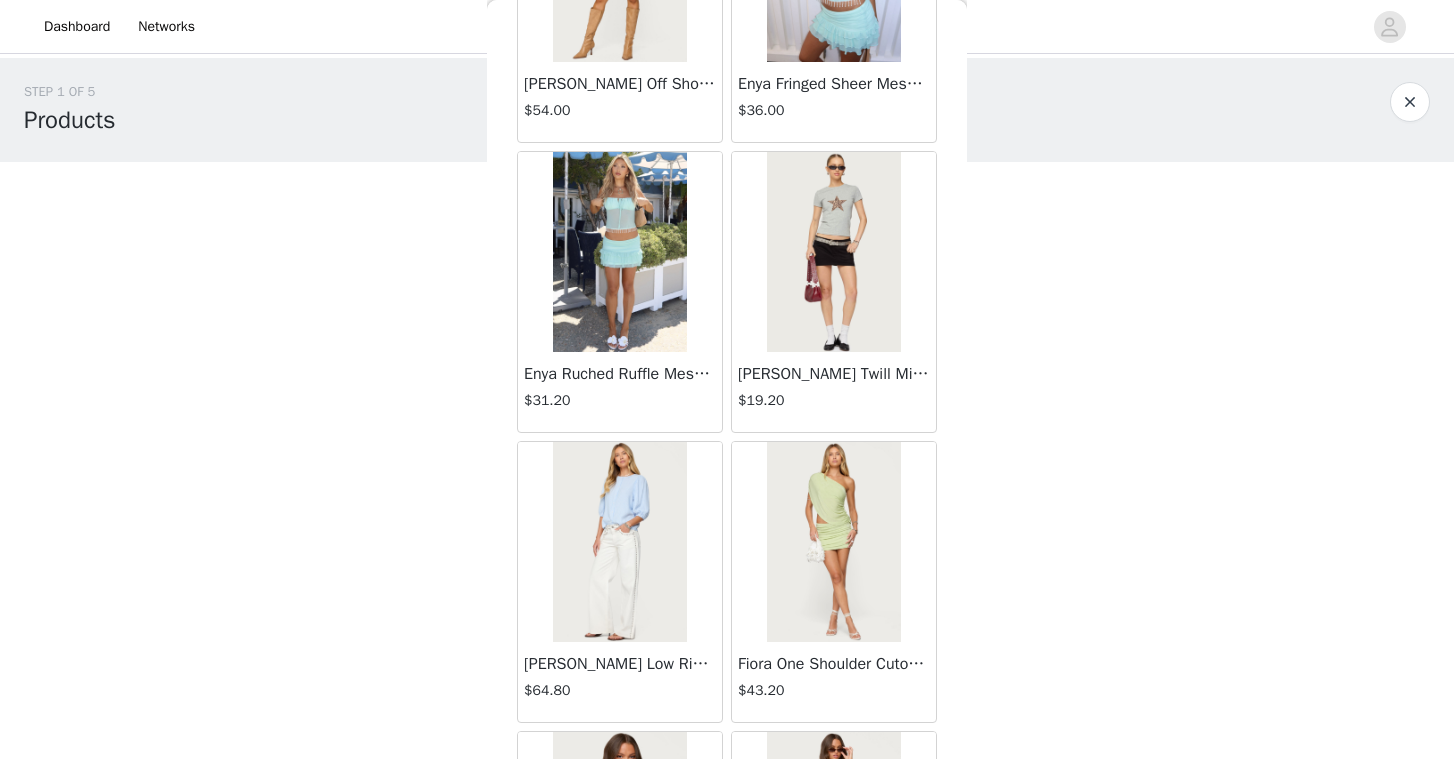 scroll, scrollTop: 5201, scrollLeft: 0, axis: vertical 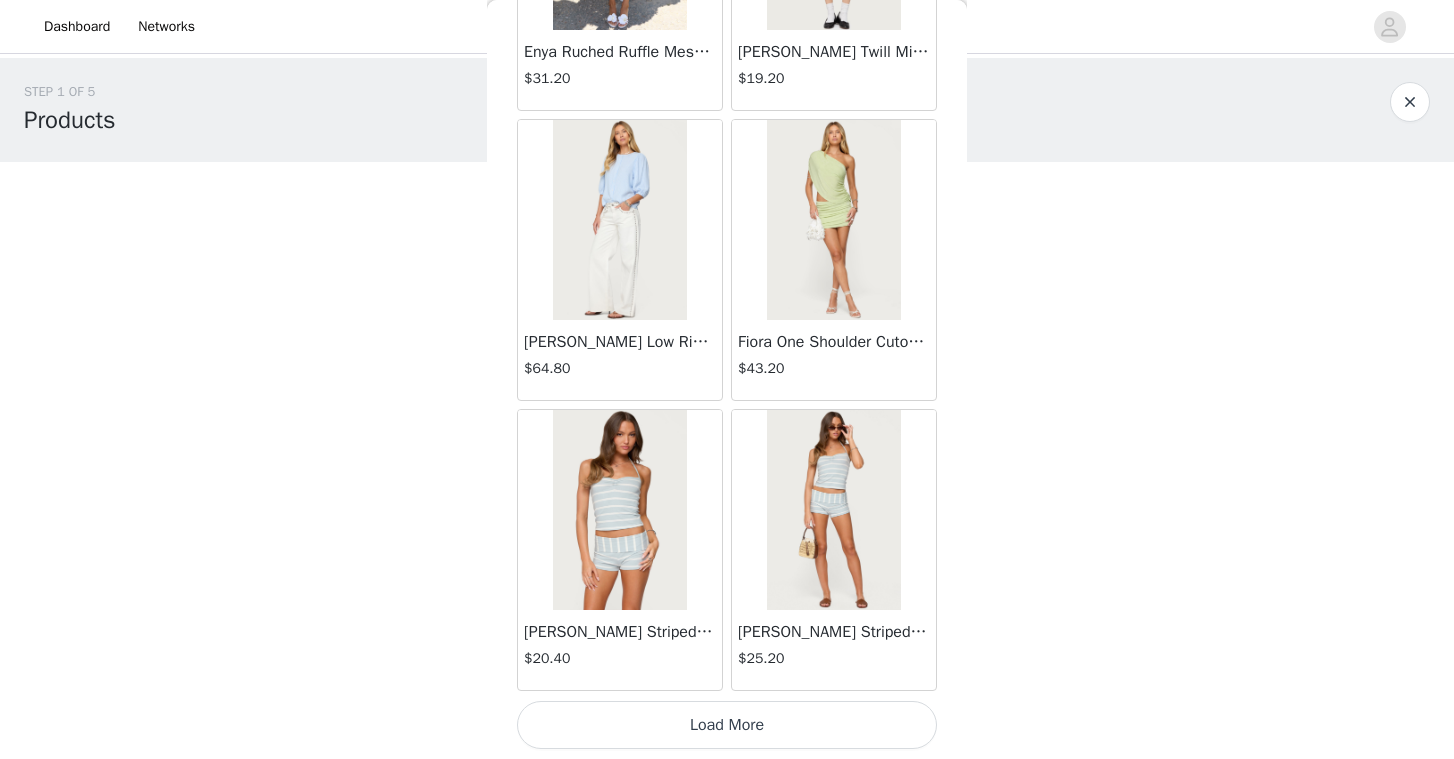 click on "Load More" at bounding box center (727, 725) 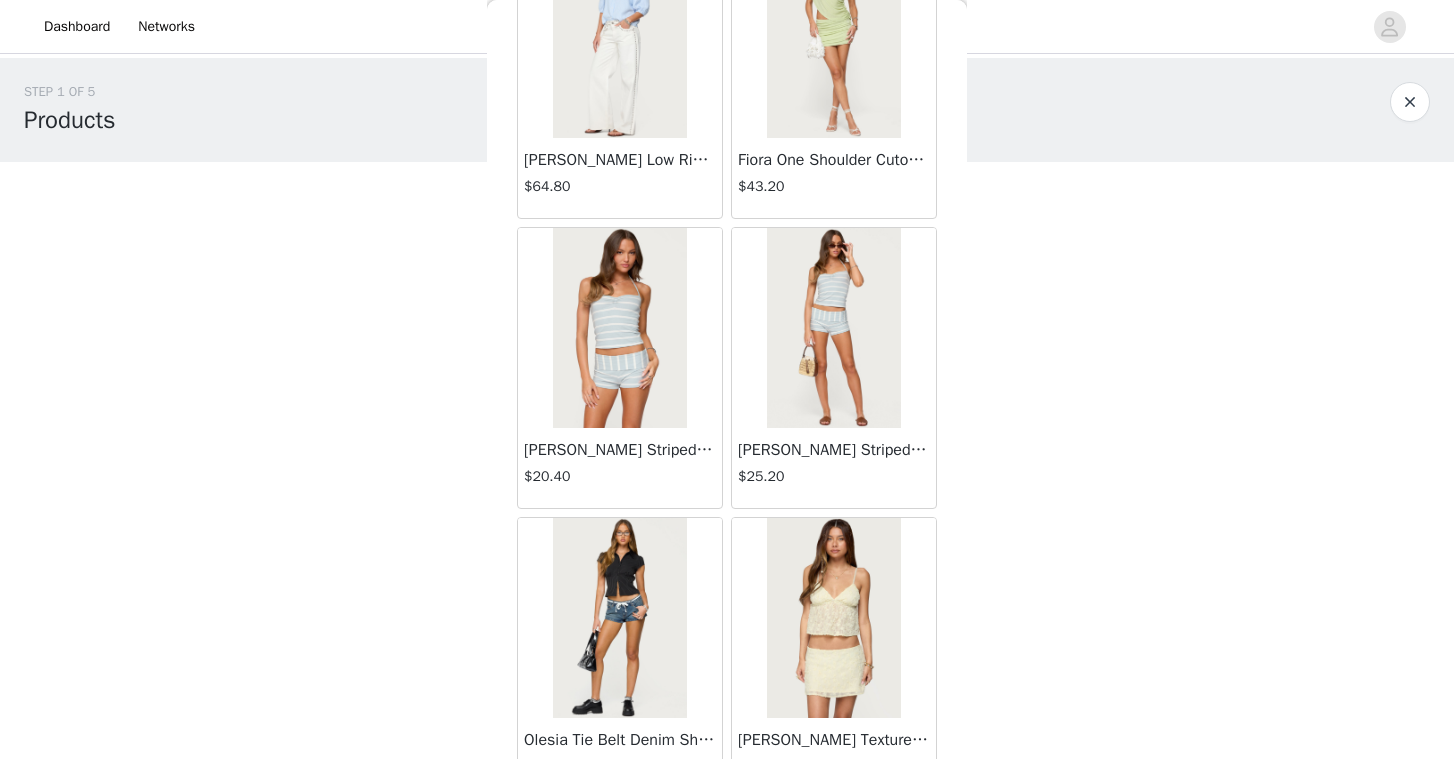 scroll, scrollTop: 5385, scrollLeft: 0, axis: vertical 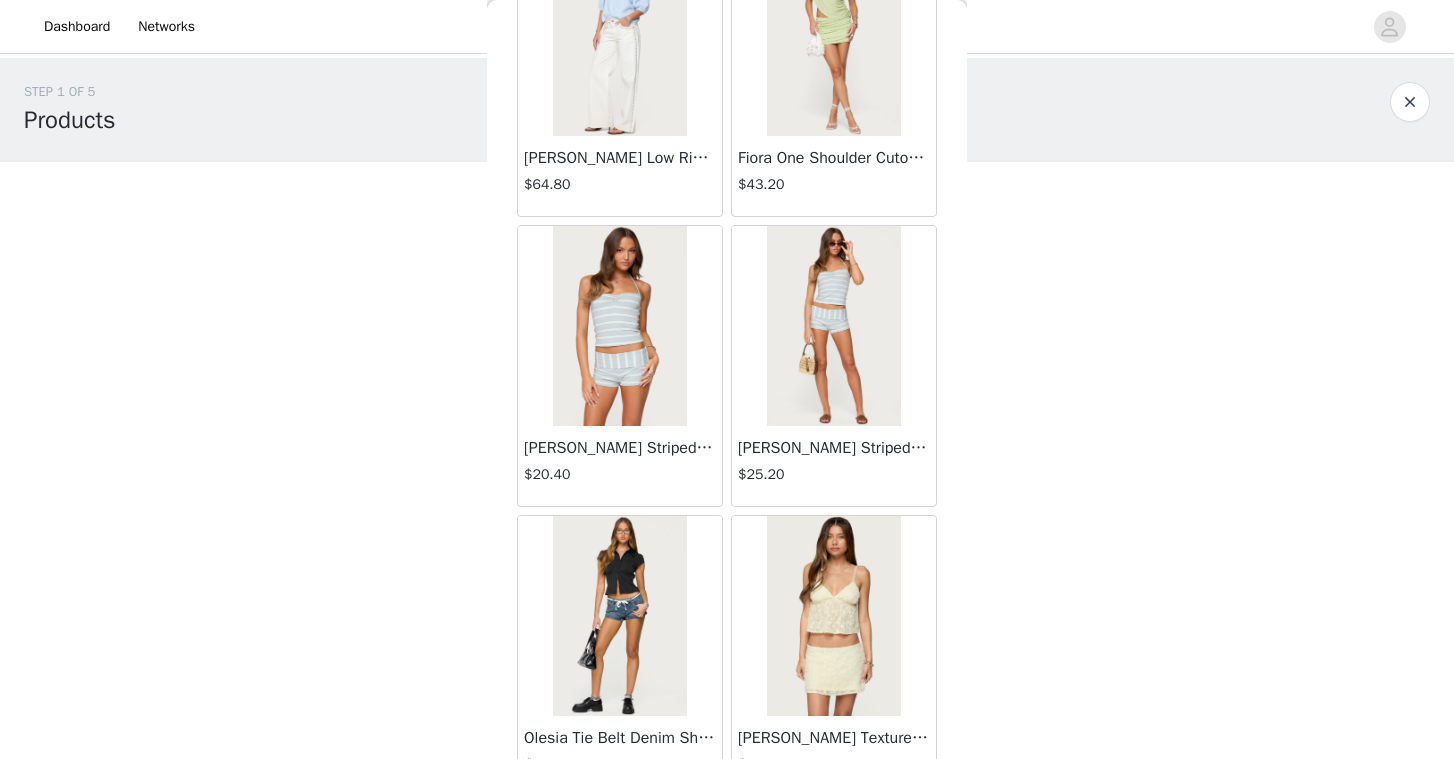 click at bounding box center [833, 326] 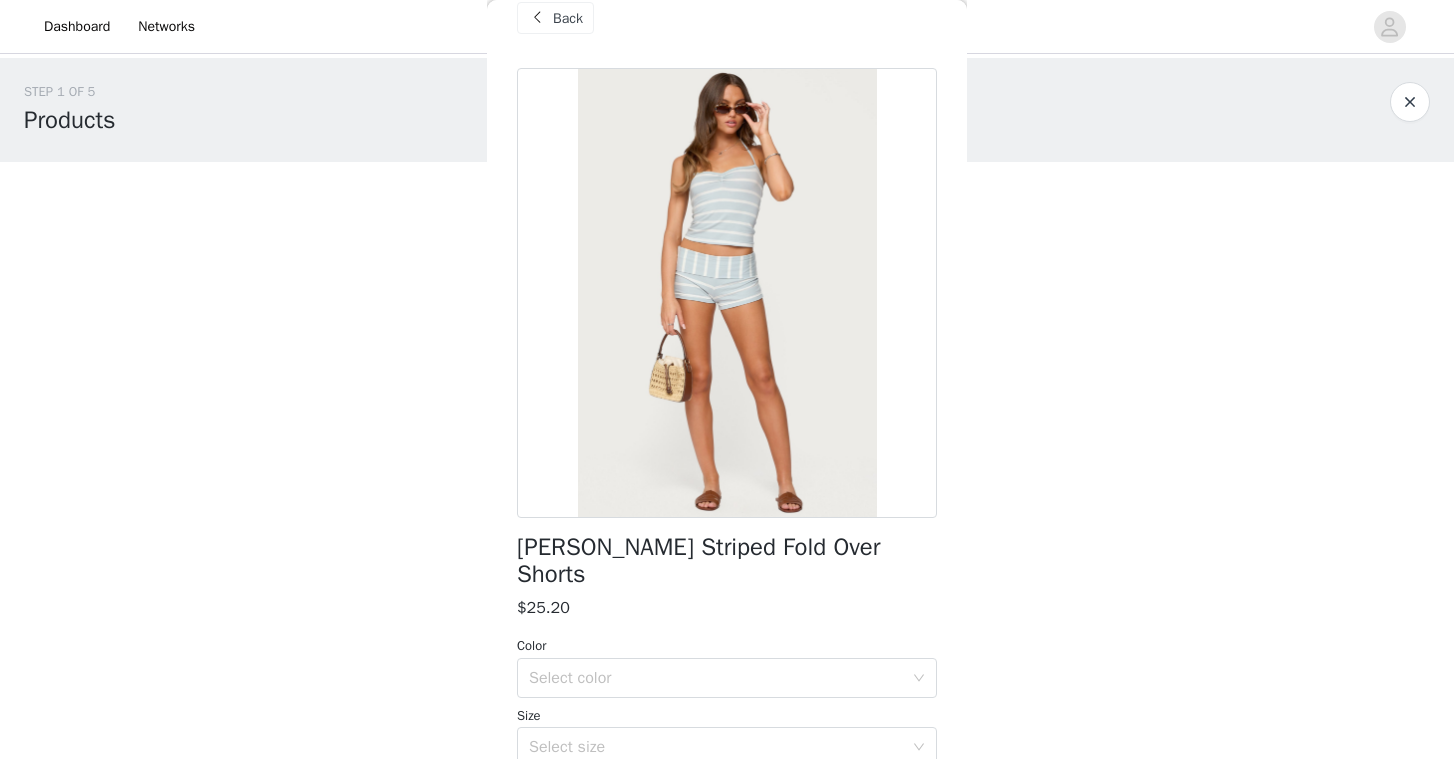 scroll, scrollTop: 42, scrollLeft: 0, axis: vertical 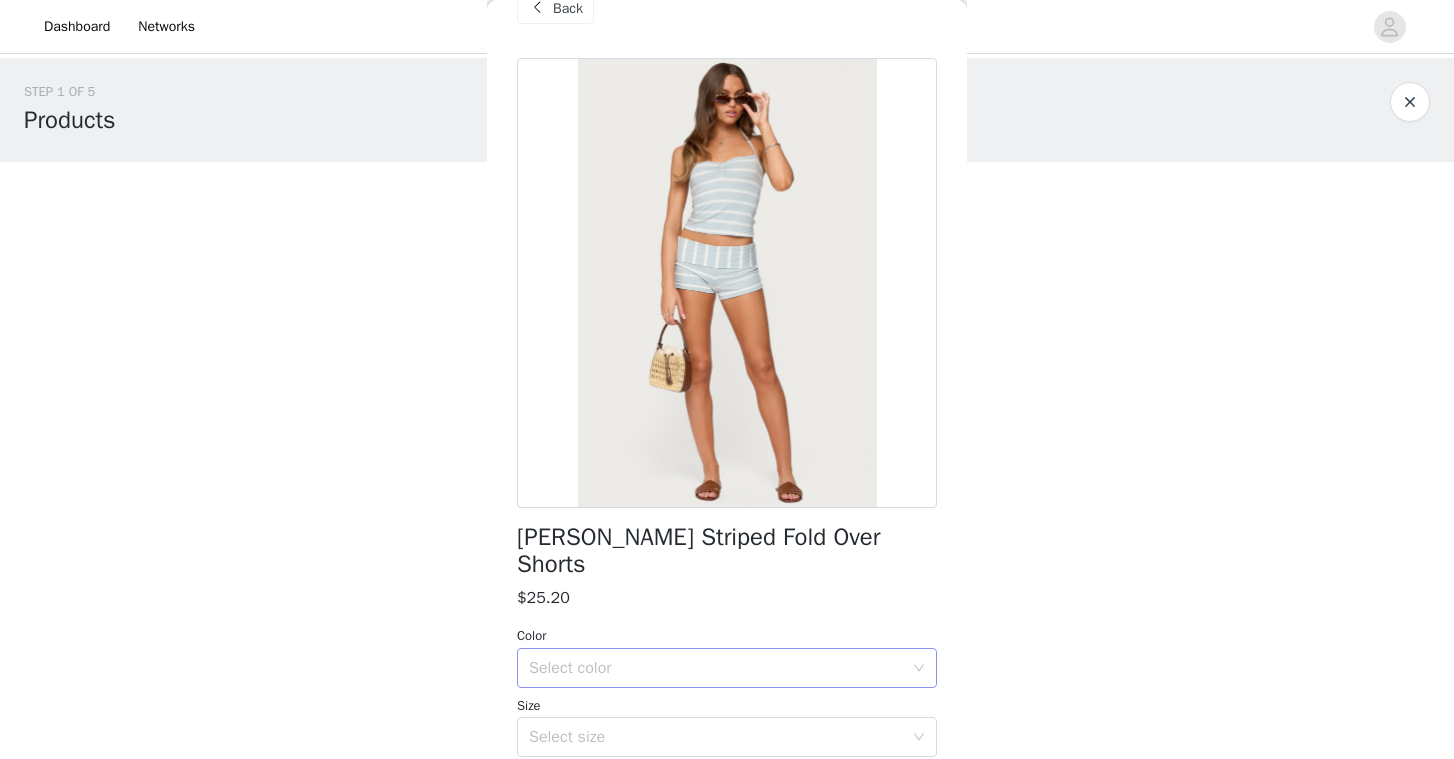 click on "Select color" at bounding box center (716, 668) 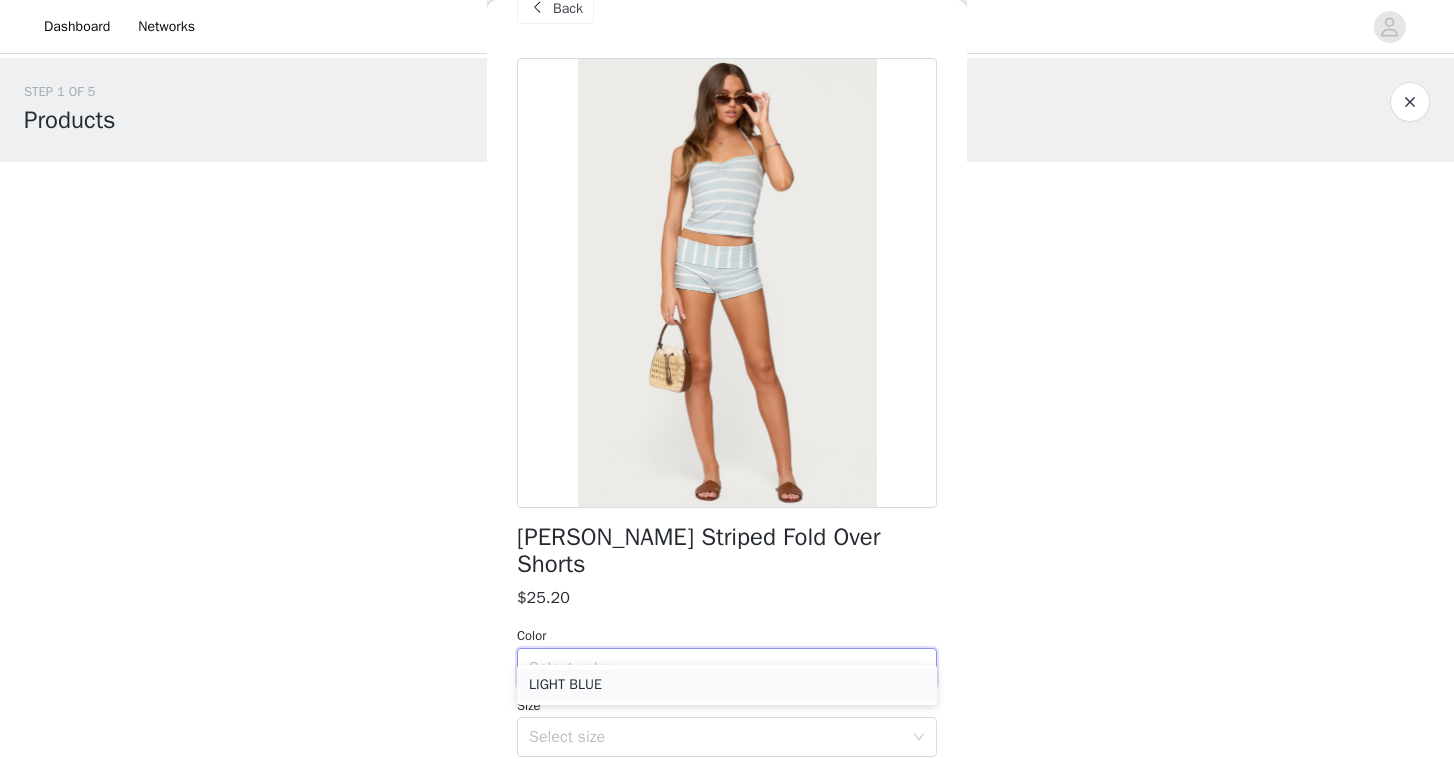 click on "LIGHT BLUE" at bounding box center (727, 685) 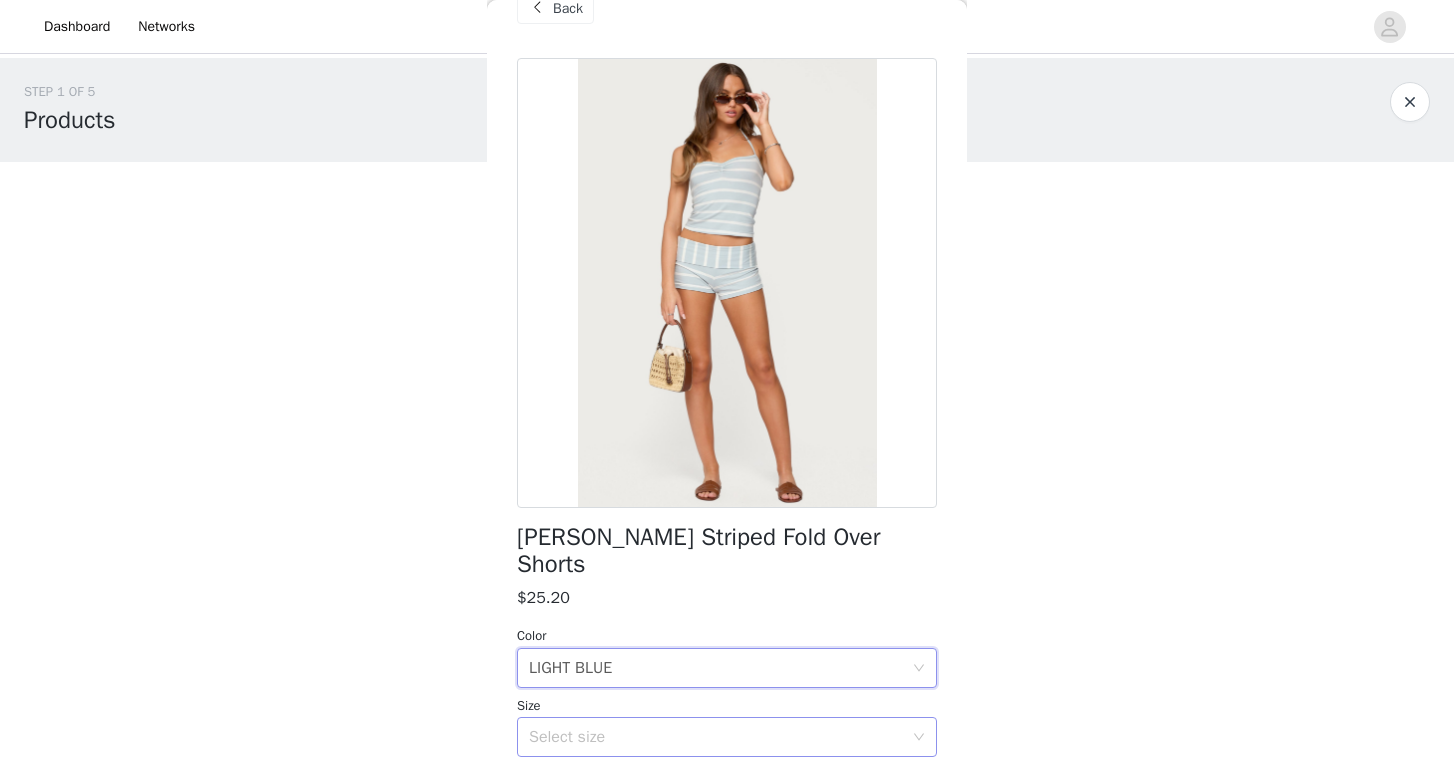 click on "Select size" at bounding box center (716, 737) 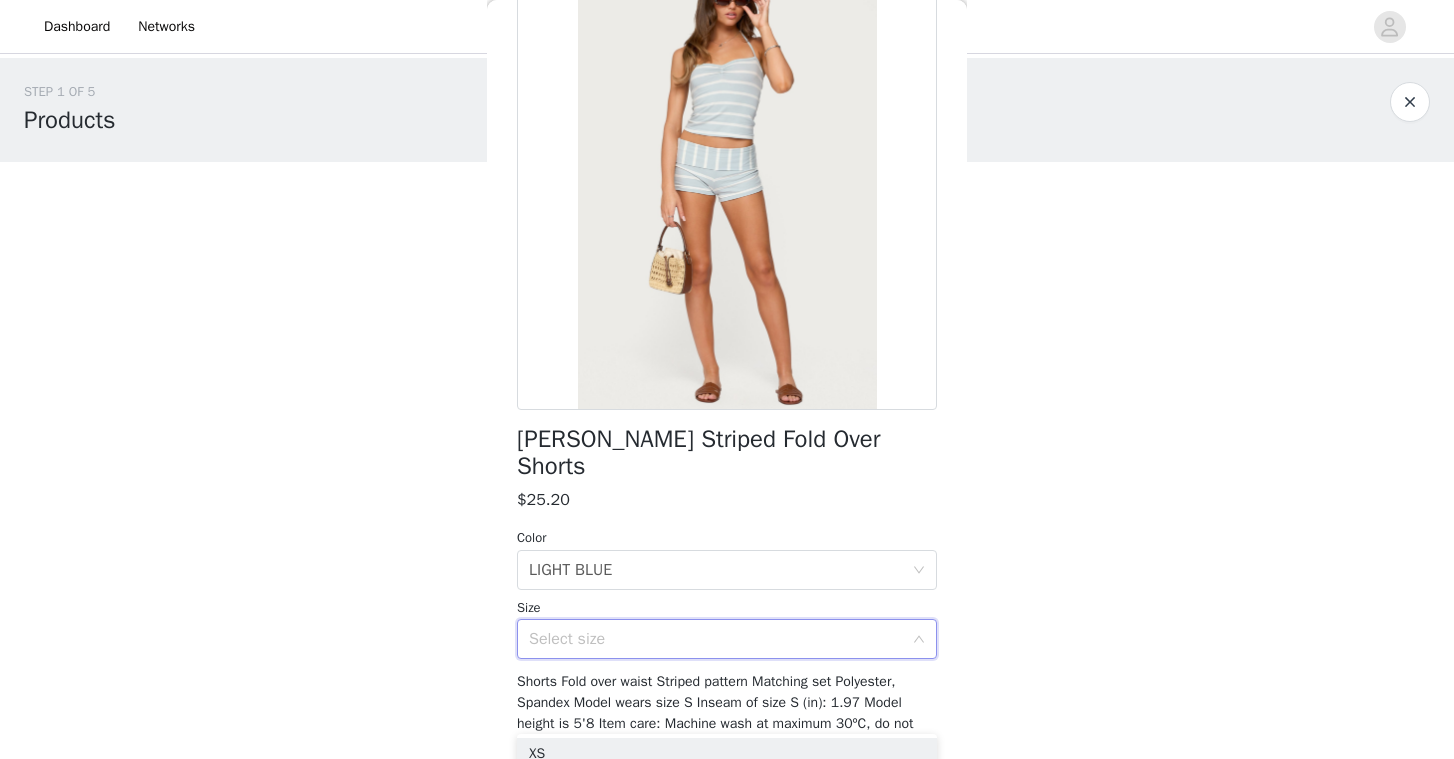 scroll, scrollTop: 178, scrollLeft: 0, axis: vertical 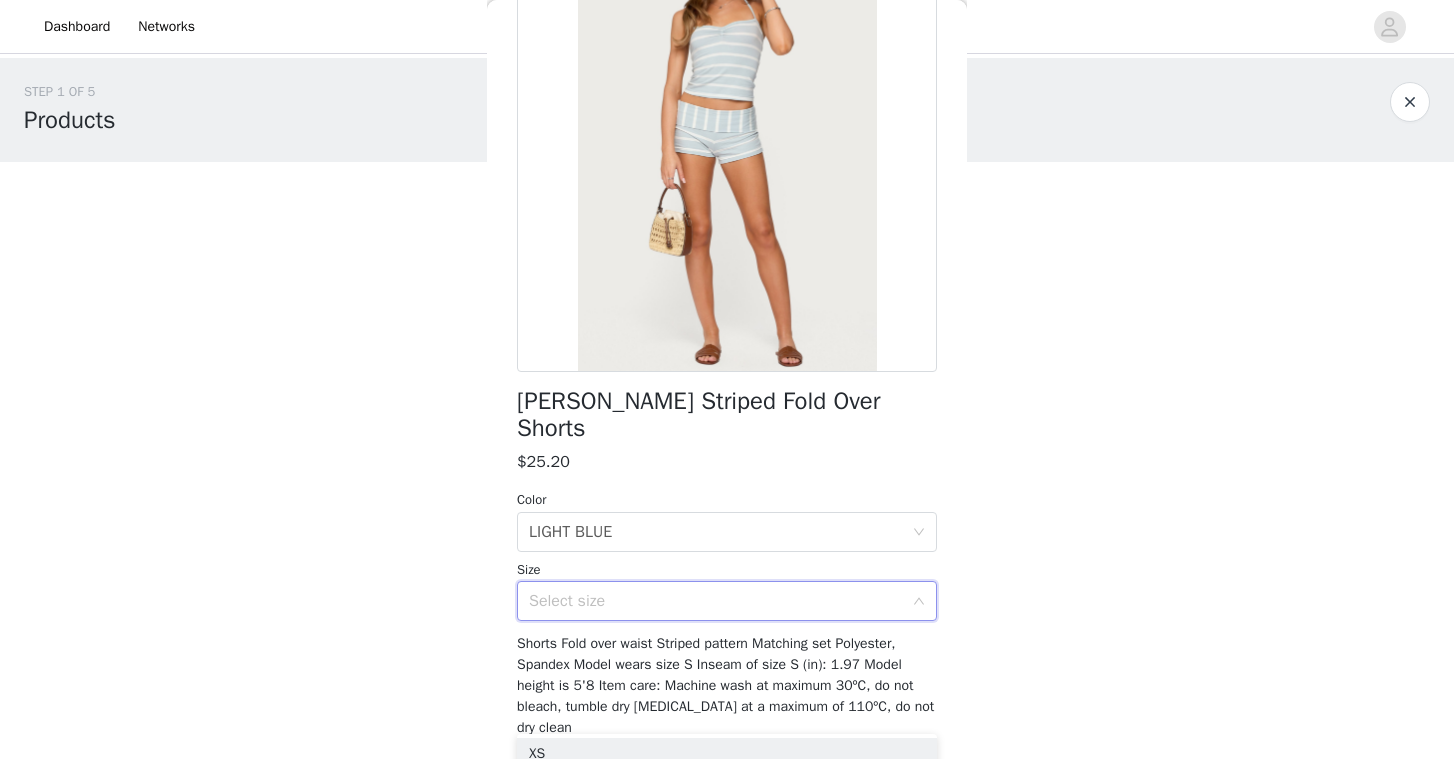 click on "Select size" at bounding box center (716, 601) 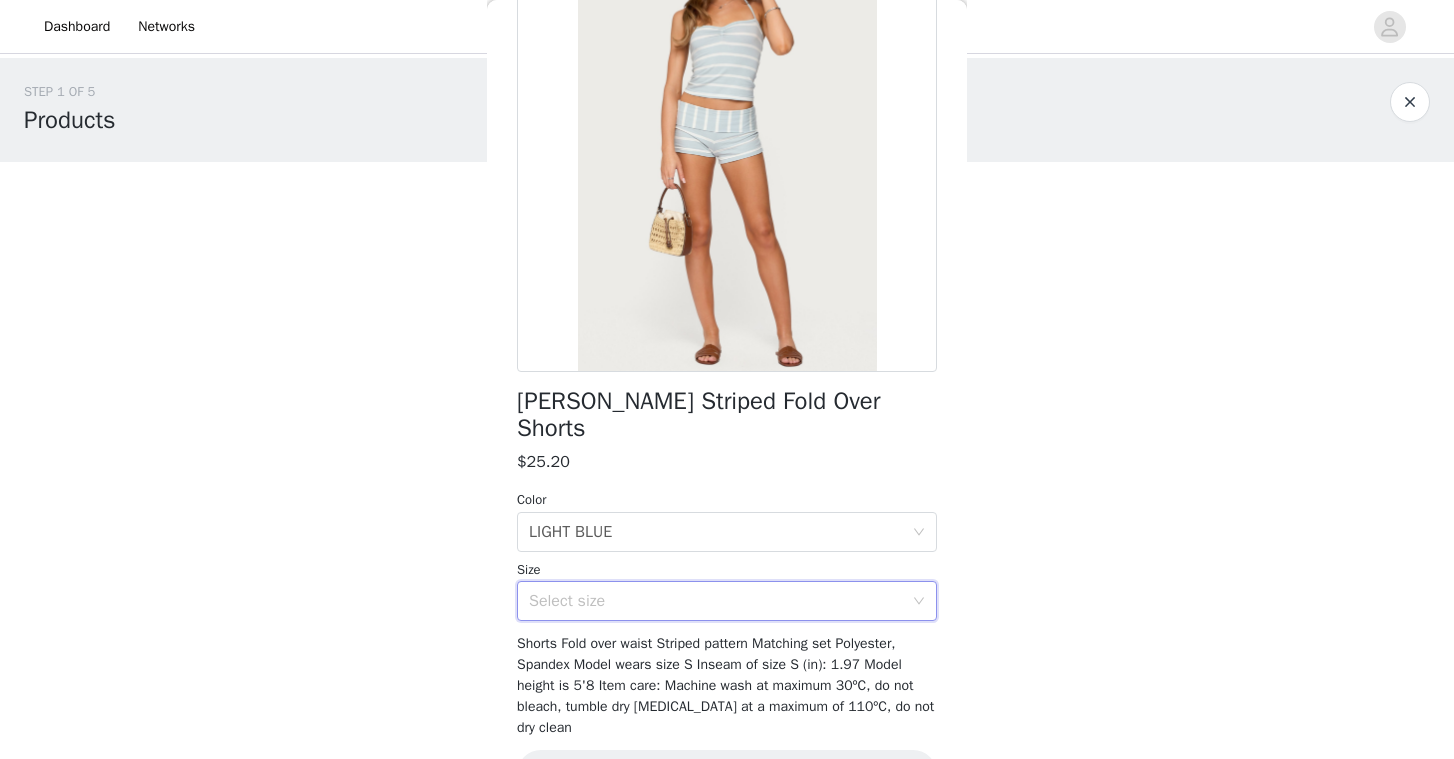scroll, scrollTop: 214, scrollLeft: 0, axis: vertical 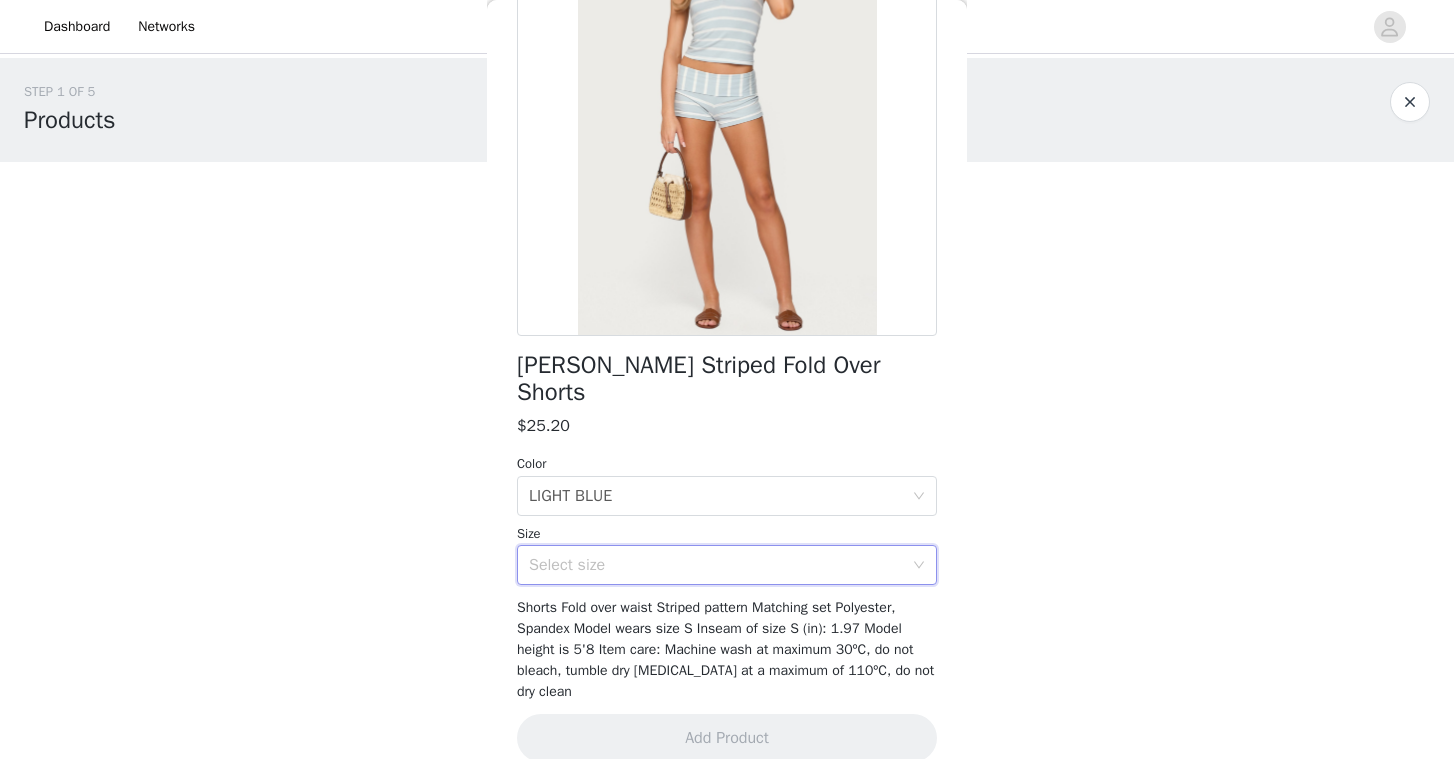 click on "Select size" at bounding box center (716, 565) 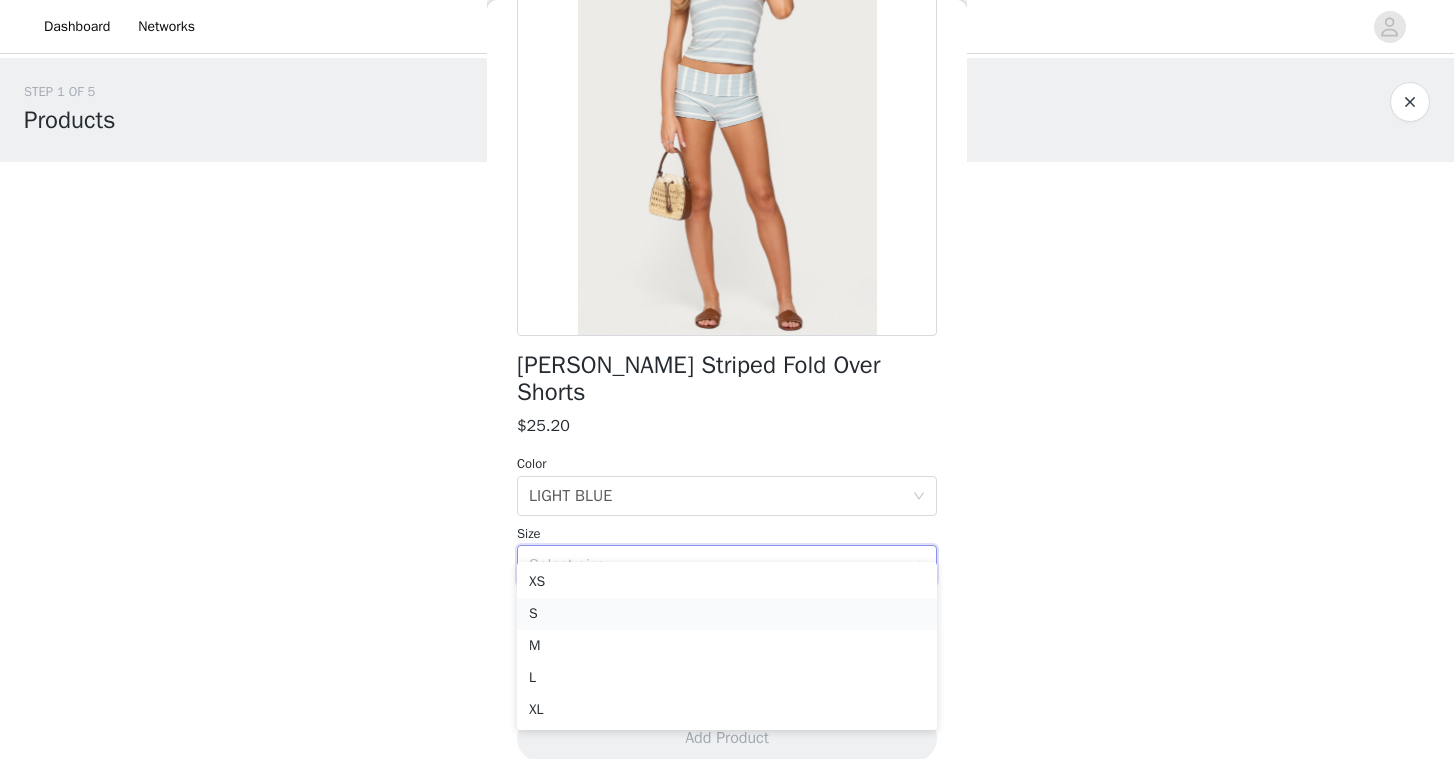 click on "S" at bounding box center [727, 614] 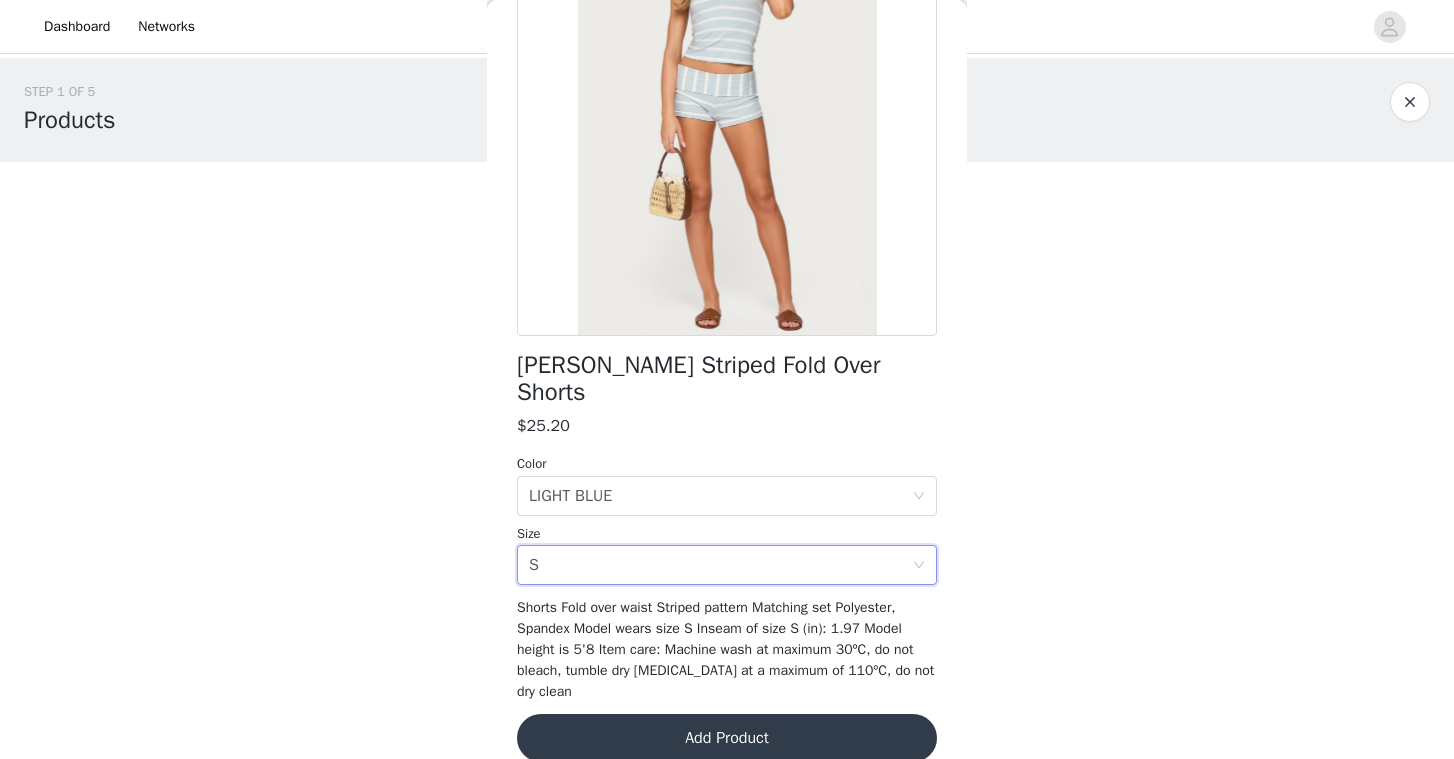 click on "Add Product" at bounding box center (727, 738) 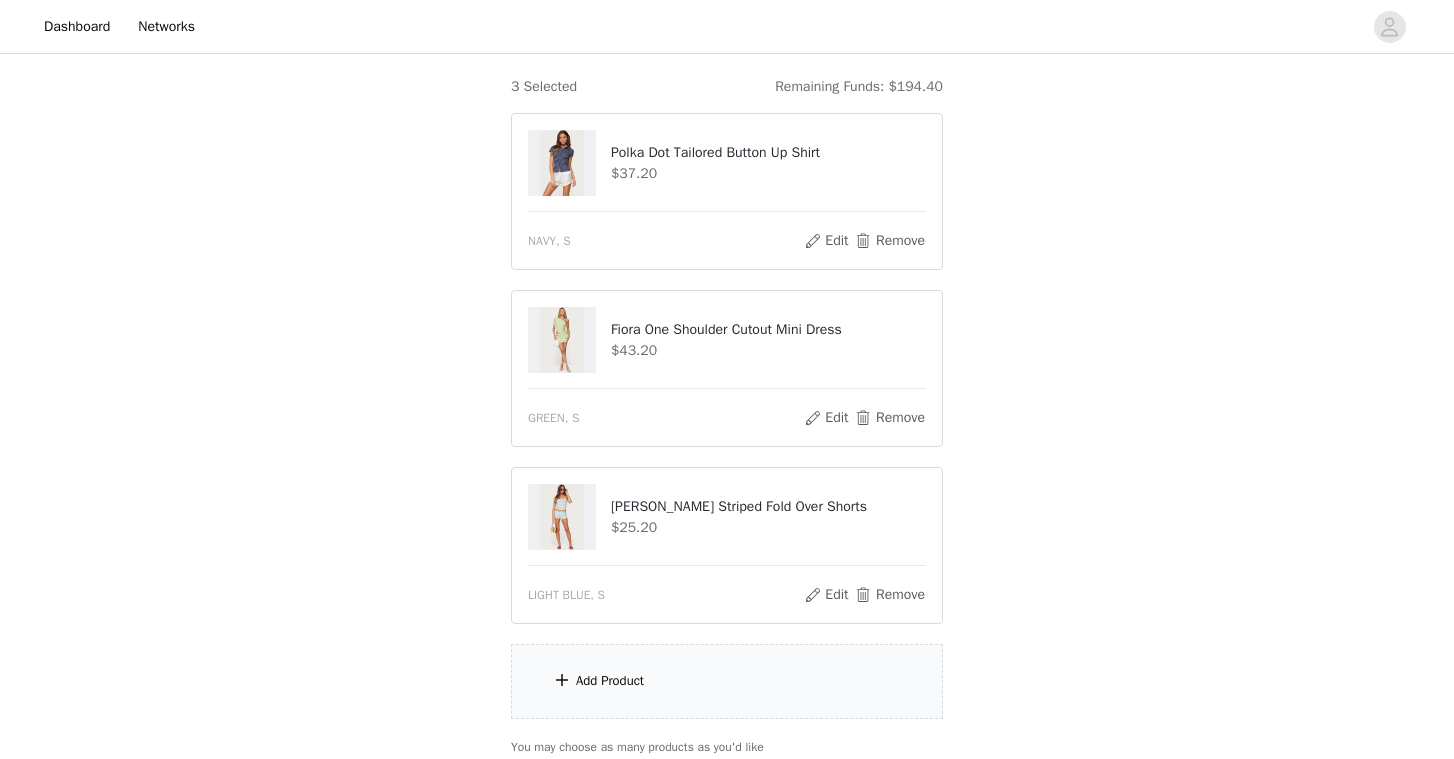 scroll, scrollTop: 328, scrollLeft: 0, axis: vertical 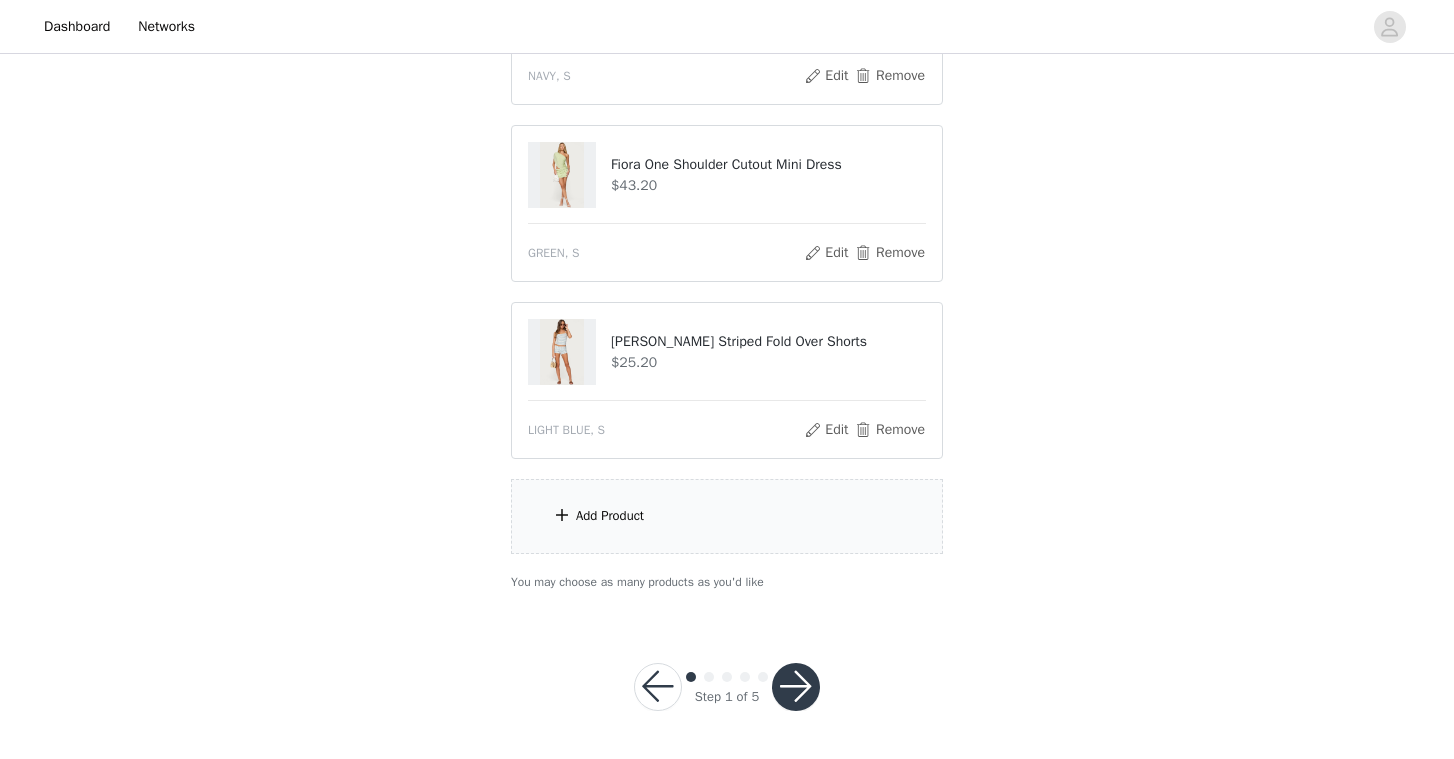 click on "Add Product" at bounding box center [727, 516] 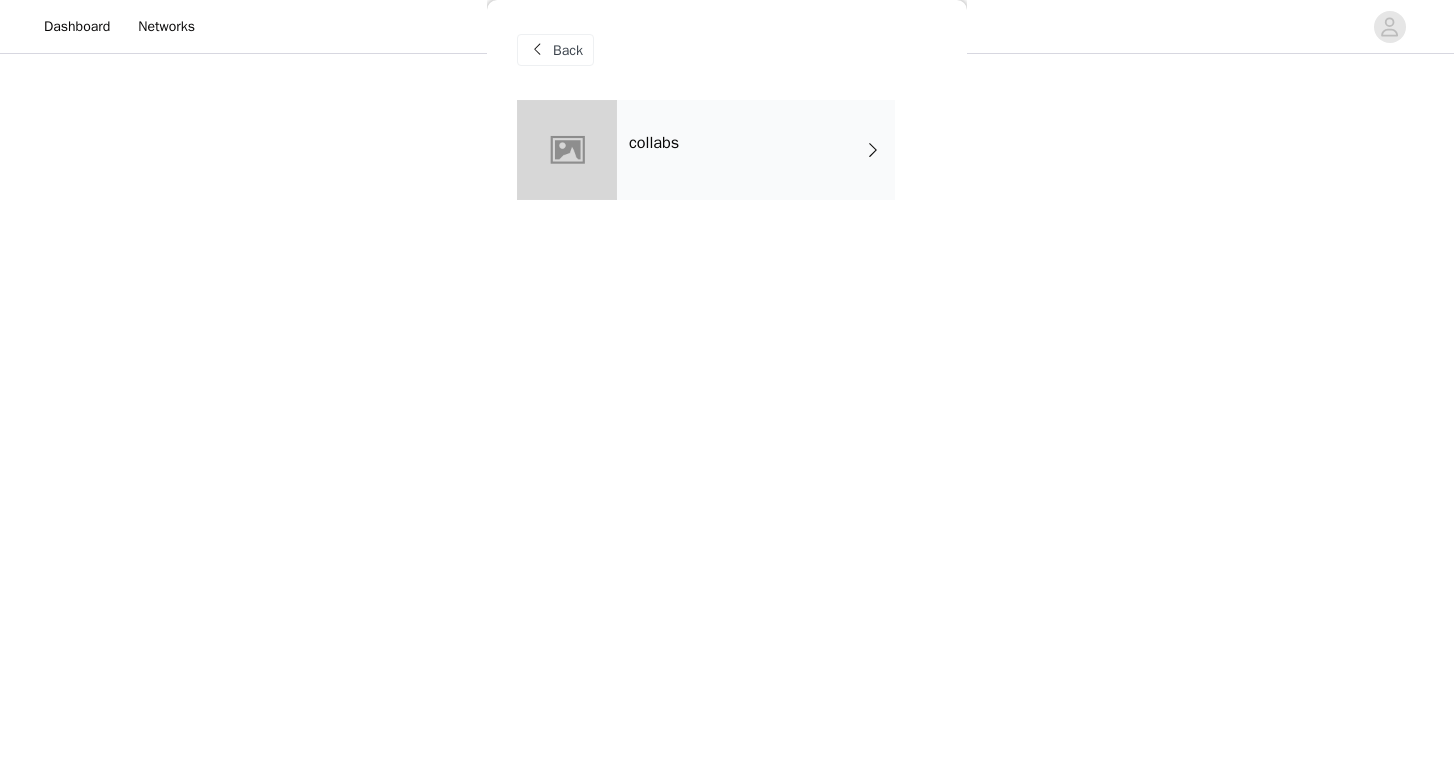 click on "collabs" at bounding box center (654, 143) 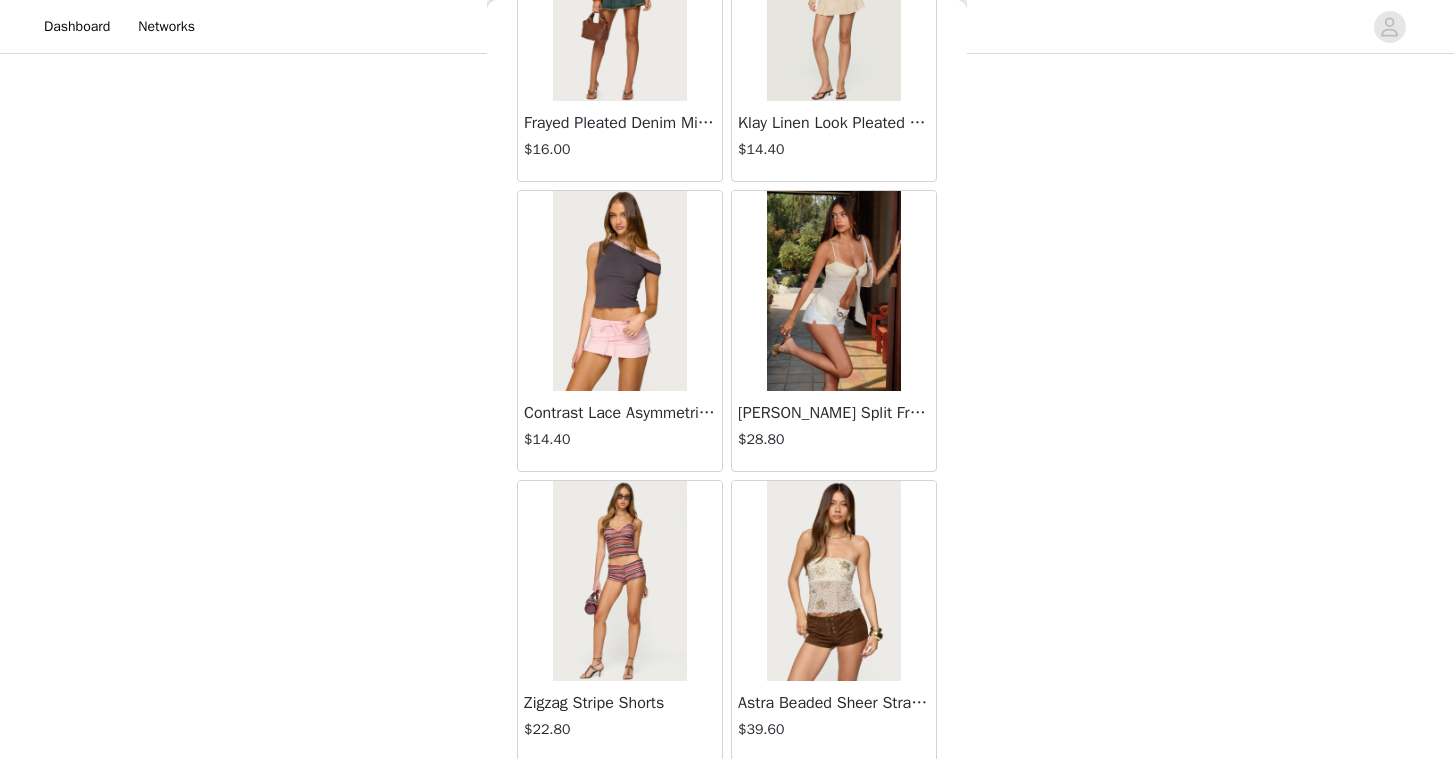 scroll, scrollTop: 2301, scrollLeft: 0, axis: vertical 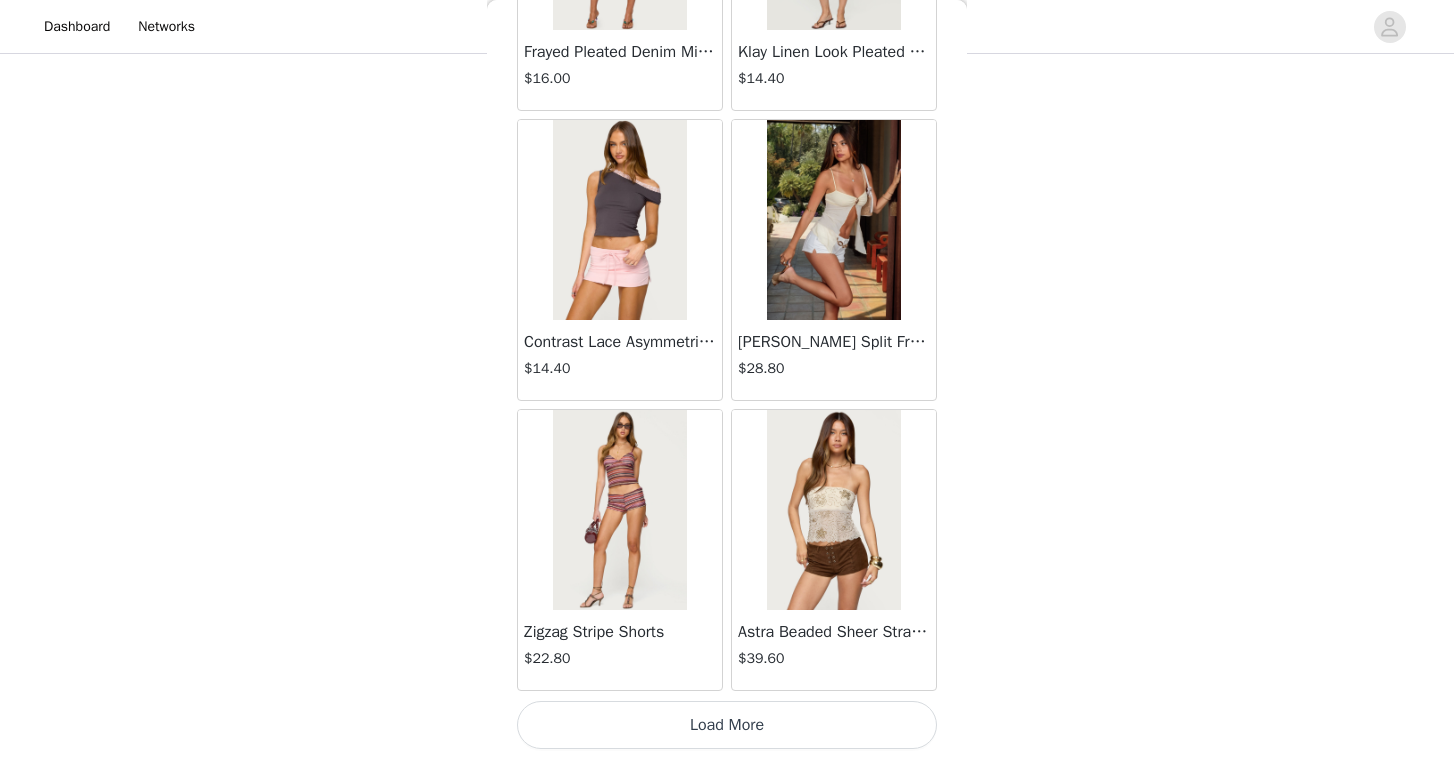 click on "Load More" at bounding box center [727, 725] 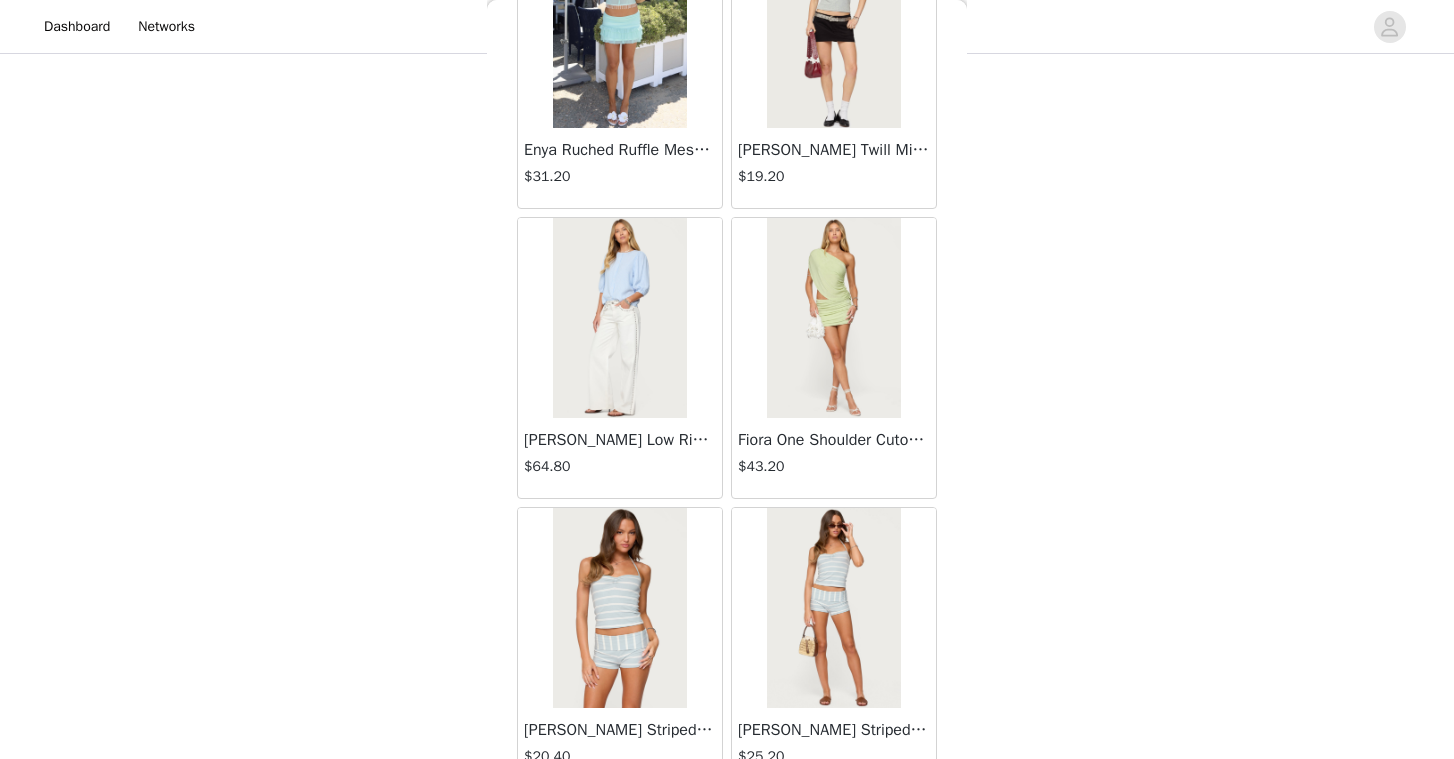 scroll, scrollTop: 5200, scrollLeft: 0, axis: vertical 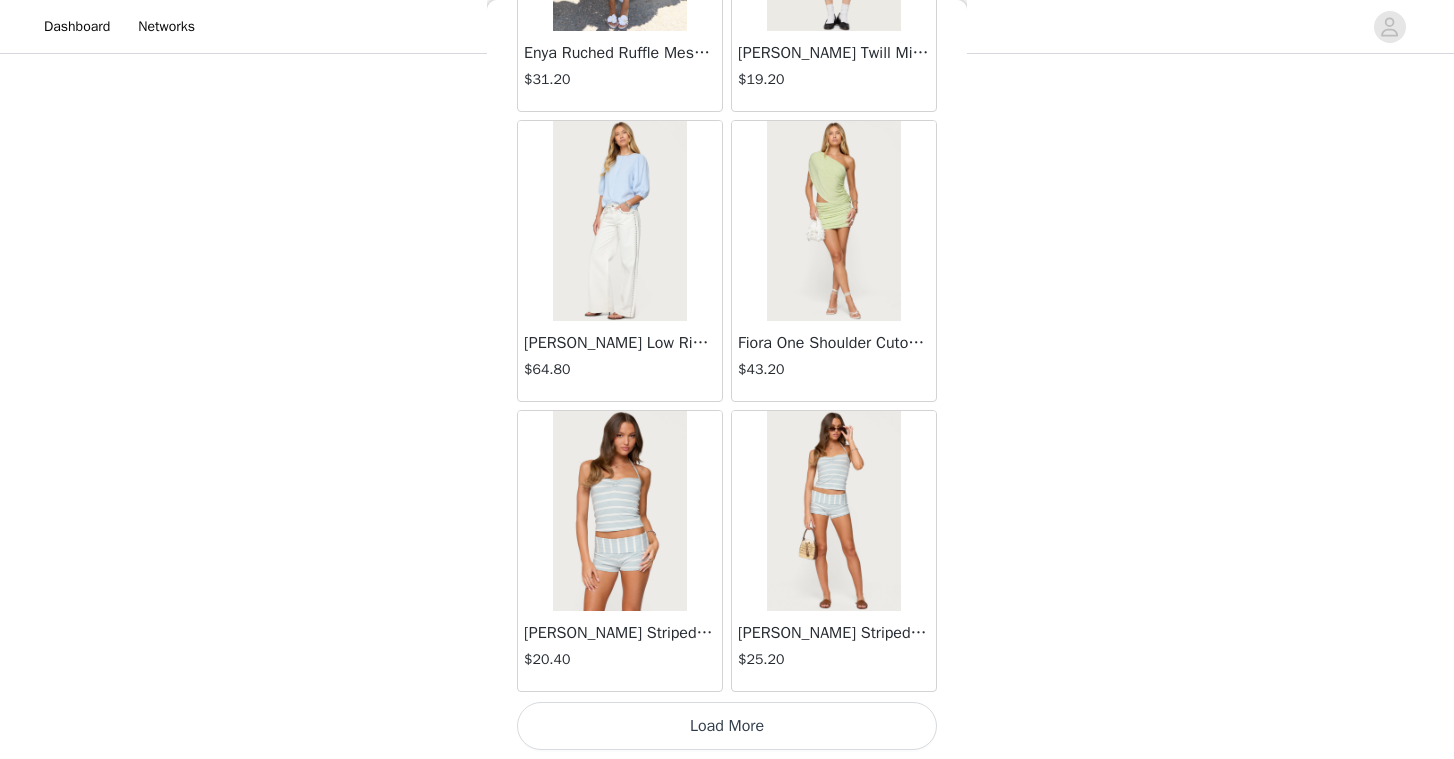 click on "[PERSON_NAME] Striped Halter Top" at bounding box center [620, 633] 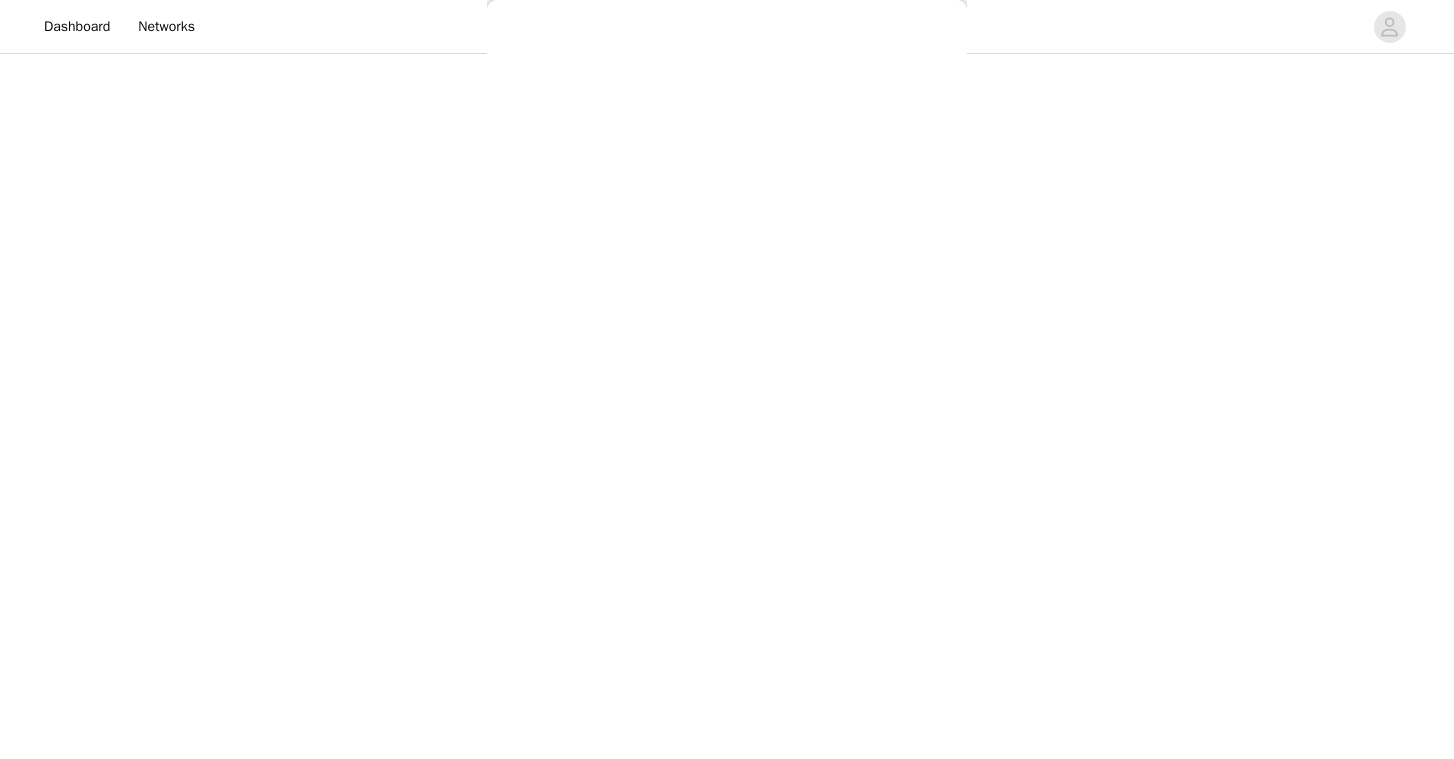 scroll, scrollTop: 0, scrollLeft: 0, axis: both 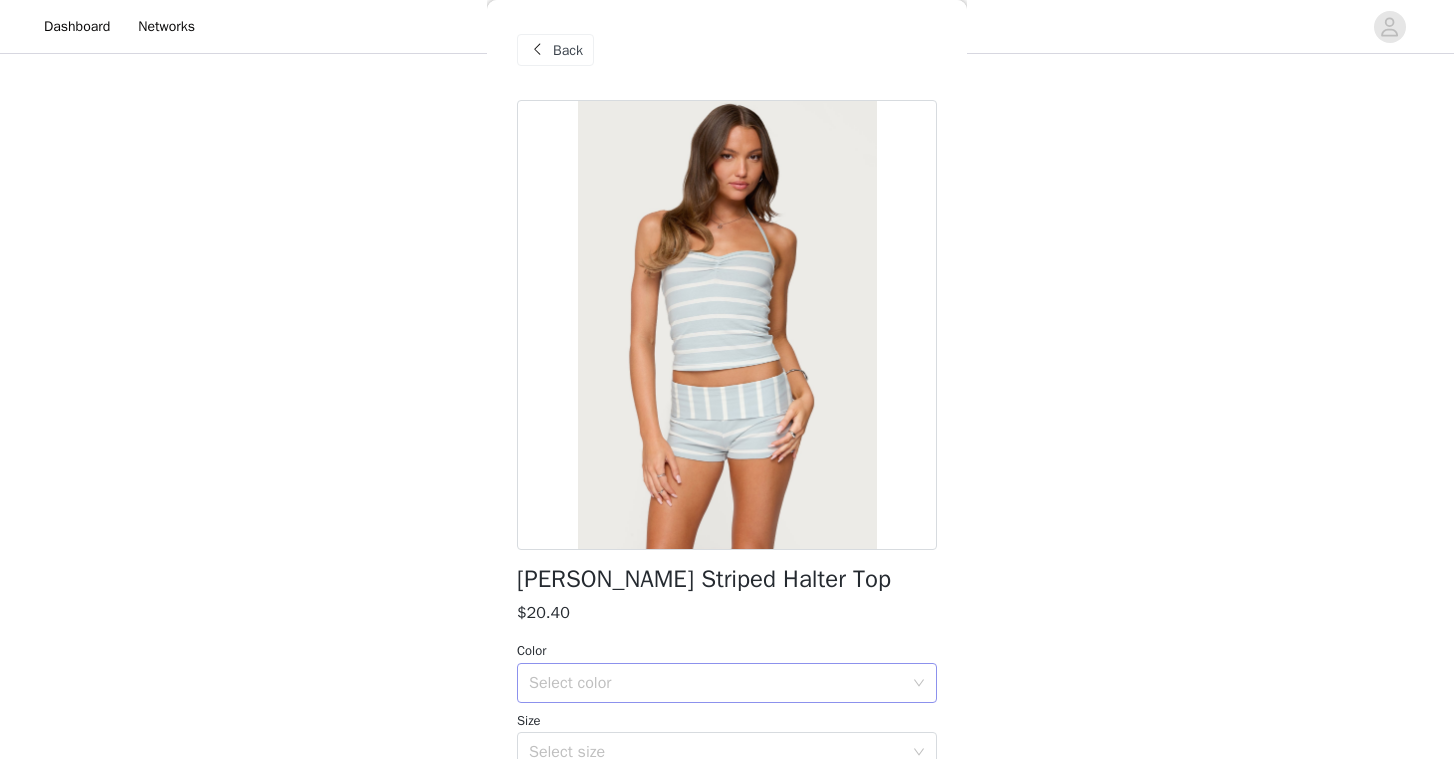 click on "Select color" at bounding box center (716, 683) 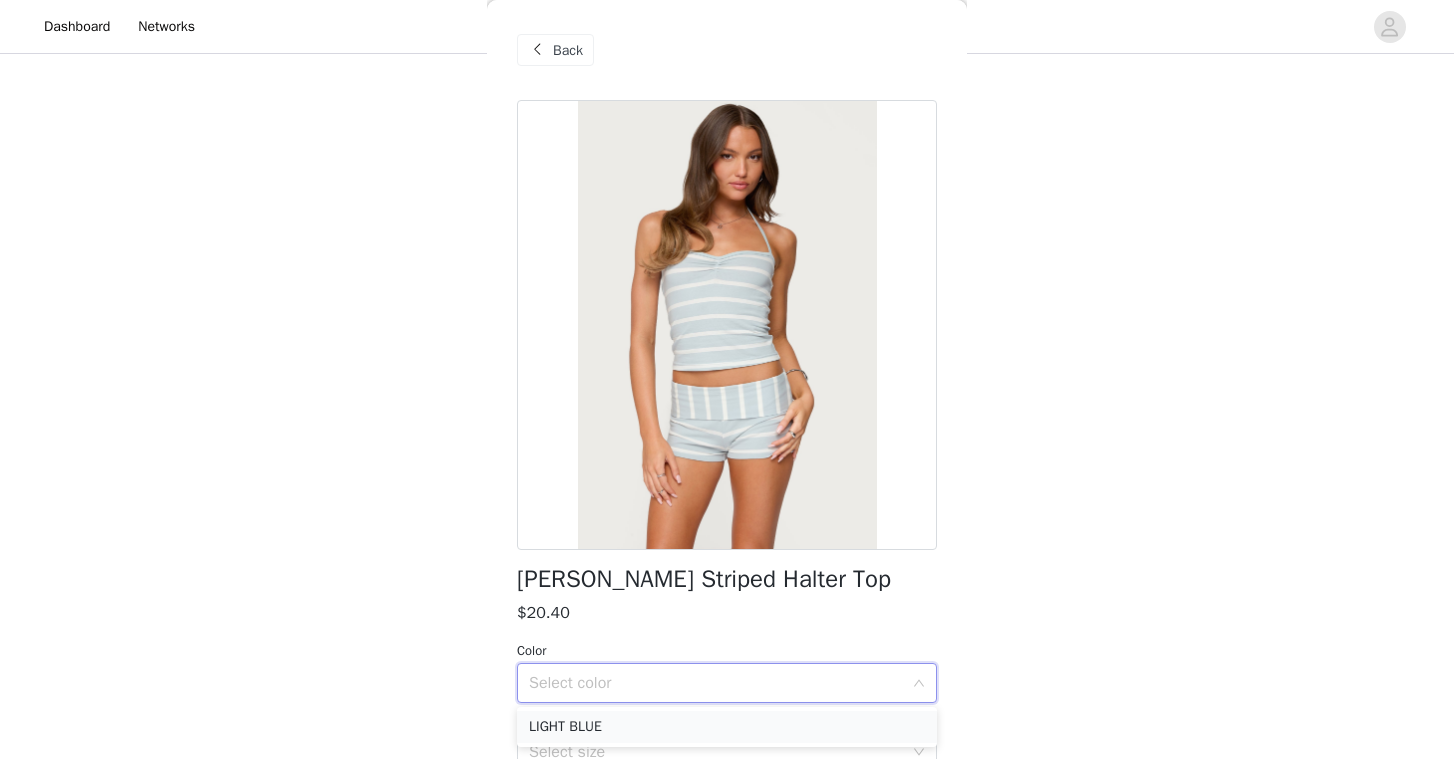 click on "LIGHT BLUE" at bounding box center [727, 727] 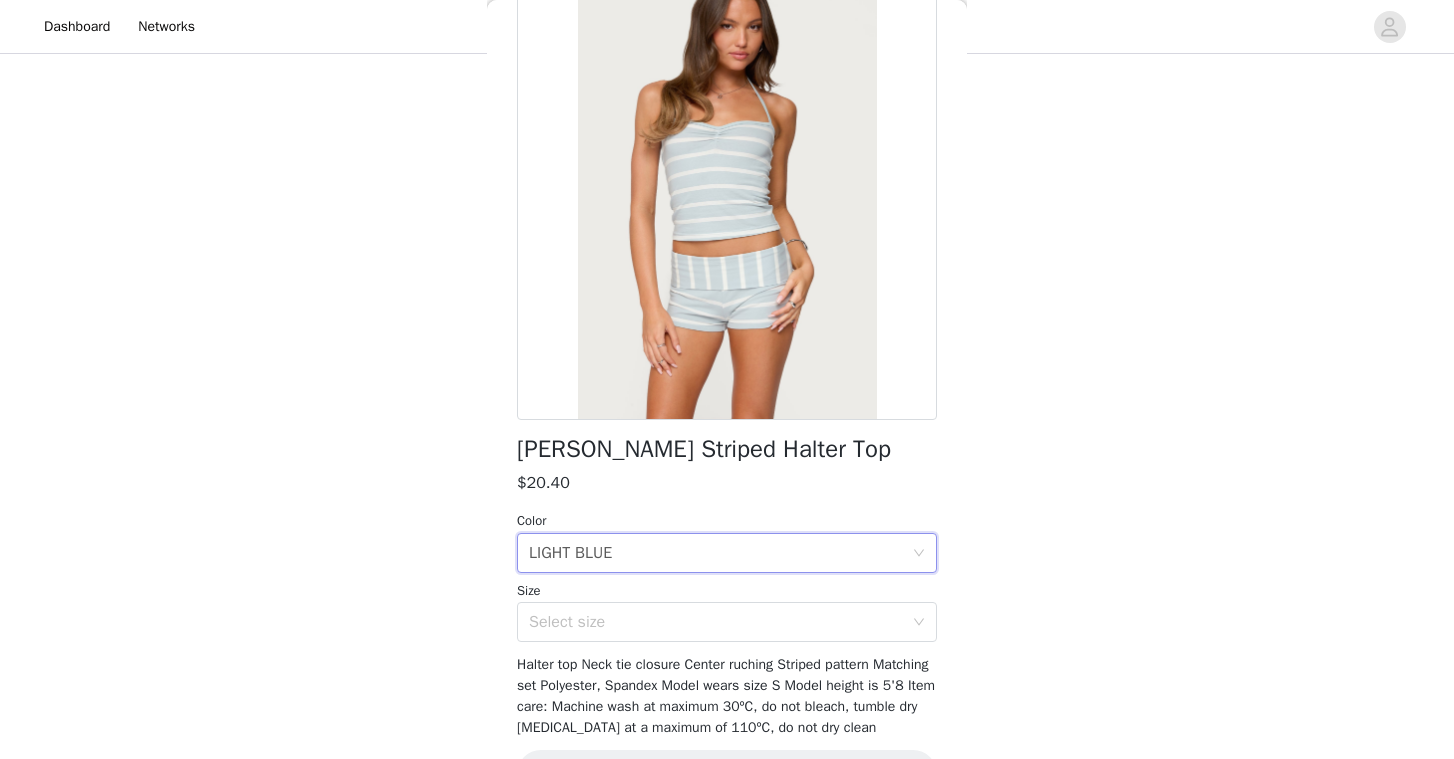 scroll, scrollTop: 174, scrollLeft: 0, axis: vertical 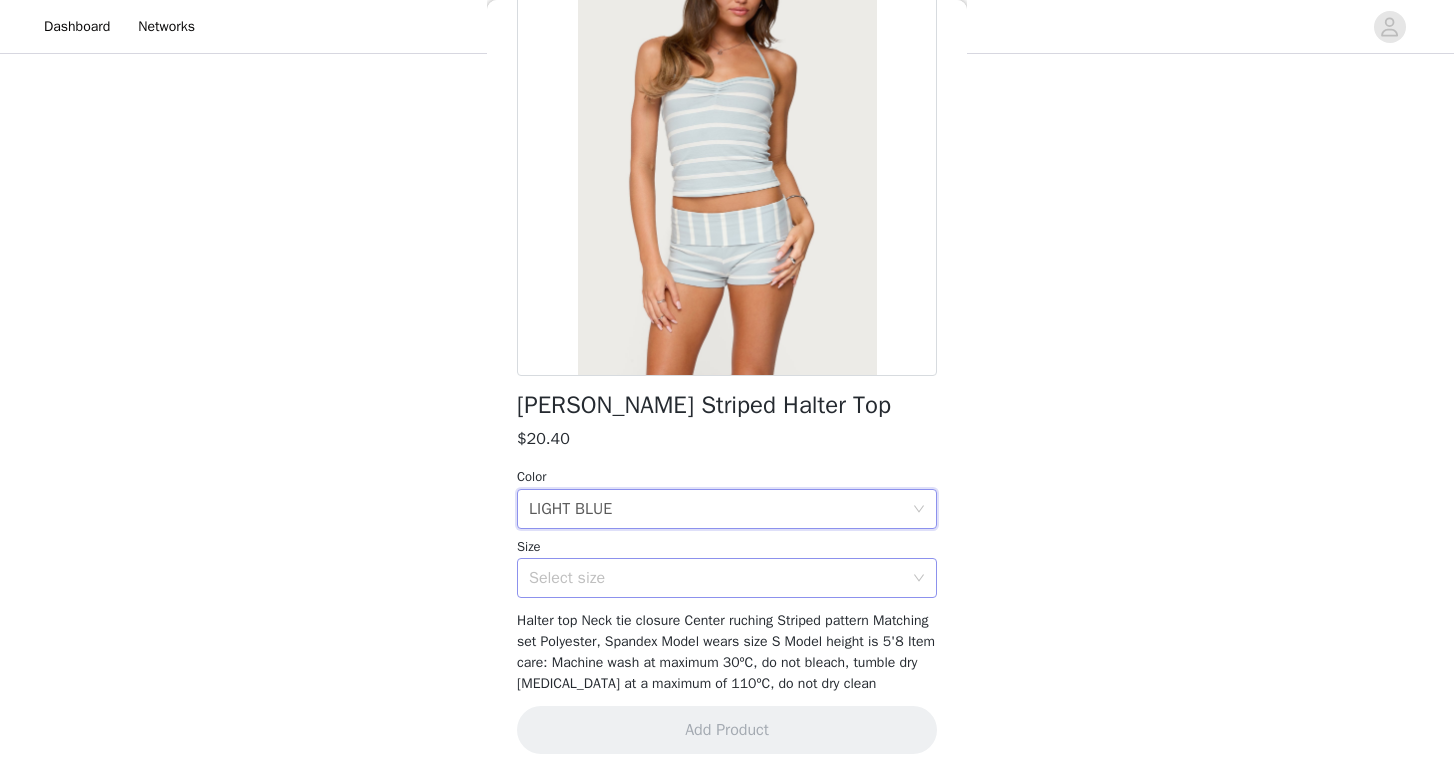 click on "Select size" at bounding box center (716, 578) 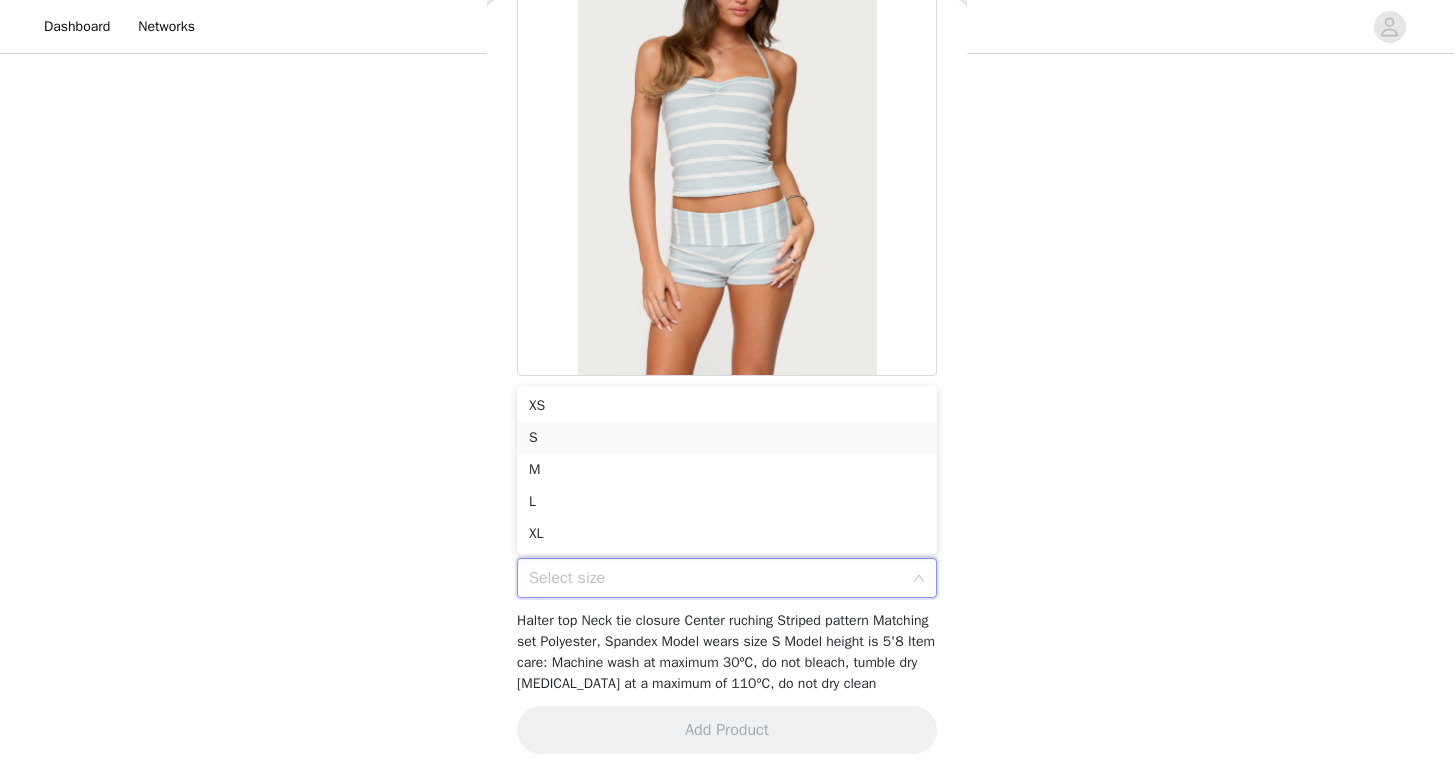 click on "S" at bounding box center [727, 438] 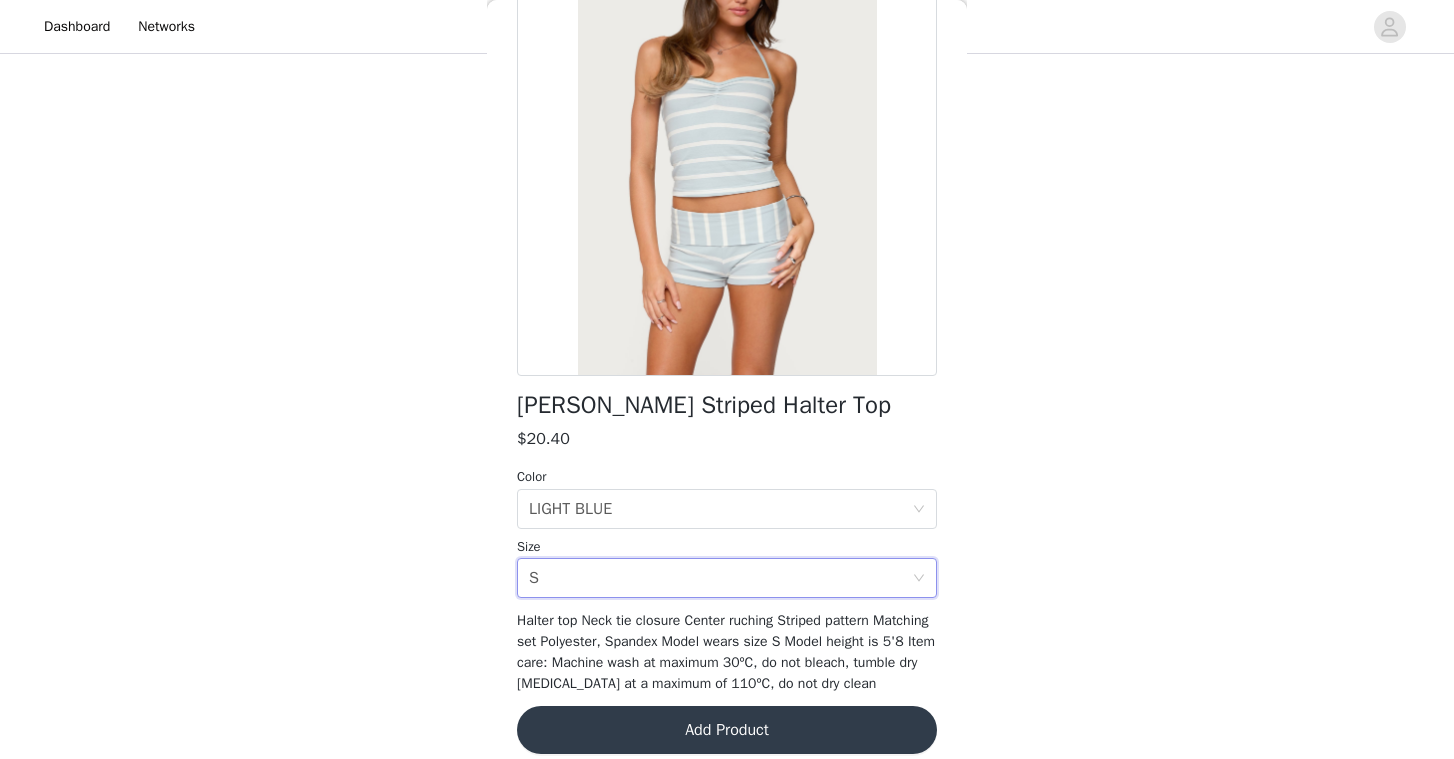 click on "Add Product" at bounding box center (727, 730) 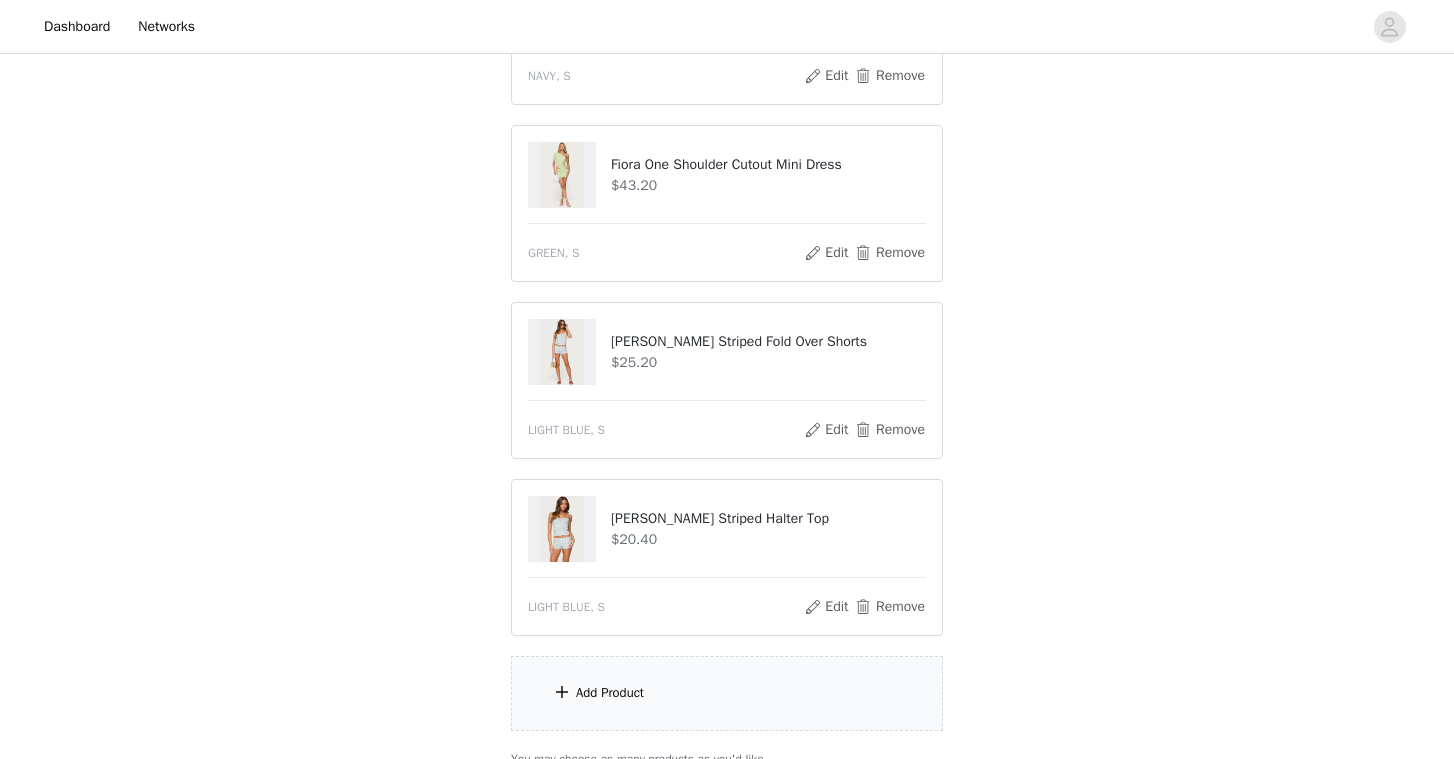click on "Add Product" at bounding box center [610, 693] 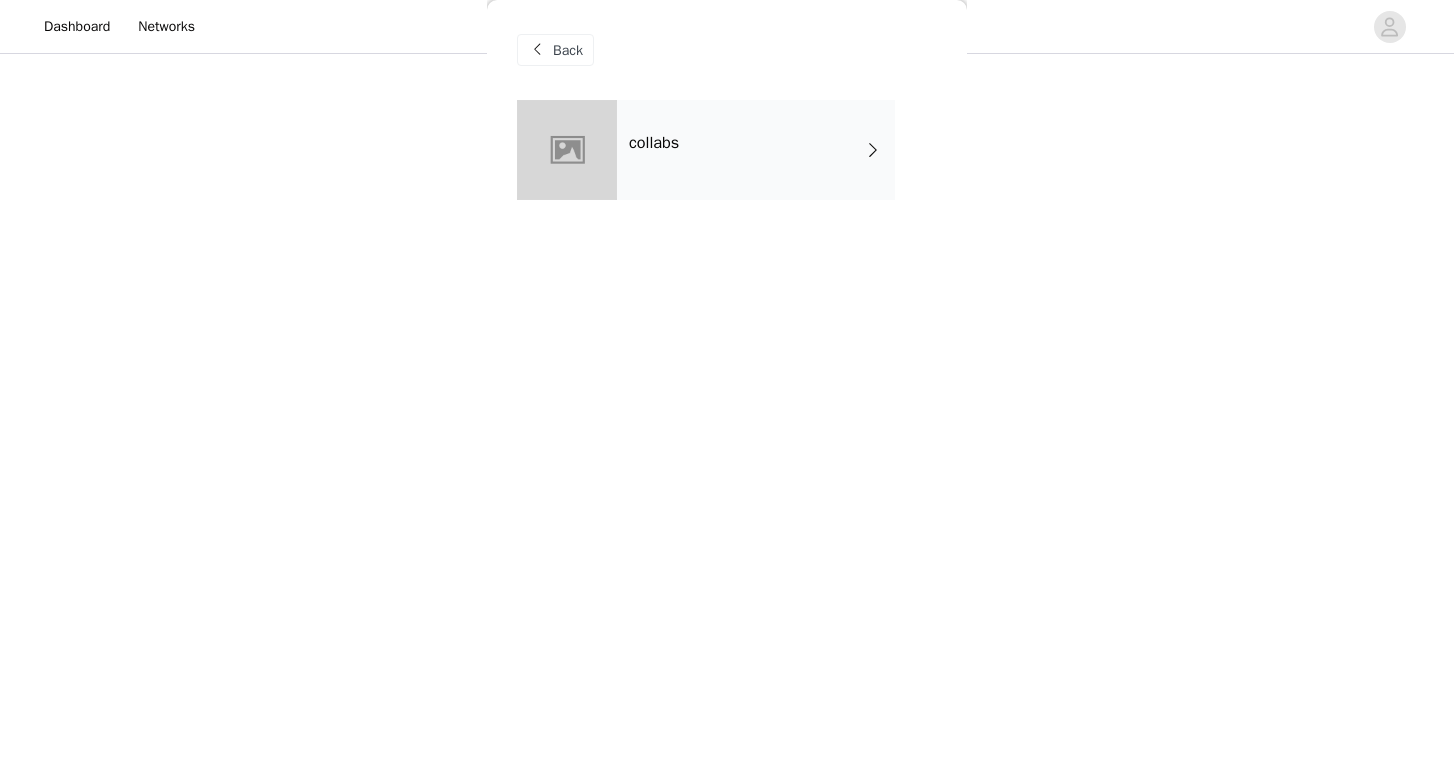 click on "collabs" at bounding box center [756, 150] 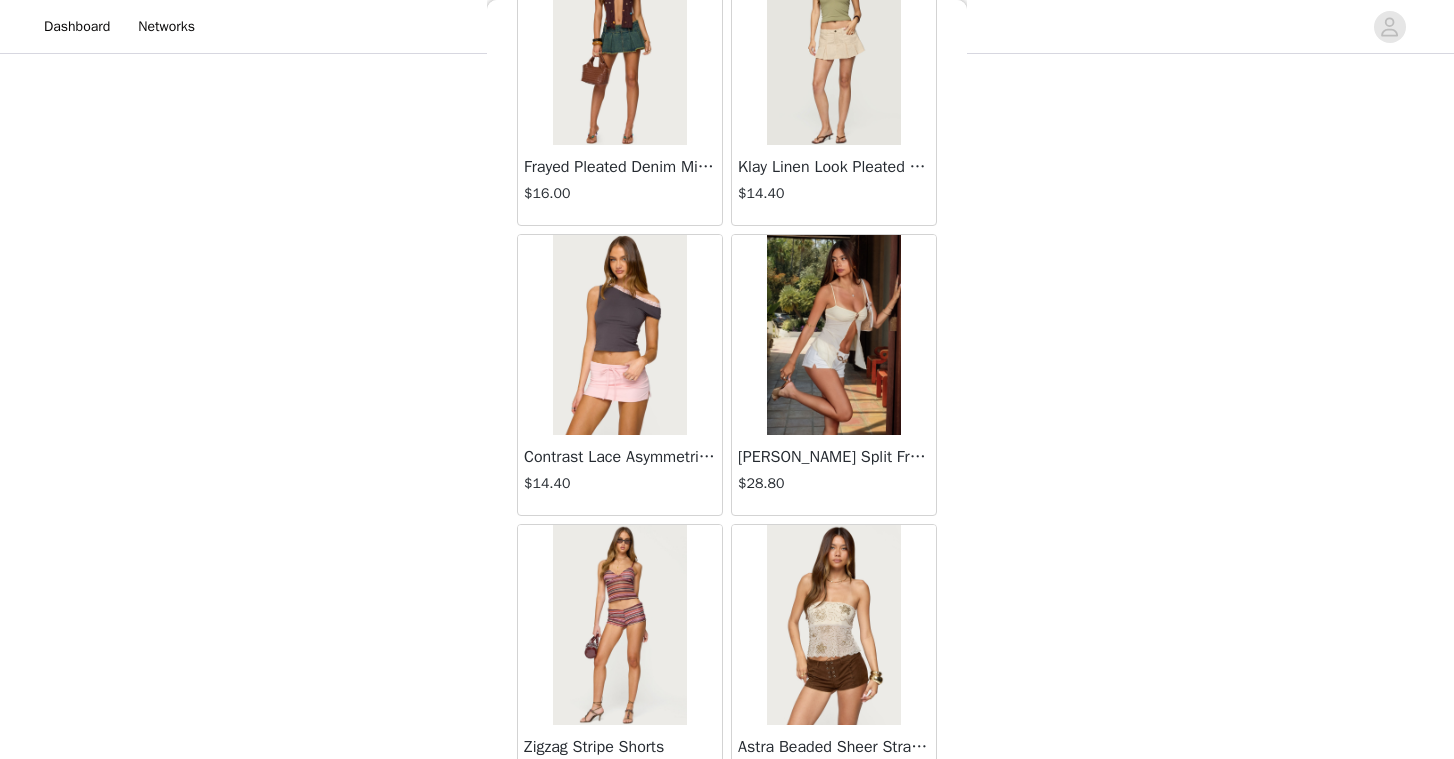 scroll, scrollTop: 2301, scrollLeft: 0, axis: vertical 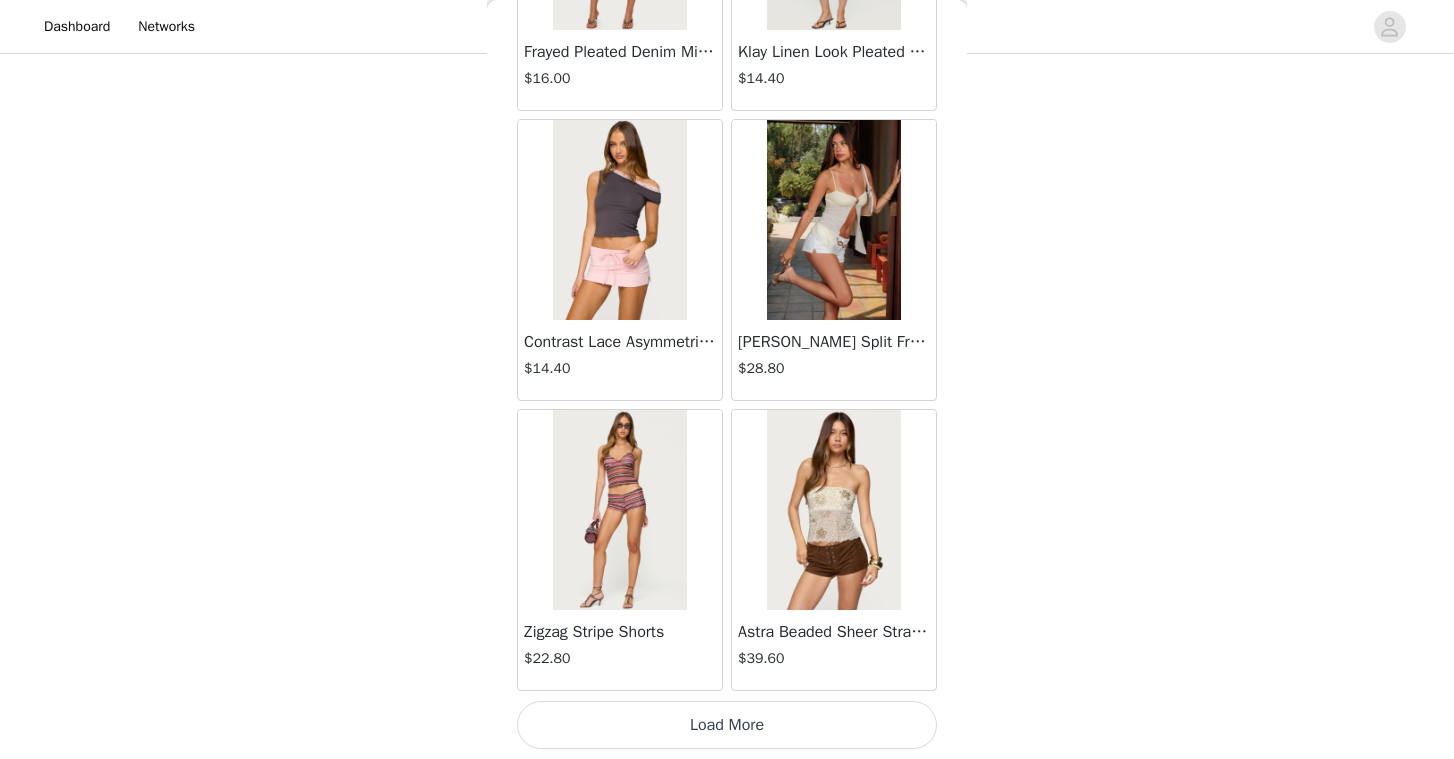 click on "Load More" at bounding box center [727, 725] 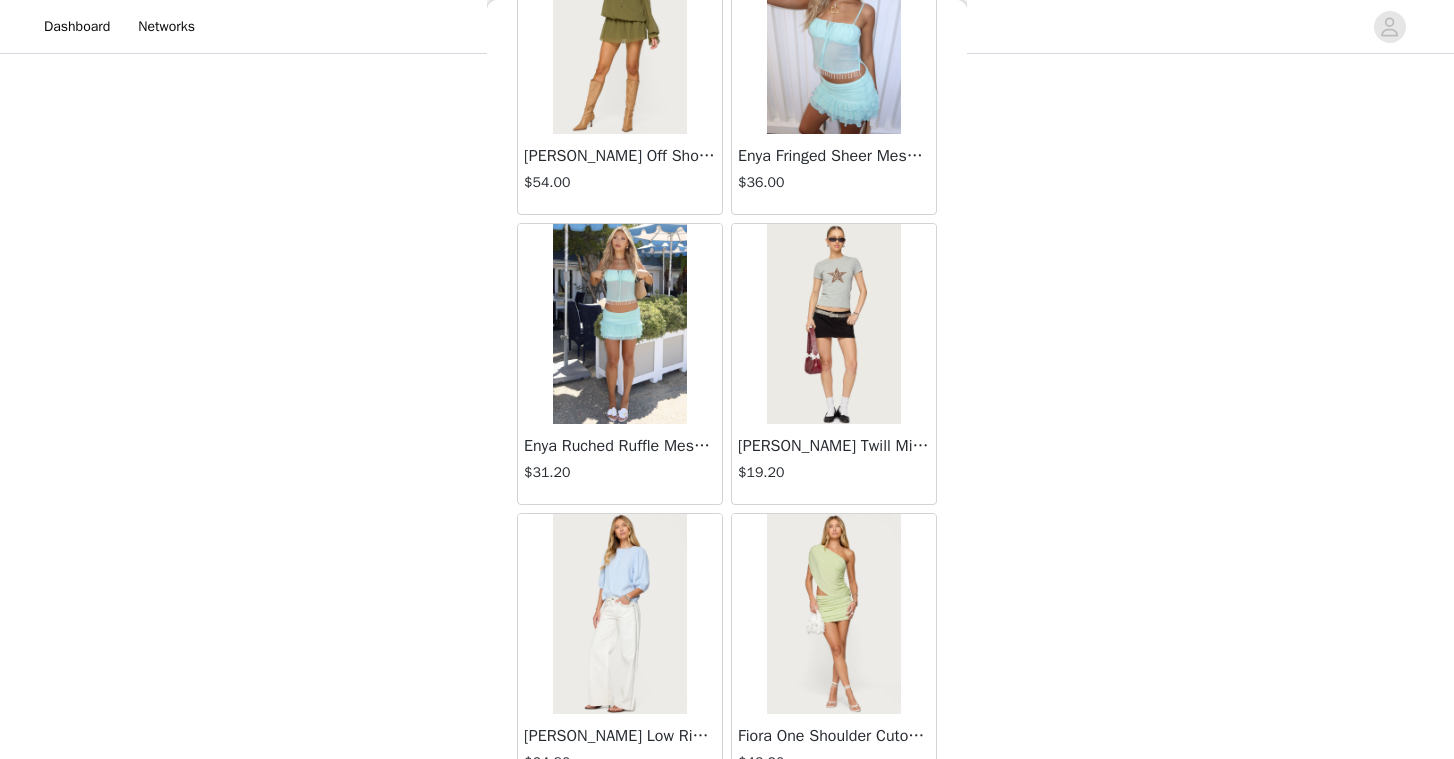 scroll, scrollTop: 5201, scrollLeft: 0, axis: vertical 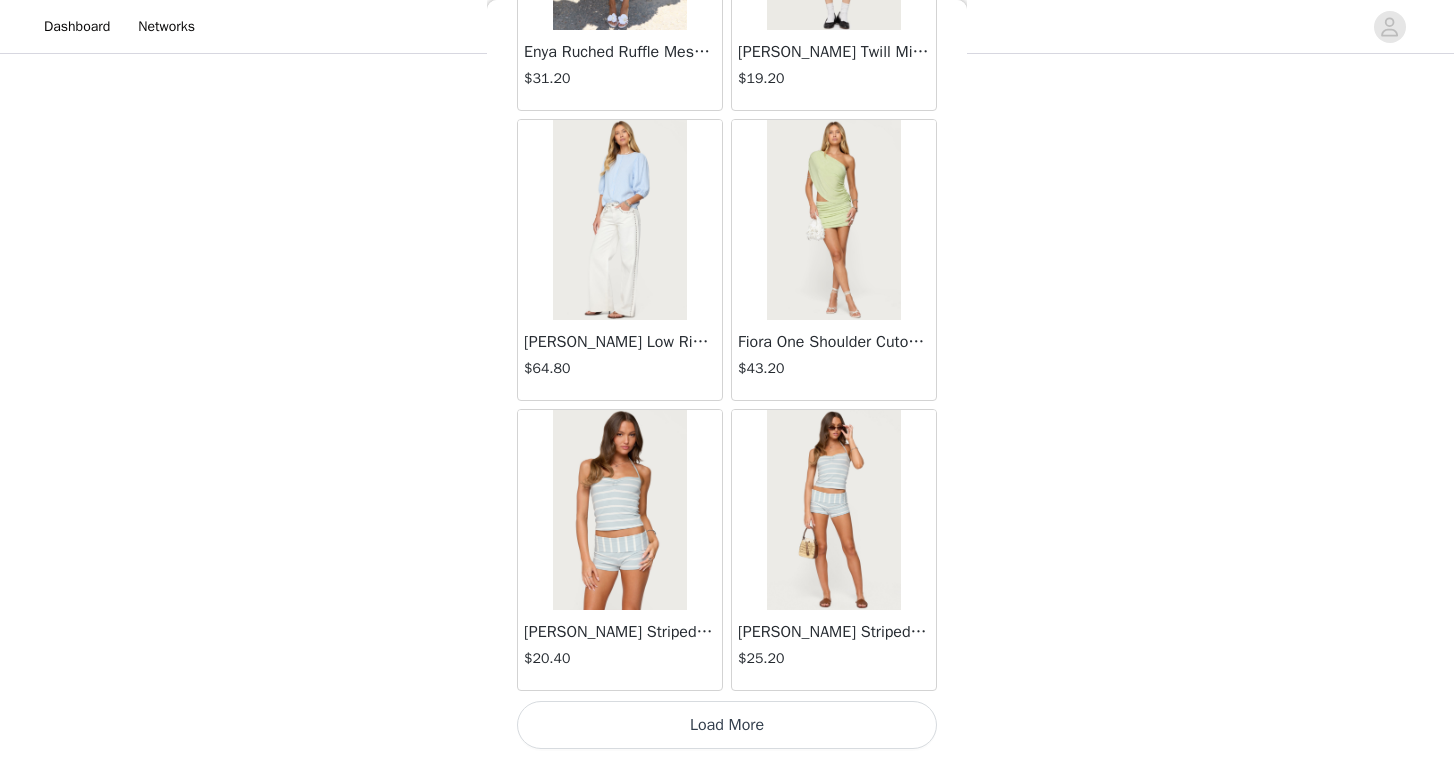 click on "Load More" at bounding box center [727, 725] 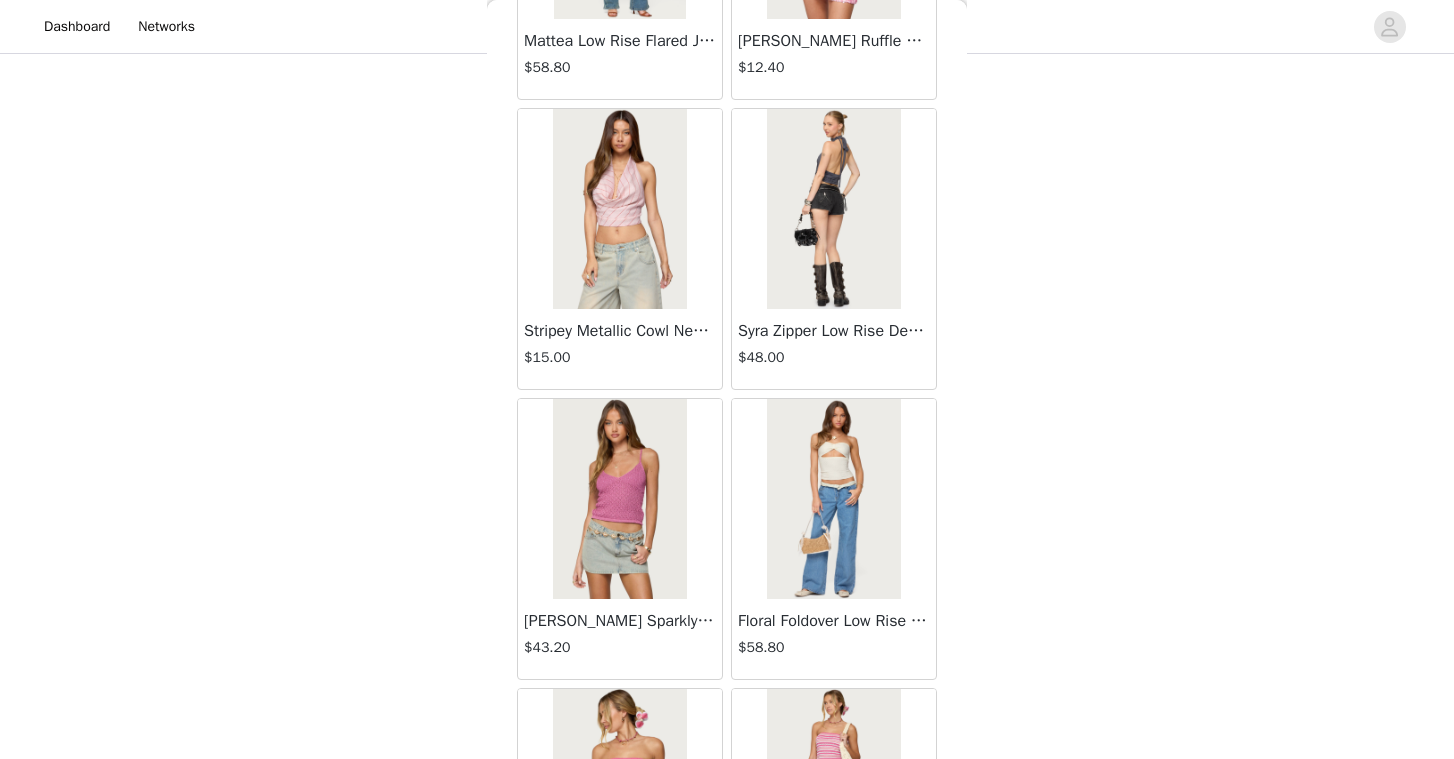 scroll, scrollTop: 8101, scrollLeft: 0, axis: vertical 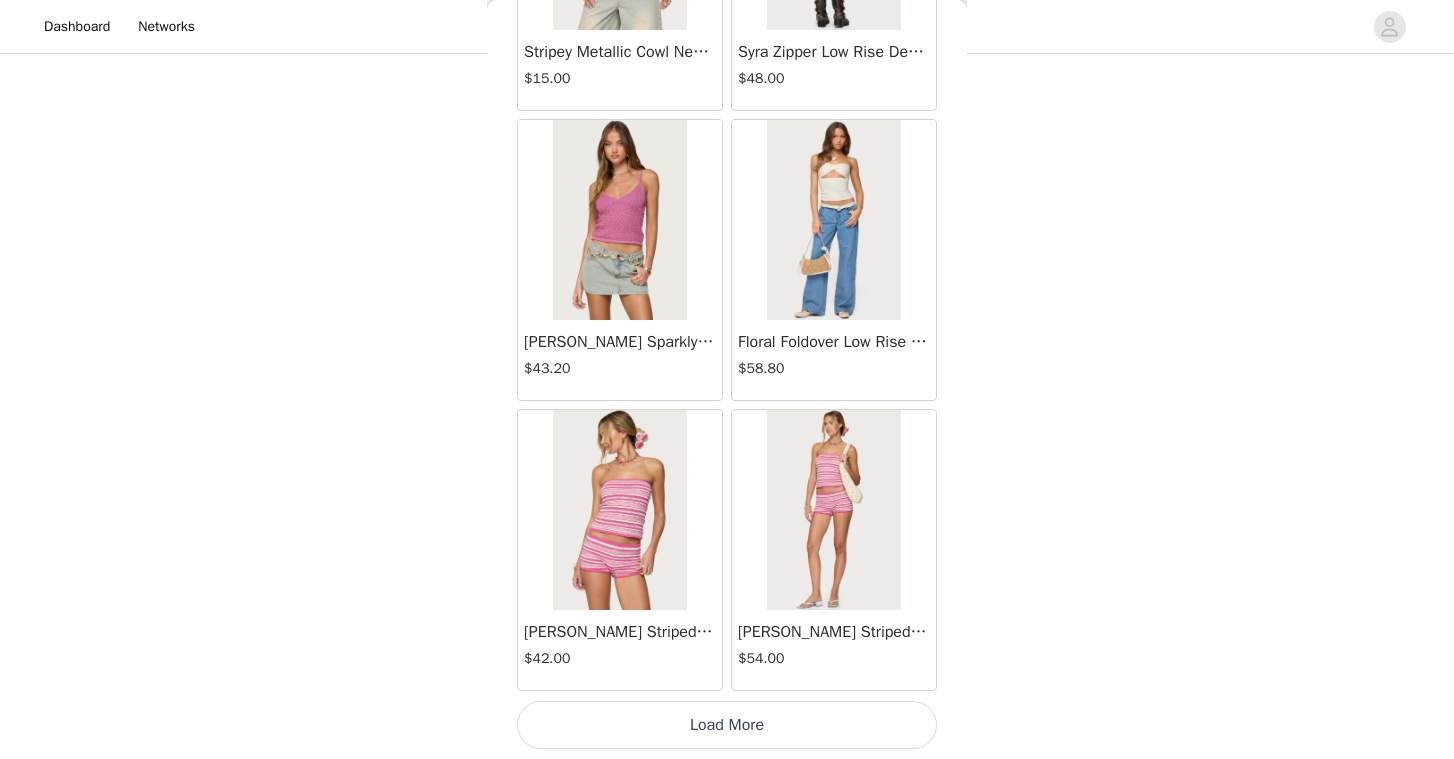 click on "Load More" at bounding box center [727, 725] 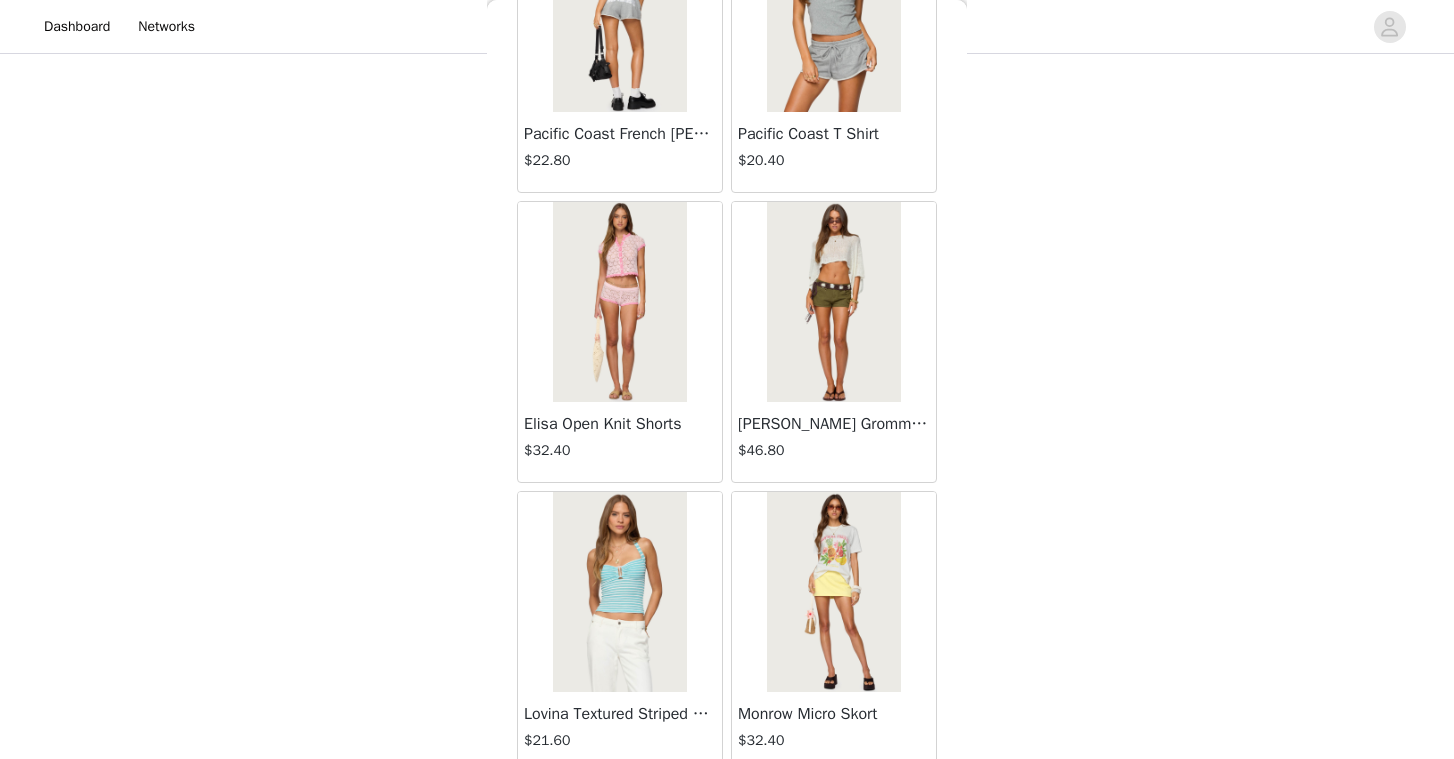 scroll, scrollTop: 11001, scrollLeft: 0, axis: vertical 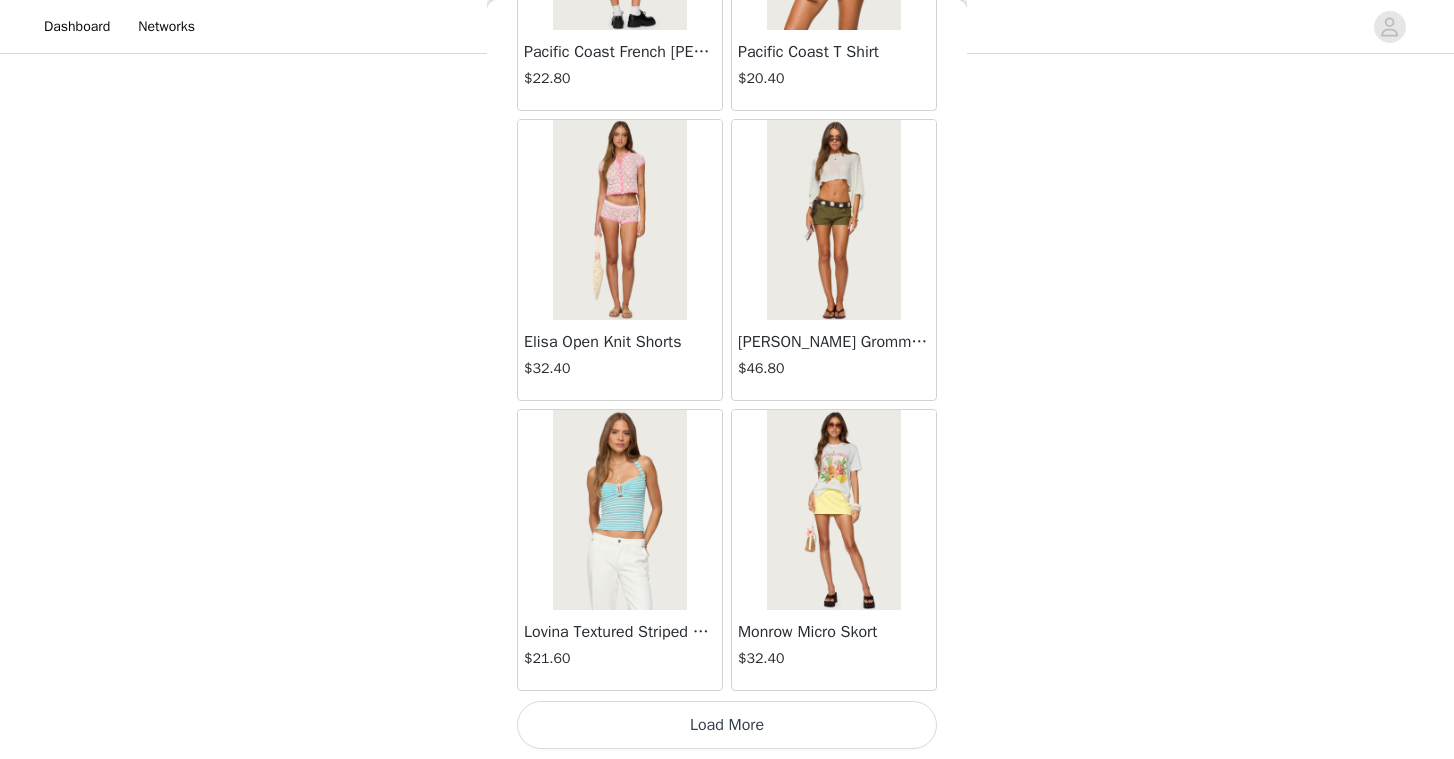 click on "Load More" at bounding box center (727, 725) 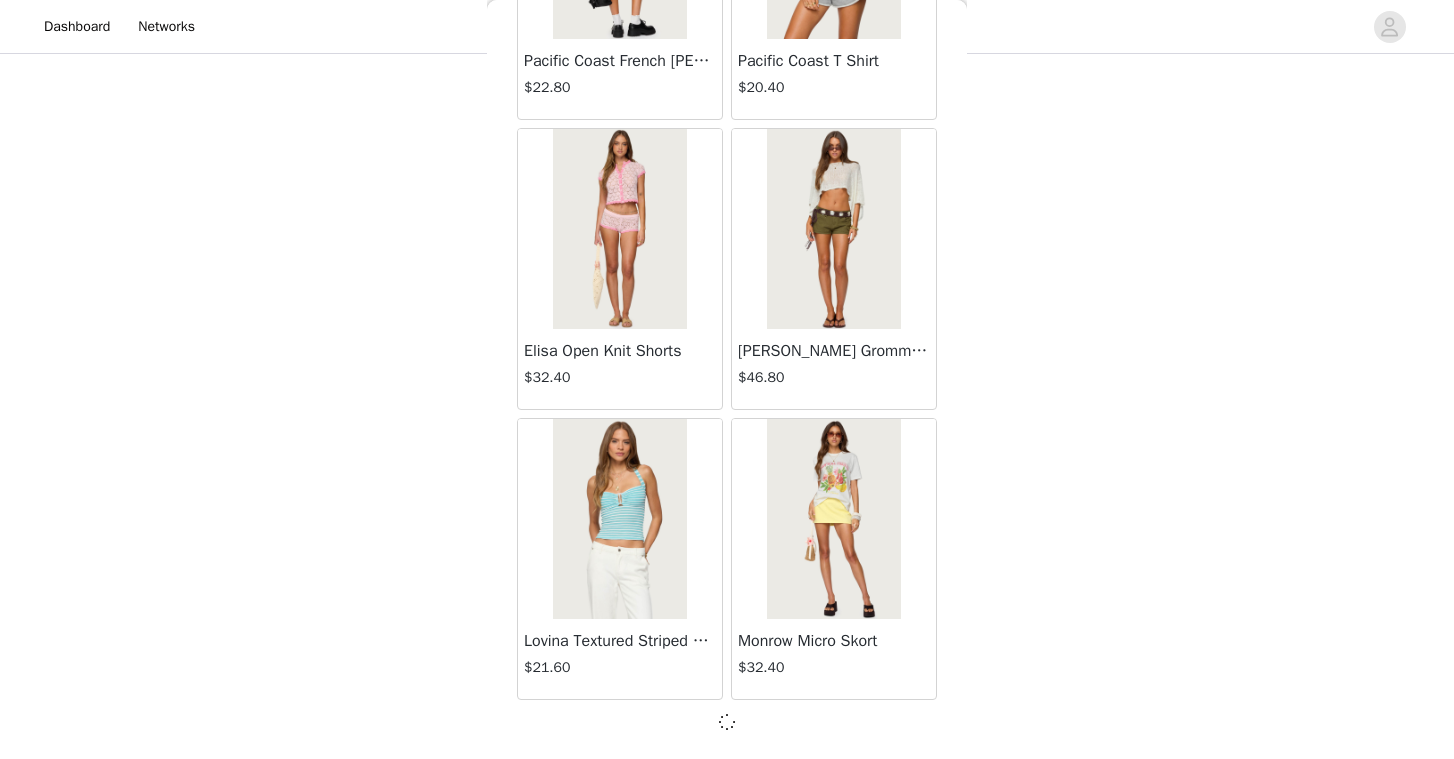 scroll, scrollTop: 11001, scrollLeft: 0, axis: vertical 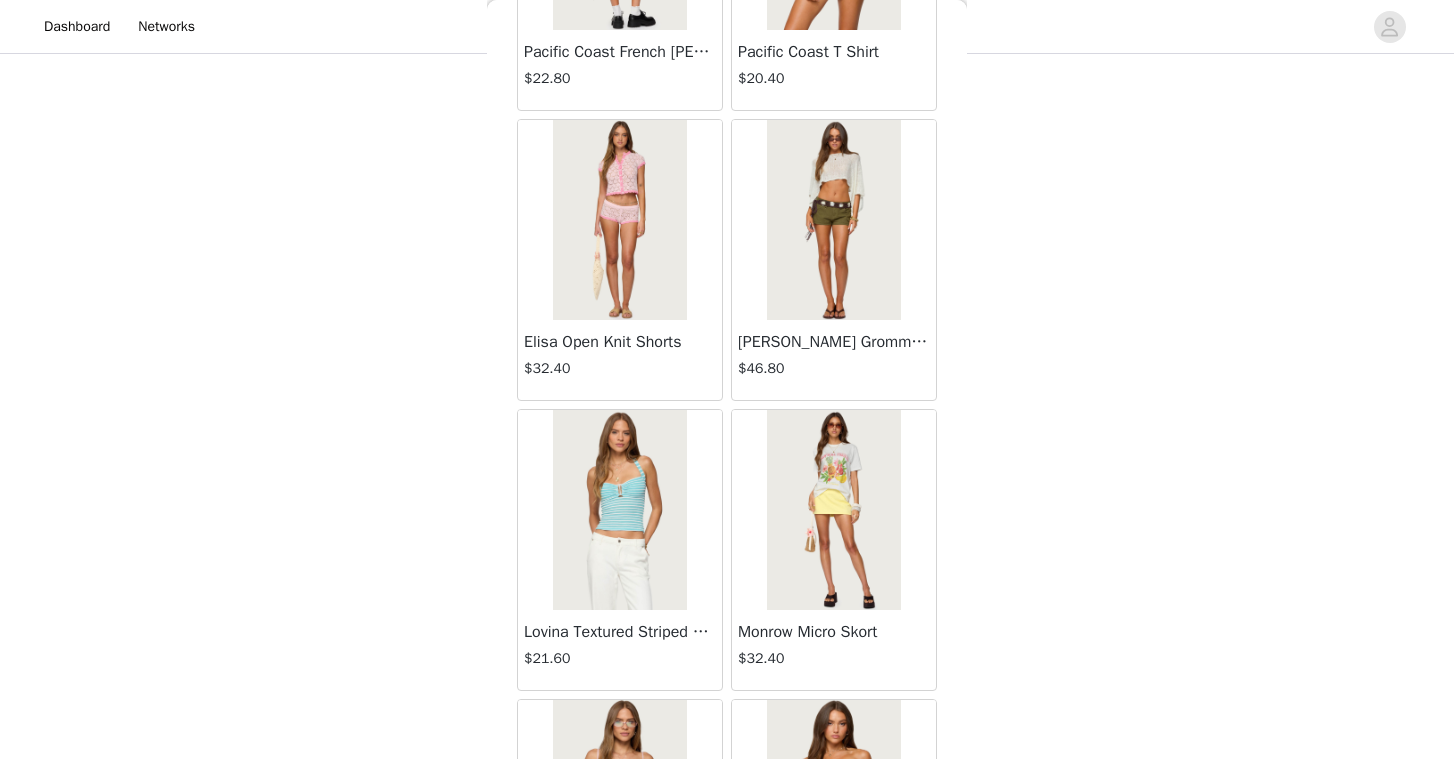 click at bounding box center (833, 220) 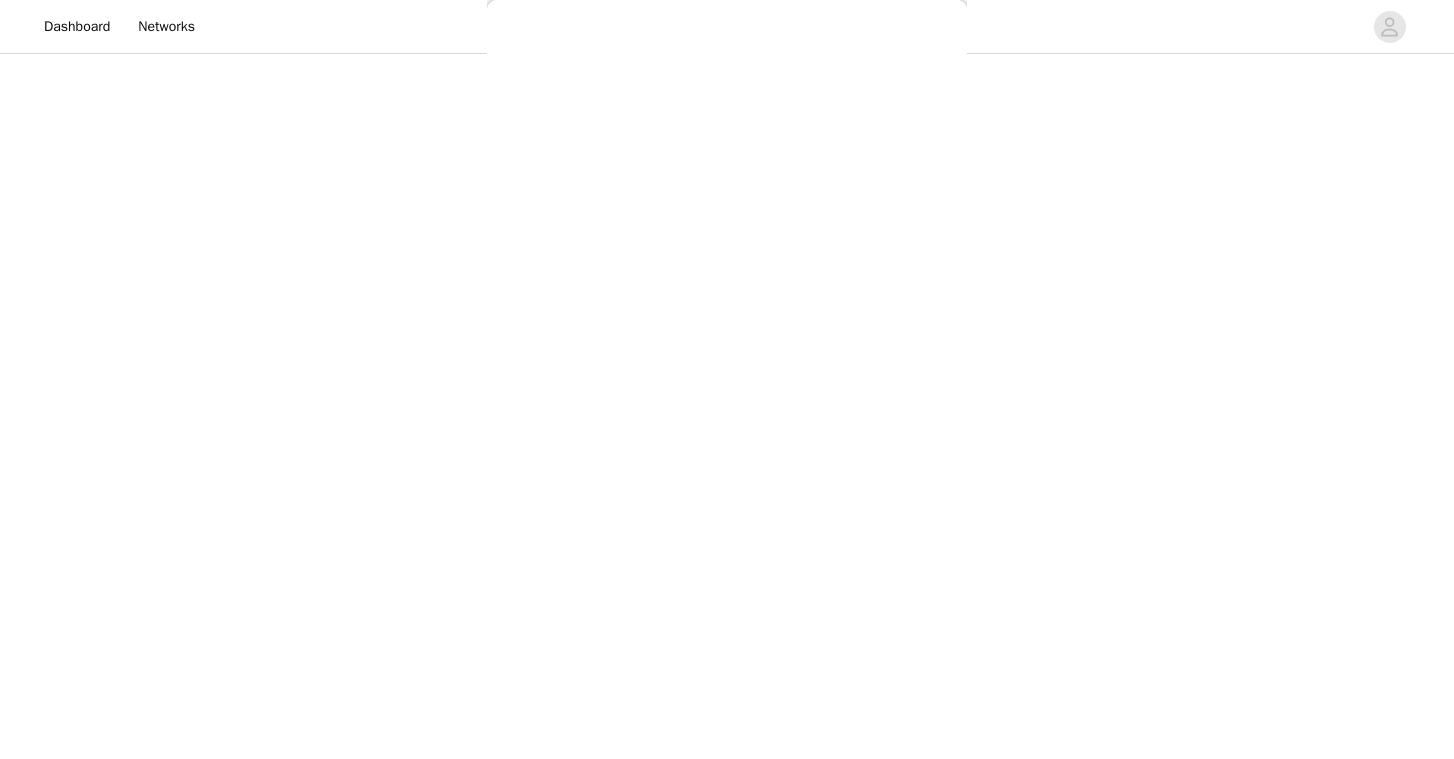 scroll, scrollTop: 0, scrollLeft: 0, axis: both 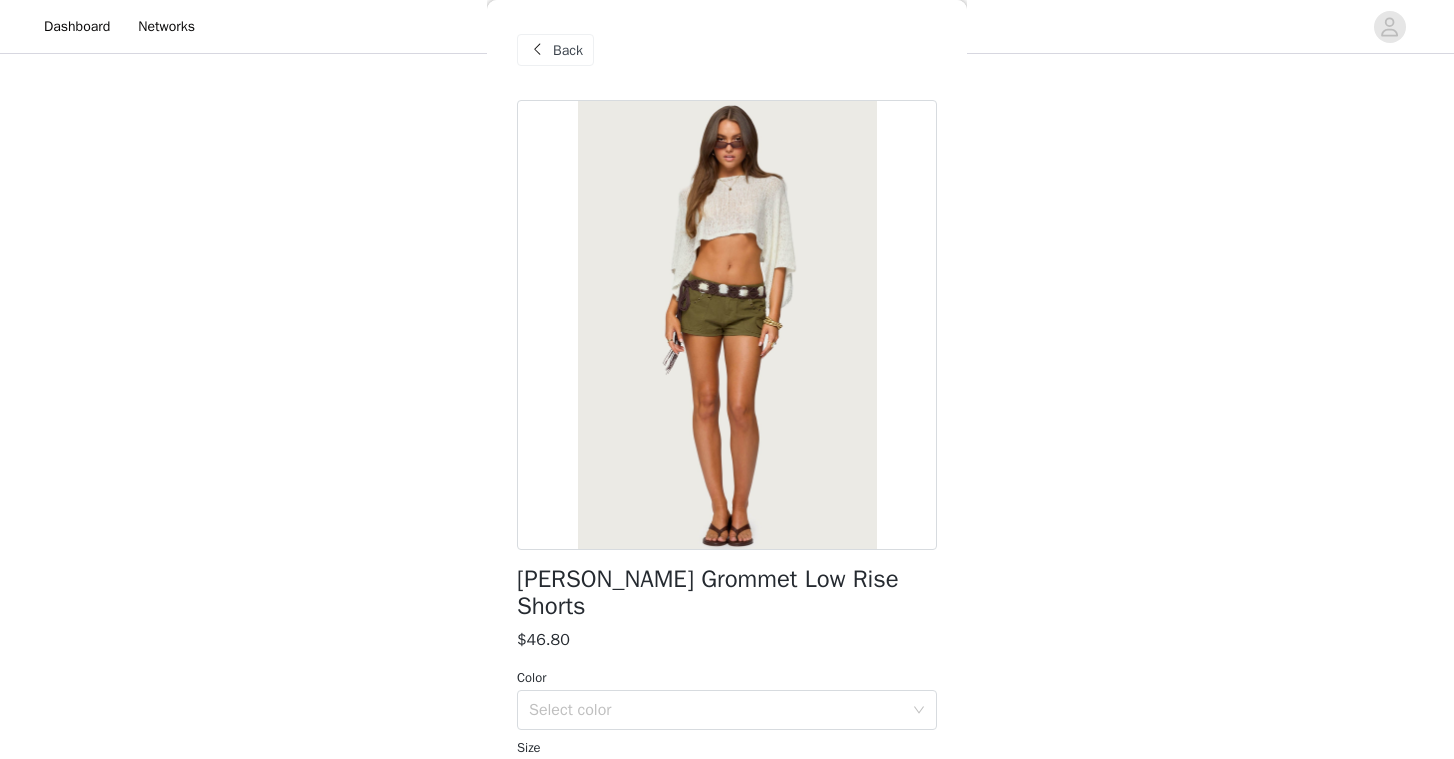 click at bounding box center (537, 50) 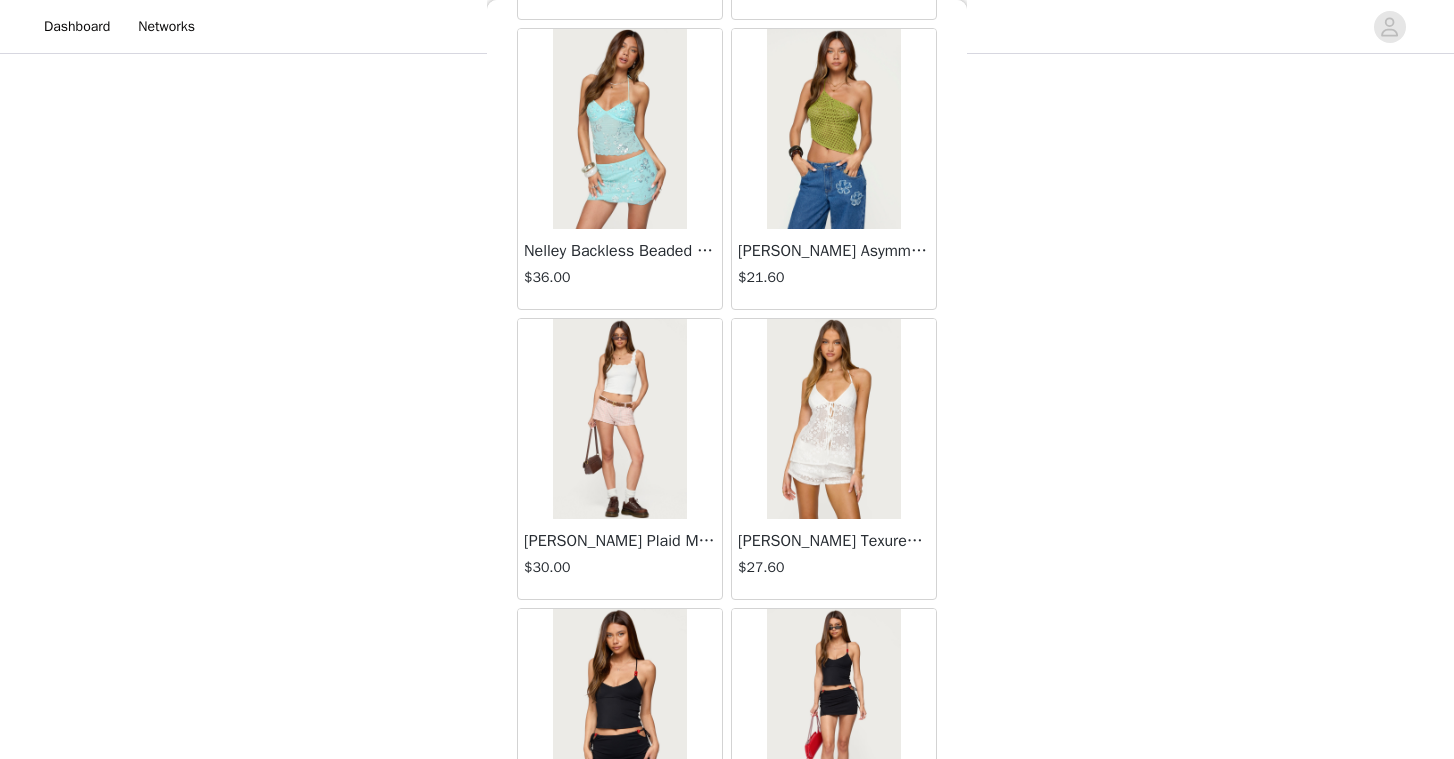 scroll, scrollTop: 0, scrollLeft: 0, axis: both 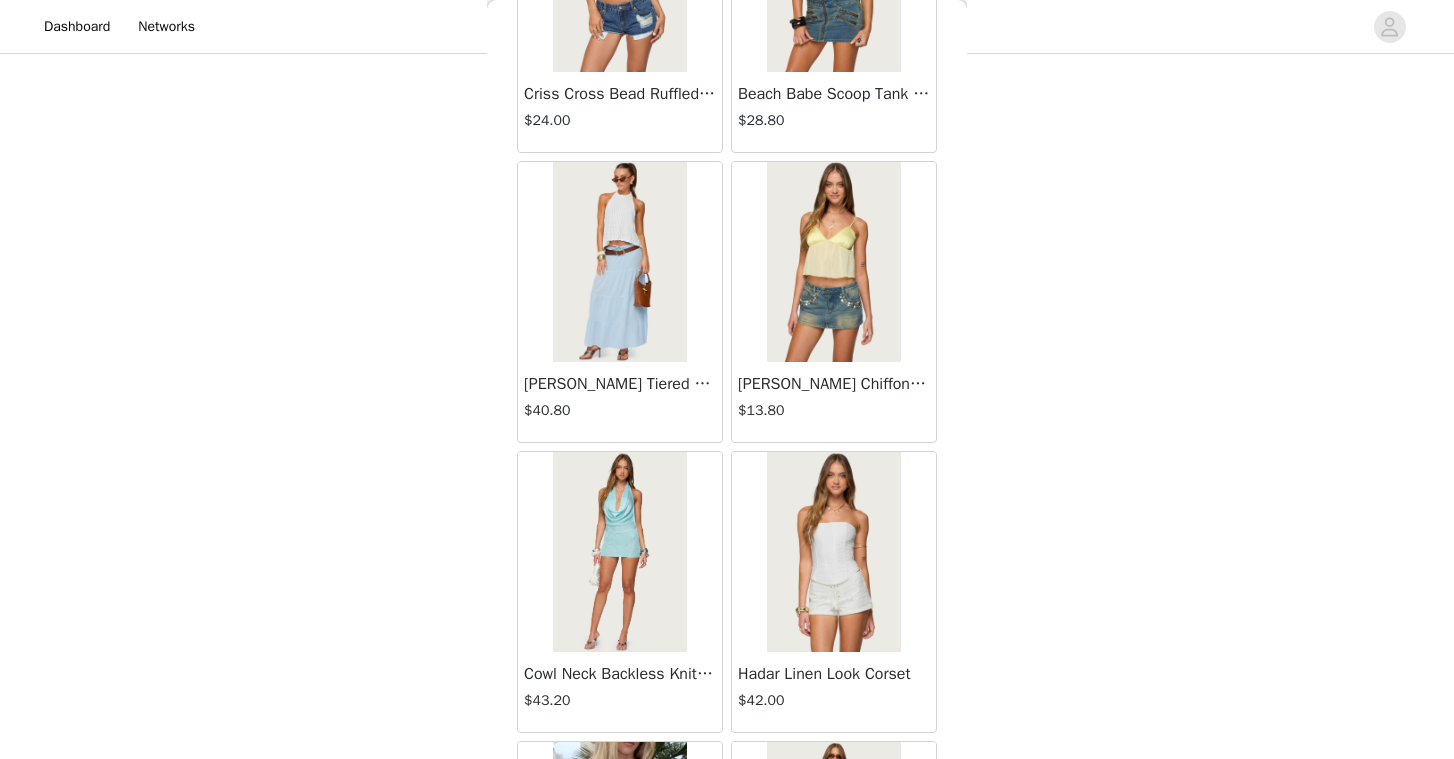 click on "$40.80" at bounding box center [620, 410] 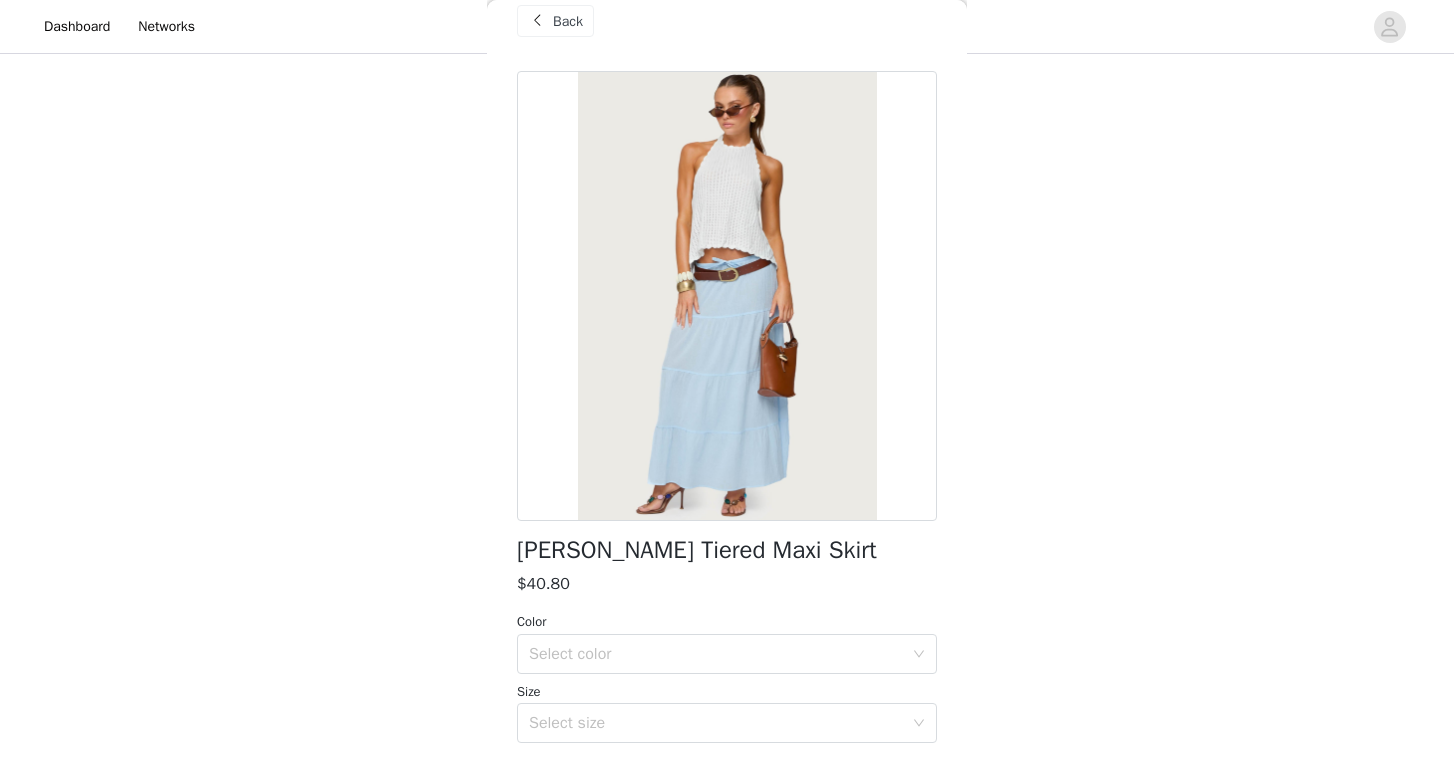scroll, scrollTop: 0, scrollLeft: 0, axis: both 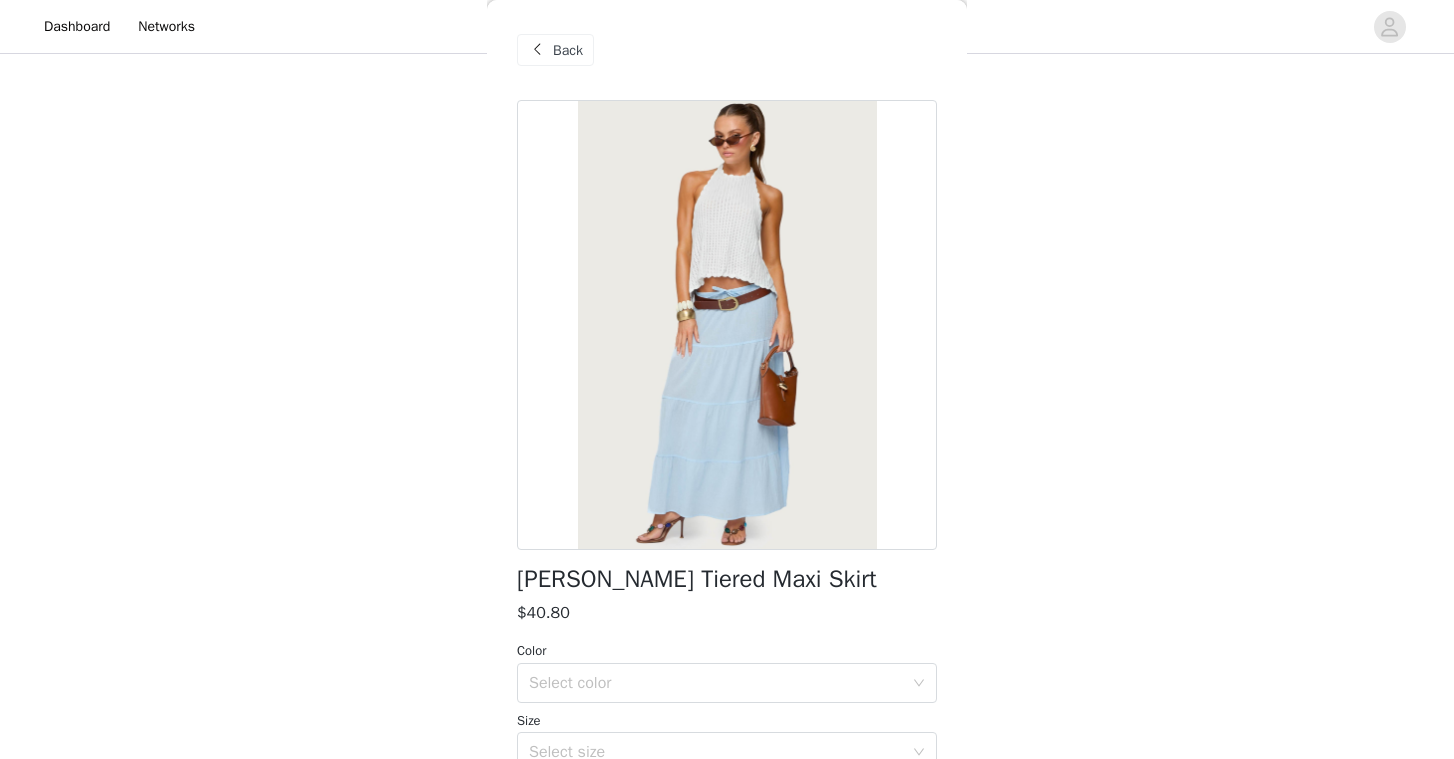 click on "Back" at bounding box center (555, 50) 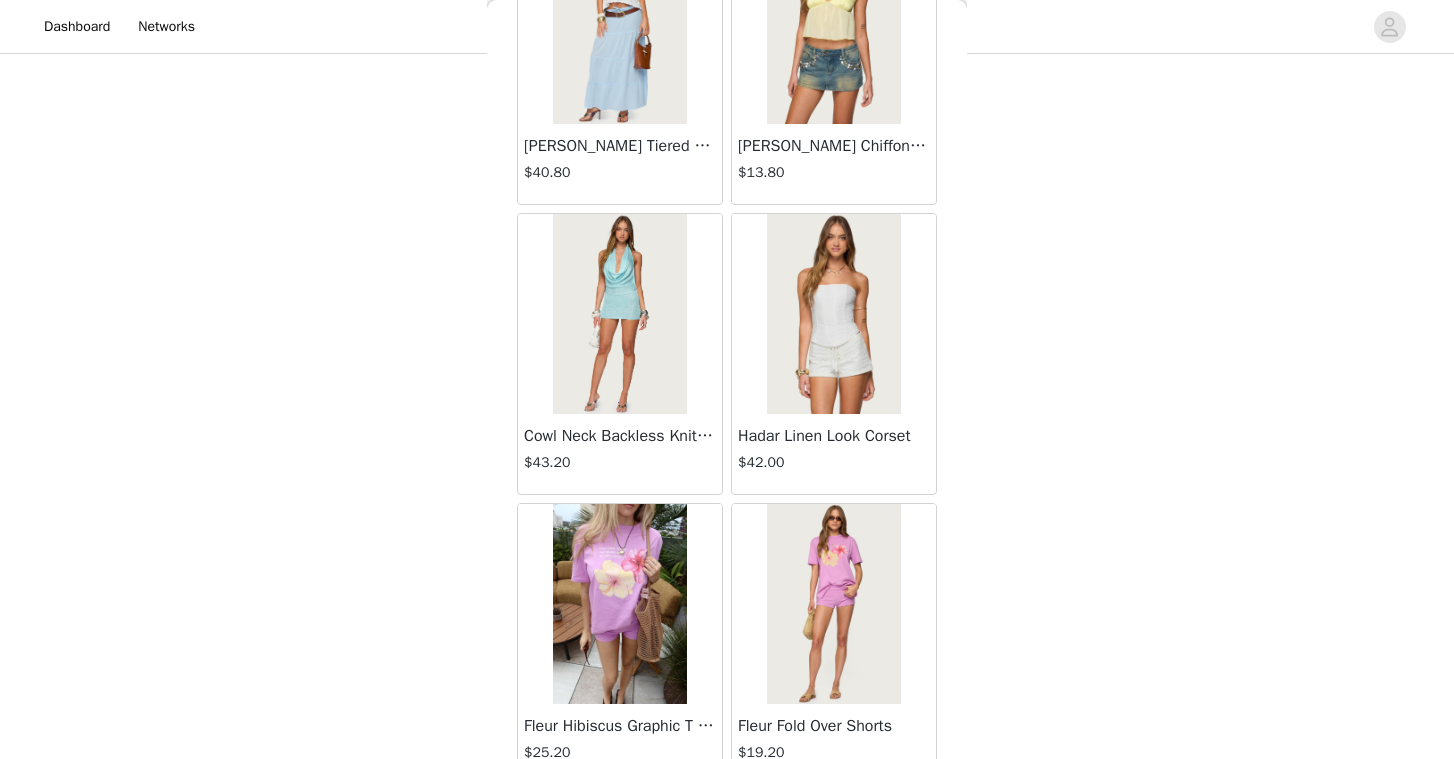 scroll, scrollTop: 13901, scrollLeft: 0, axis: vertical 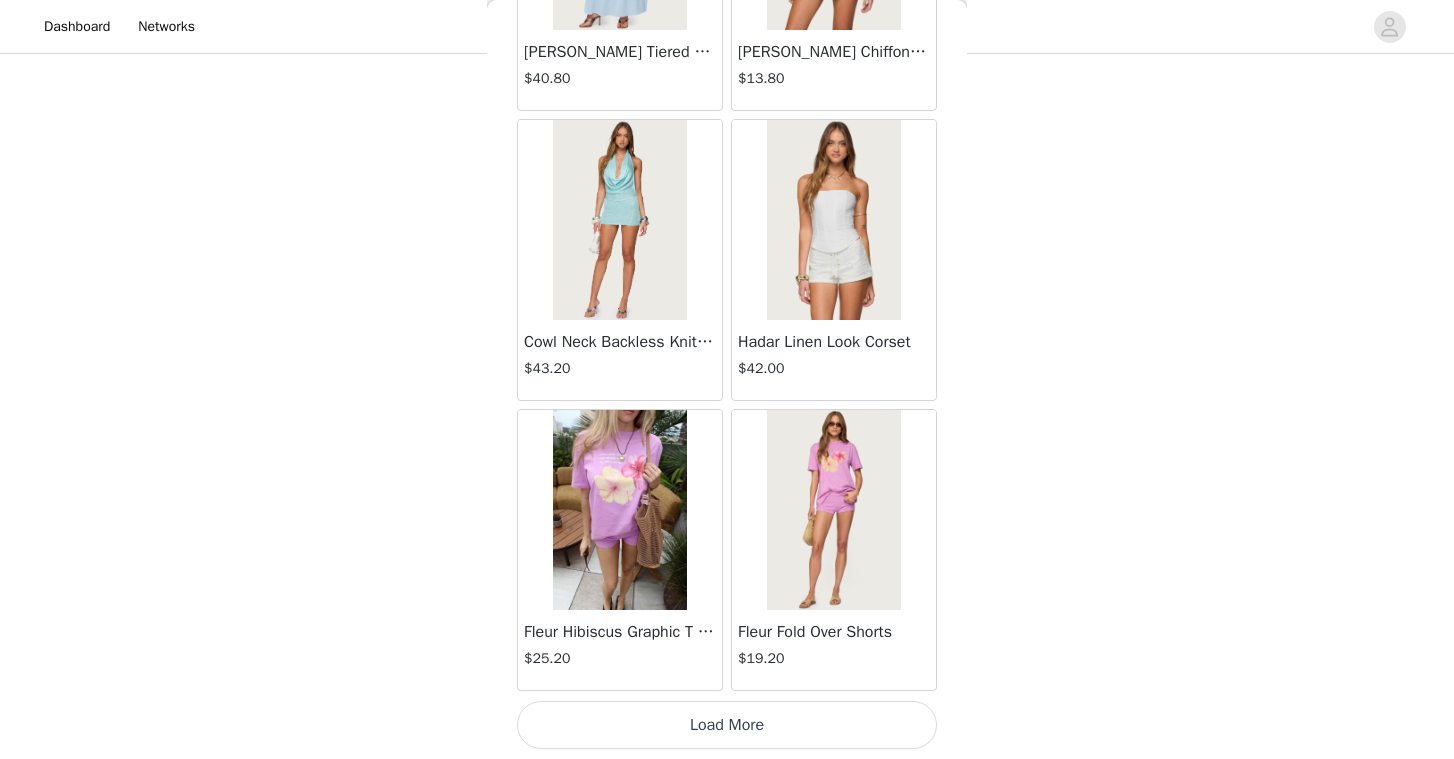 click on "Load More" at bounding box center [727, 725] 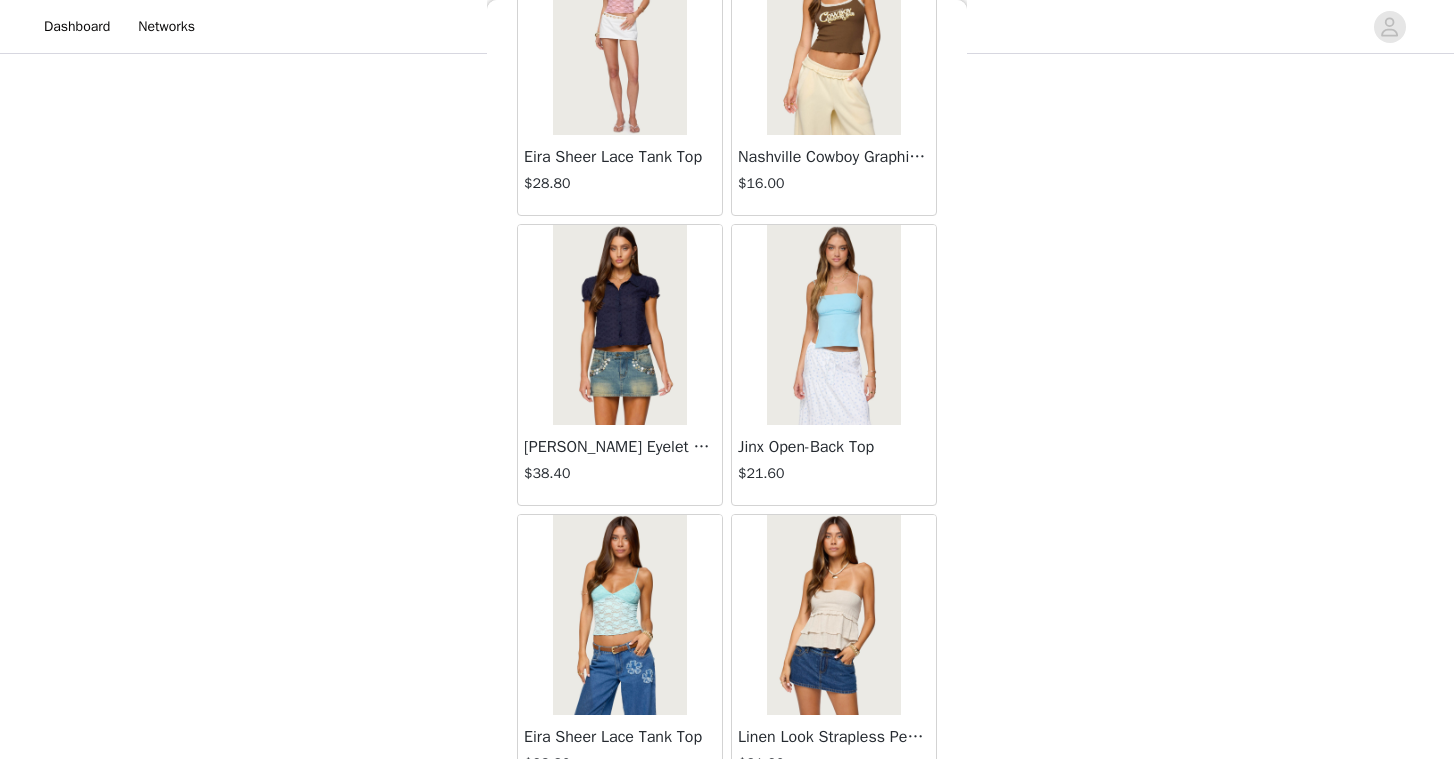 scroll, scrollTop: 15804, scrollLeft: 0, axis: vertical 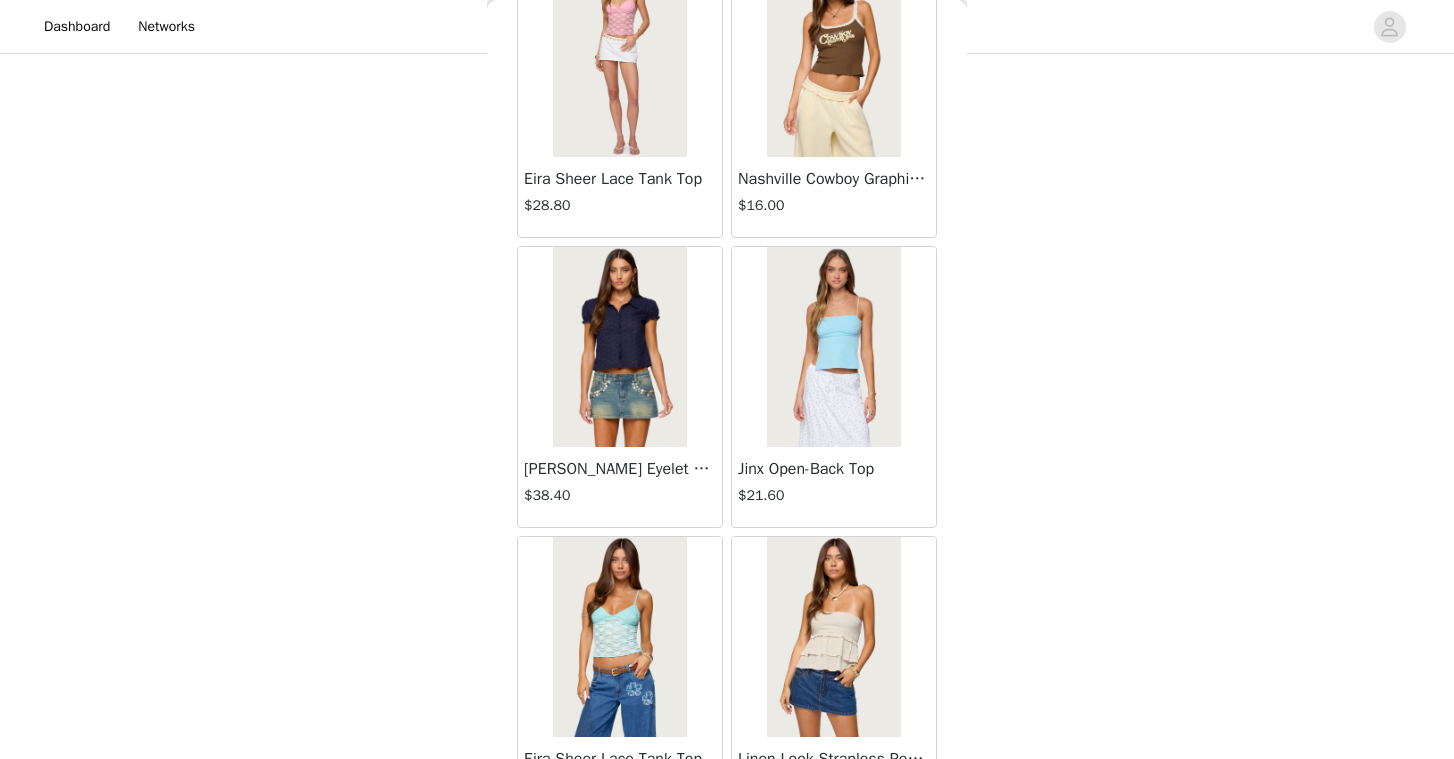 click at bounding box center [619, 347] 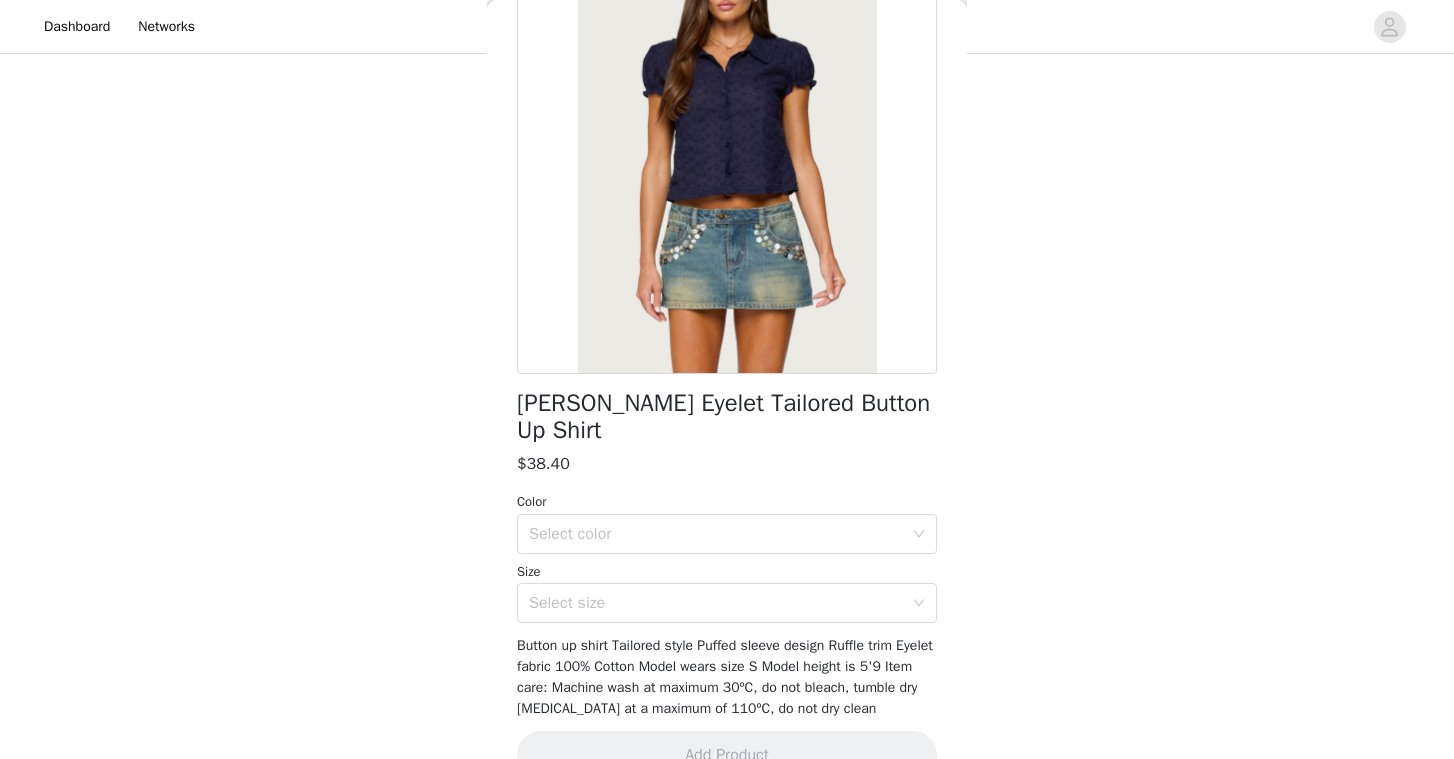 scroll, scrollTop: 0, scrollLeft: 0, axis: both 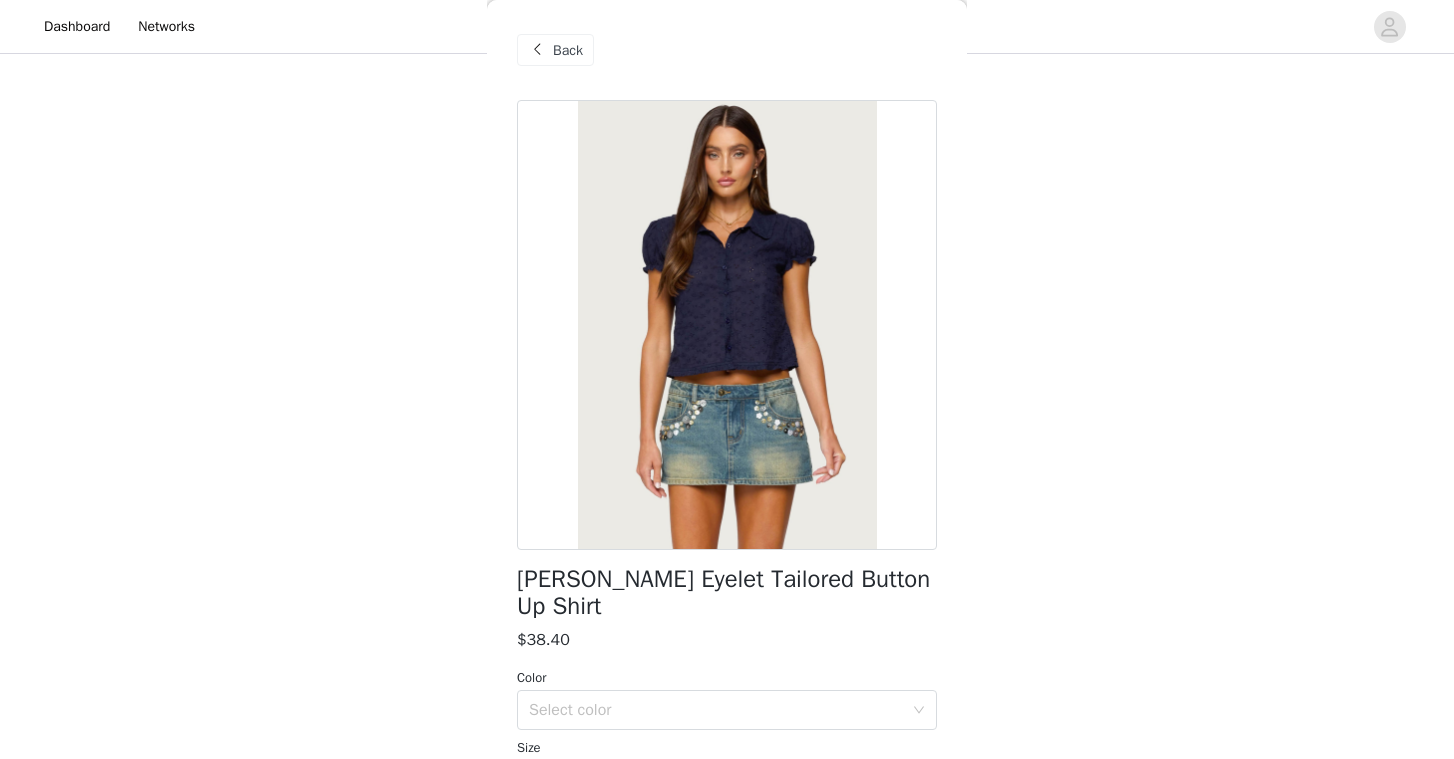 click on "Back" at bounding box center (555, 50) 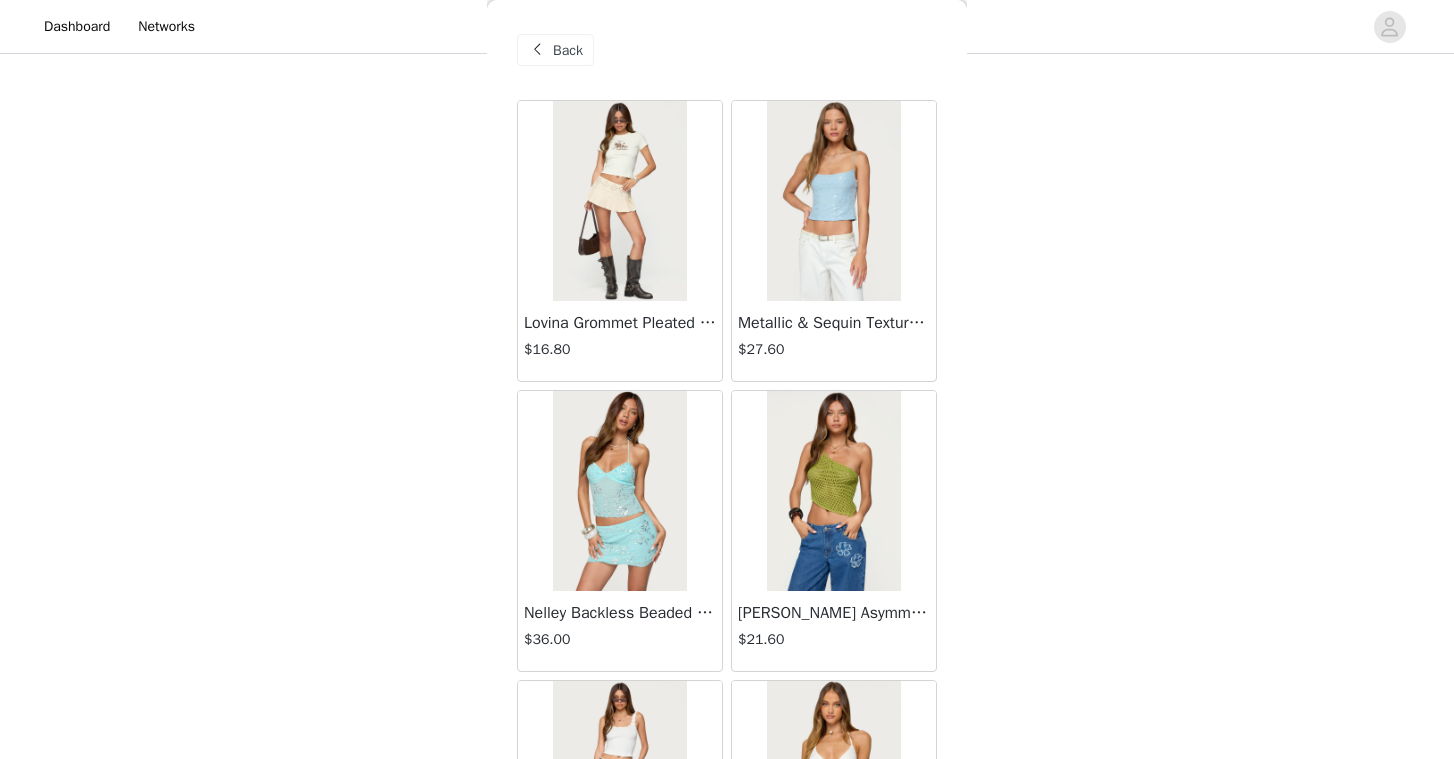 click at bounding box center (537, 50) 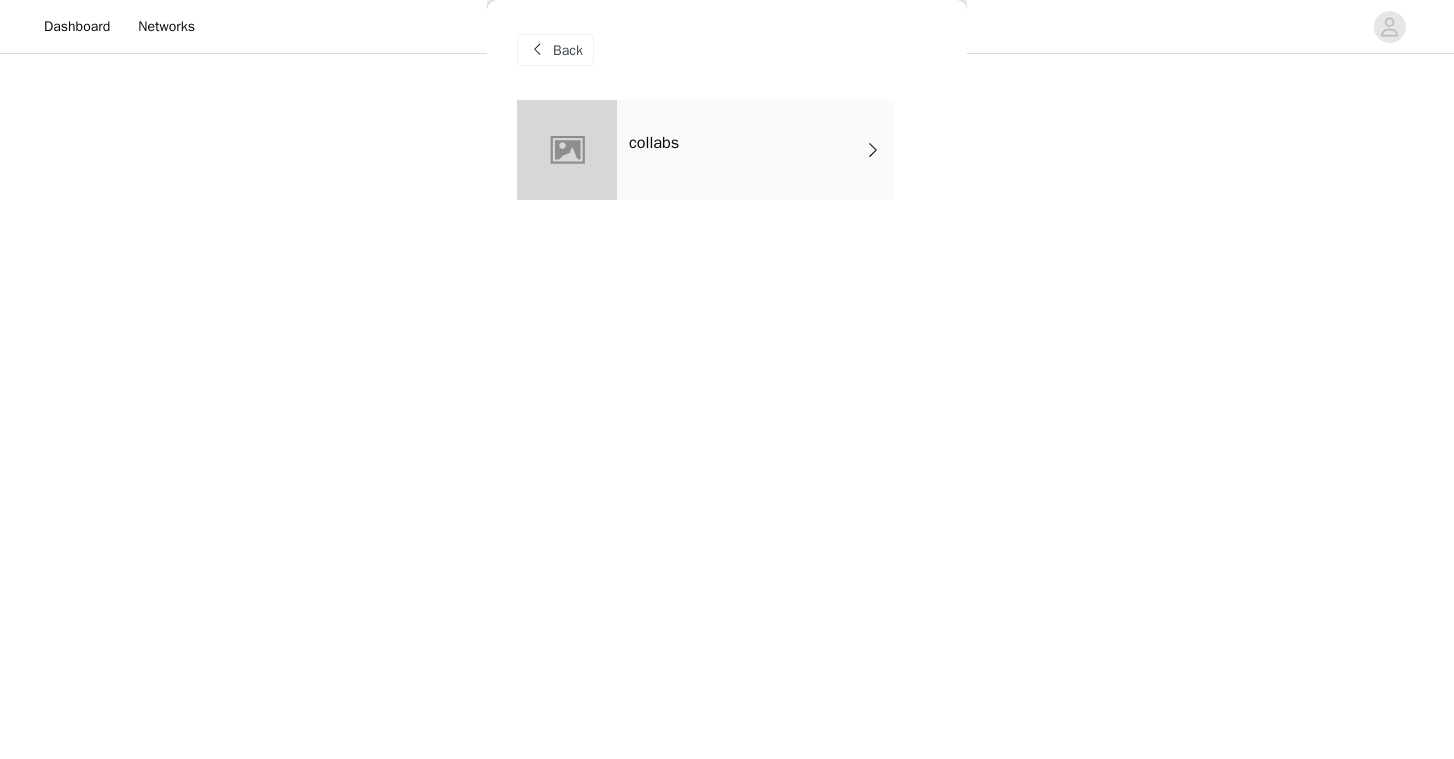 click on "Back" at bounding box center (568, 50) 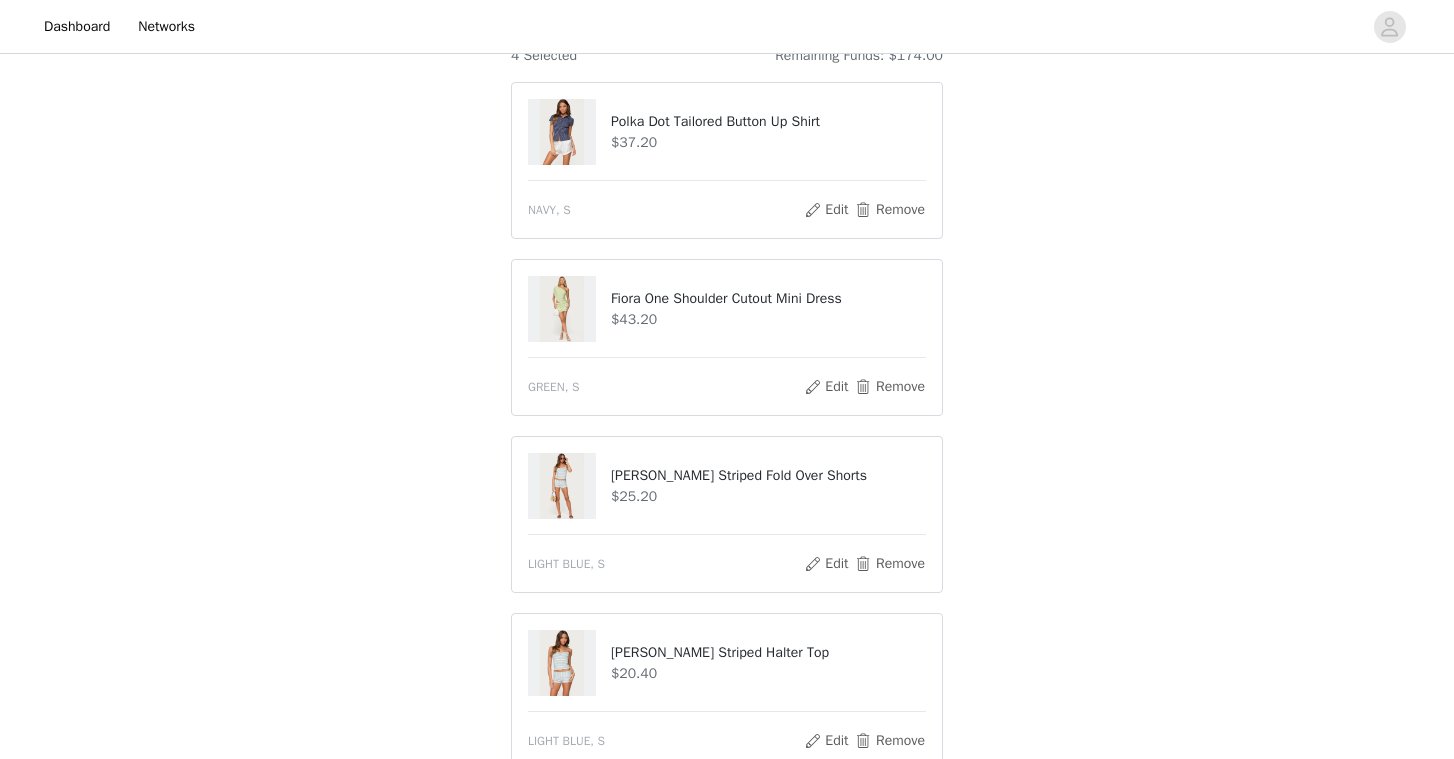 scroll, scrollTop: 505, scrollLeft: 0, axis: vertical 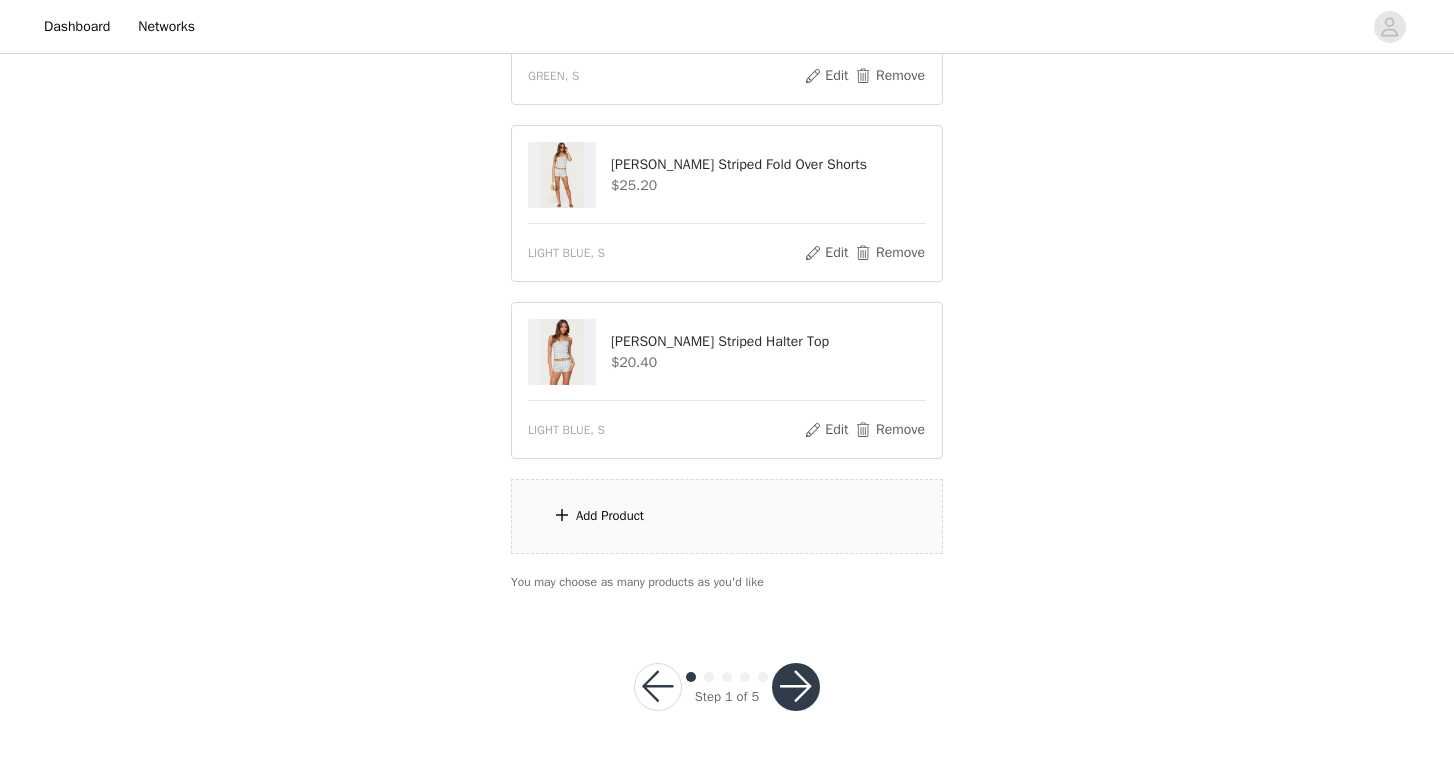 click on "Add Product" at bounding box center [610, 516] 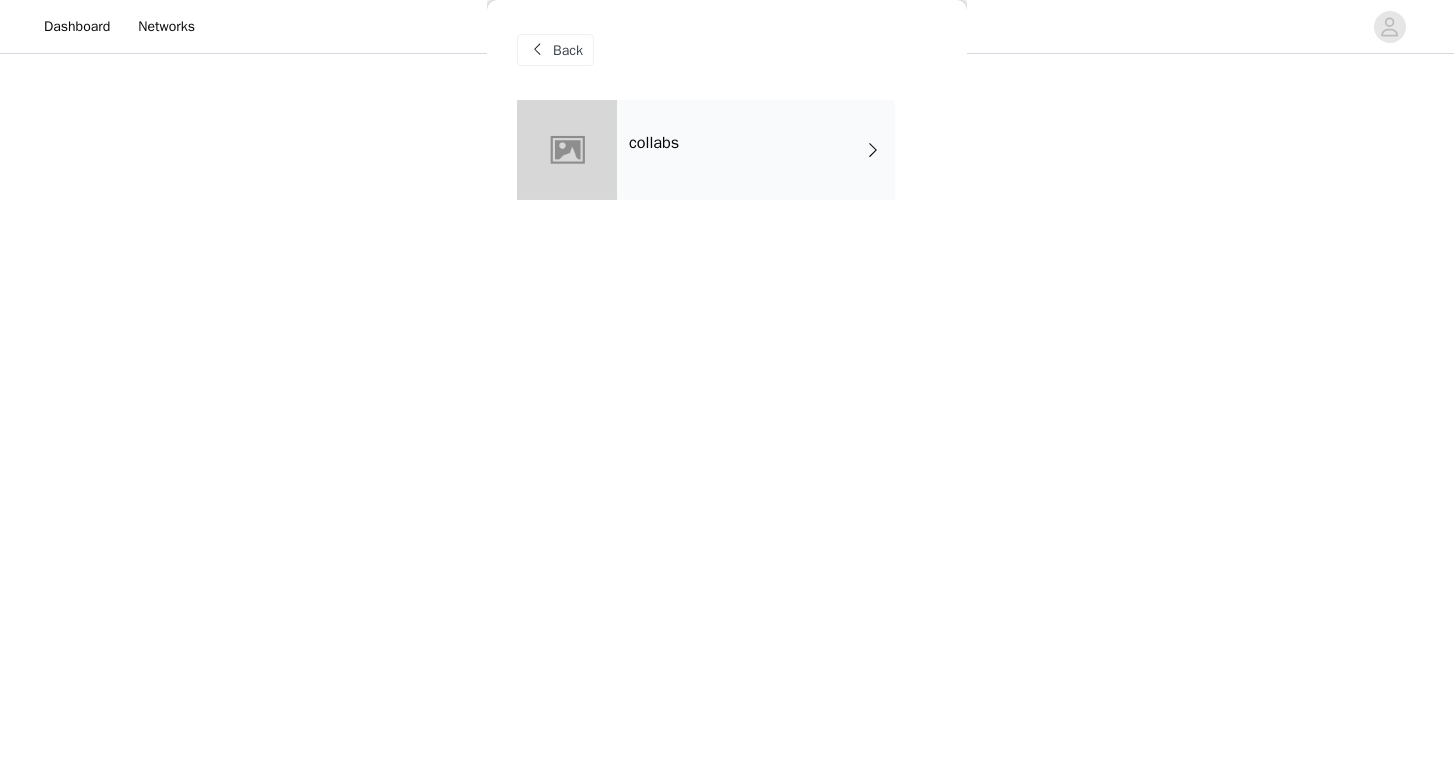 click on "collabs" at bounding box center [756, 150] 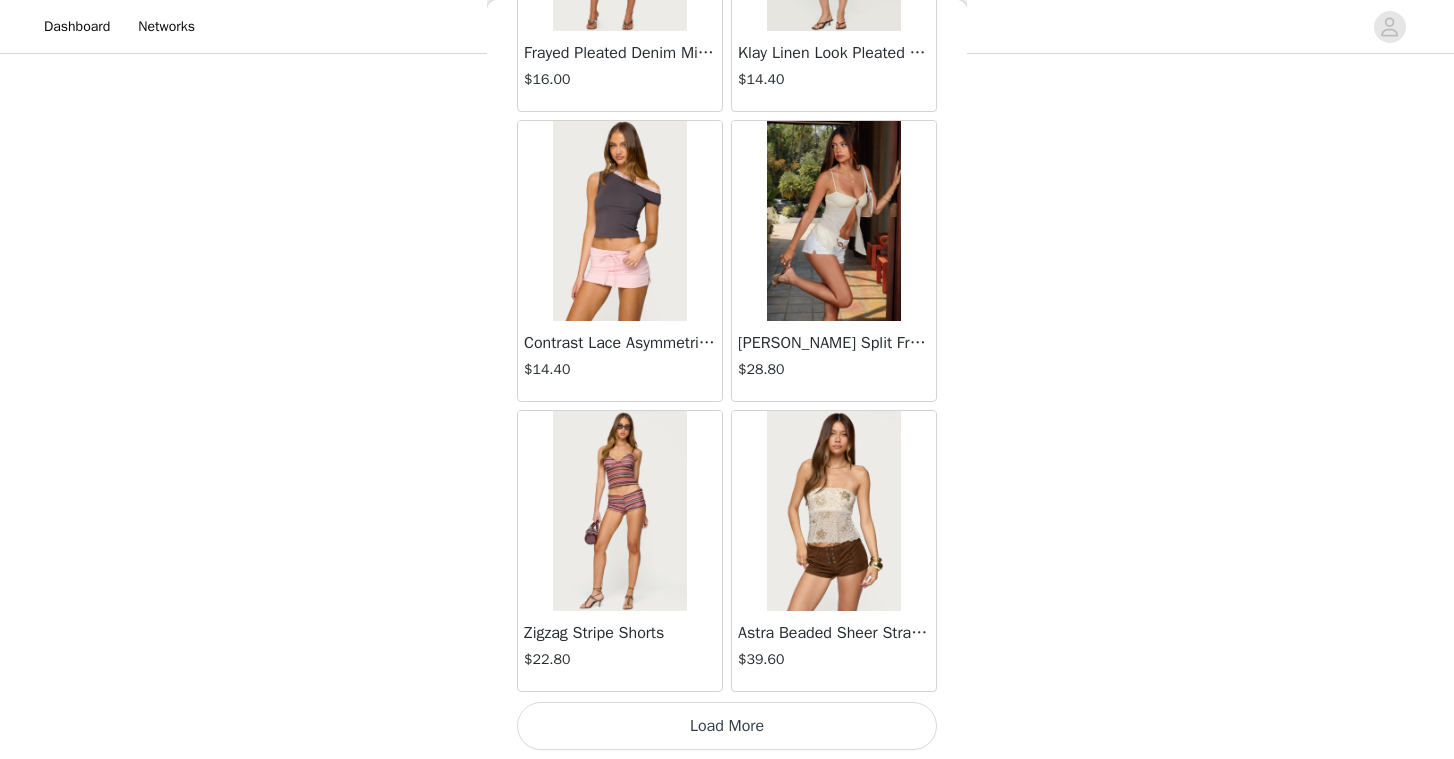 scroll, scrollTop: 2301, scrollLeft: 0, axis: vertical 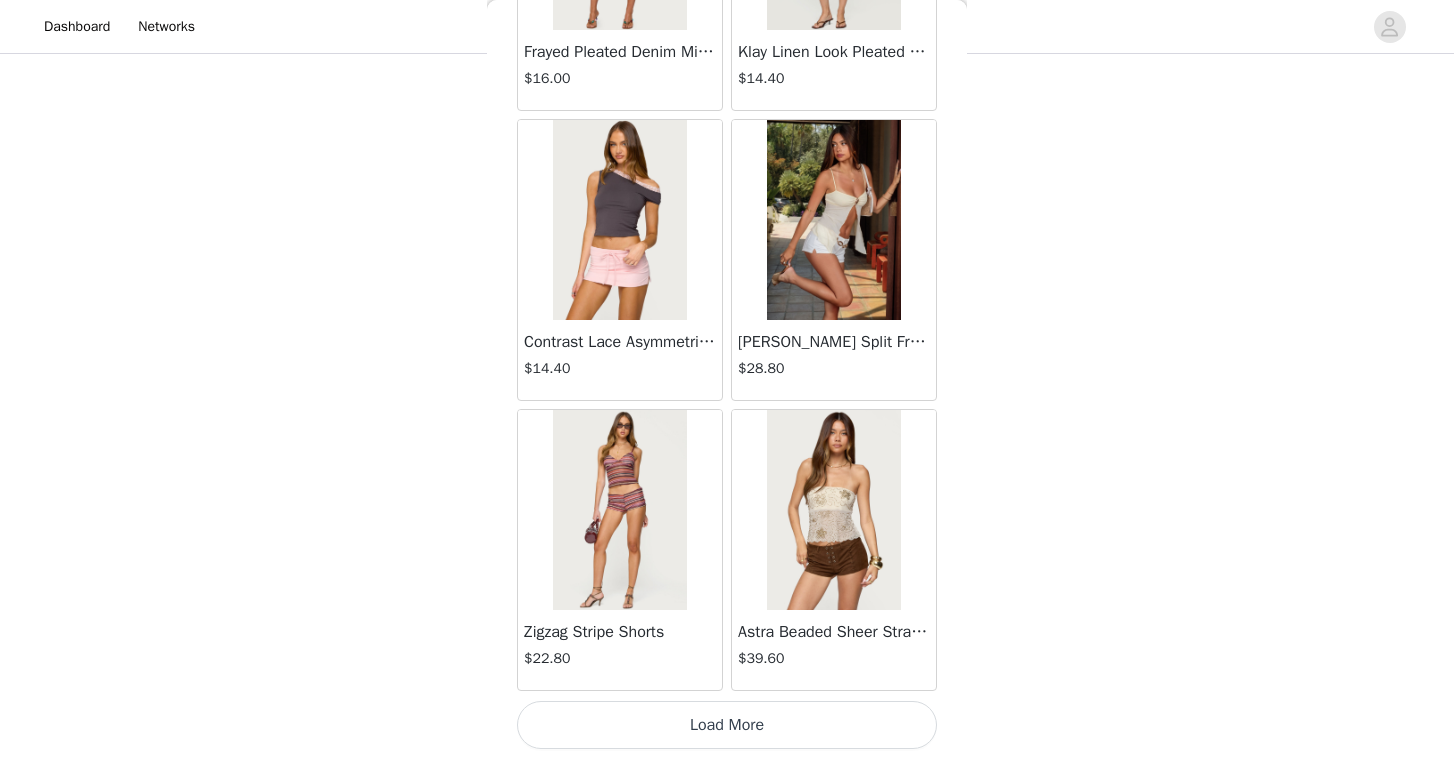 click on "Load More" at bounding box center (727, 725) 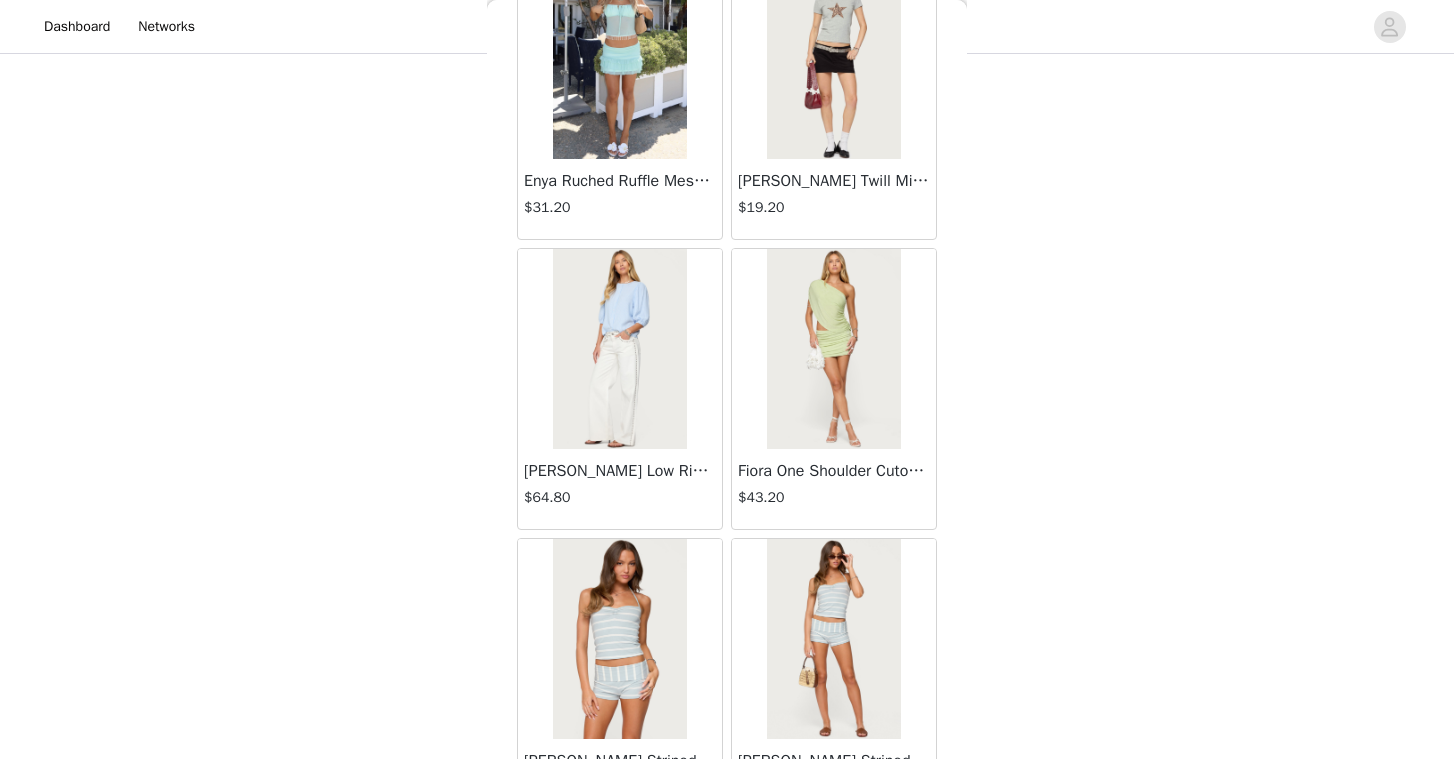 scroll, scrollTop: 5201, scrollLeft: 0, axis: vertical 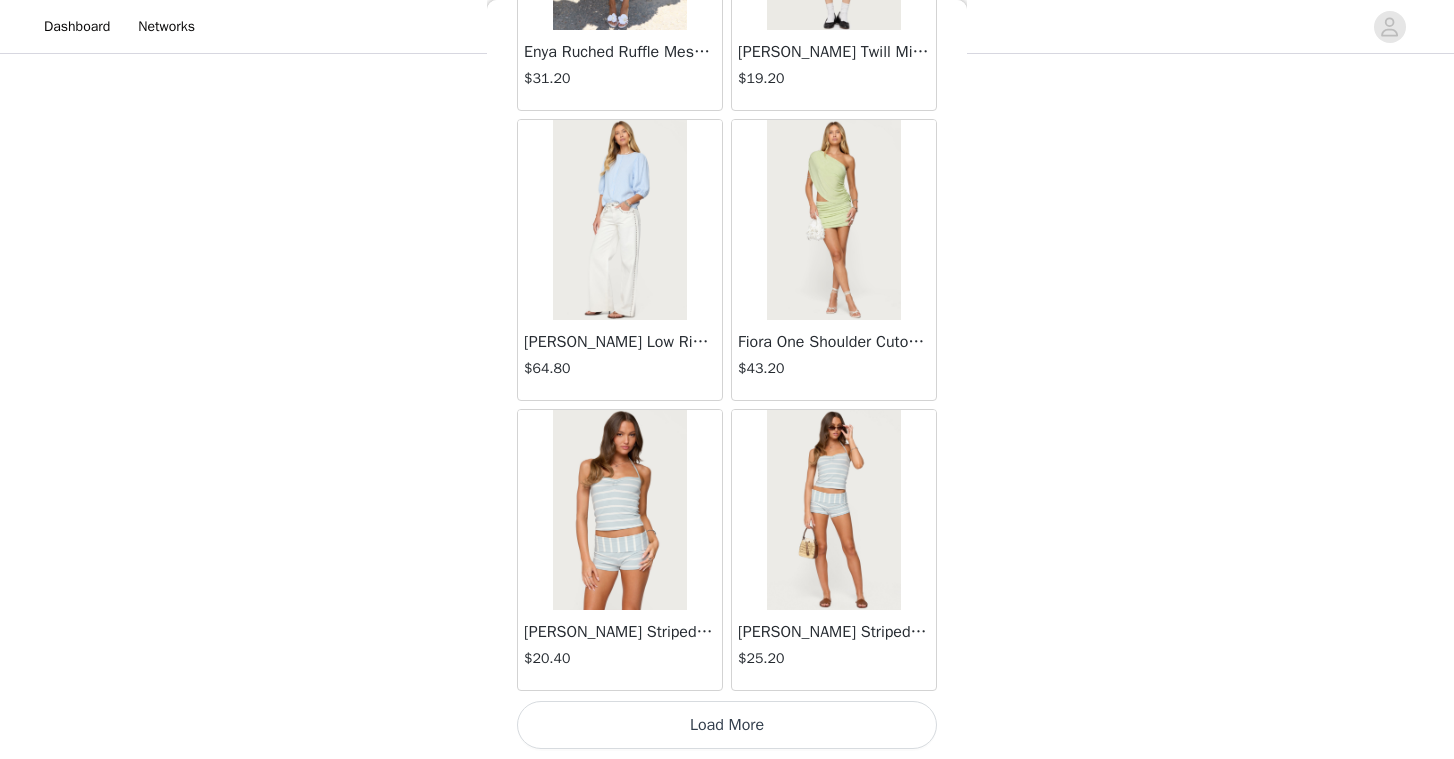 click on "Load More" at bounding box center [727, 725] 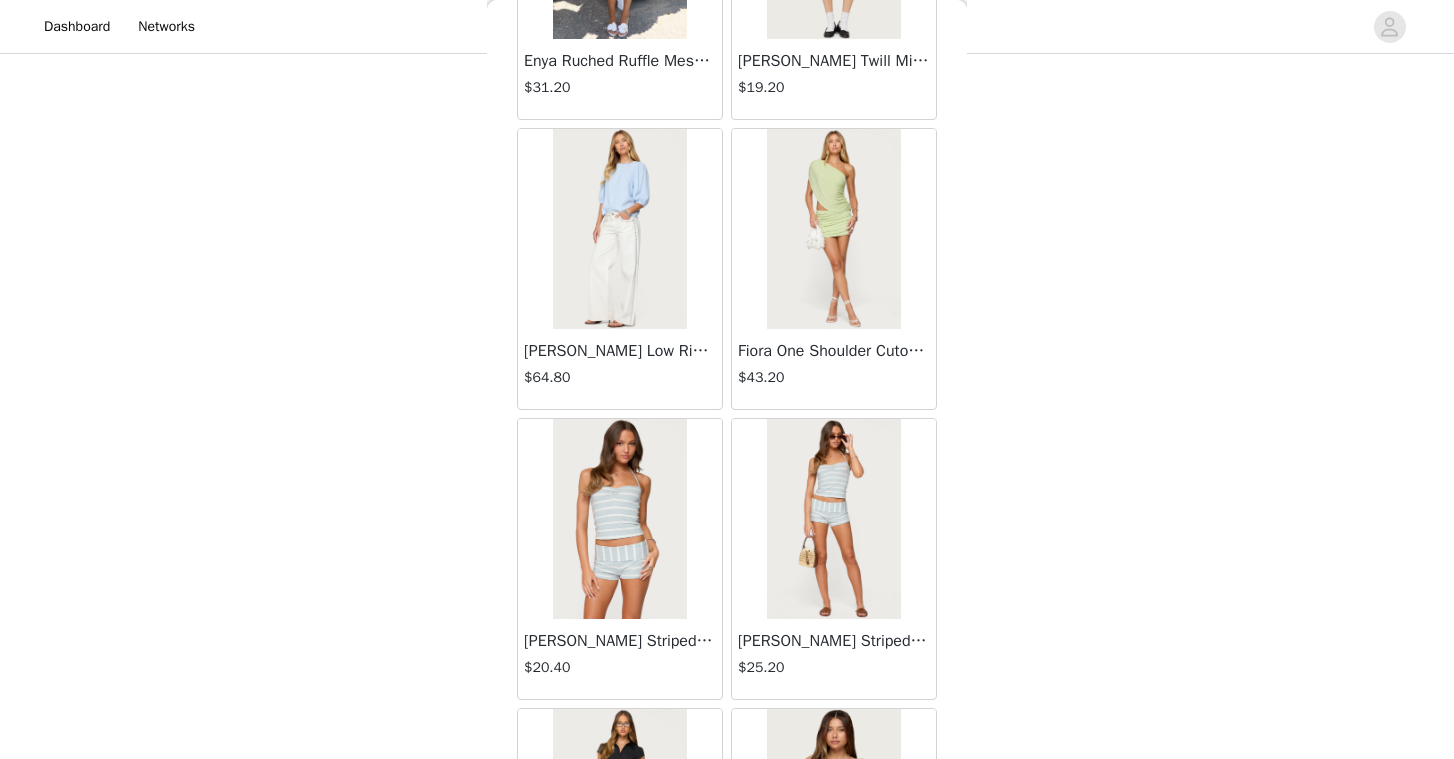 scroll, scrollTop: 5201, scrollLeft: 0, axis: vertical 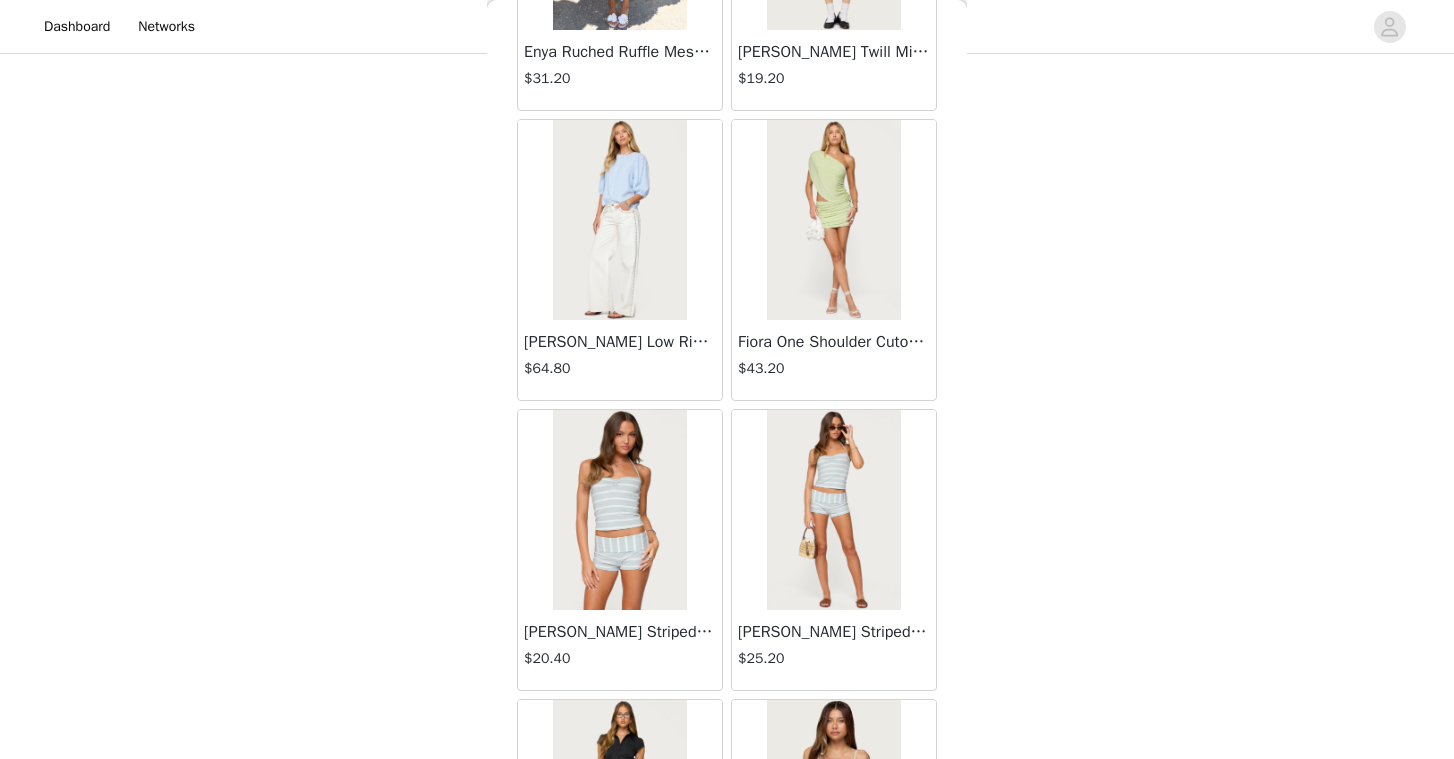 click at bounding box center (619, 220) 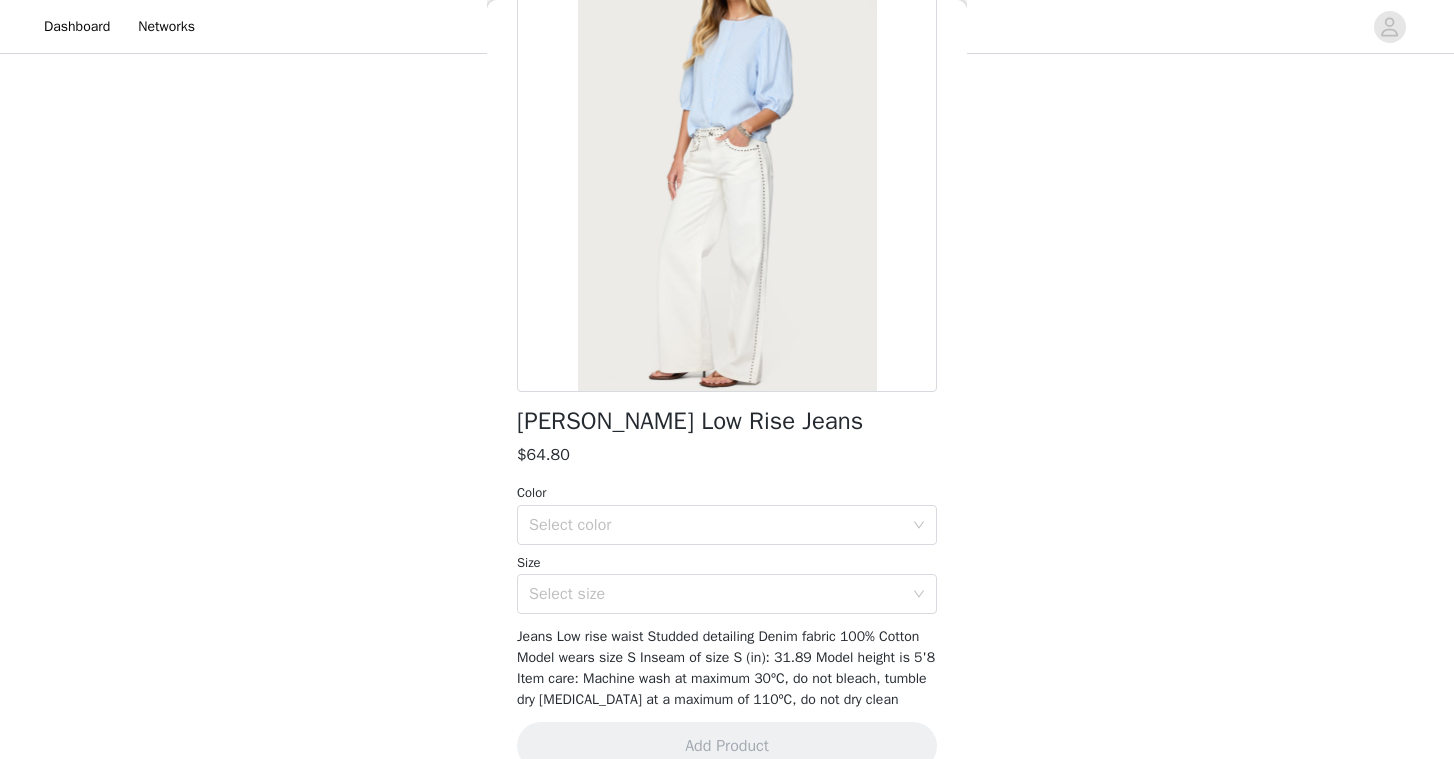 scroll, scrollTop: 160, scrollLeft: 0, axis: vertical 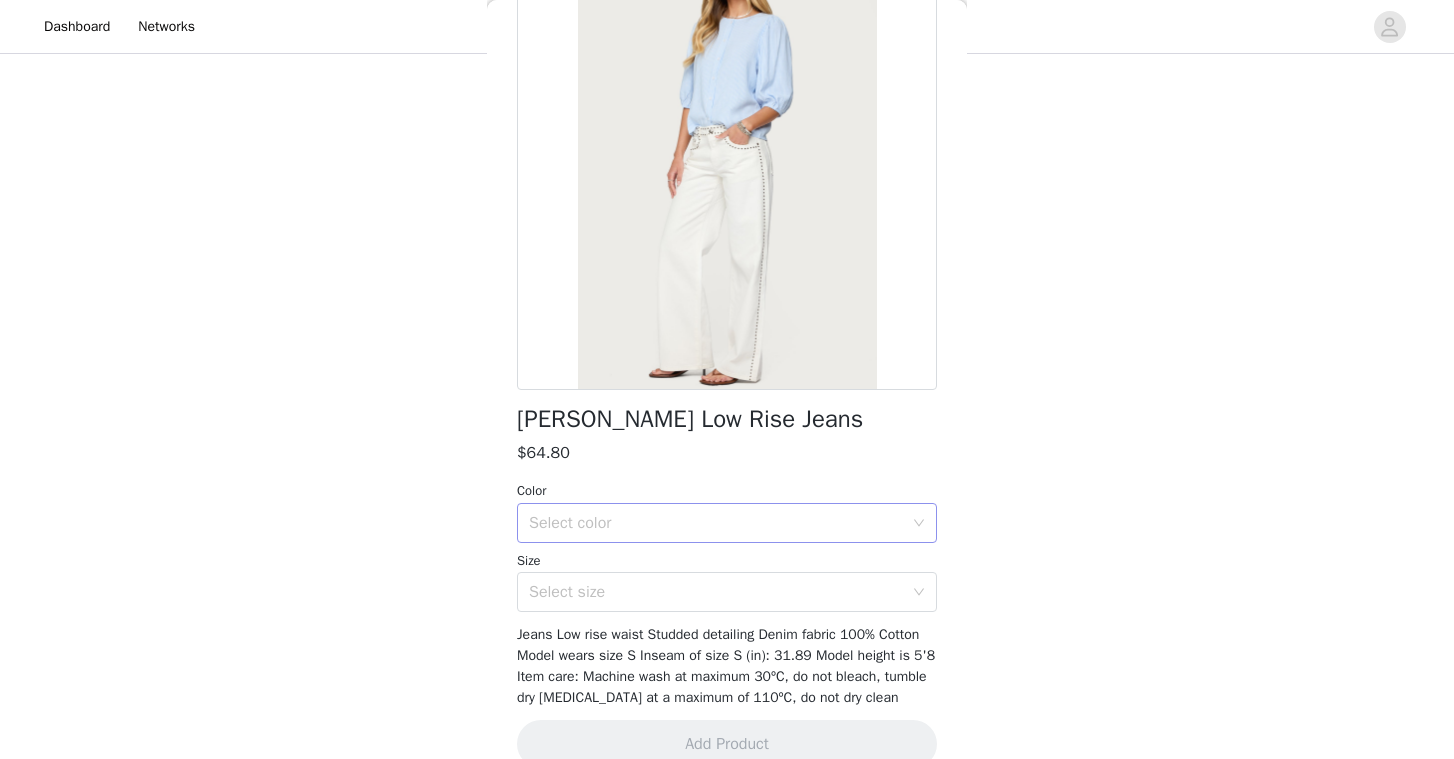 click on "Select color" at bounding box center (716, 523) 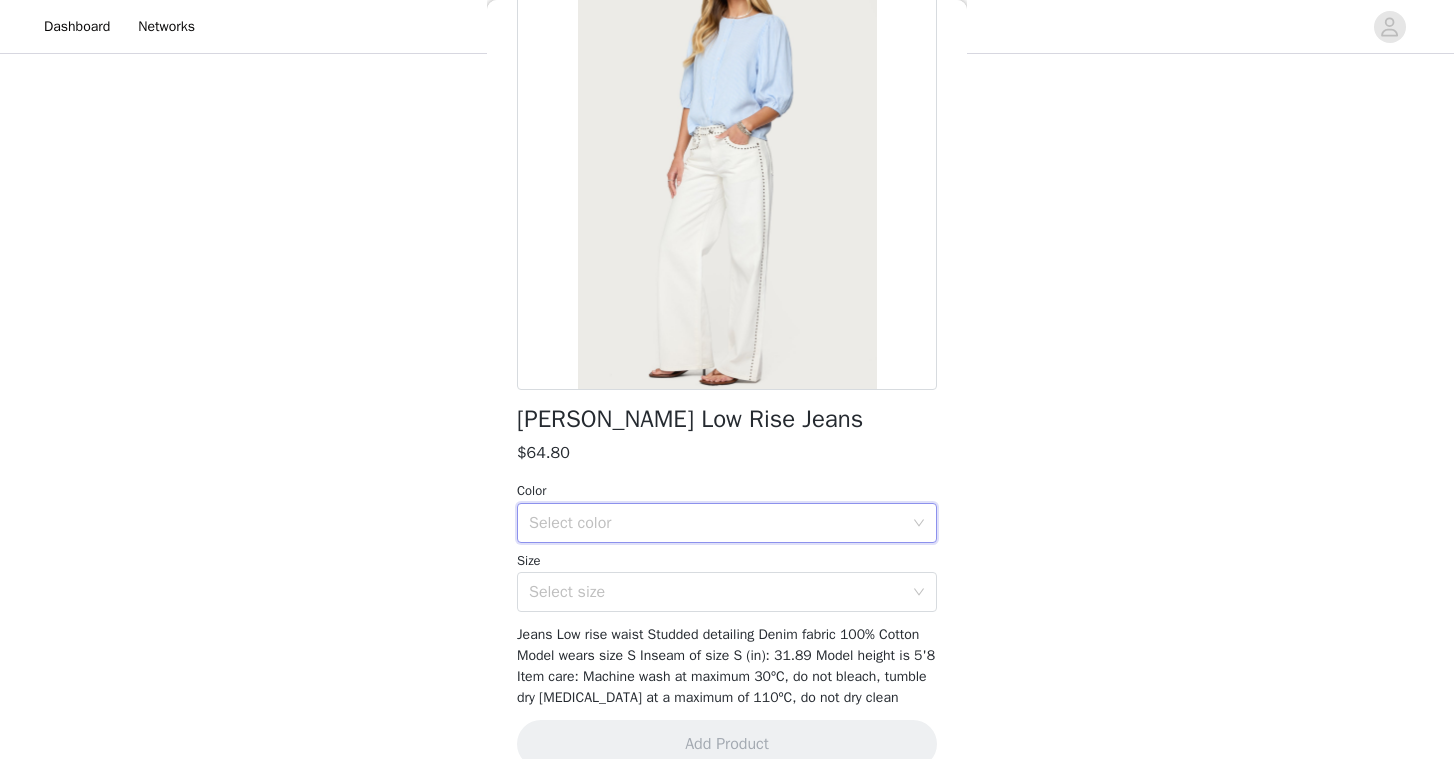 click at bounding box center [727, 165] 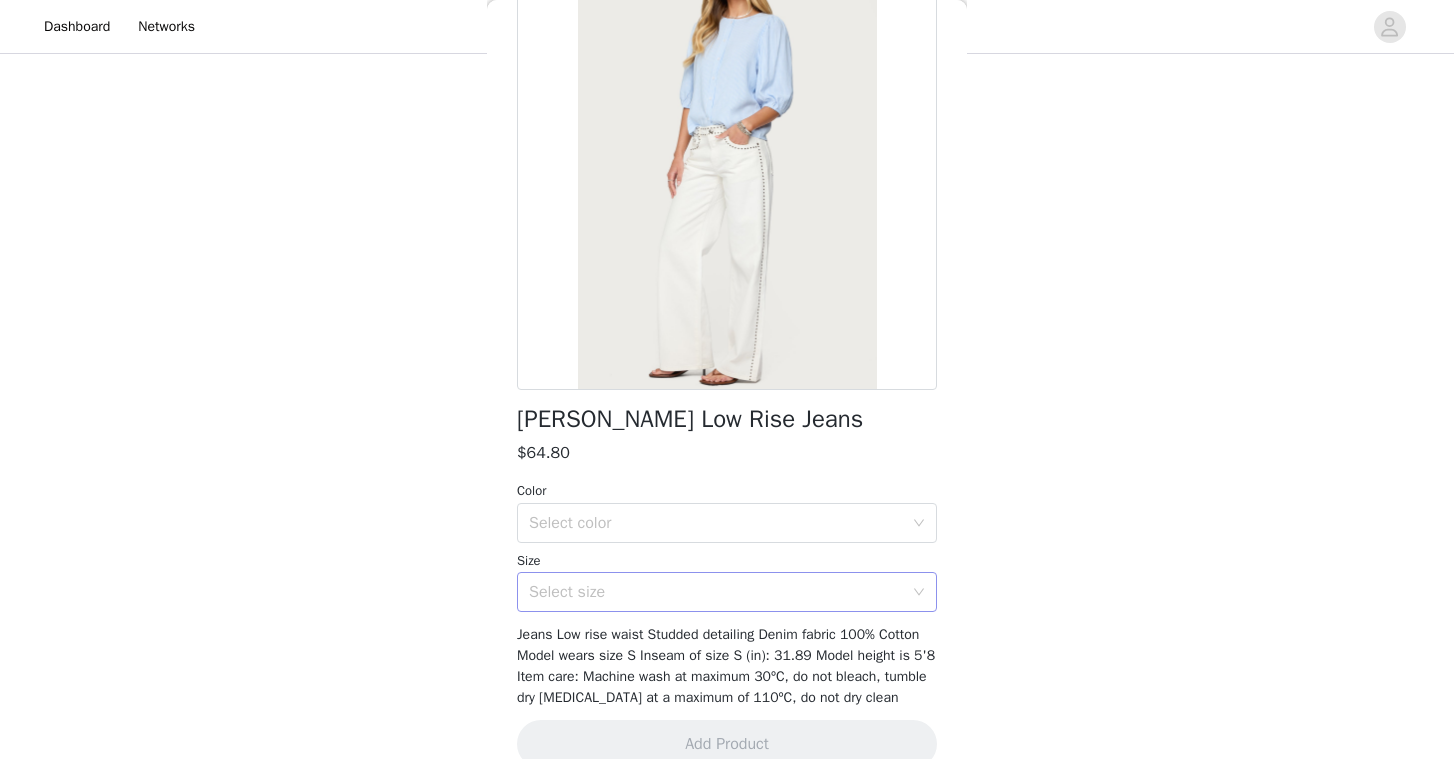 click on "Select size" at bounding box center (716, 592) 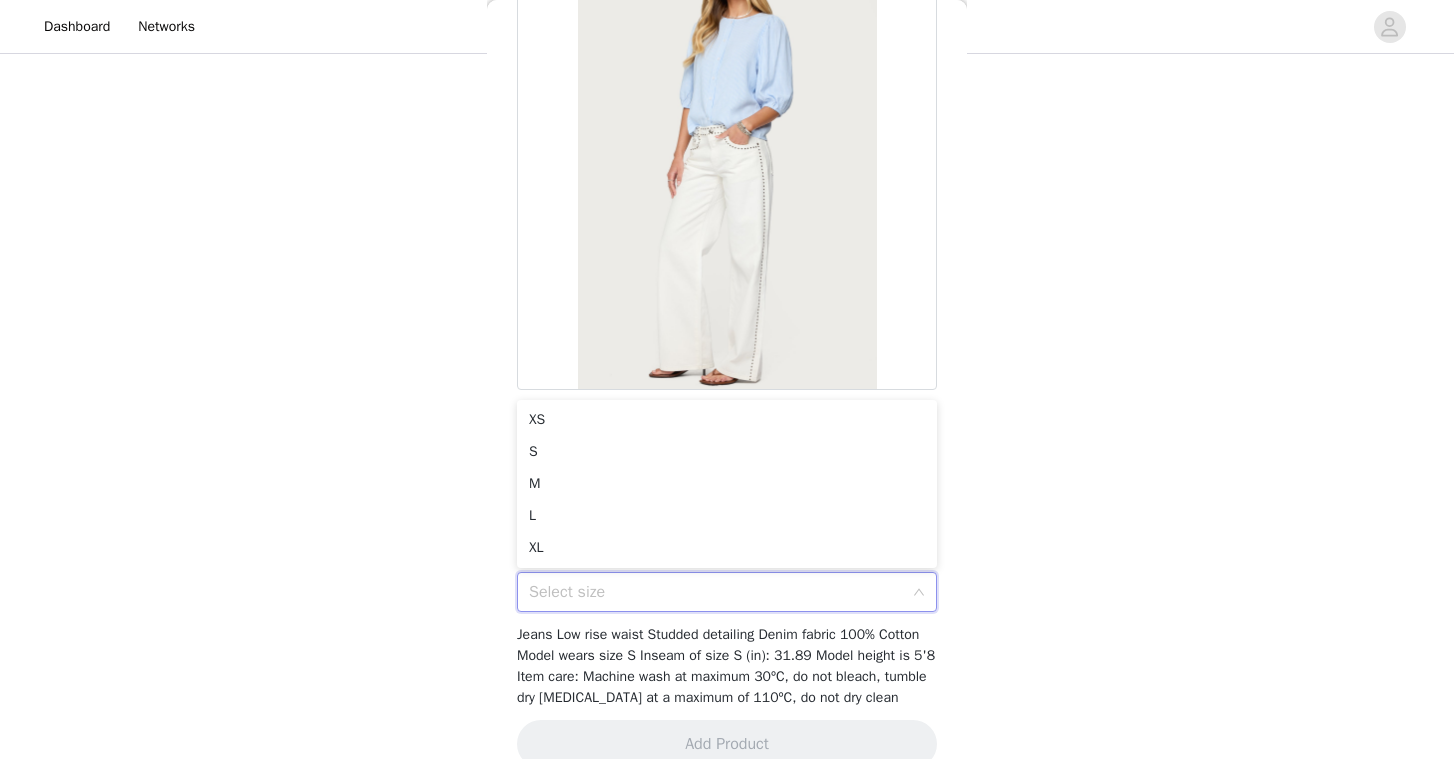 click at bounding box center [727, 165] 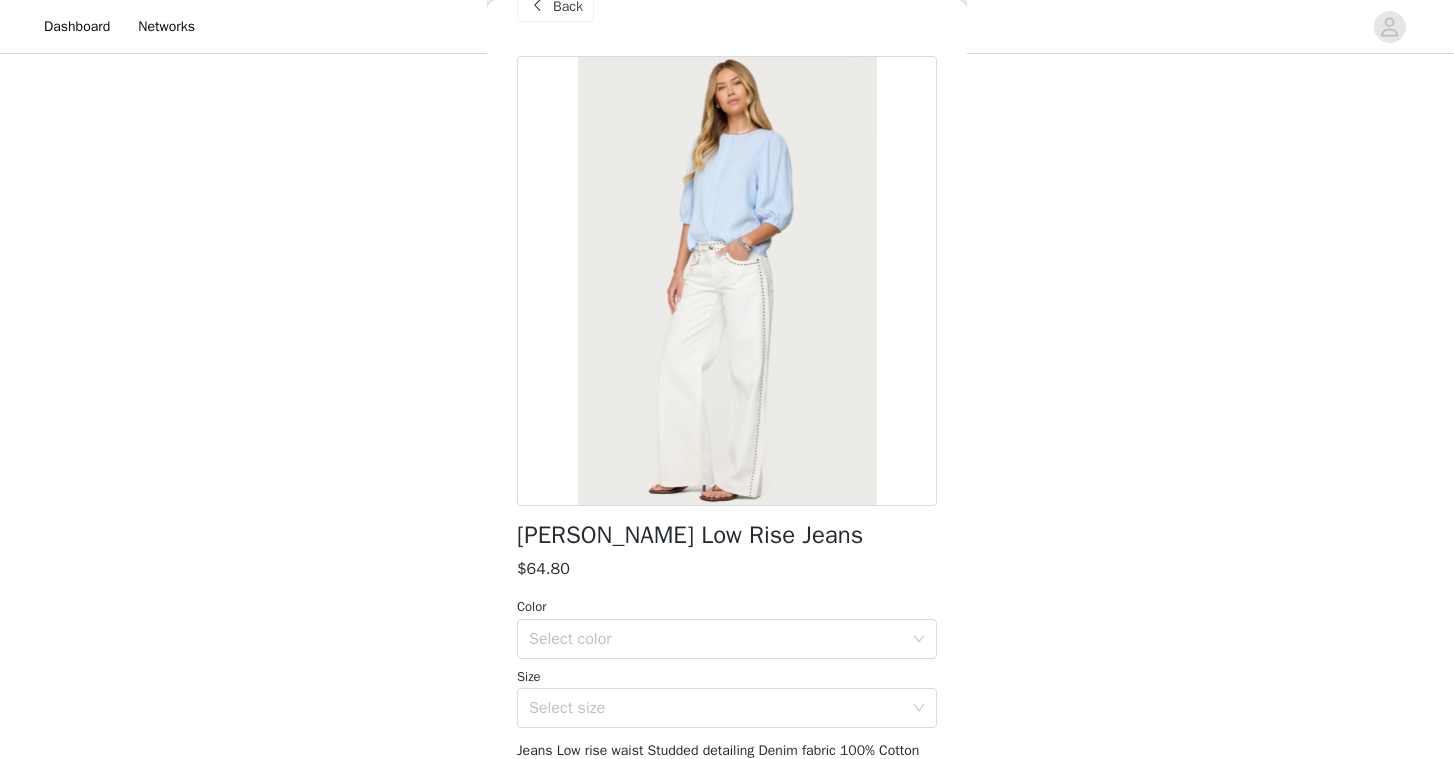 scroll, scrollTop: 0, scrollLeft: 0, axis: both 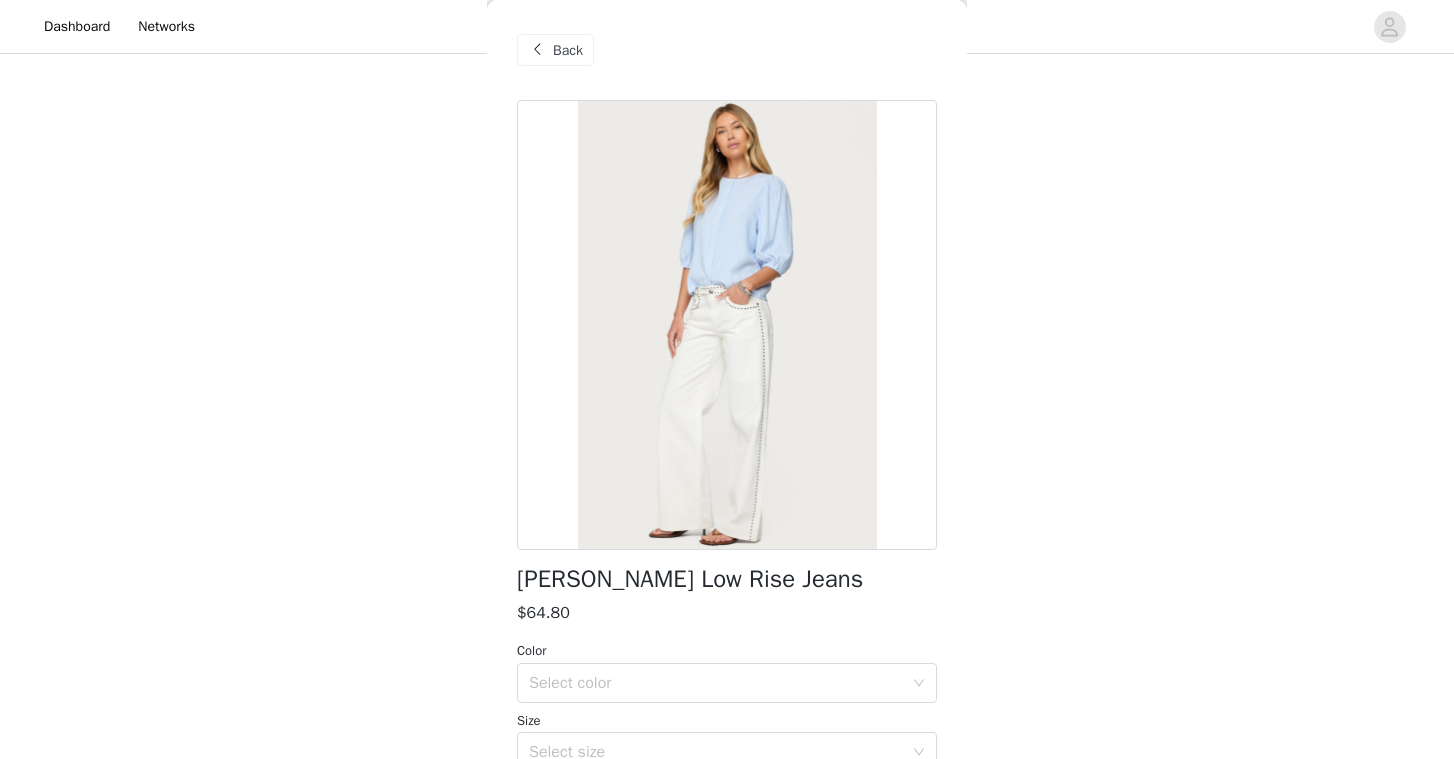 click at bounding box center (537, 50) 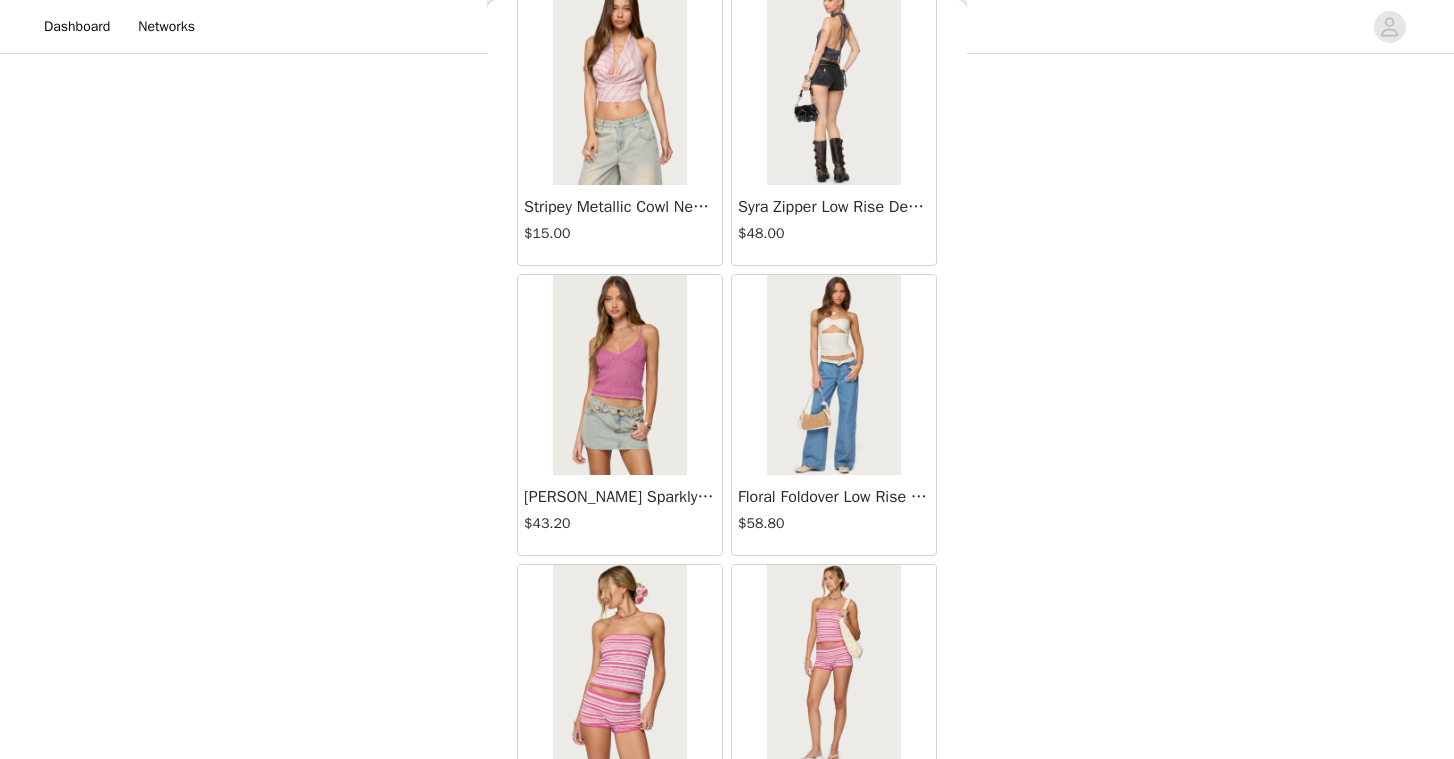 scroll, scrollTop: 8101, scrollLeft: 0, axis: vertical 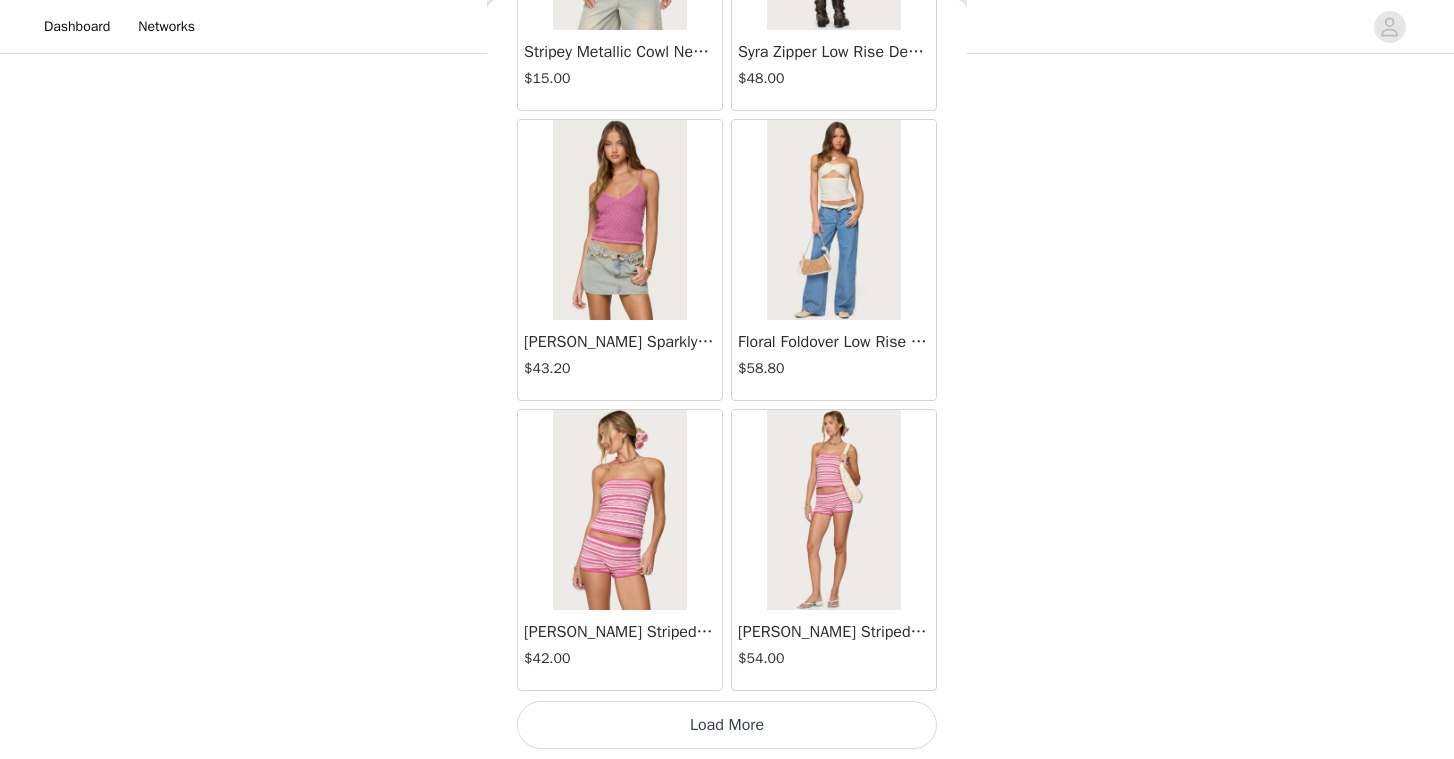 click on "Load More" at bounding box center [727, 725] 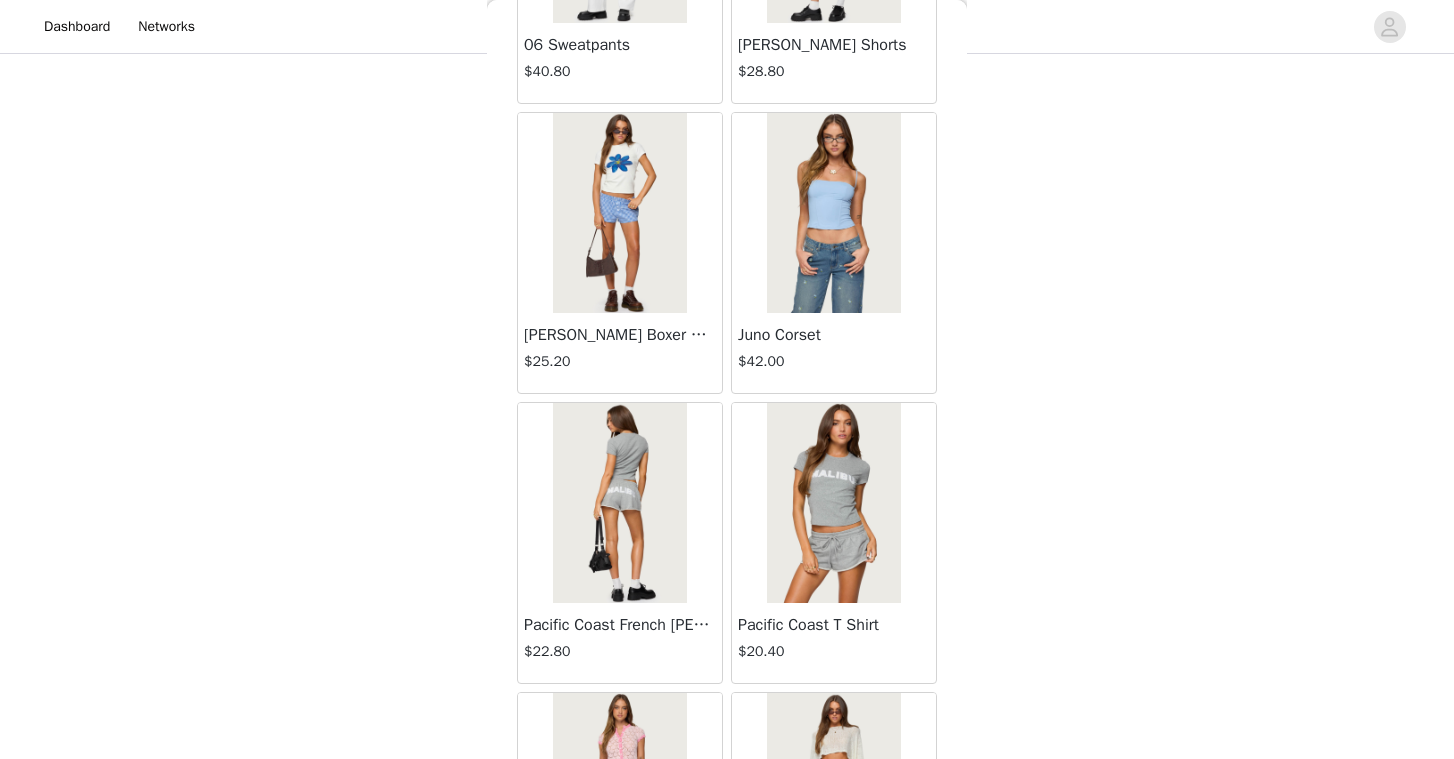 scroll, scrollTop: 11001, scrollLeft: 0, axis: vertical 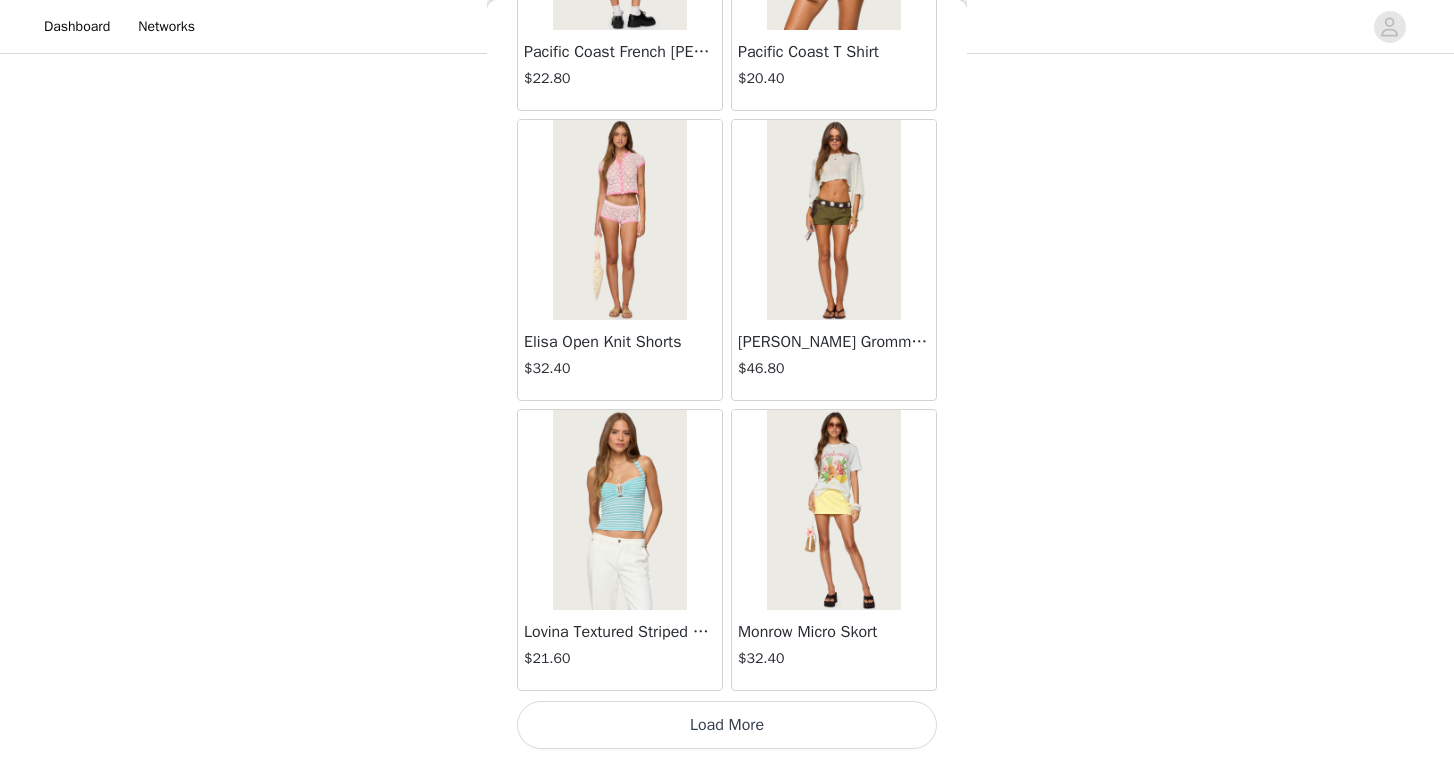 click on "Load More" at bounding box center (727, 725) 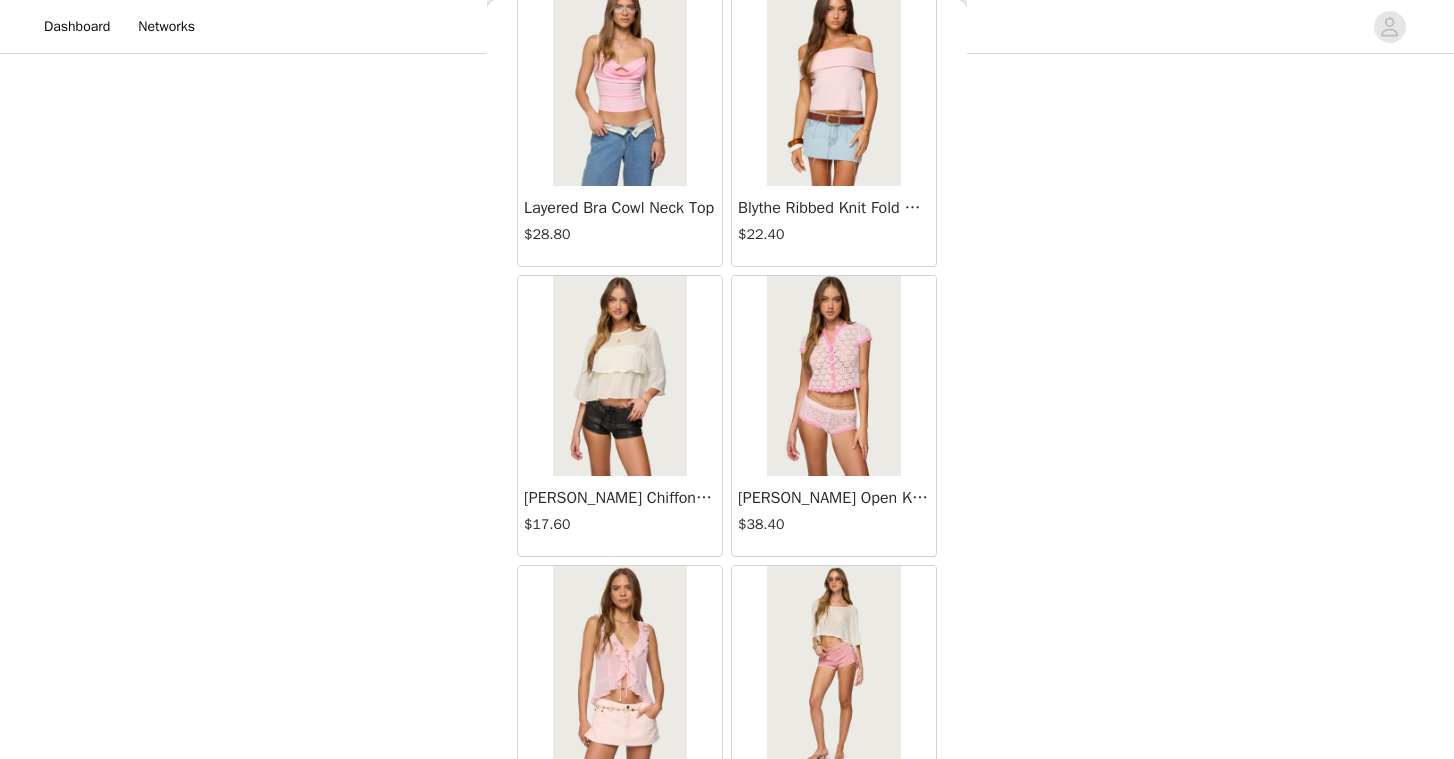 scroll, scrollTop: 11703, scrollLeft: 0, axis: vertical 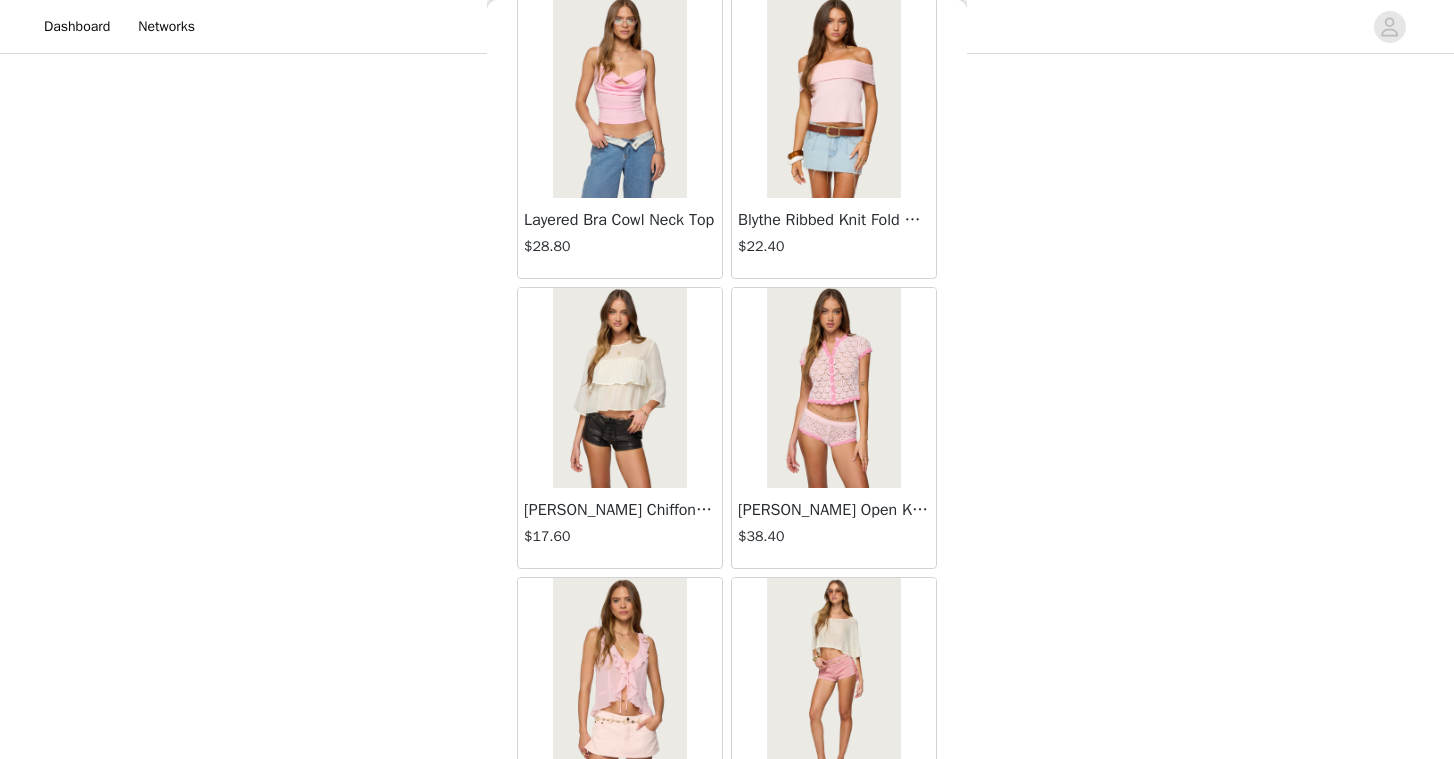 click at bounding box center [833, 98] 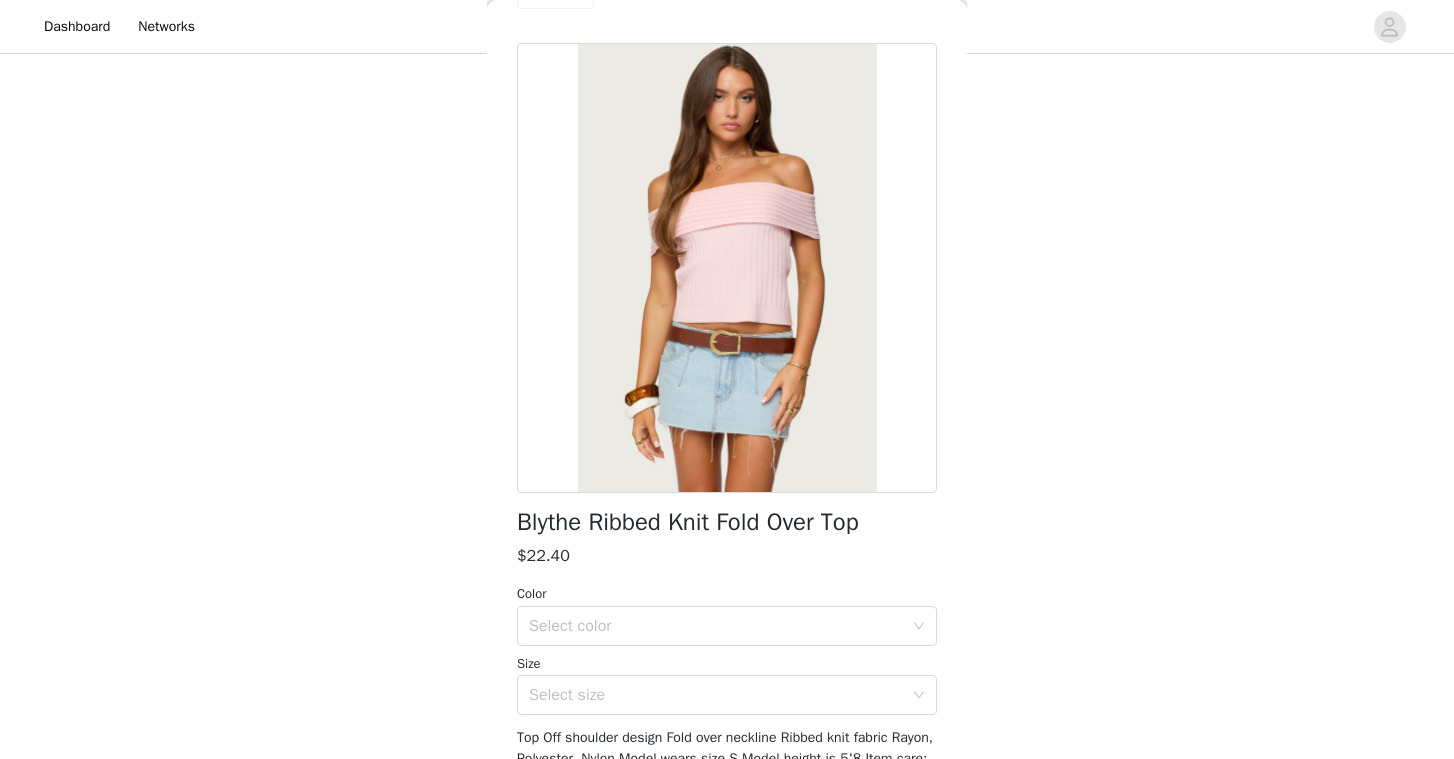 scroll, scrollTop: 0, scrollLeft: 0, axis: both 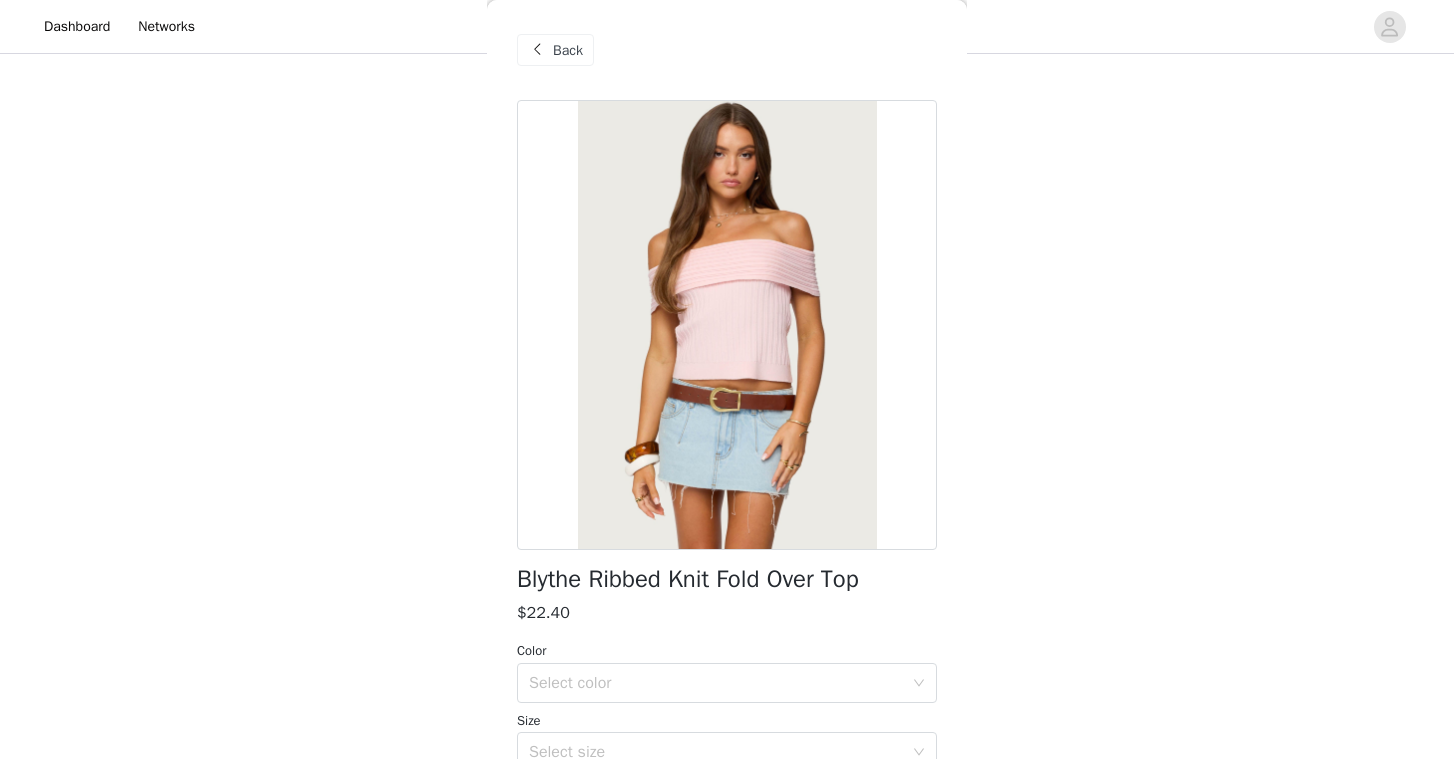 click at bounding box center [537, 50] 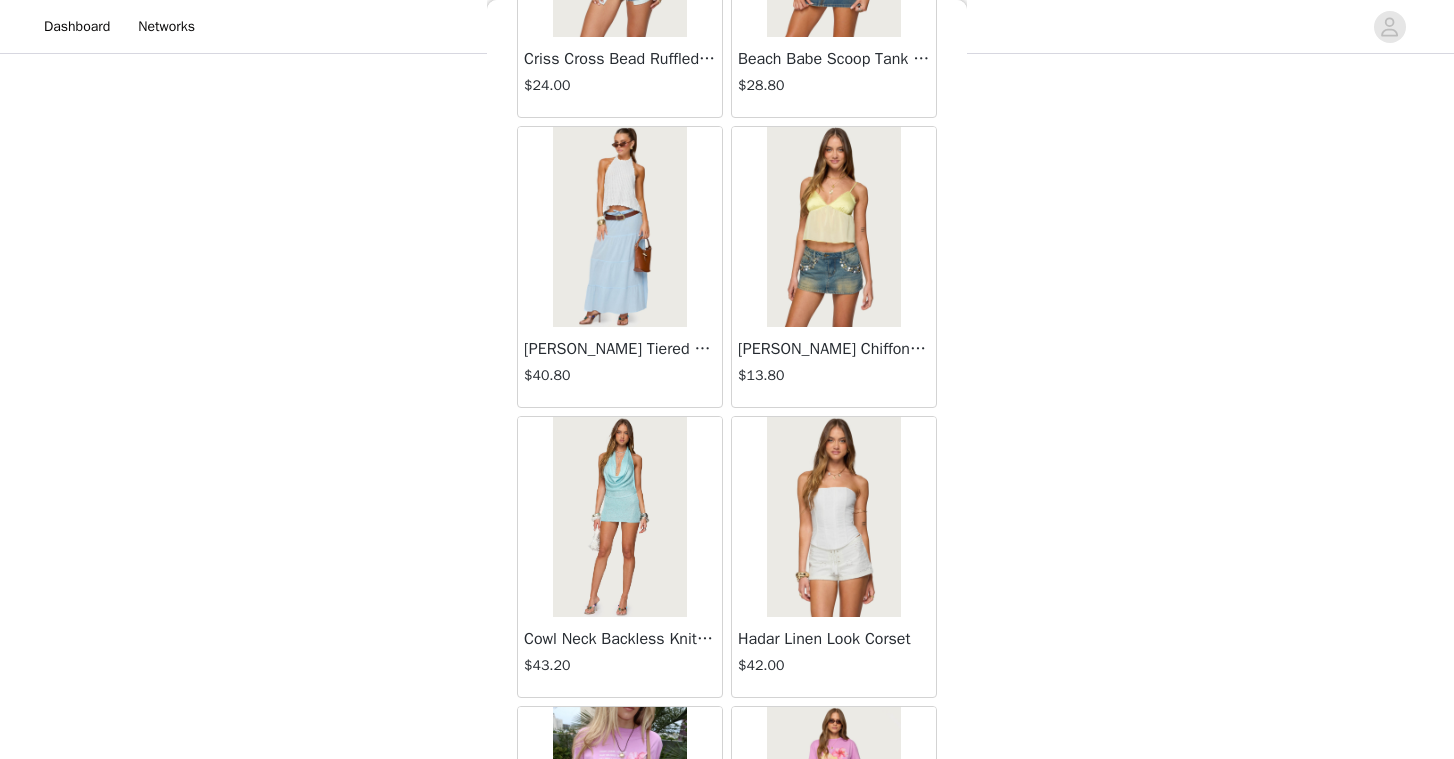 scroll, scrollTop: 13901, scrollLeft: 0, axis: vertical 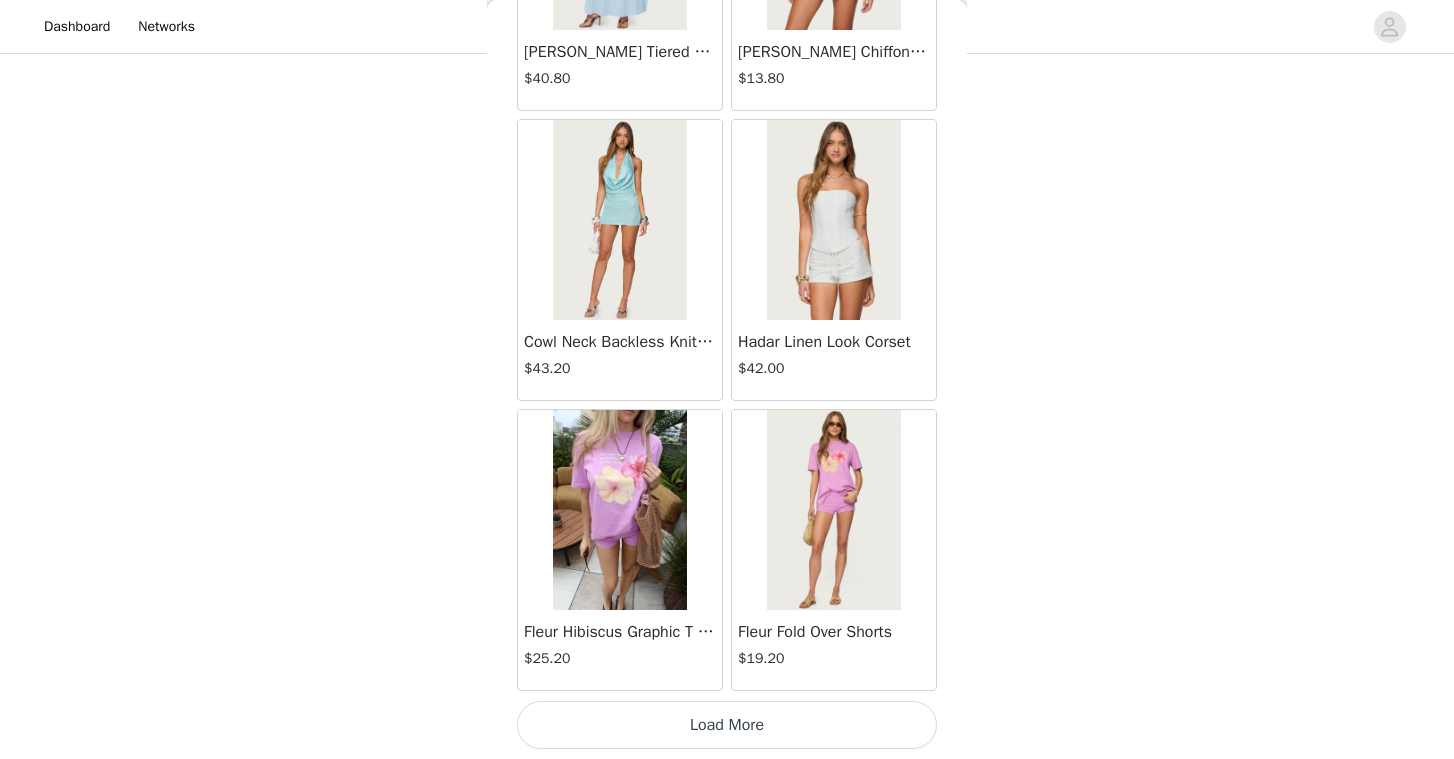 click on "Load More" at bounding box center [727, 725] 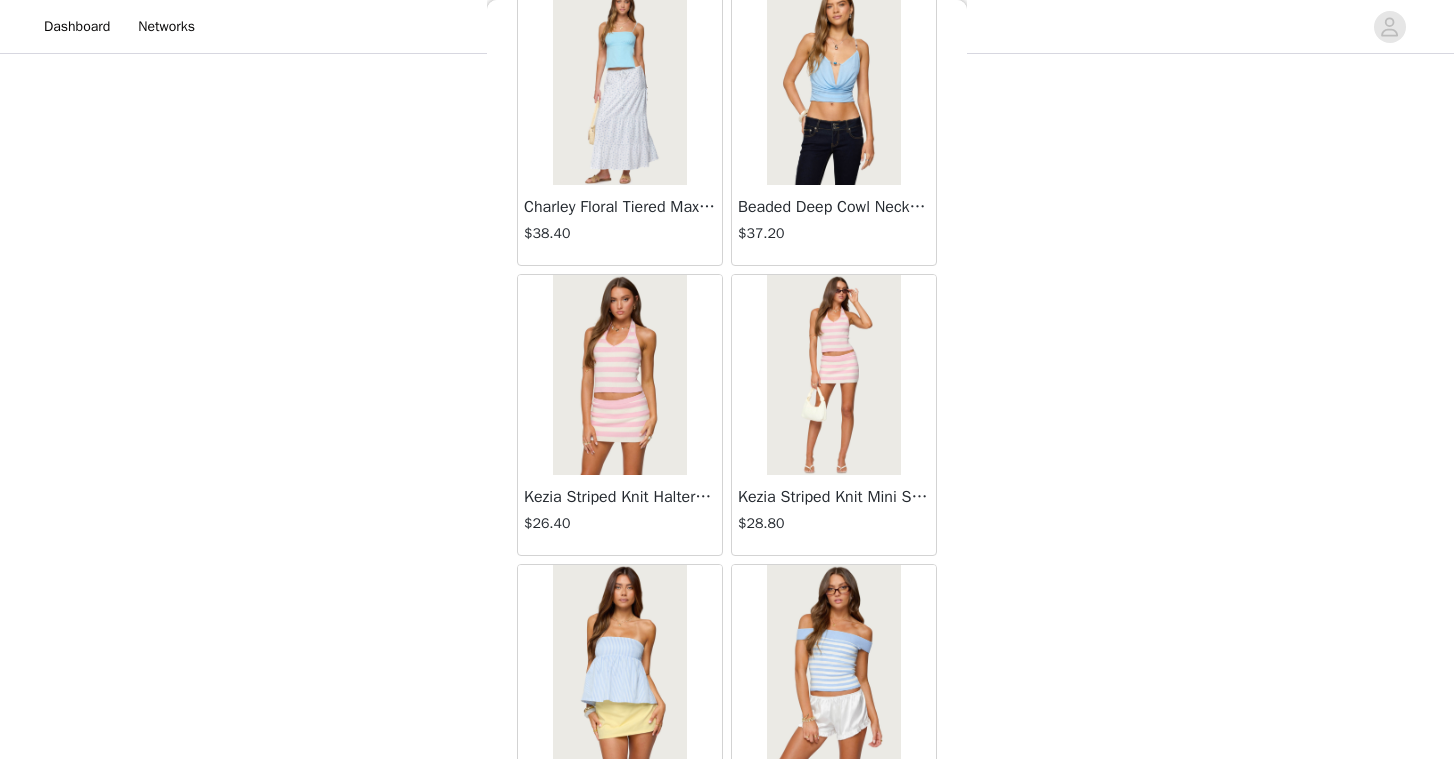 scroll, scrollTop: 16801, scrollLeft: 0, axis: vertical 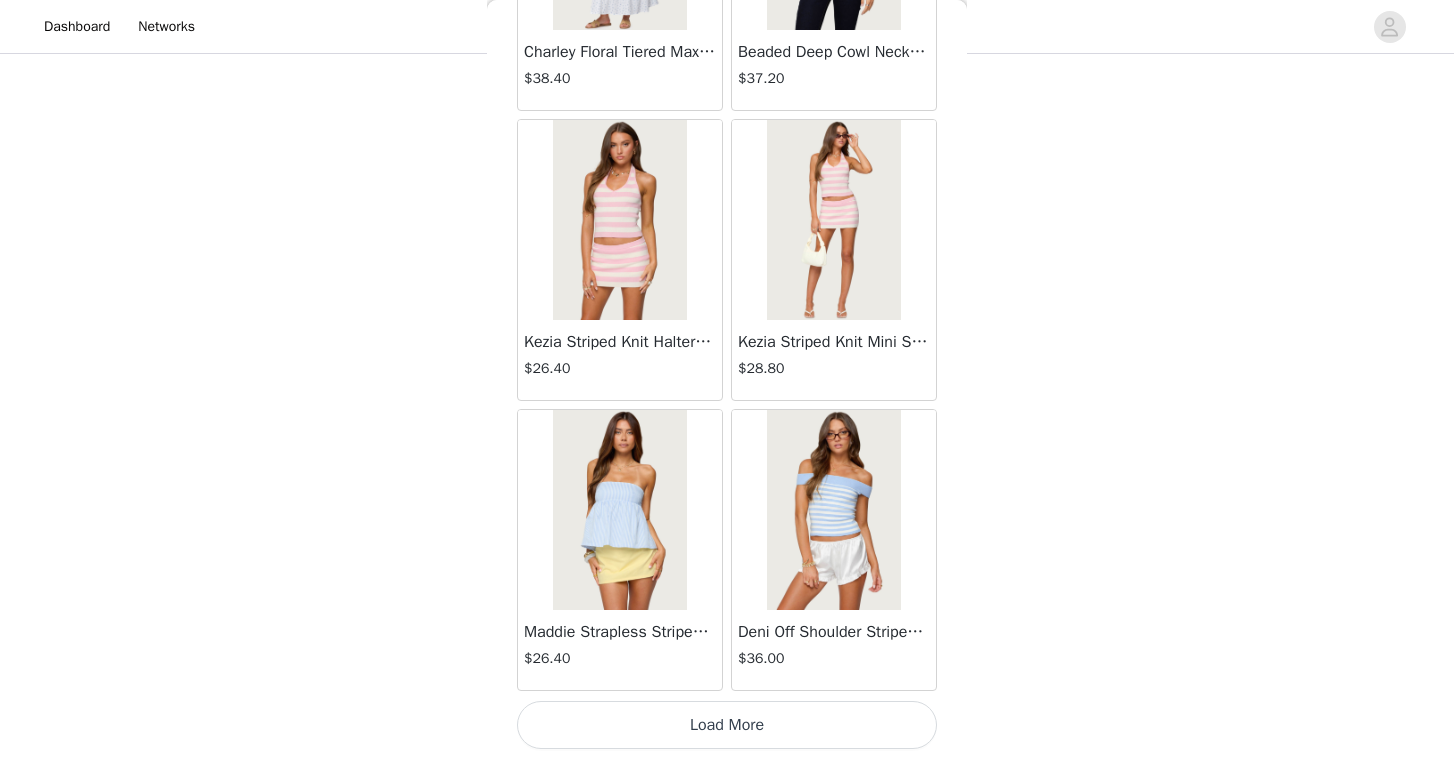 click on "Load More" at bounding box center (727, 725) 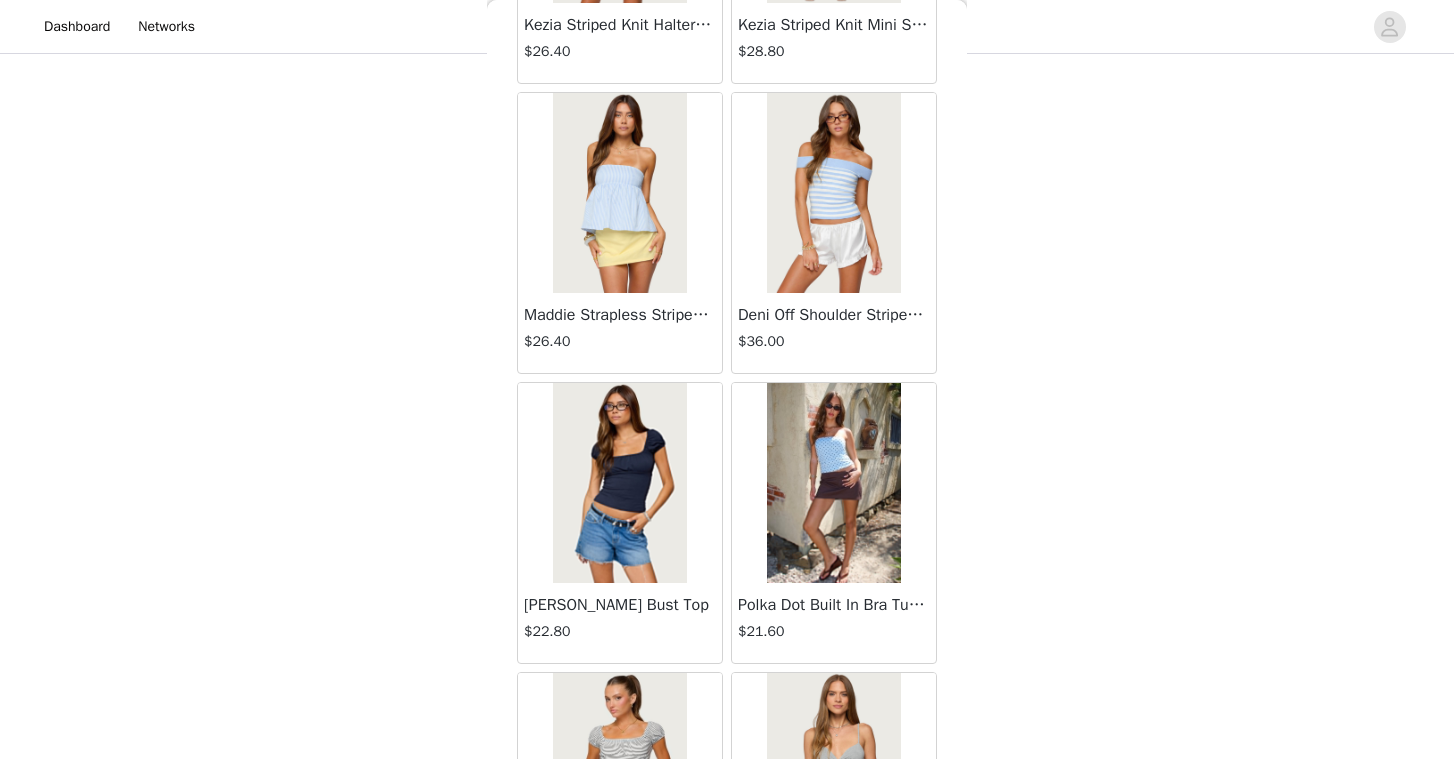 scroll, scrollTop: 17132, scrollLeft: 0, axis: vertical 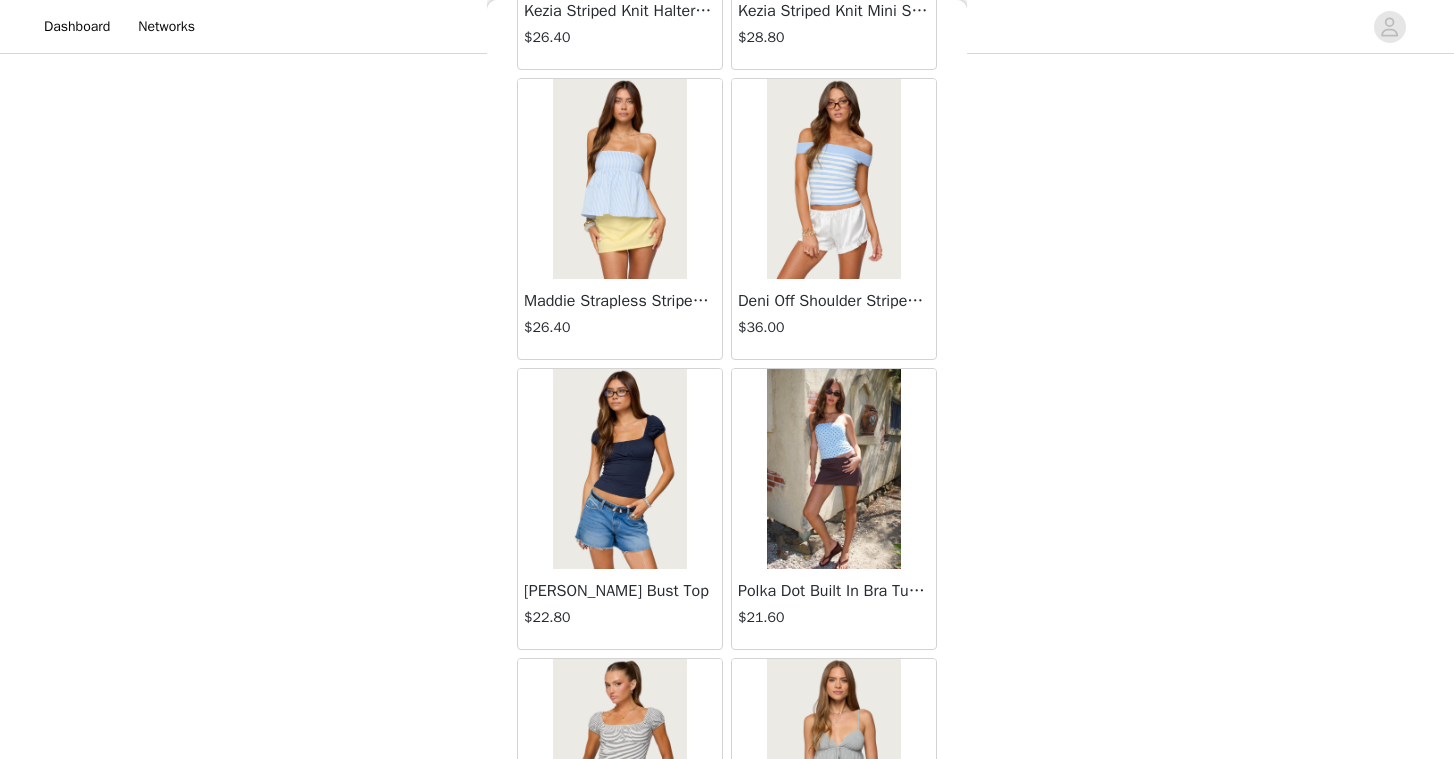click on "Deni Off Shoulder Striped Knit Top   $36.00" at bounding box center (834, 319) 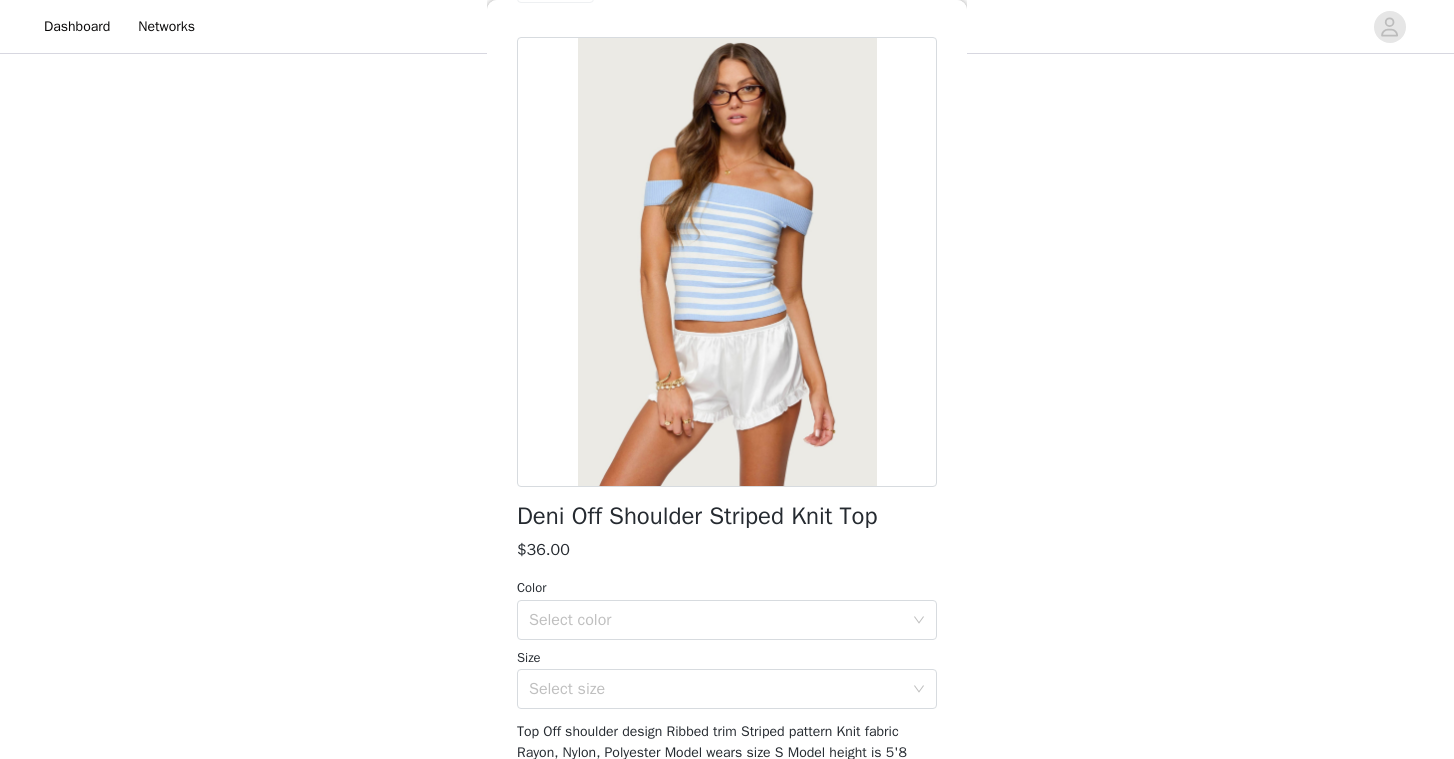 scroll, scrollTop: 129, scrollLeft: 0, axis: vertical 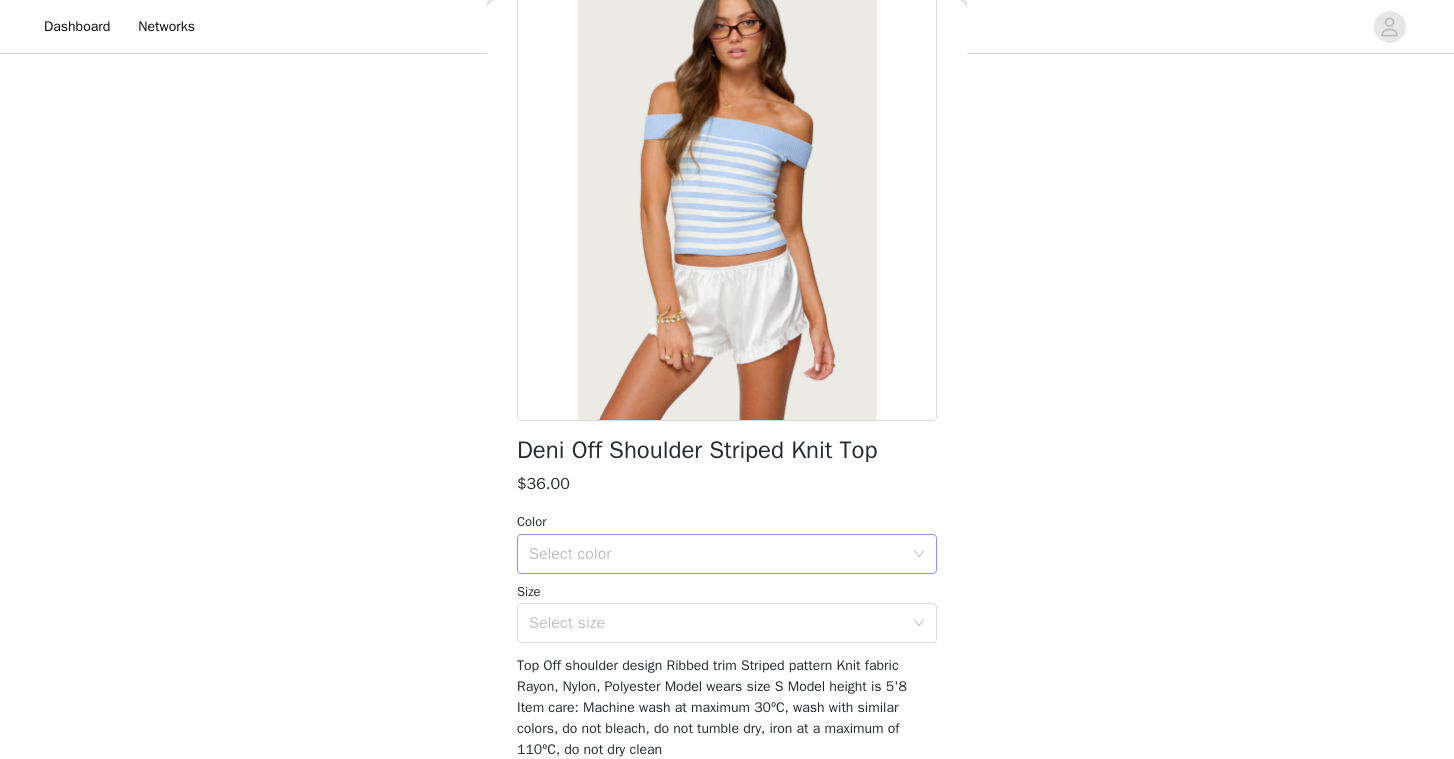 click on "Select color" at bounding box center [716, 554] 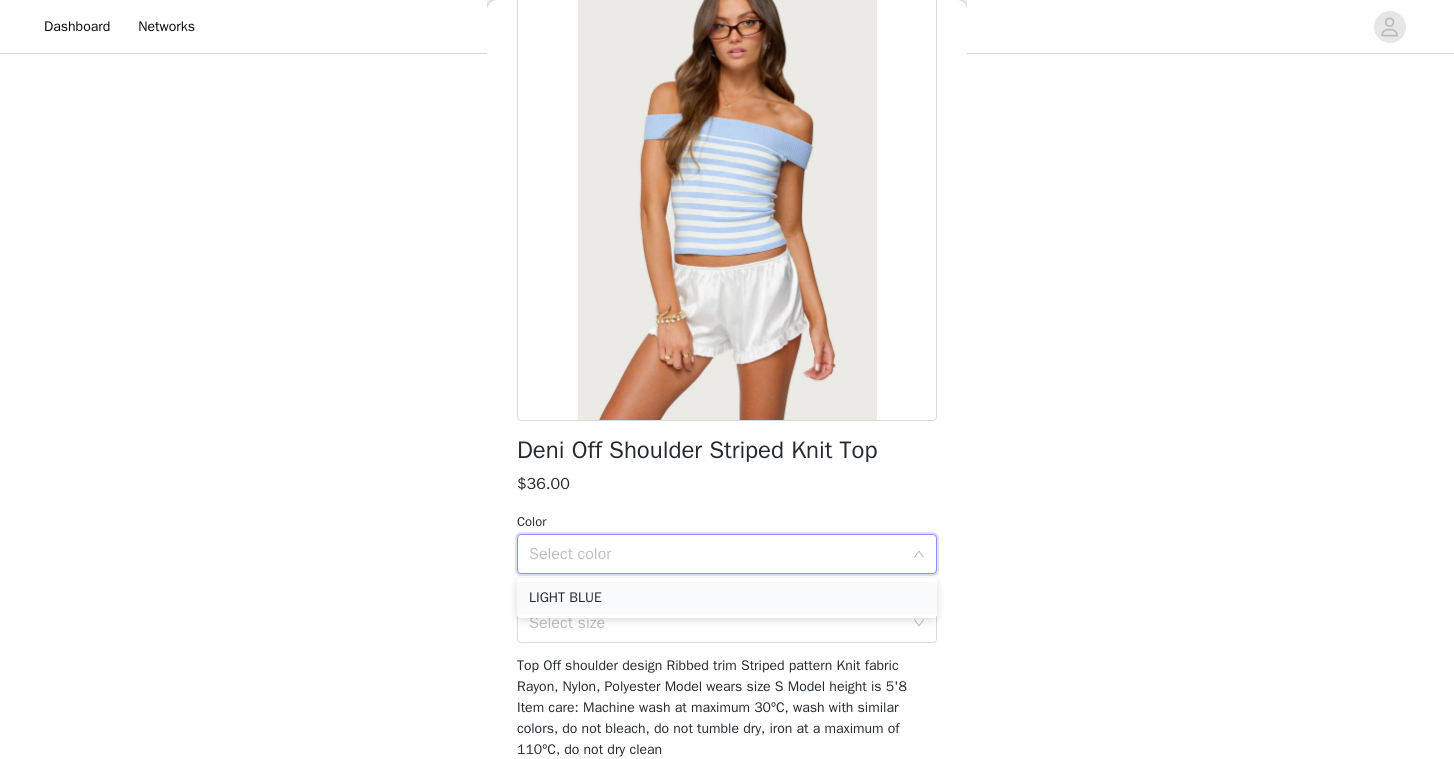 click on "LIGHT BLUE" at bounding box center [727, 598] 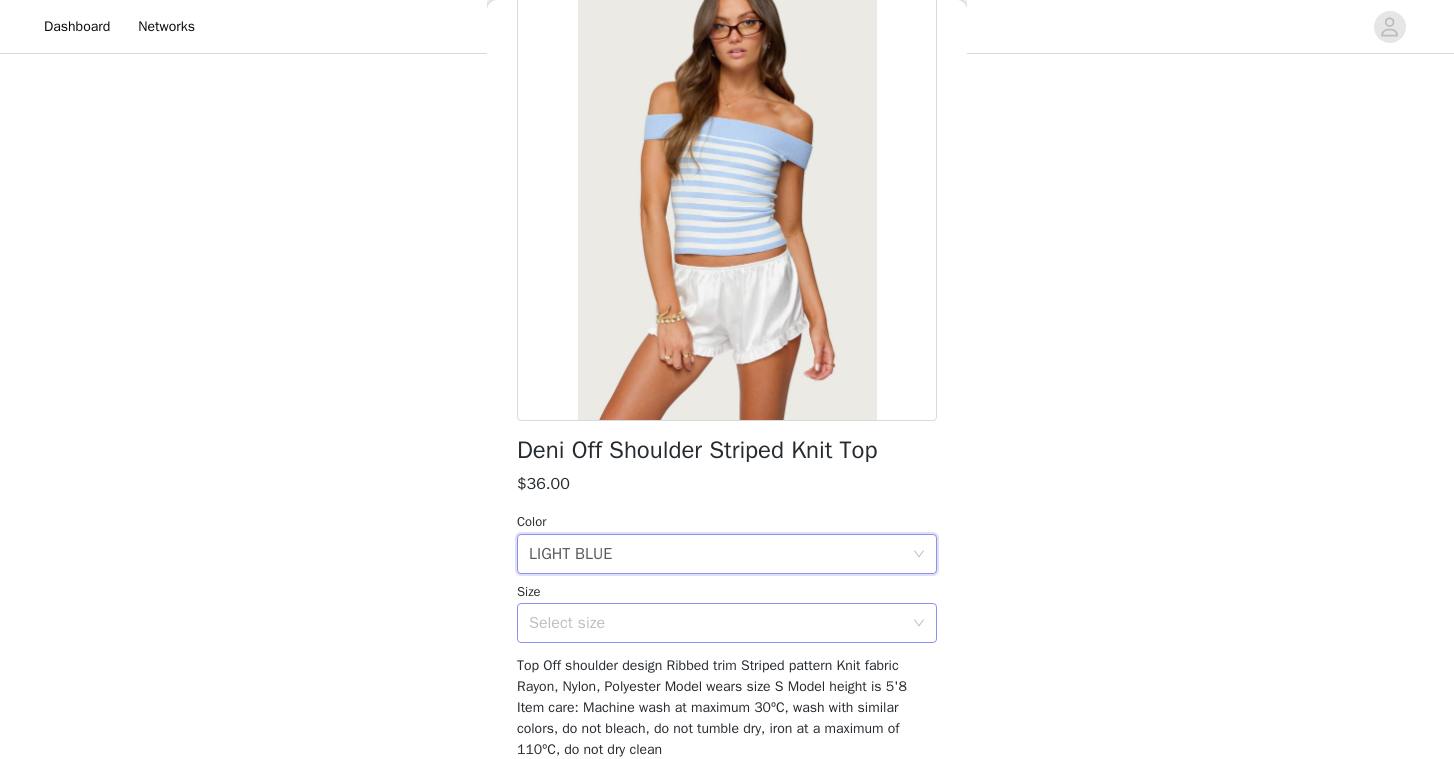 click on "Select size" at bounding box center (720, 623) 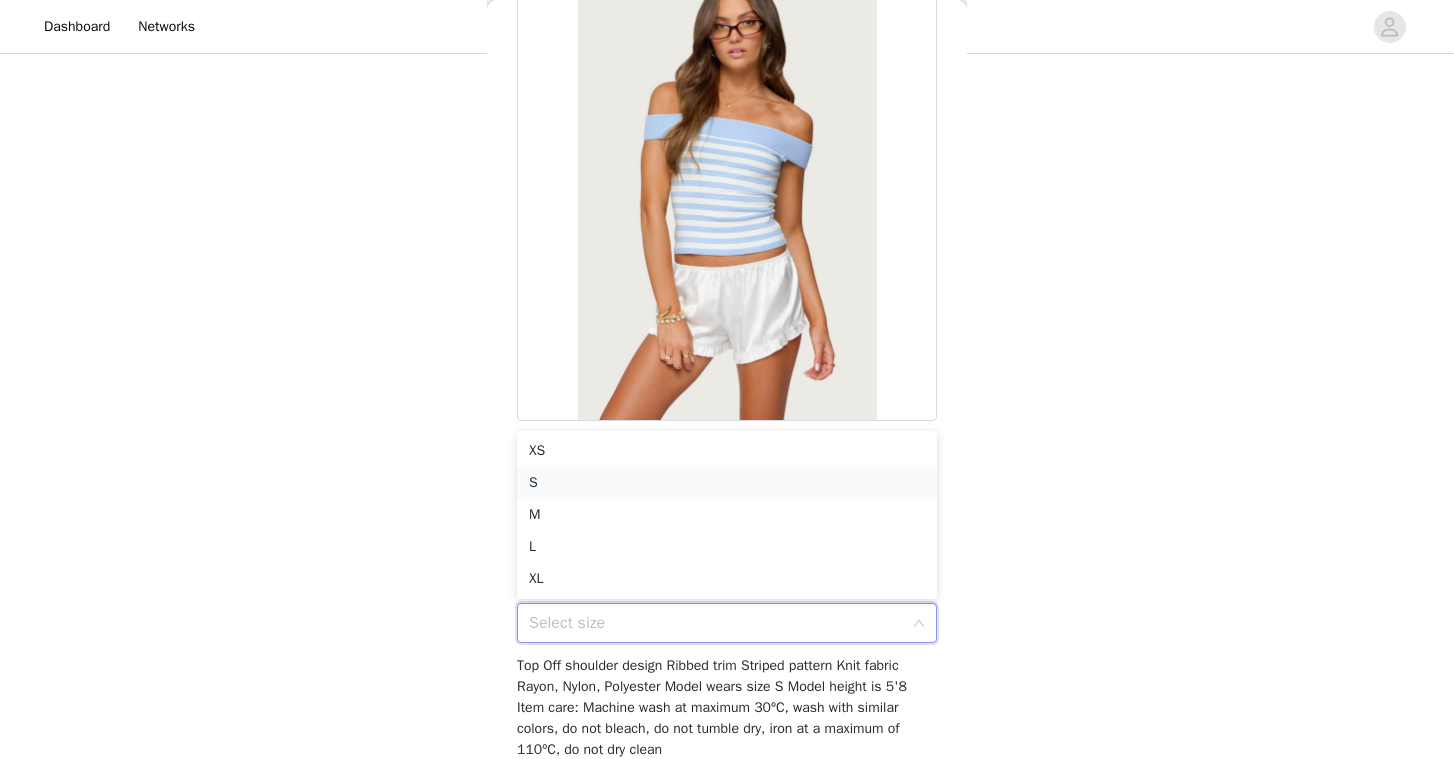 click on "S" at bounding box center [727, 483] 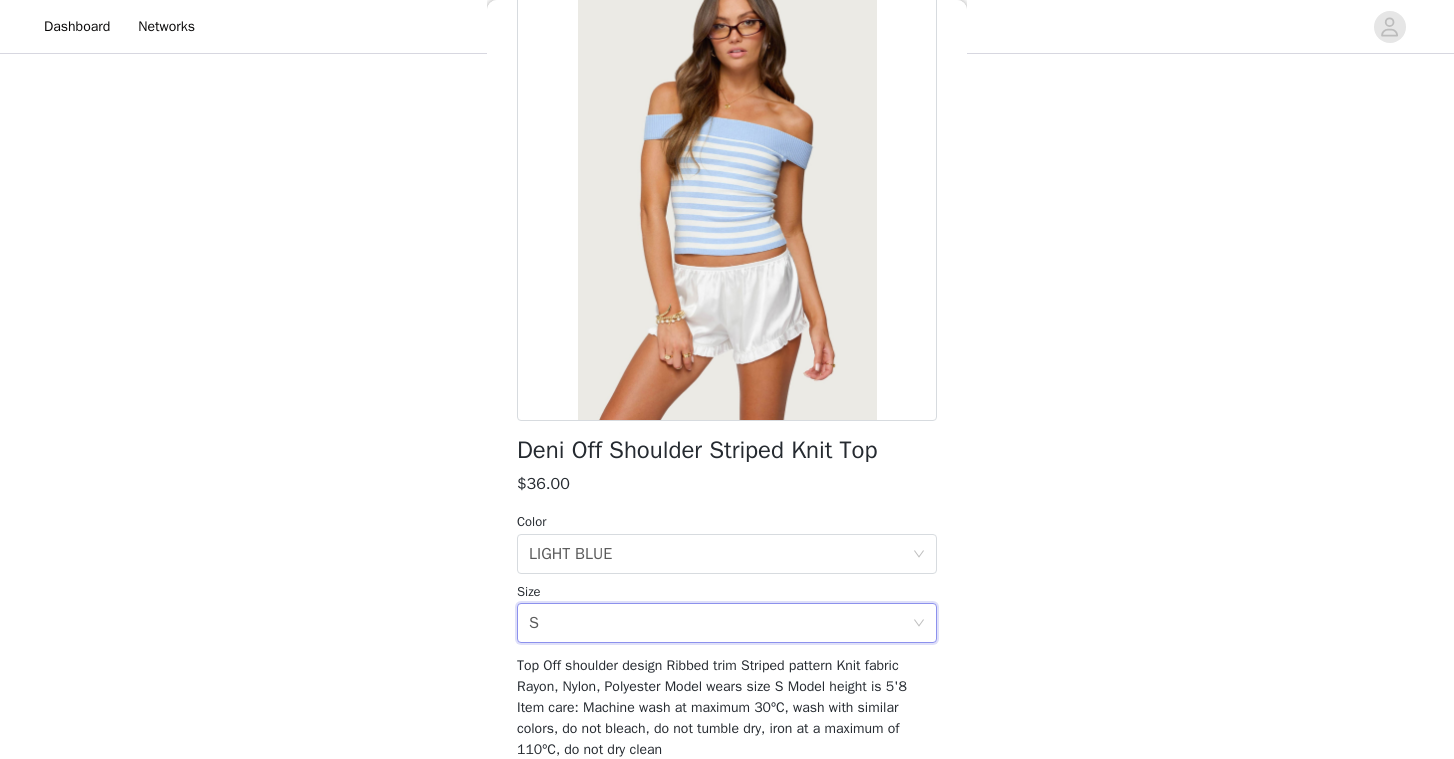 scroll, scrollTop: 214, scrollLeft: 0, axis: vertical 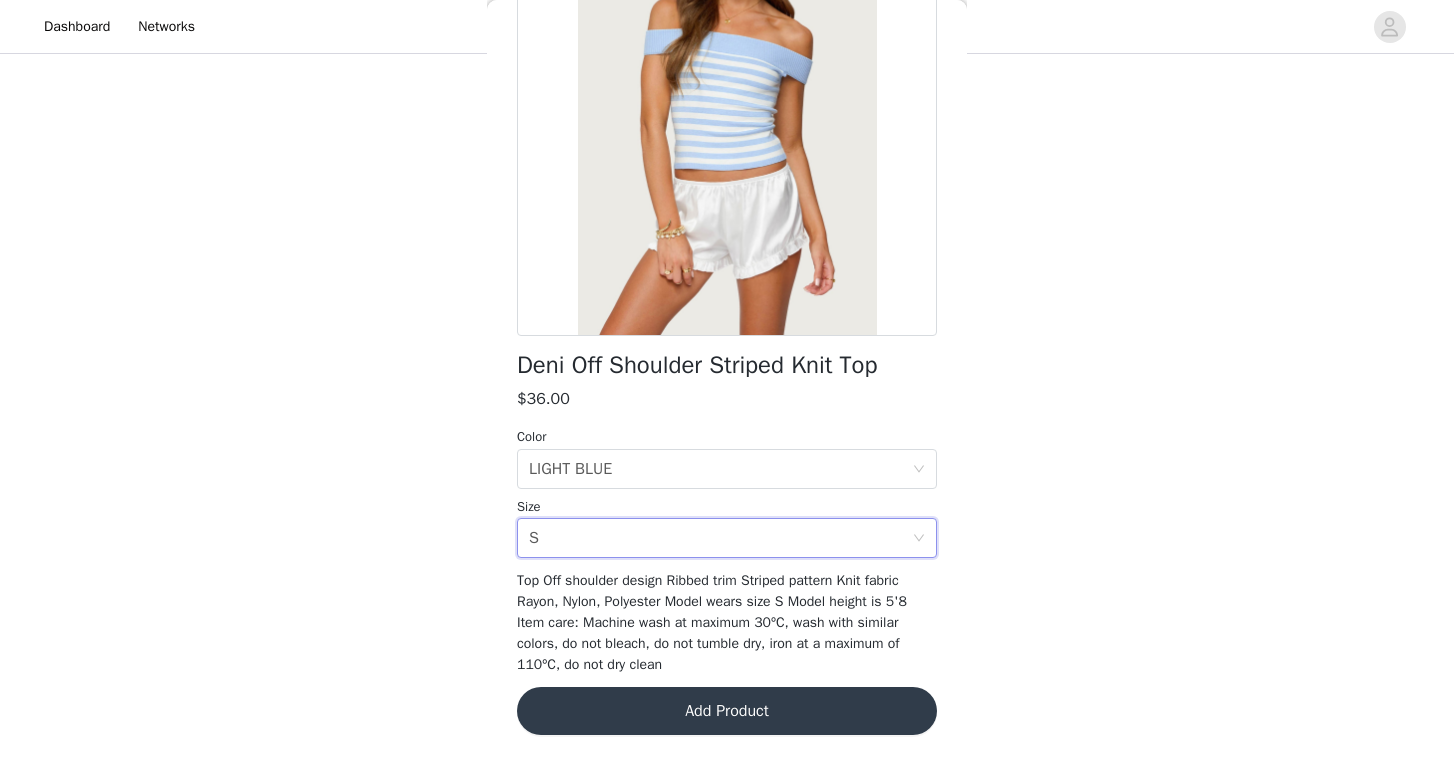 click on "Add Product" at bounding box center (727, 711) 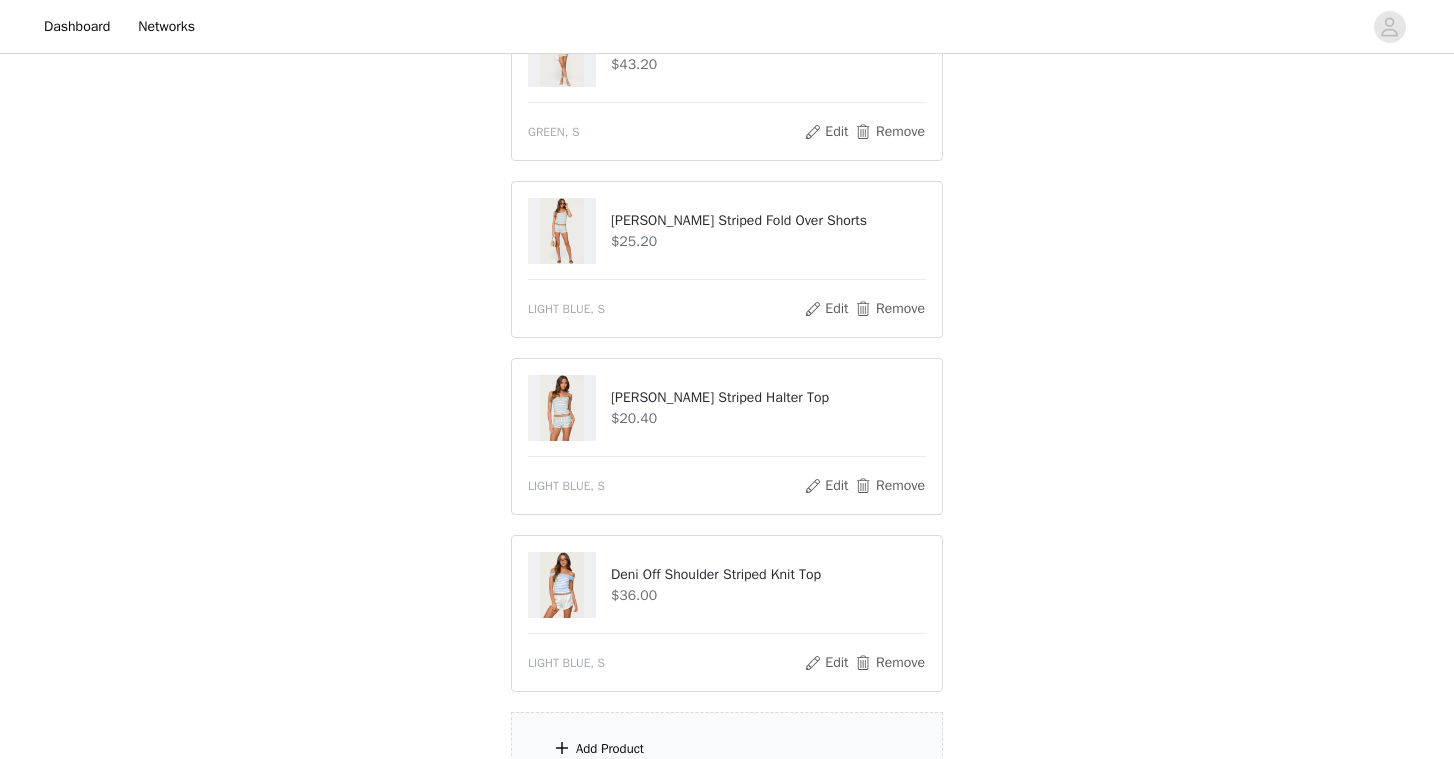 scroll, scrollTop: 682, scrollLeft: 0, axis: vertical 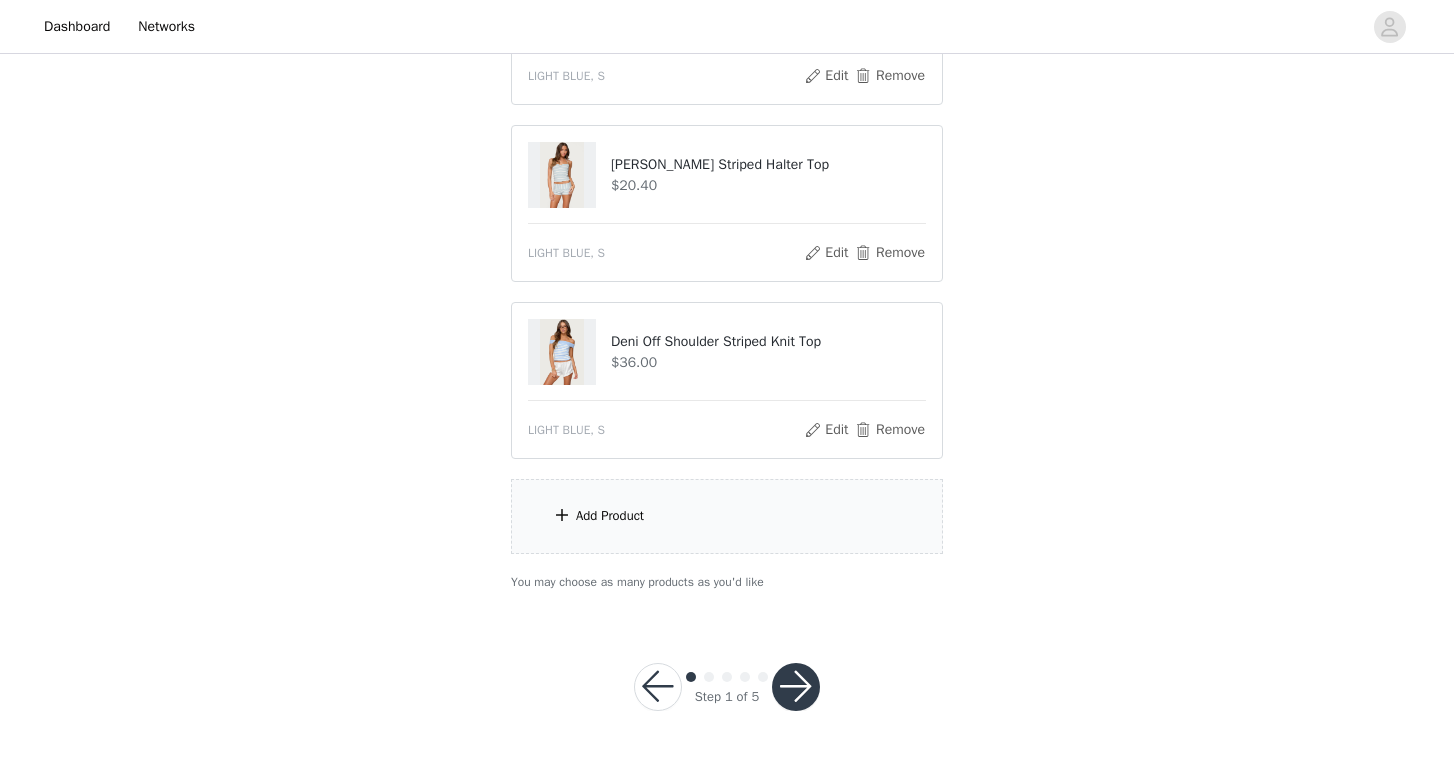 click on "Add Product" at bounding box center (727, 516) 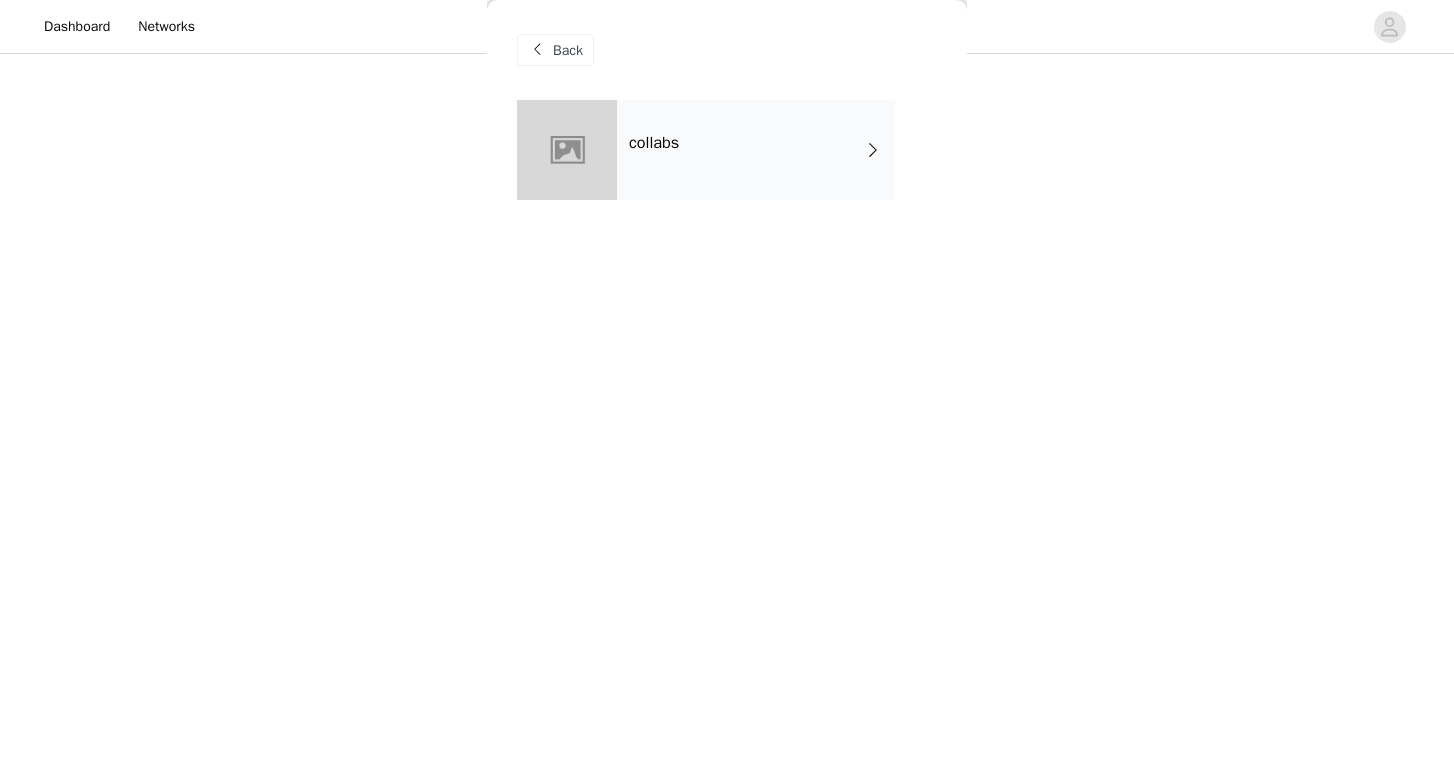 click on "collabs" at bounding box center (756, 150) 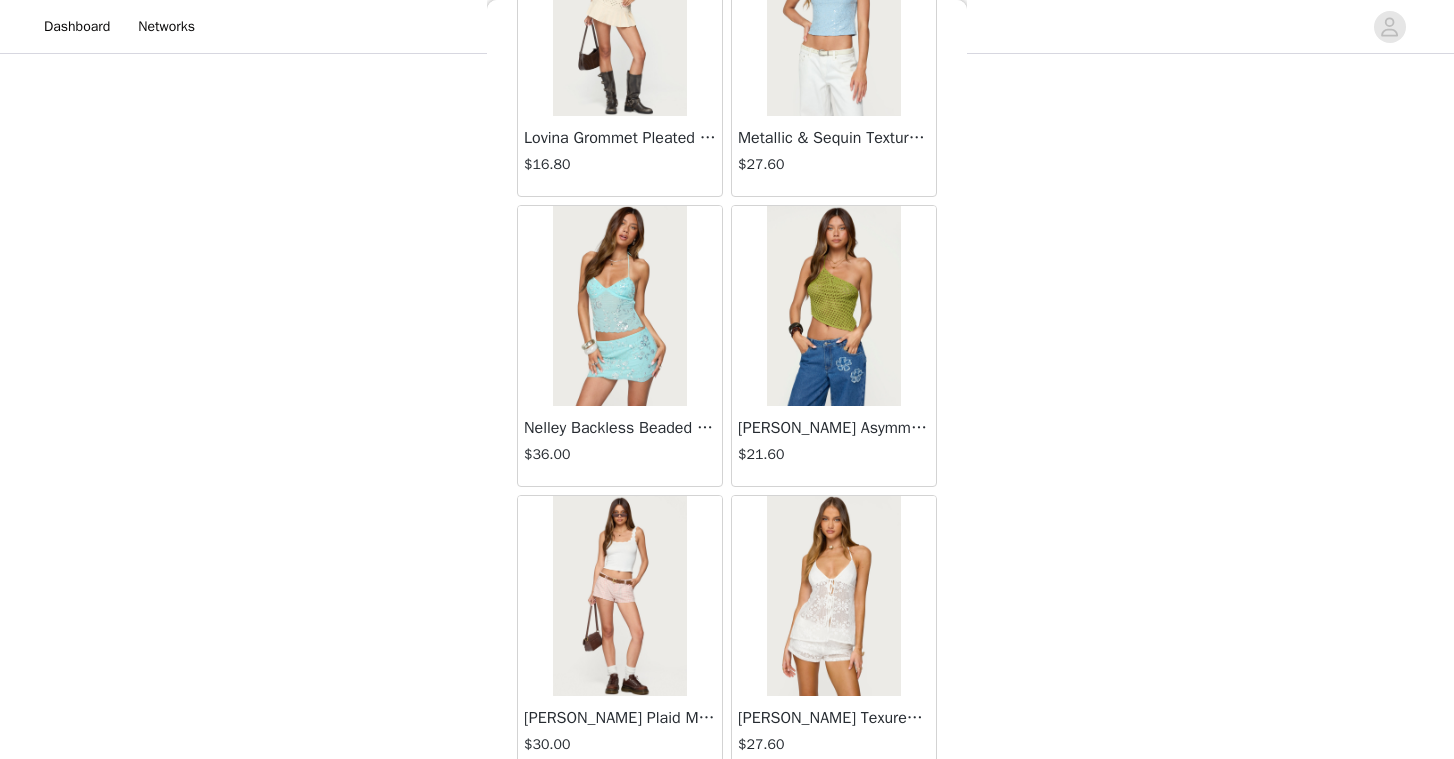scroll, scrollTop: 0, scrollLeft: 0, axis: both 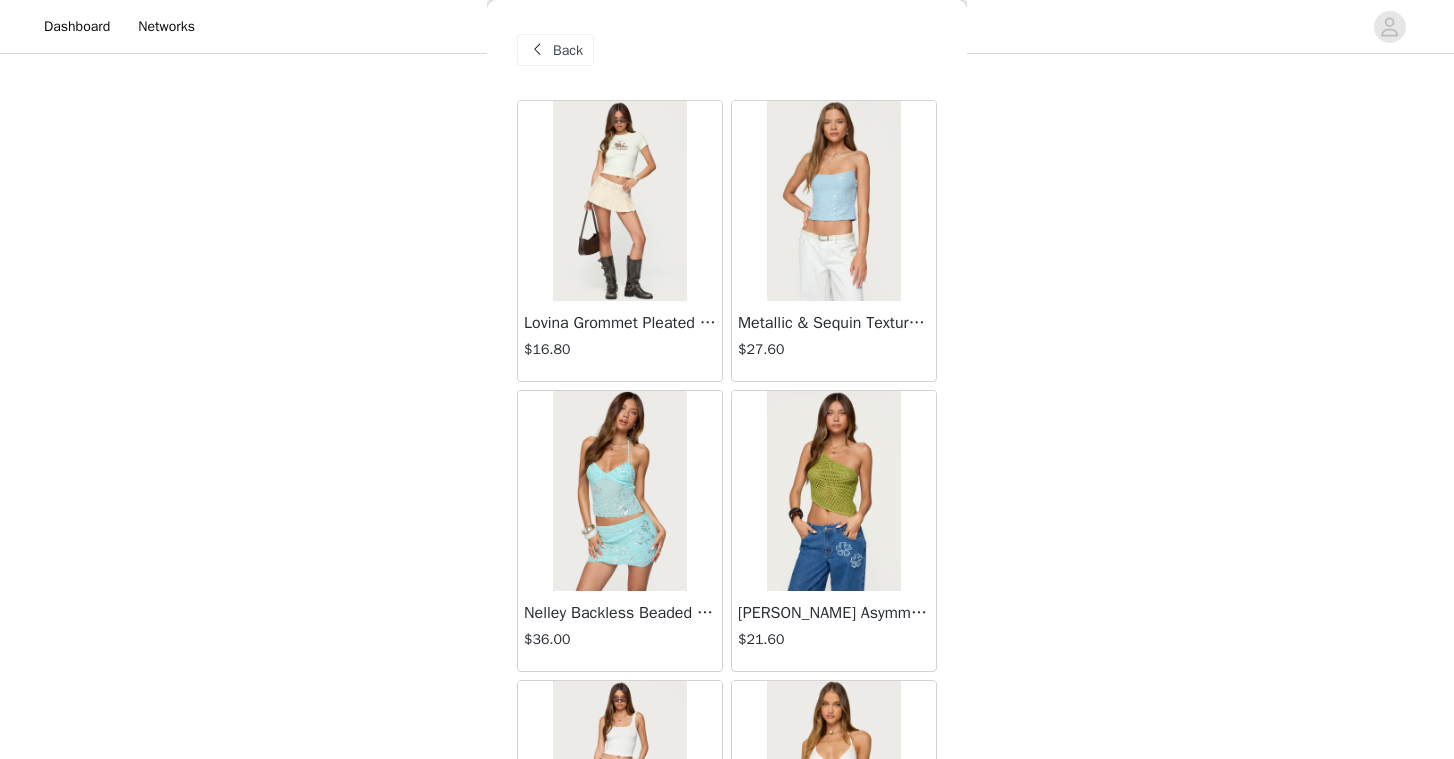 click on "Back" at bounding box center [568, 50] 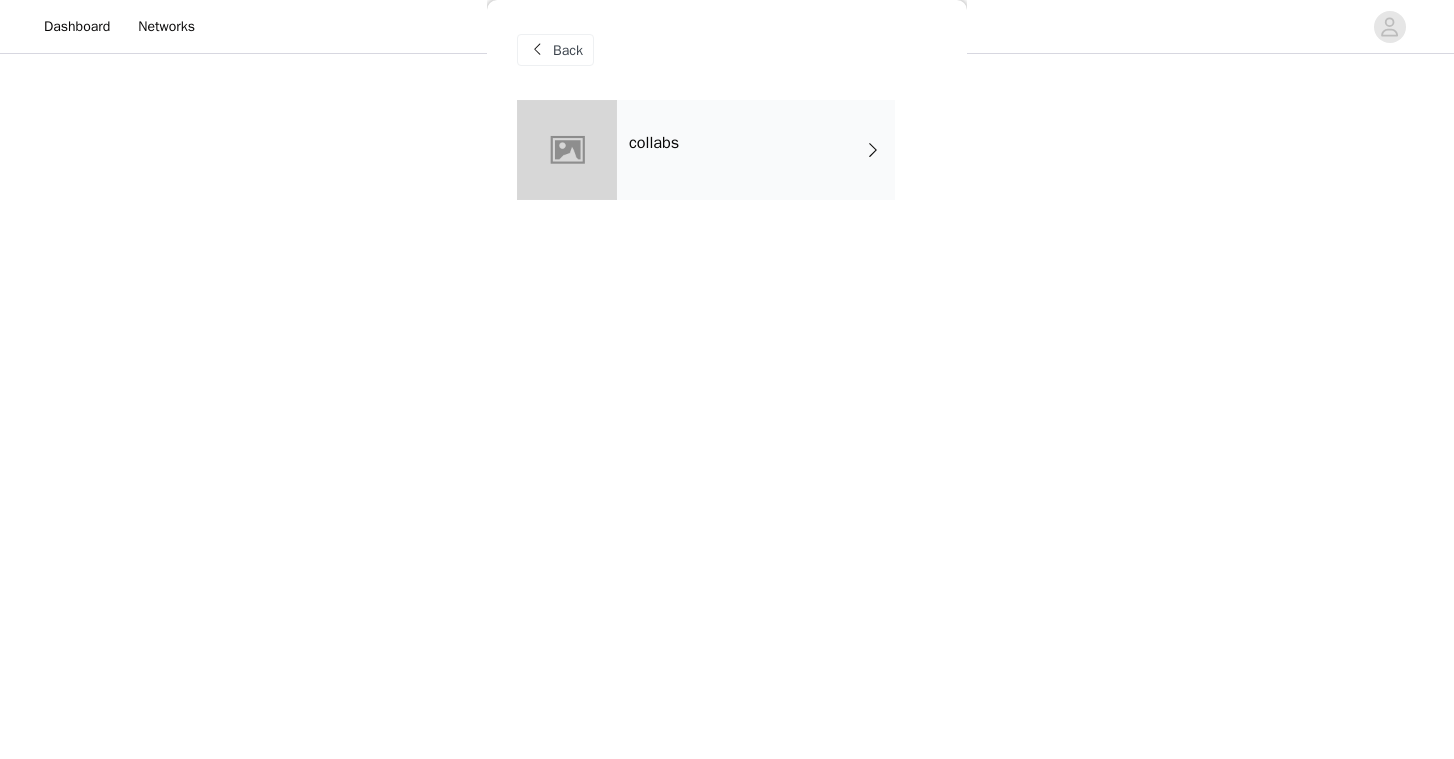 click on "Back" at bounding box center [568, 50] 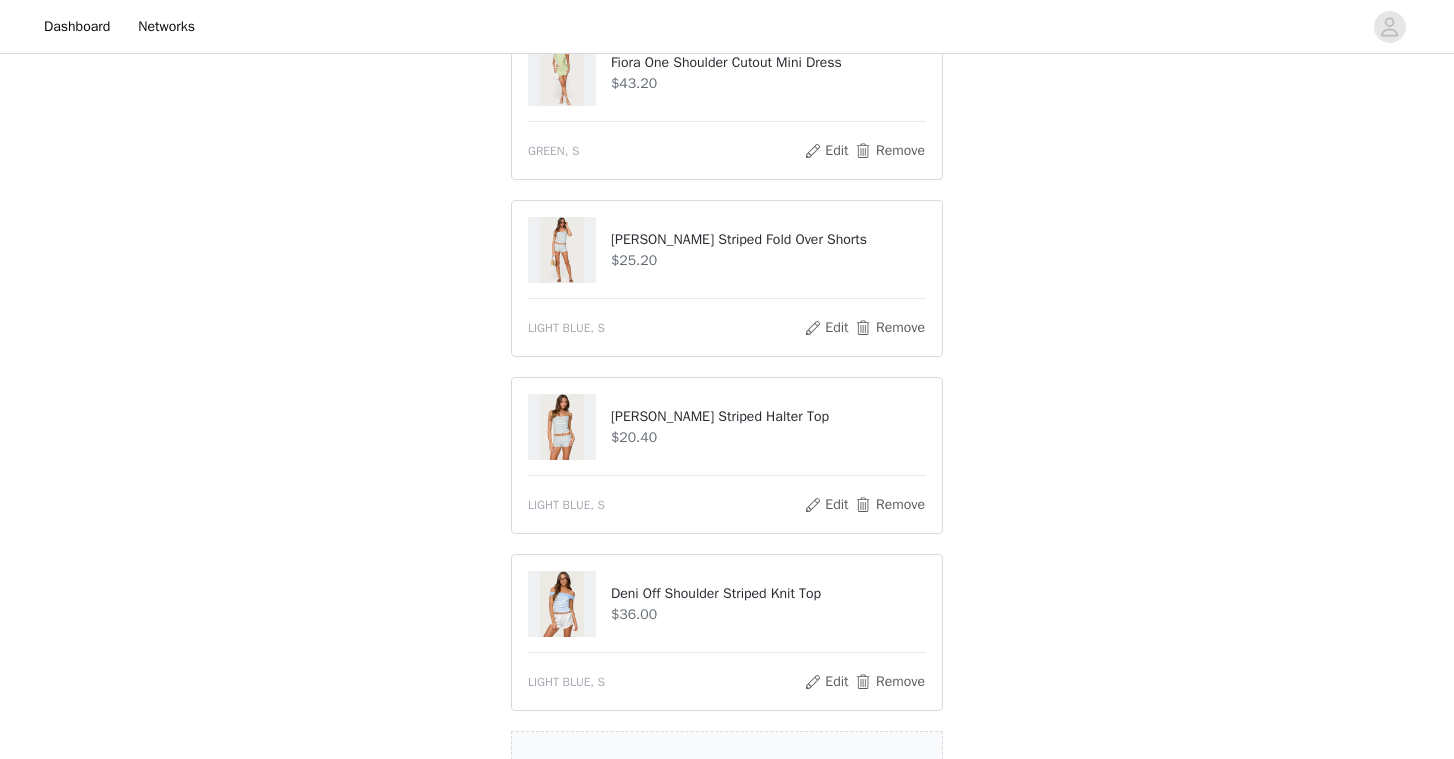 scroll, scrollTop: 682, scrollLeft: 0, axis: vertical 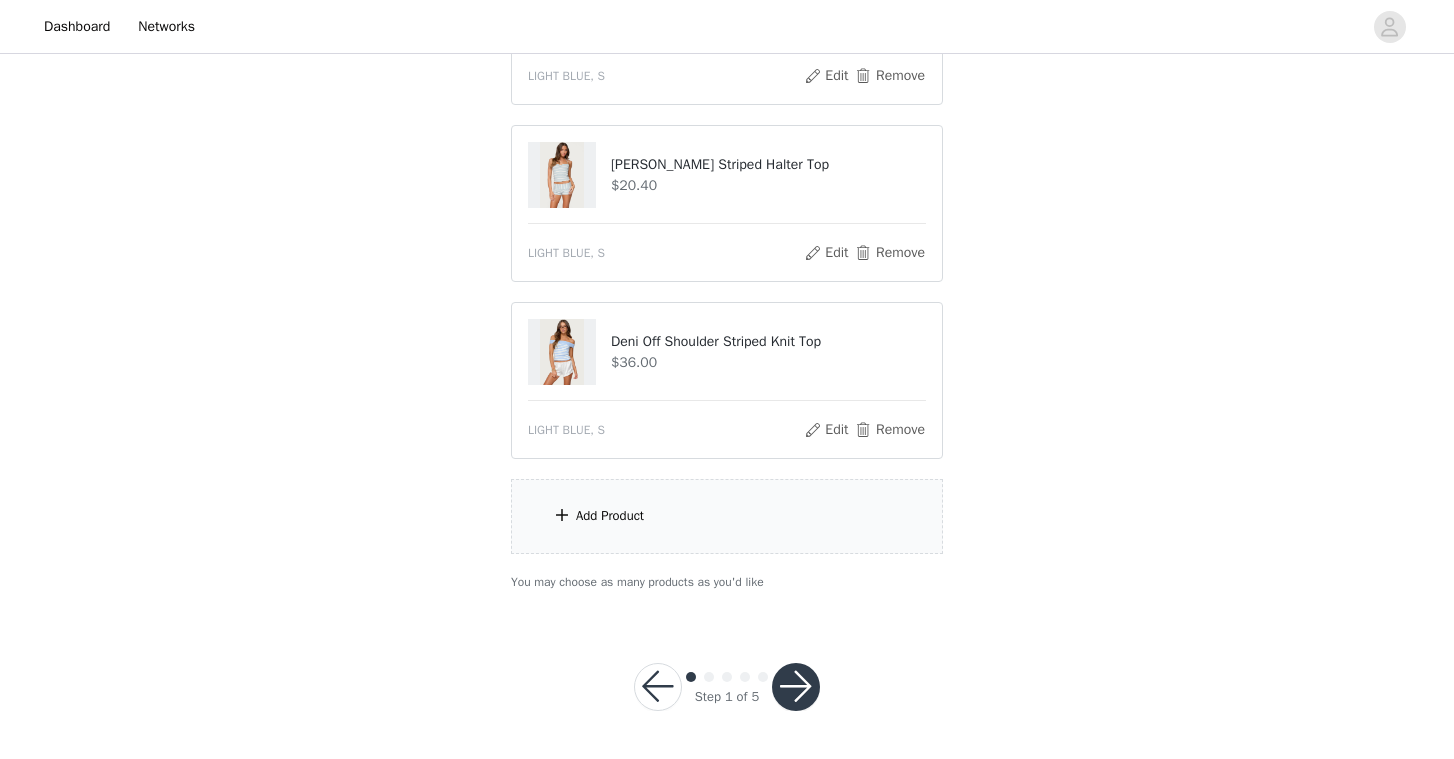 click on "Add Product" at bounding box center (727, 516) 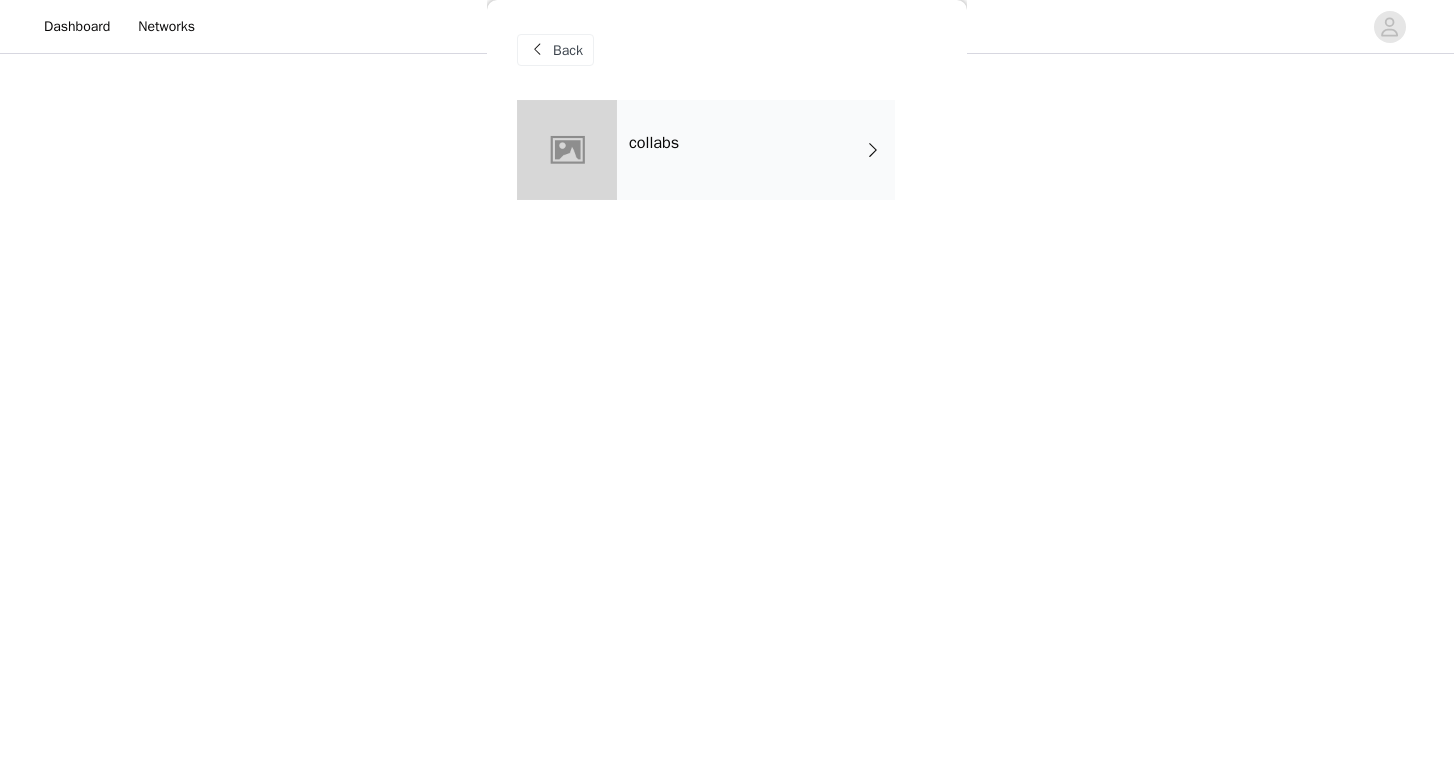 click on "collabs" at bounding box center [756, 150] 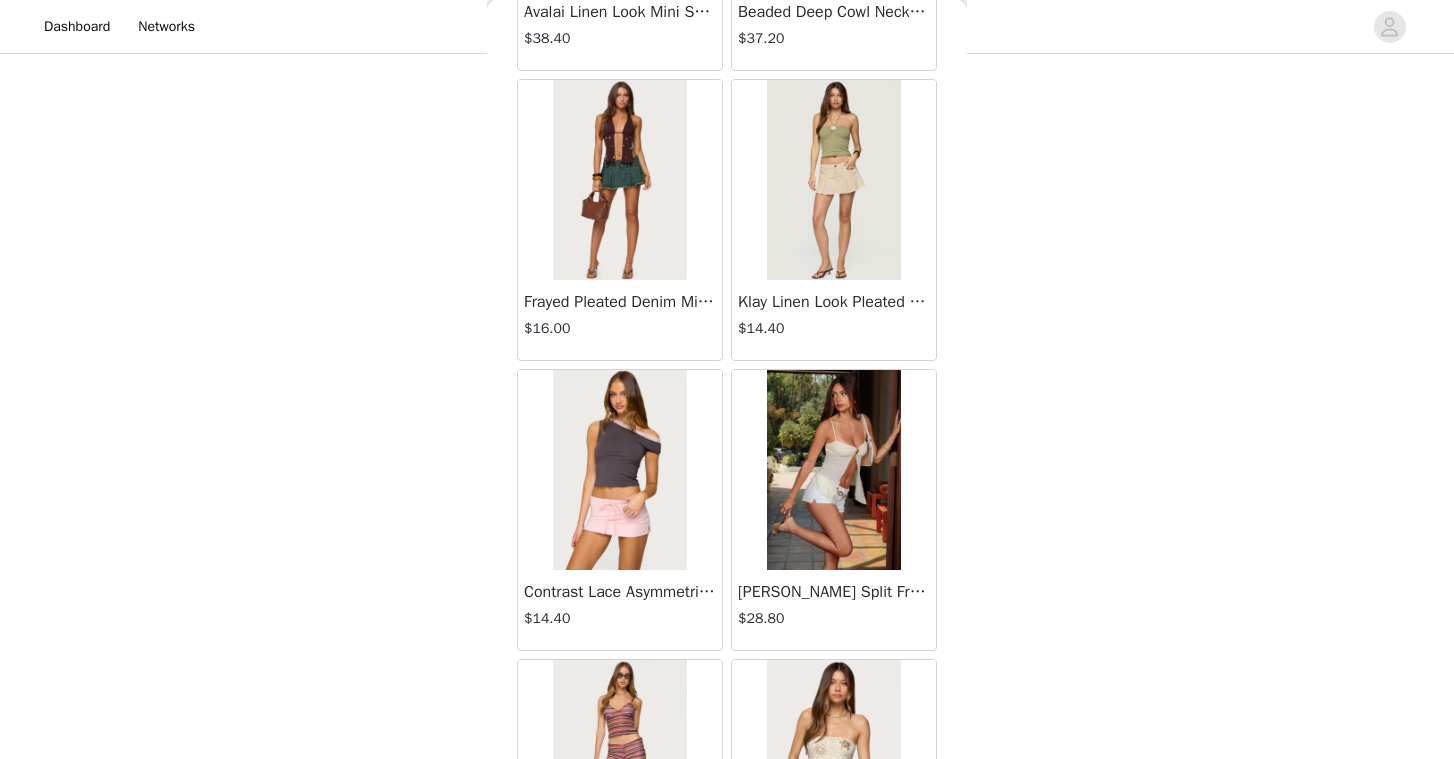 scroll, scrollTop: 2301, scrollLeft: 0, axis: vertical 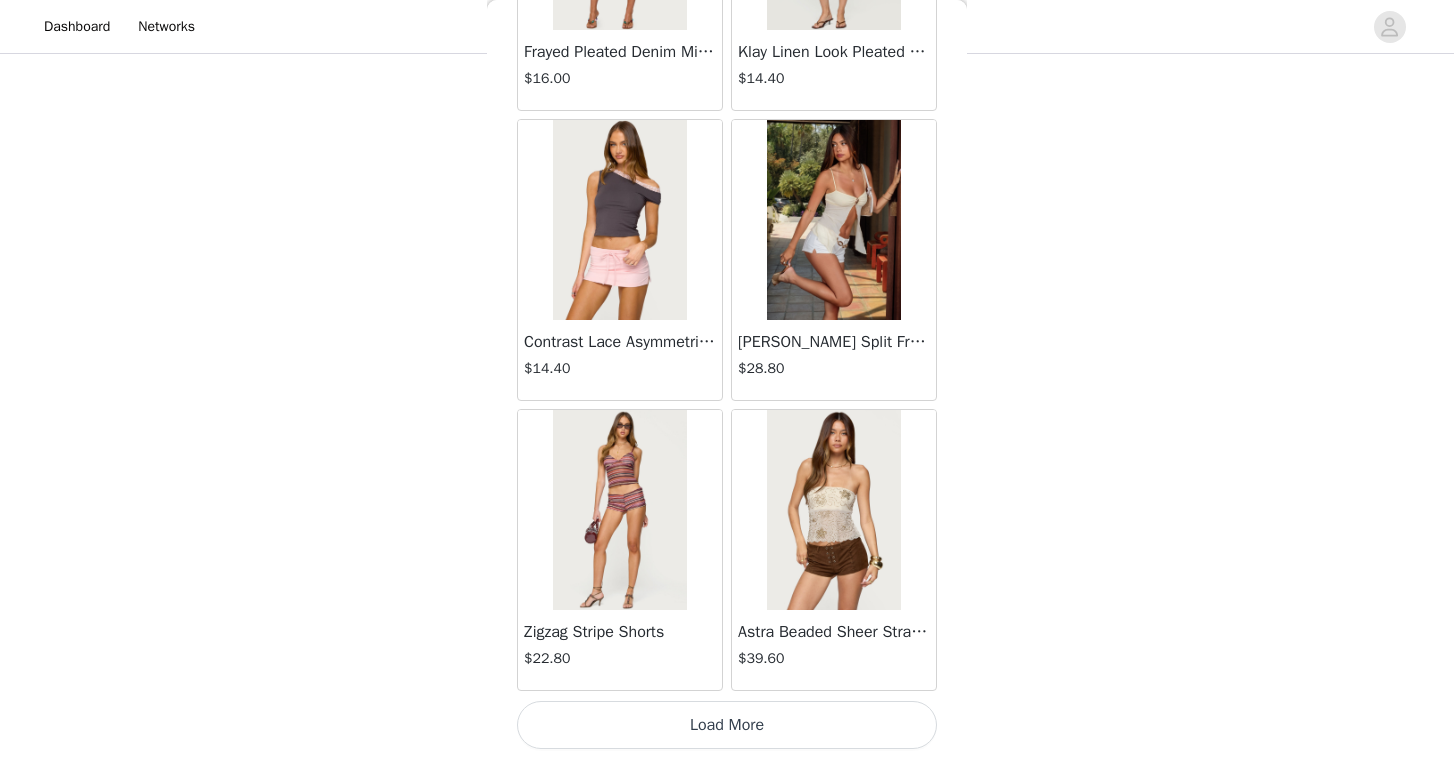 click on "Load More" at bounding box center [727, 725] 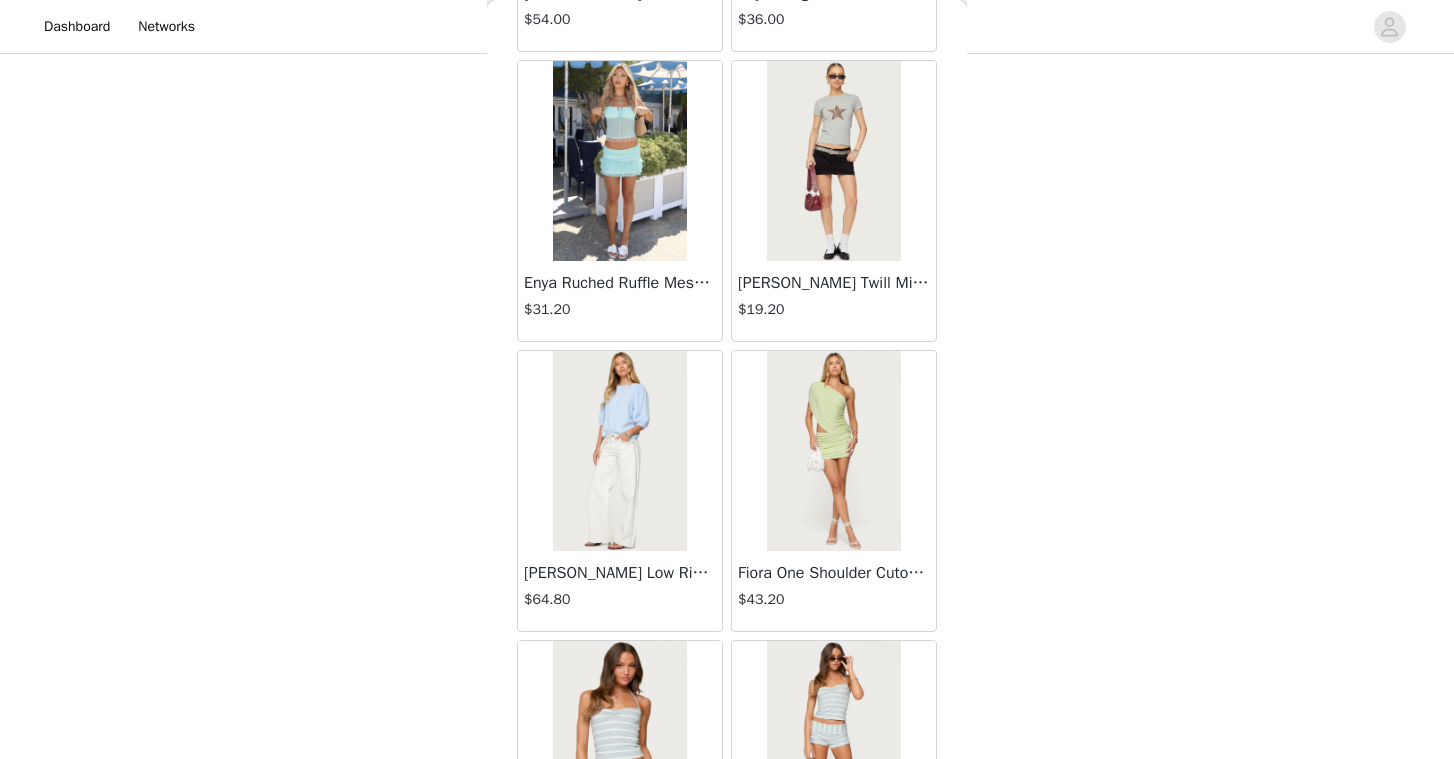 scroll, scrollTop: 5201, scrollLeft: 0, axis: vertical 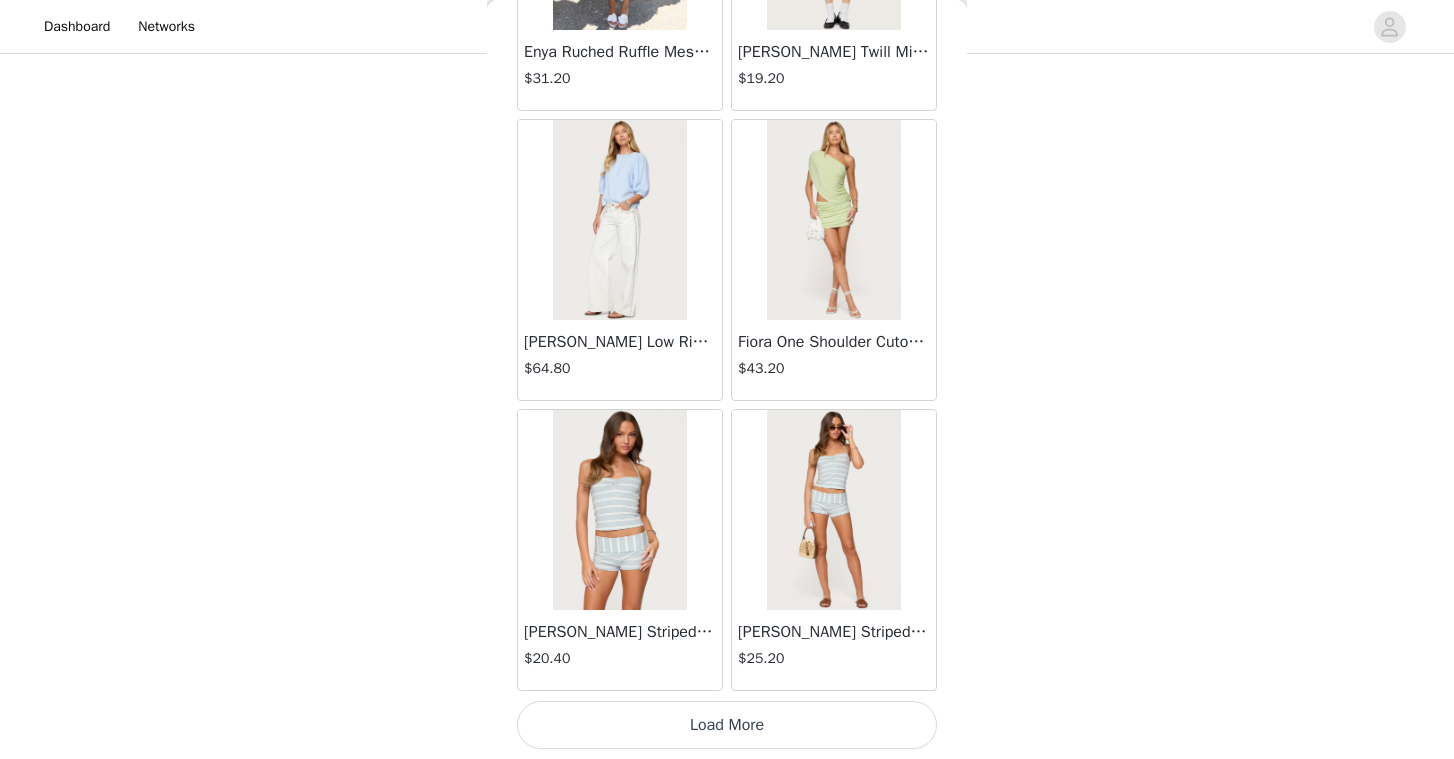 click on "Load More" at bounding box center [727, 725] 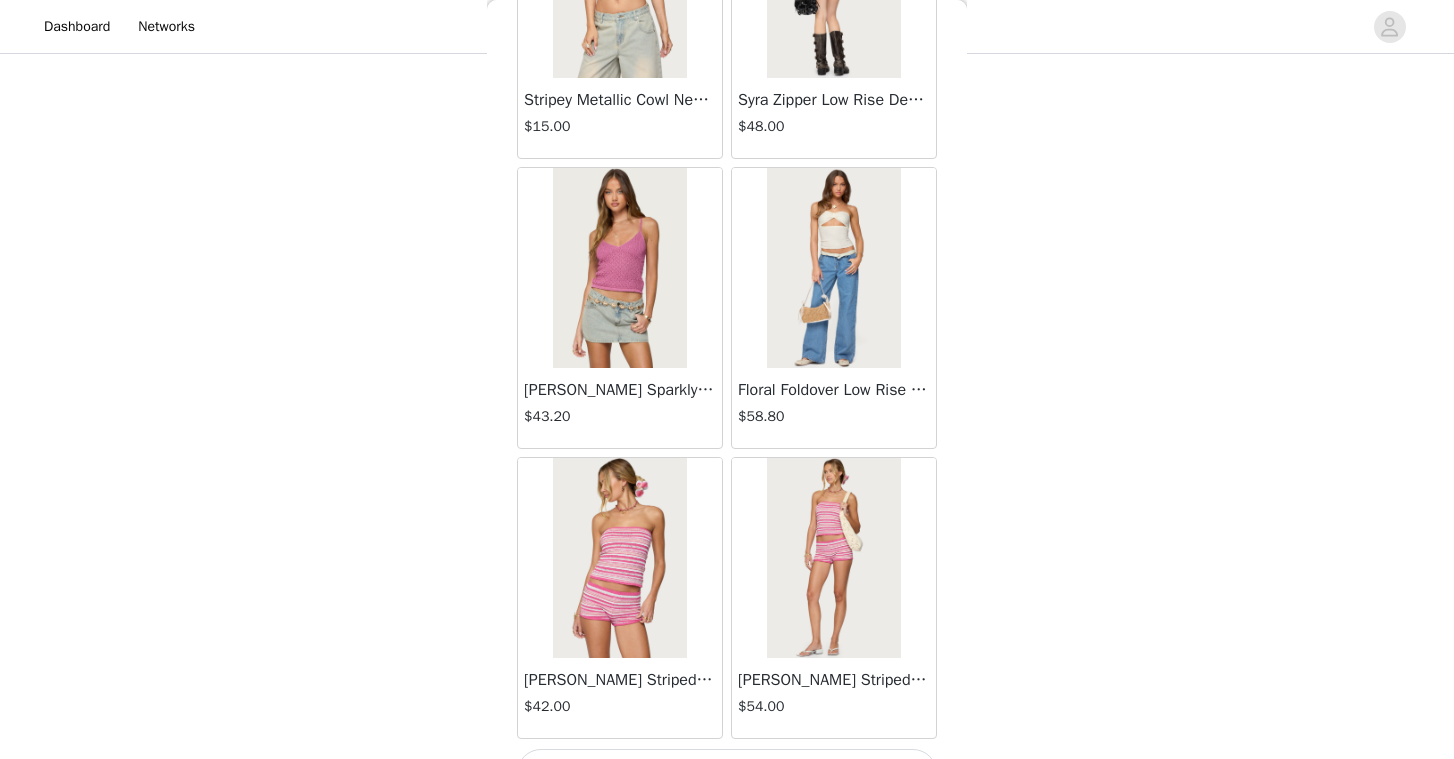 scroll, scrollTop: 8101, scrollLeft: 0, axis: vertical 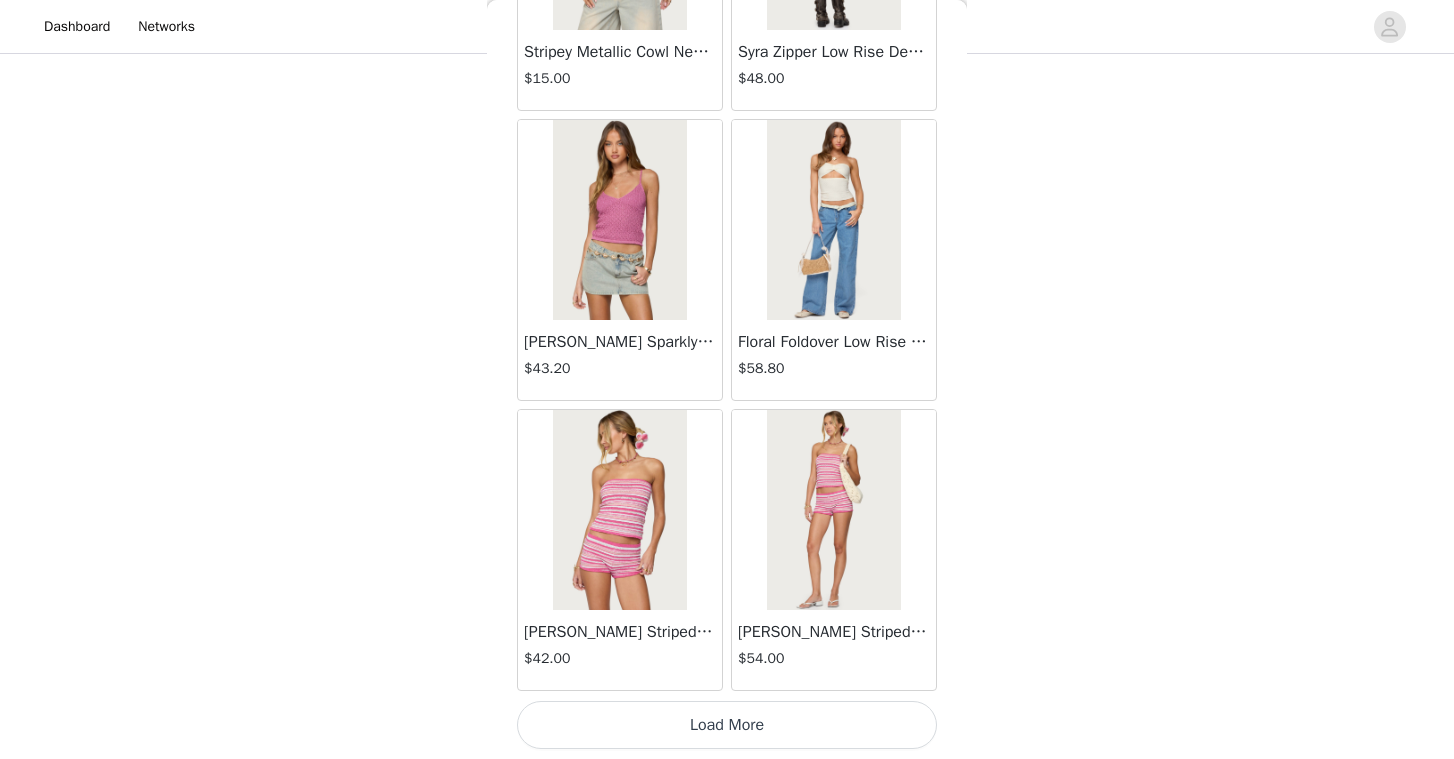 click on "Load More" at bounding box center (727, 725) 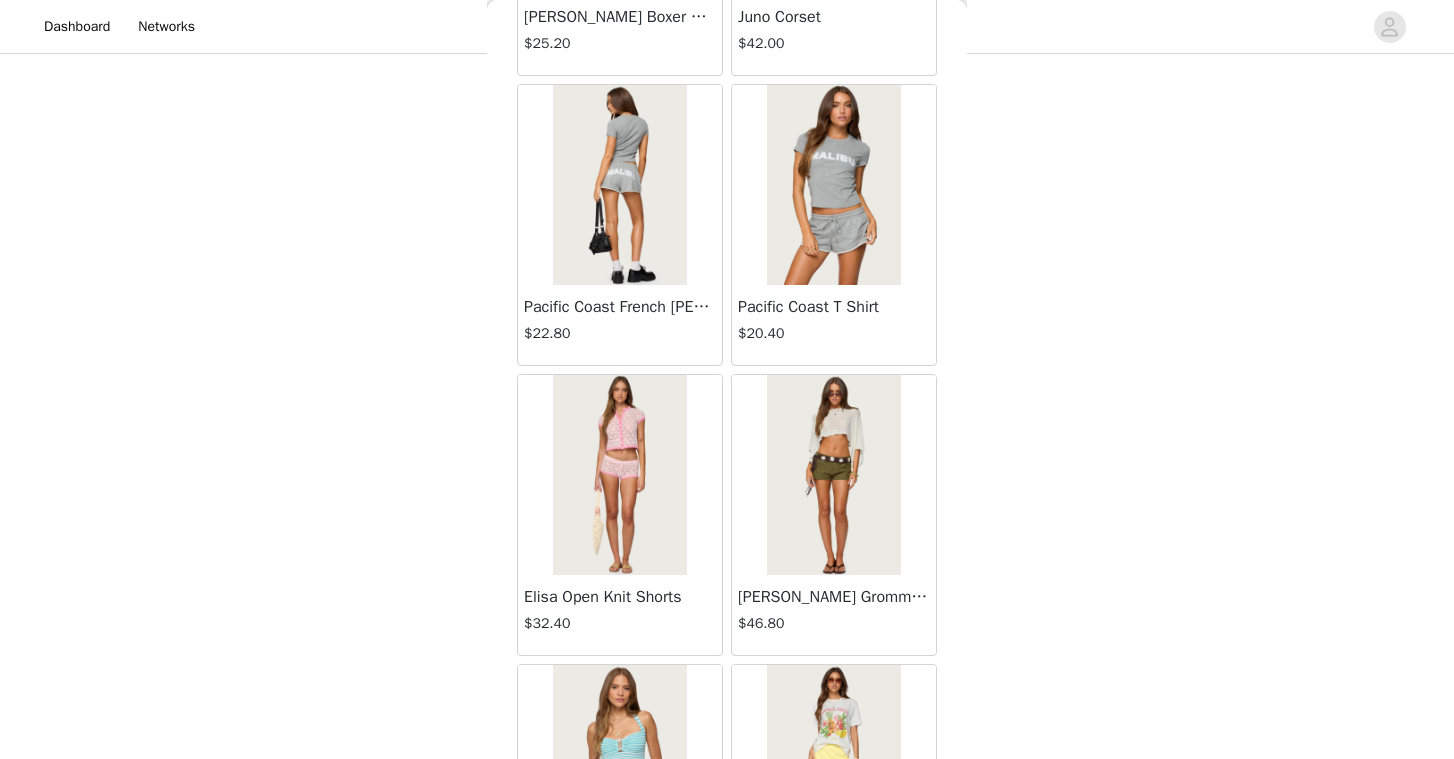 scroll, scrollTop: 11001, scrollLeft: 0, axis: vertical 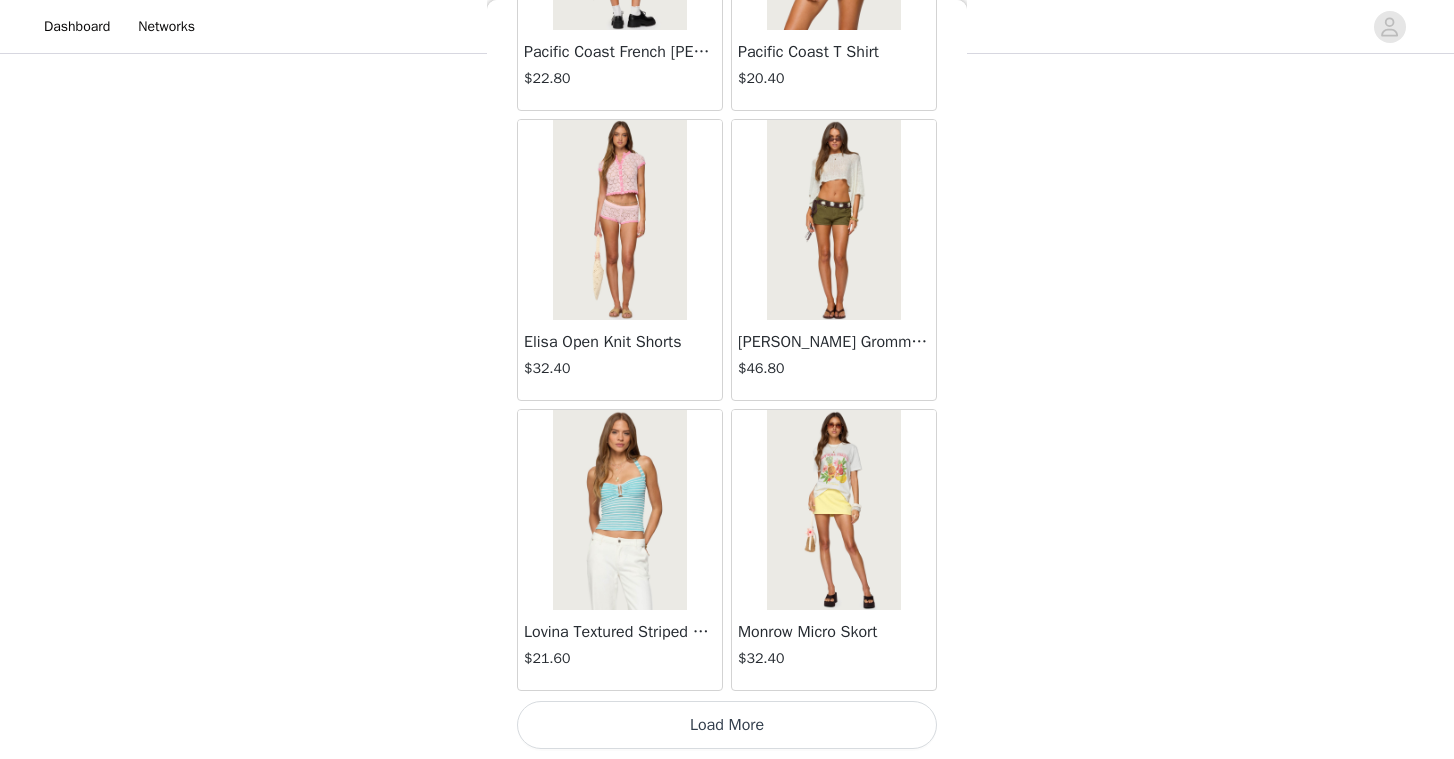 click on "Load More" at bounding box center [727, 725] 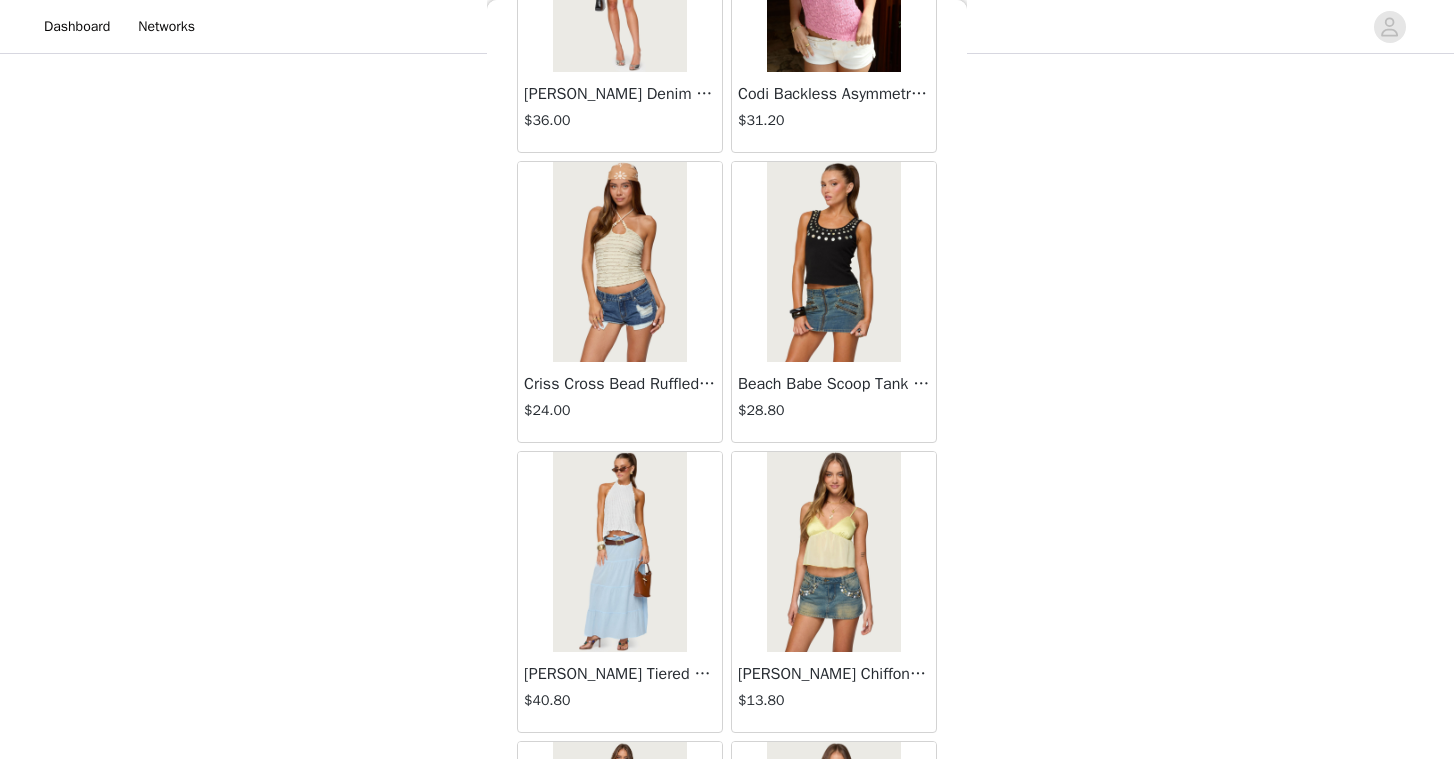 scroll, scrollTop: 13260, scrollLeft: 0, axis: vertical 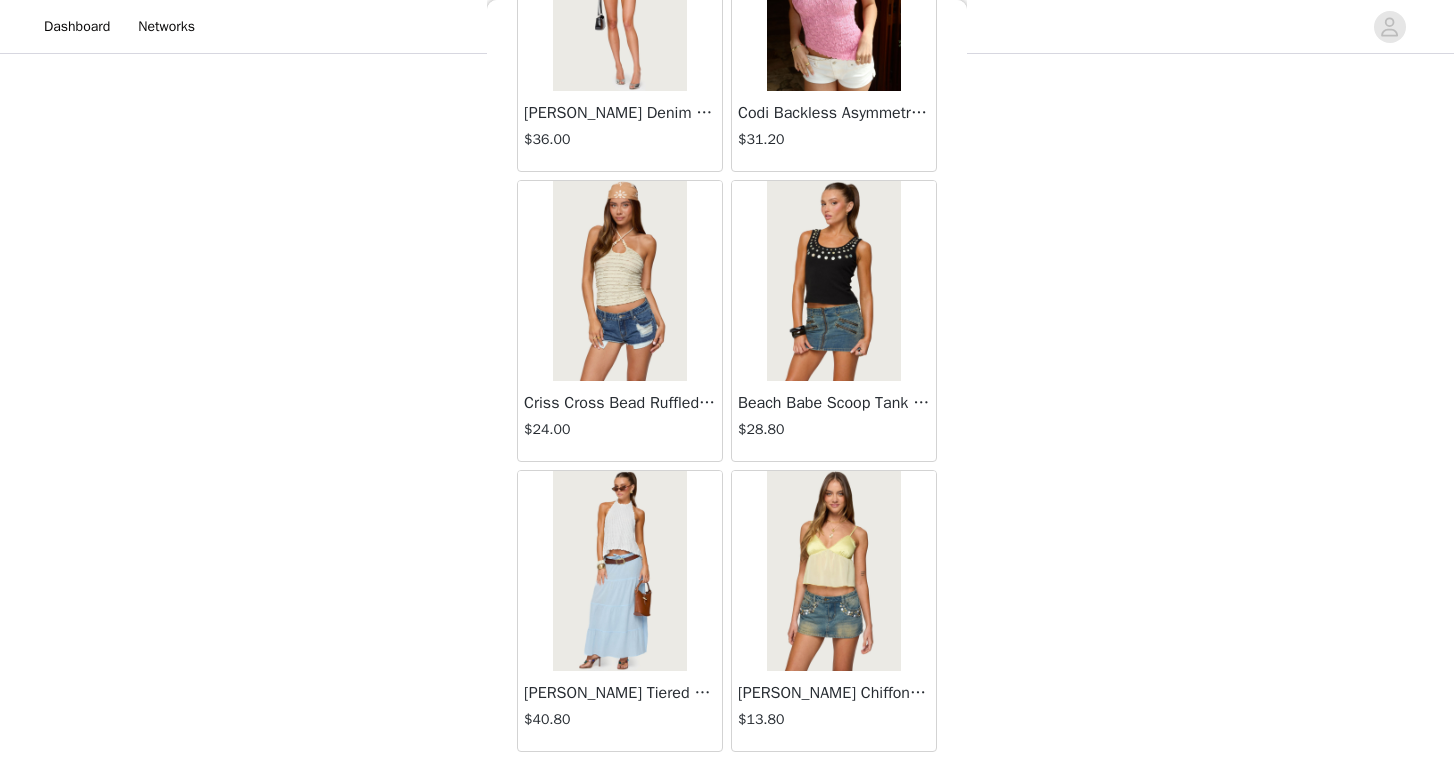 click at bounding box center [833, 281] 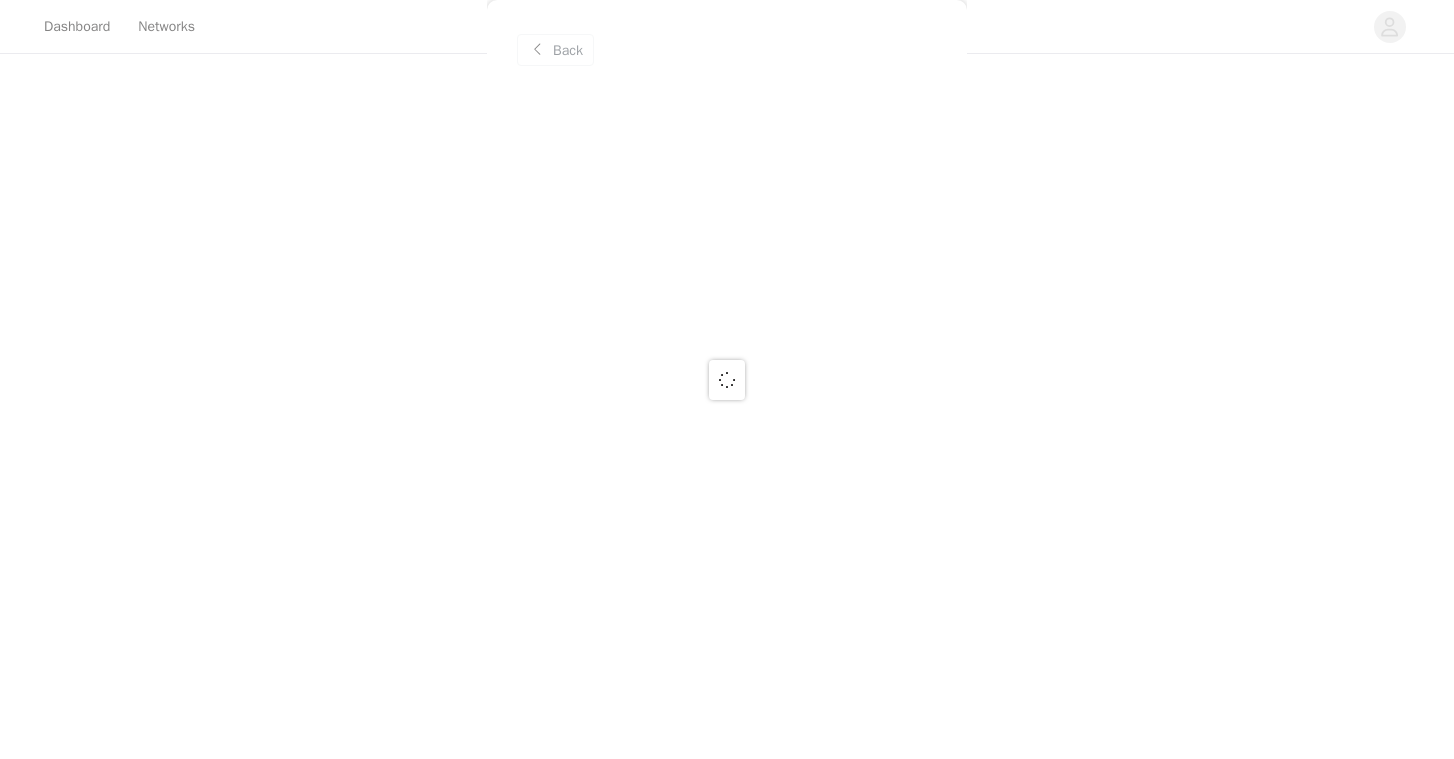 scroll, scrollTop: 0, scrollLeft: 0, axis: both 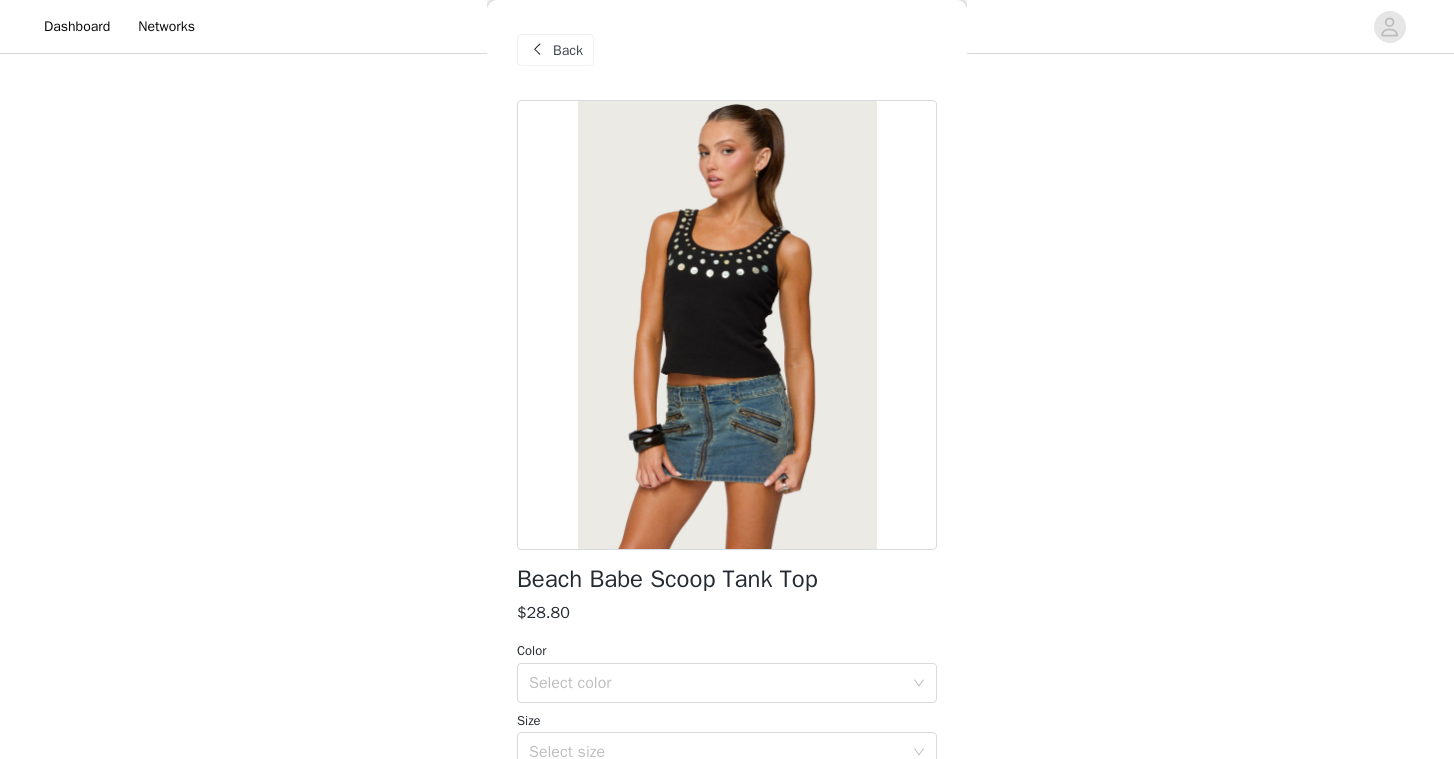 click at bounding box center [537, 50] 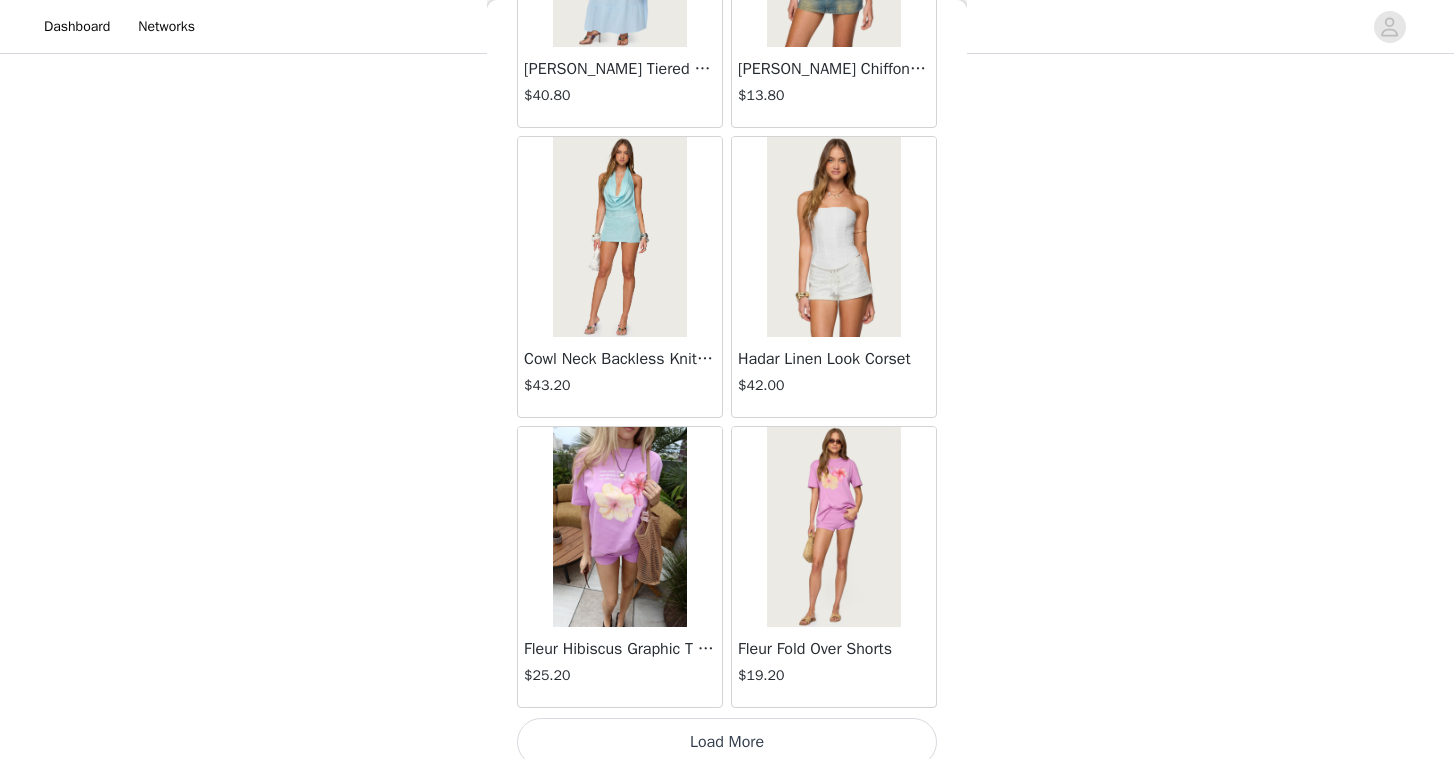 scroll, scrollTop: 13901, scrollLeft: 0, axis: vertical 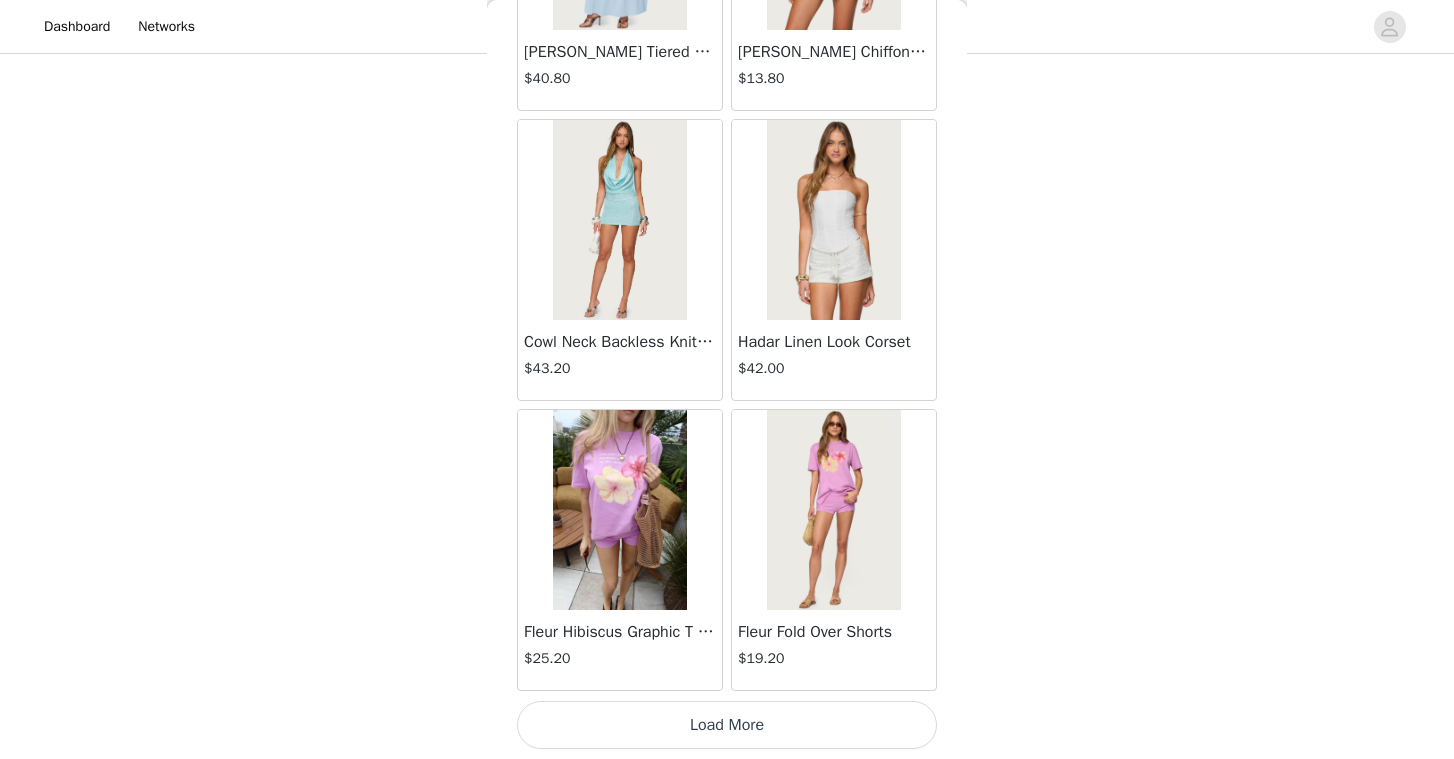 click on "Load More" at bounding box center (727, 725) 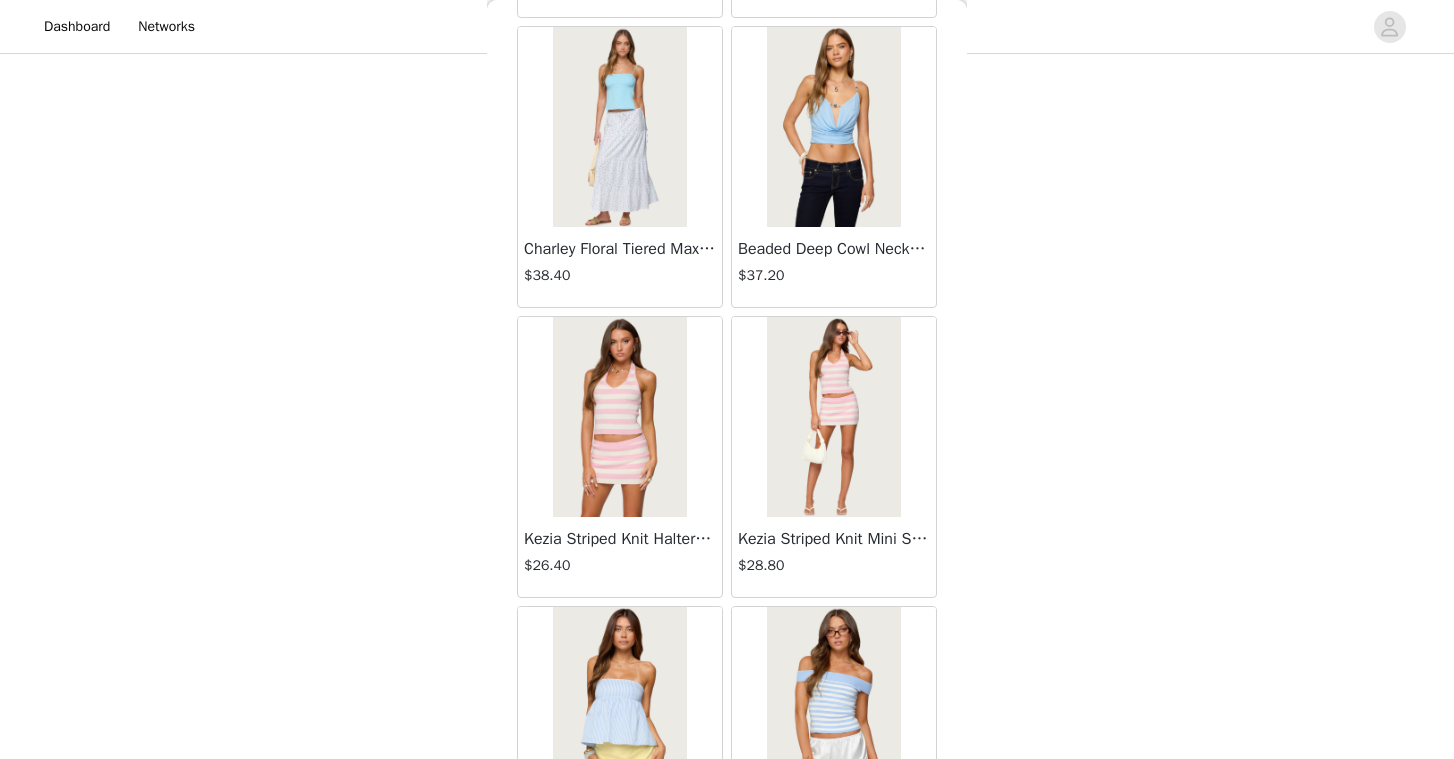 scroll, scrollTop: 16801, scrollLeft: 0, axis: vertical 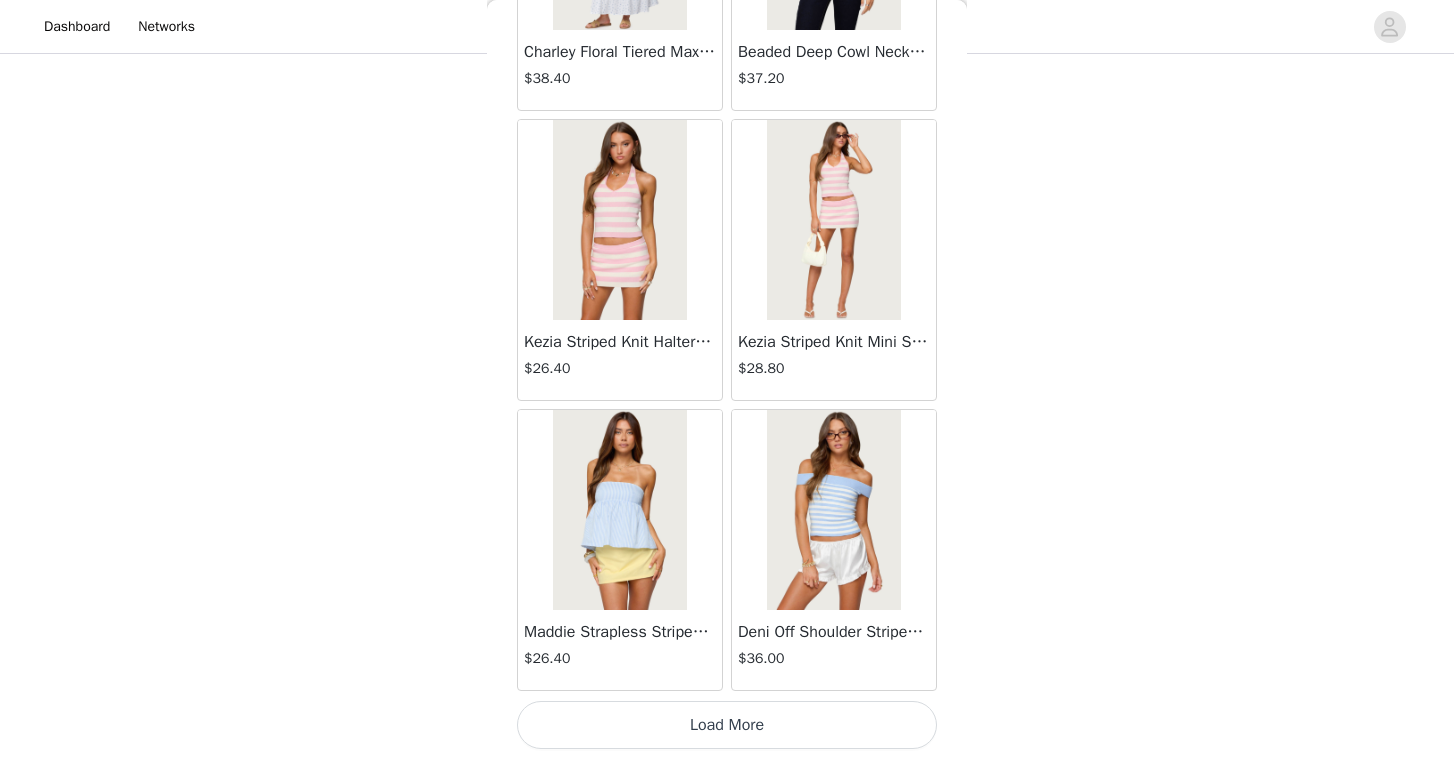 click on "Load More" at bounding box center [727, 725] 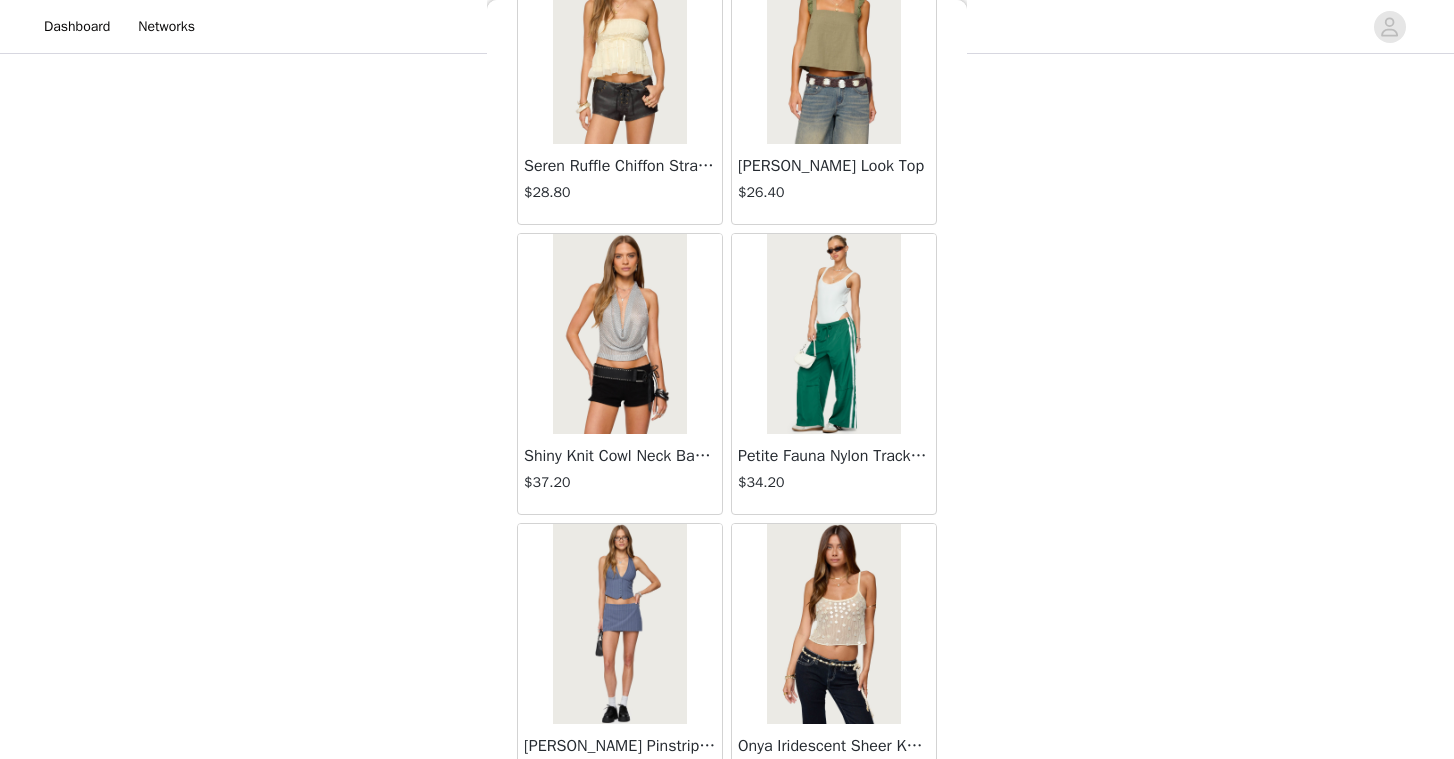 scroll, scrollTop: 19701, scrollLeft: 0, axis: vertical 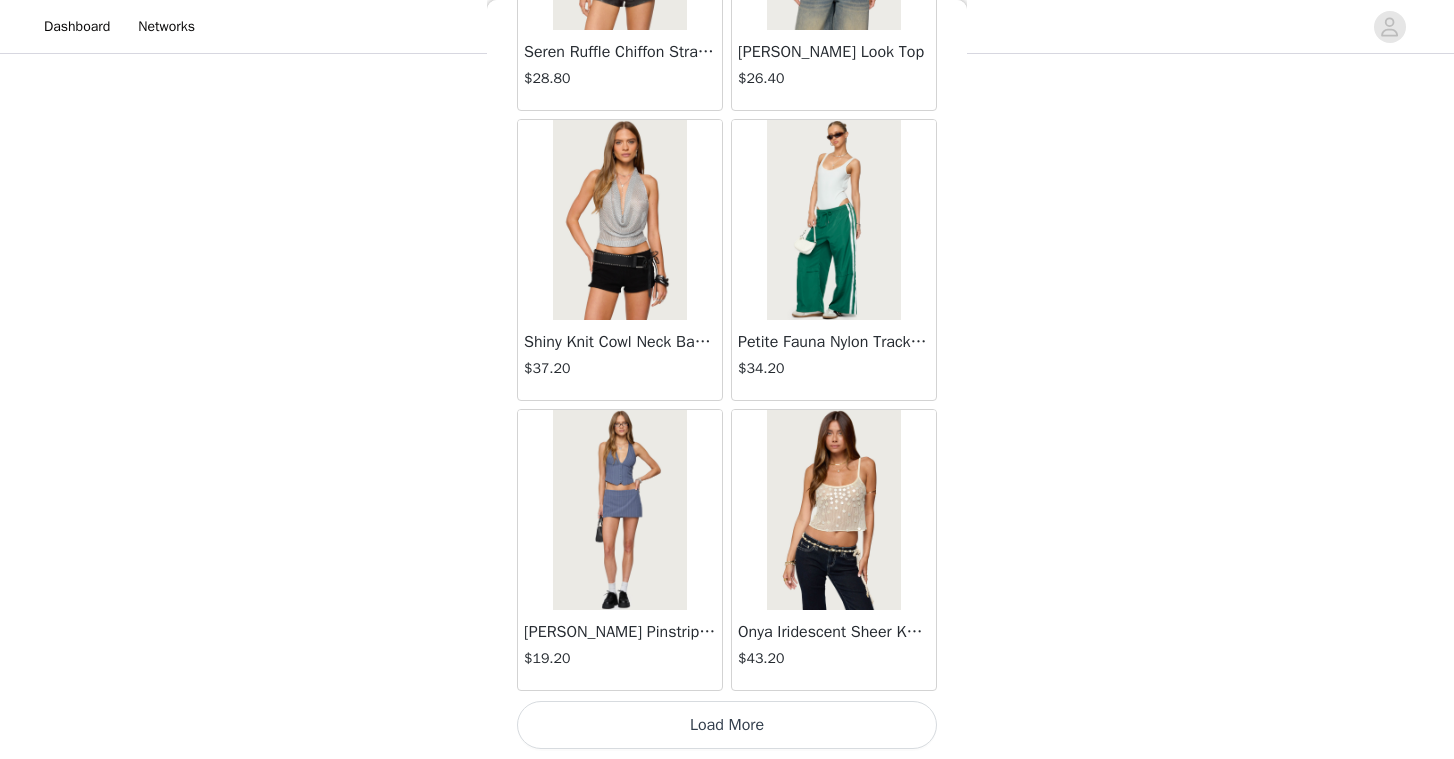 click on "Load More" at bounding box center [727, 725] 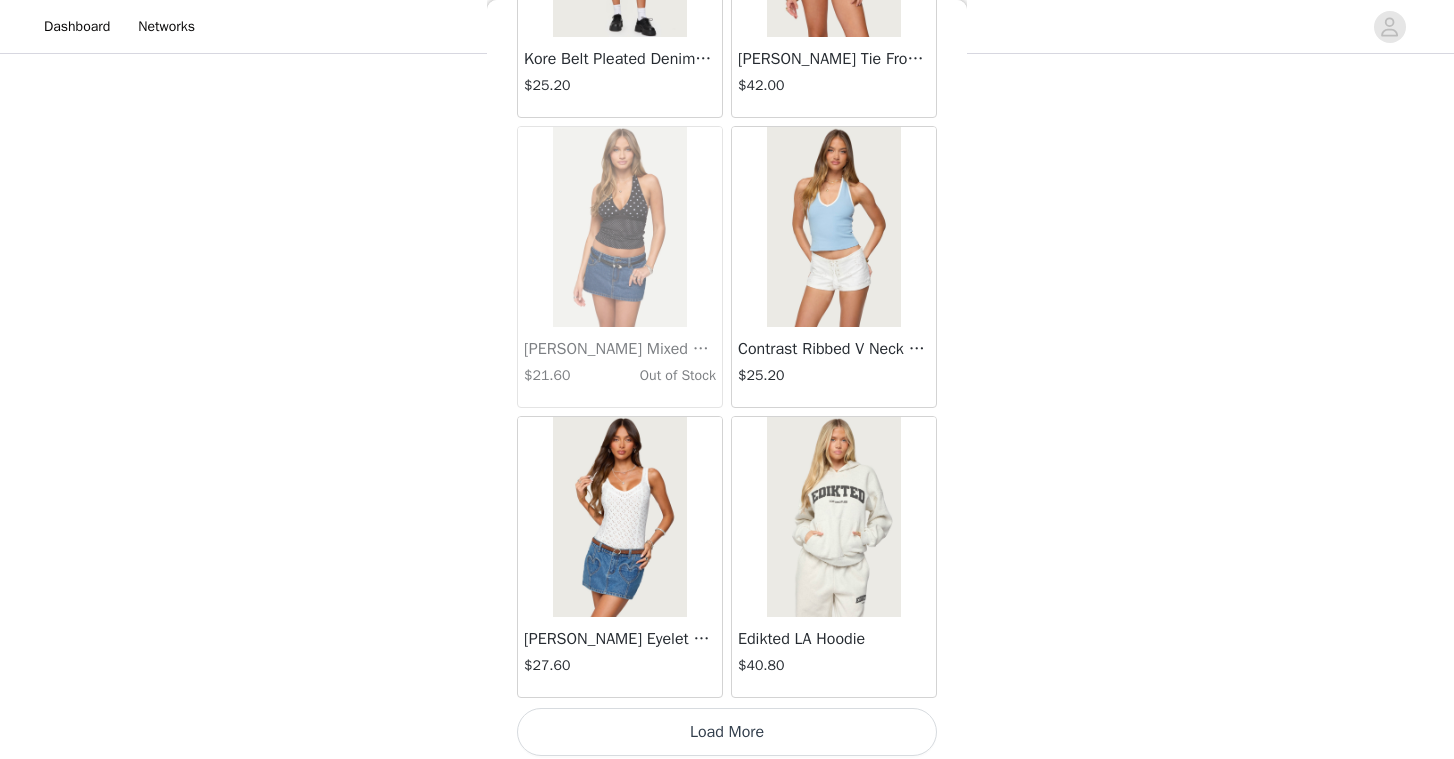 scroll, scrollTop: 22601, scrollLeft: 0, axis: vertical 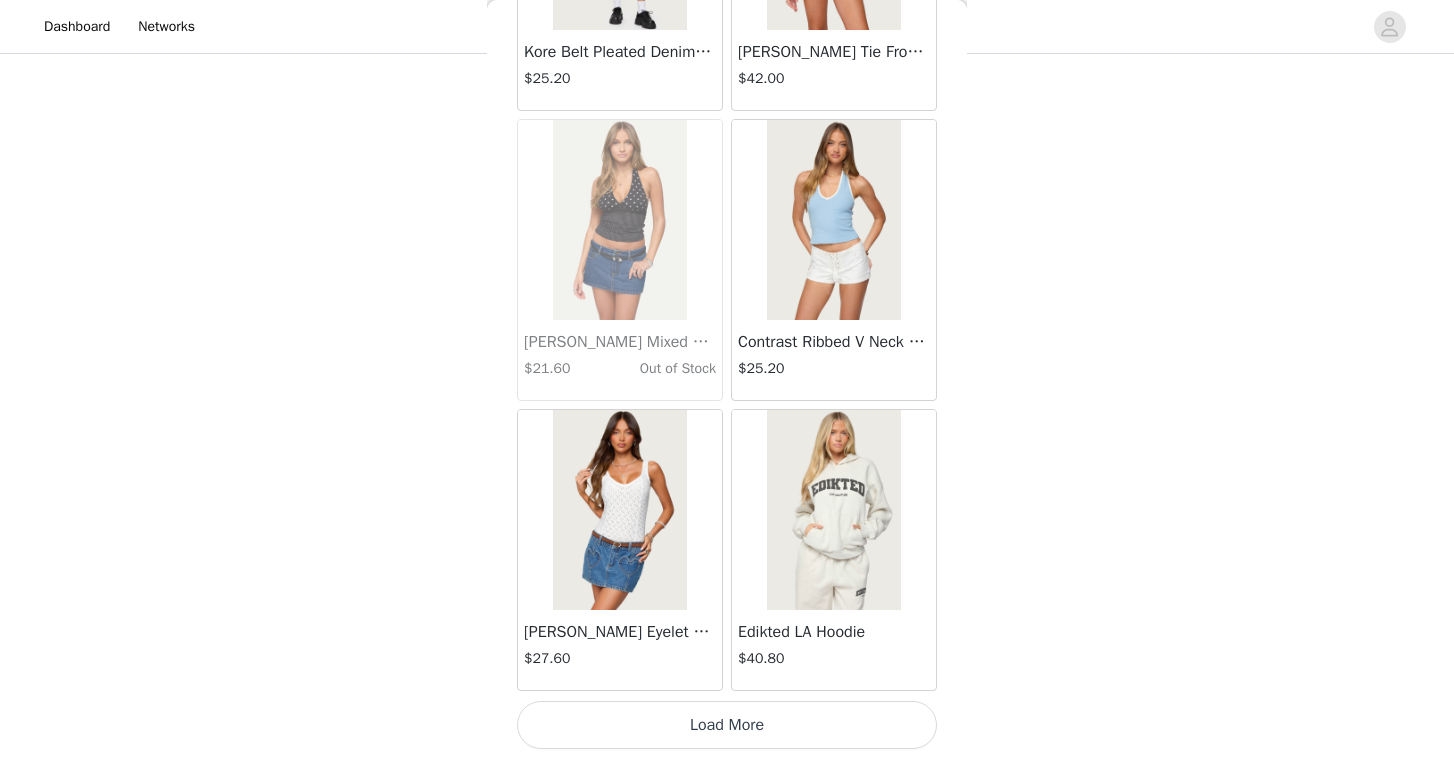 click on "Load More" at bounding box center (727, 725) 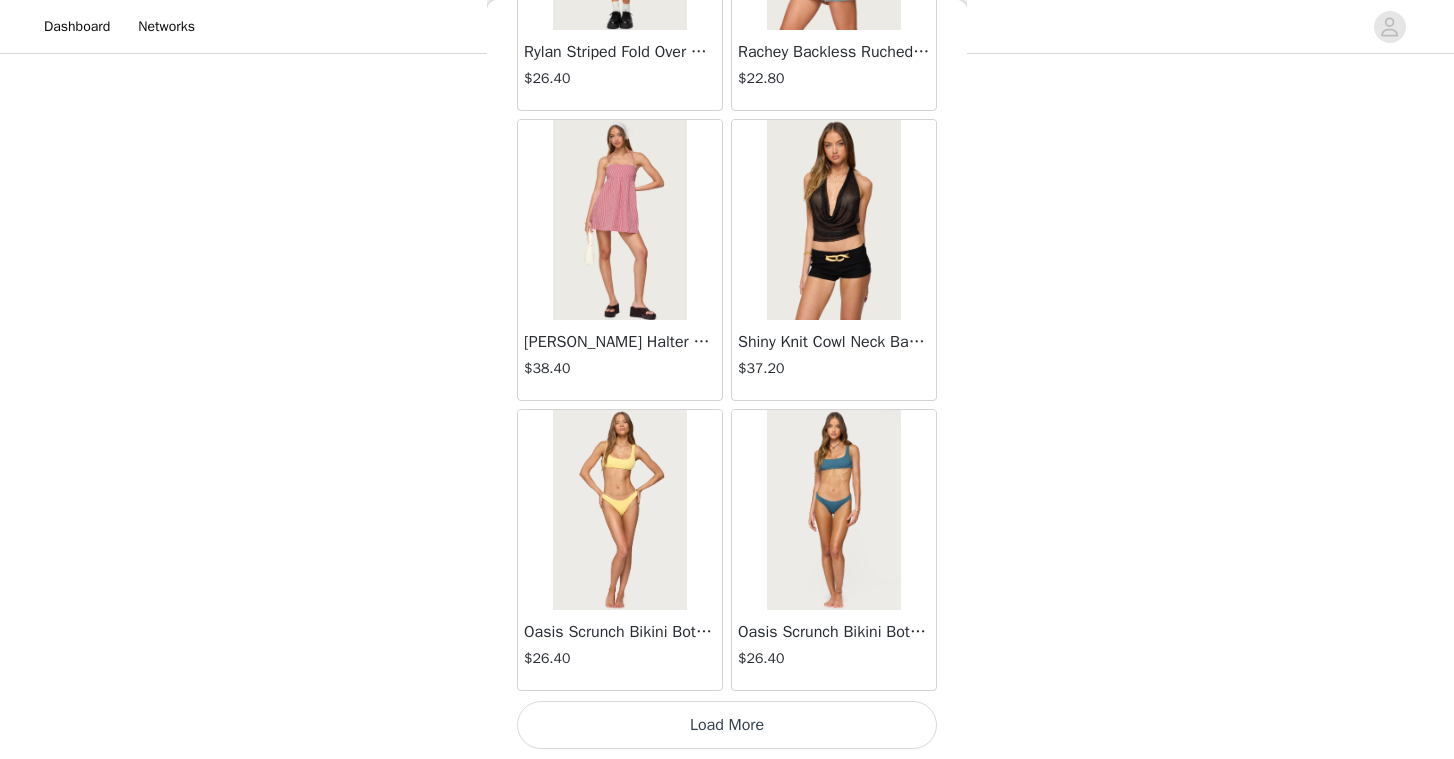 scroll, scrollTop: 25498, scrollLeft: 0, axis: vertical 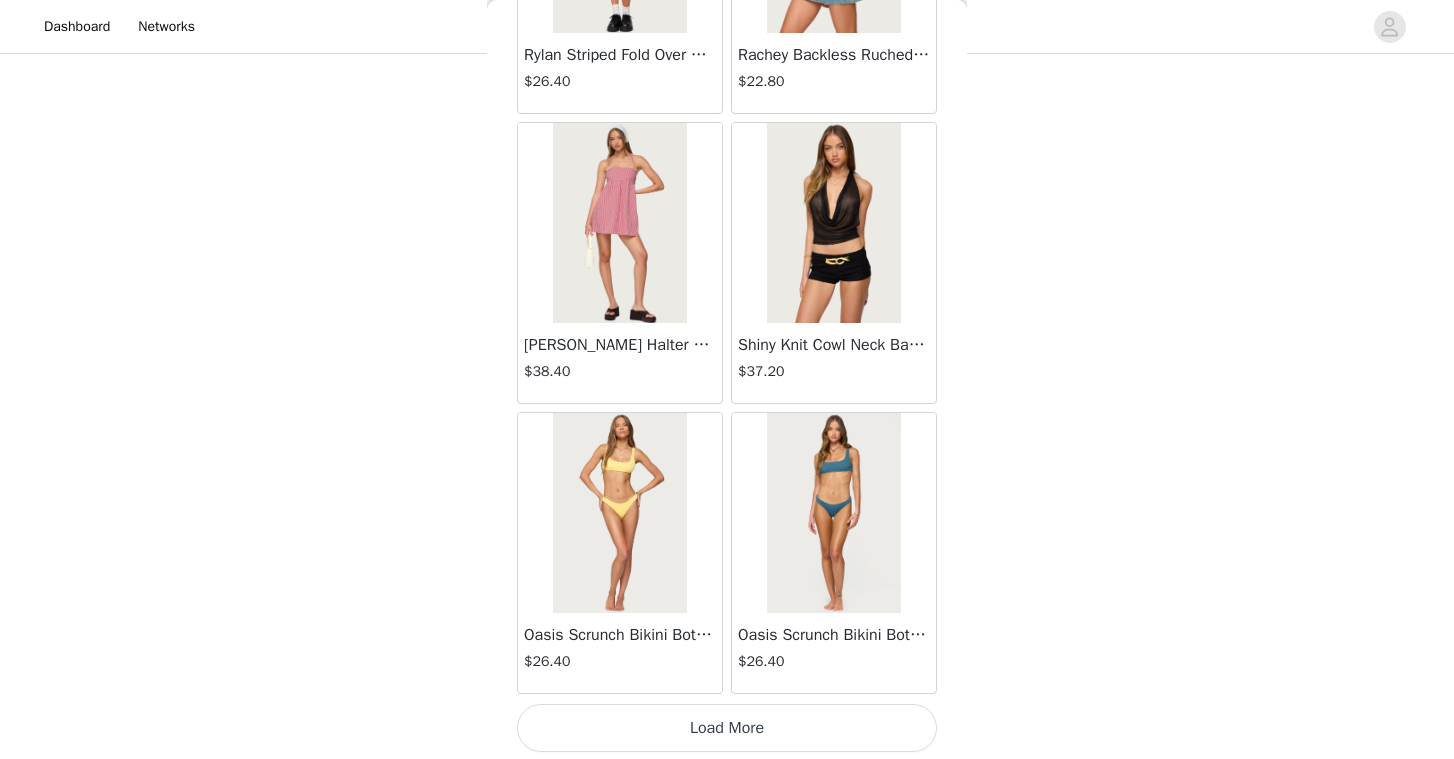 click on "Load More" at bounding box center [727, 728] 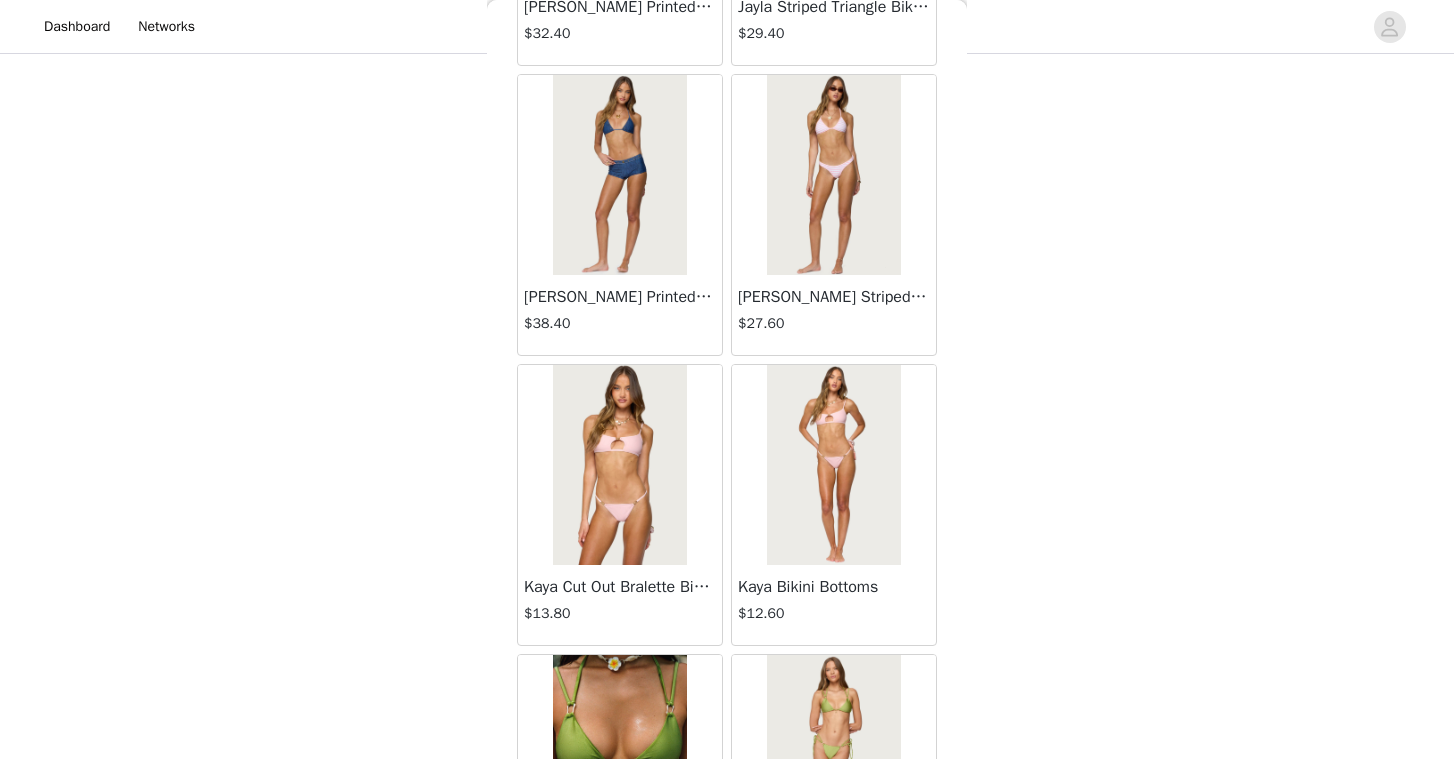 scroll, scrollTop: 28401, scrollLeft: 0, axis: vertical 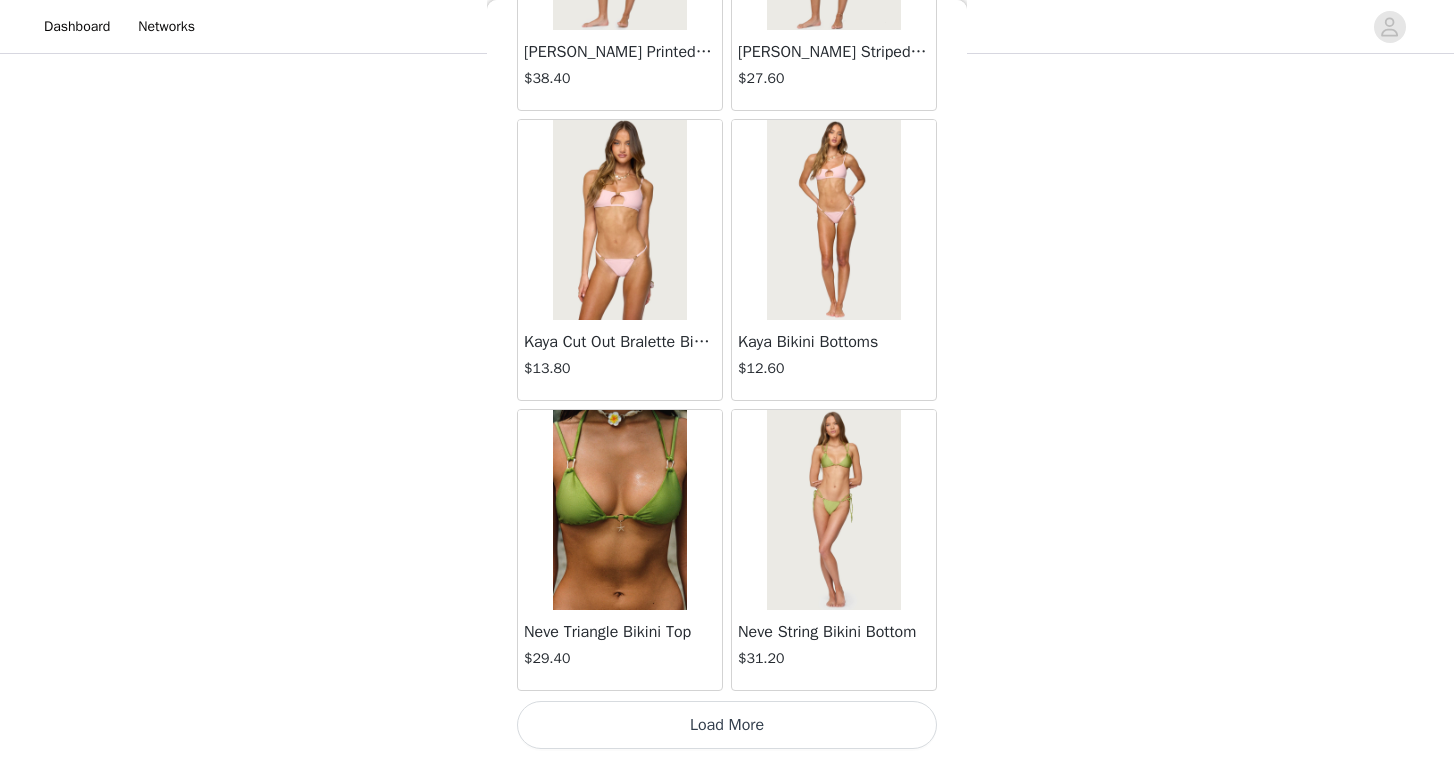 click on "Load More" at bounding box center (727, 725) 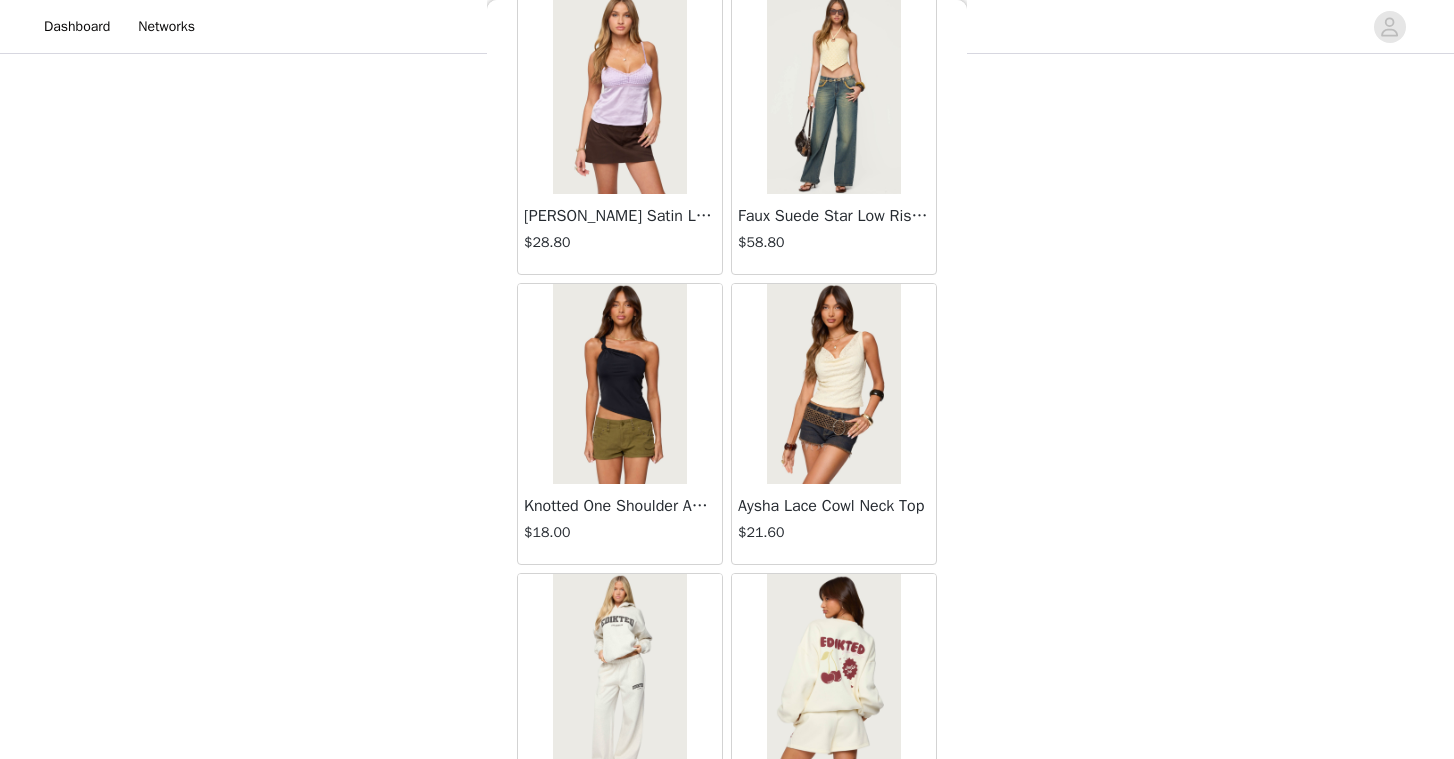 scroll, scrollTop: 31301, scrollLeft: 0, axis: vertical 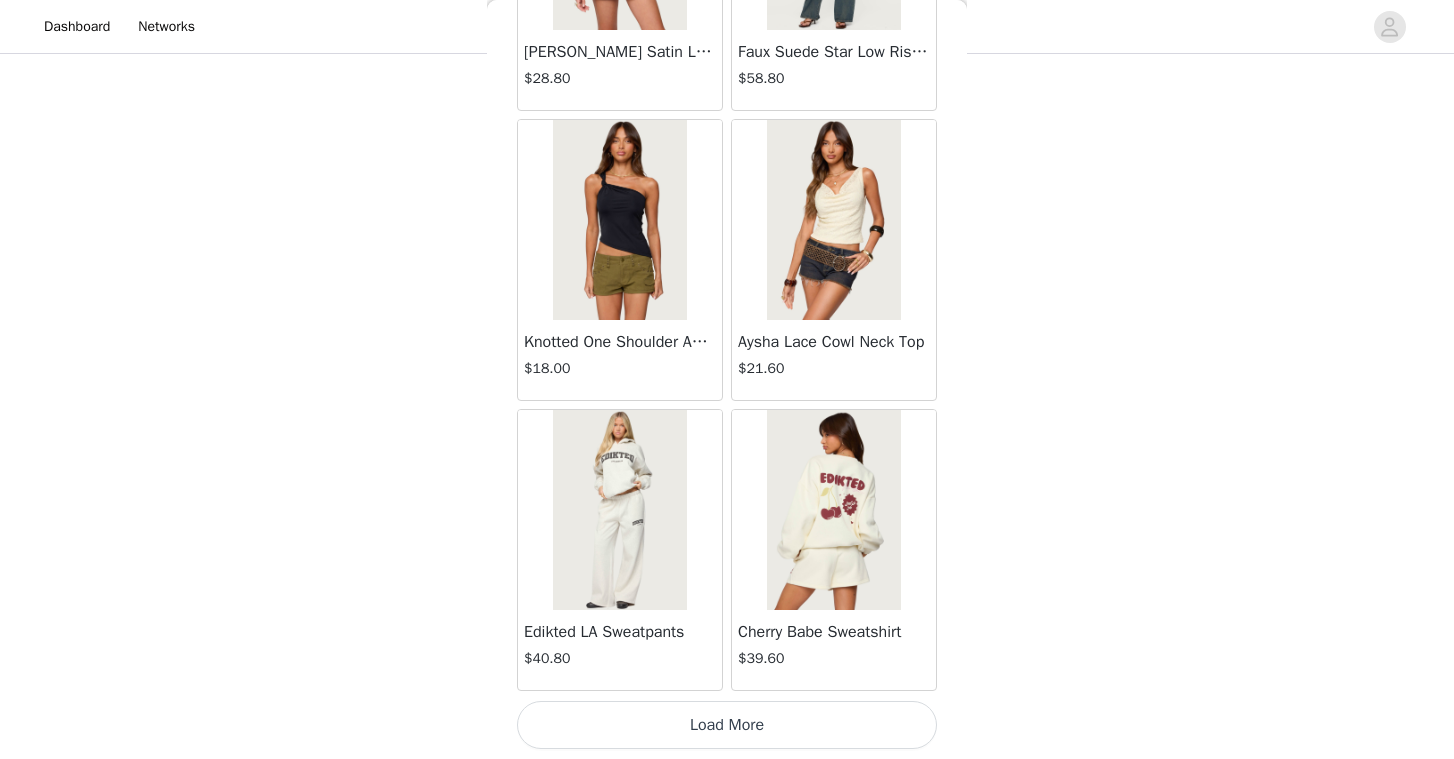 click on "Load More" at bounding box center (727, 725) 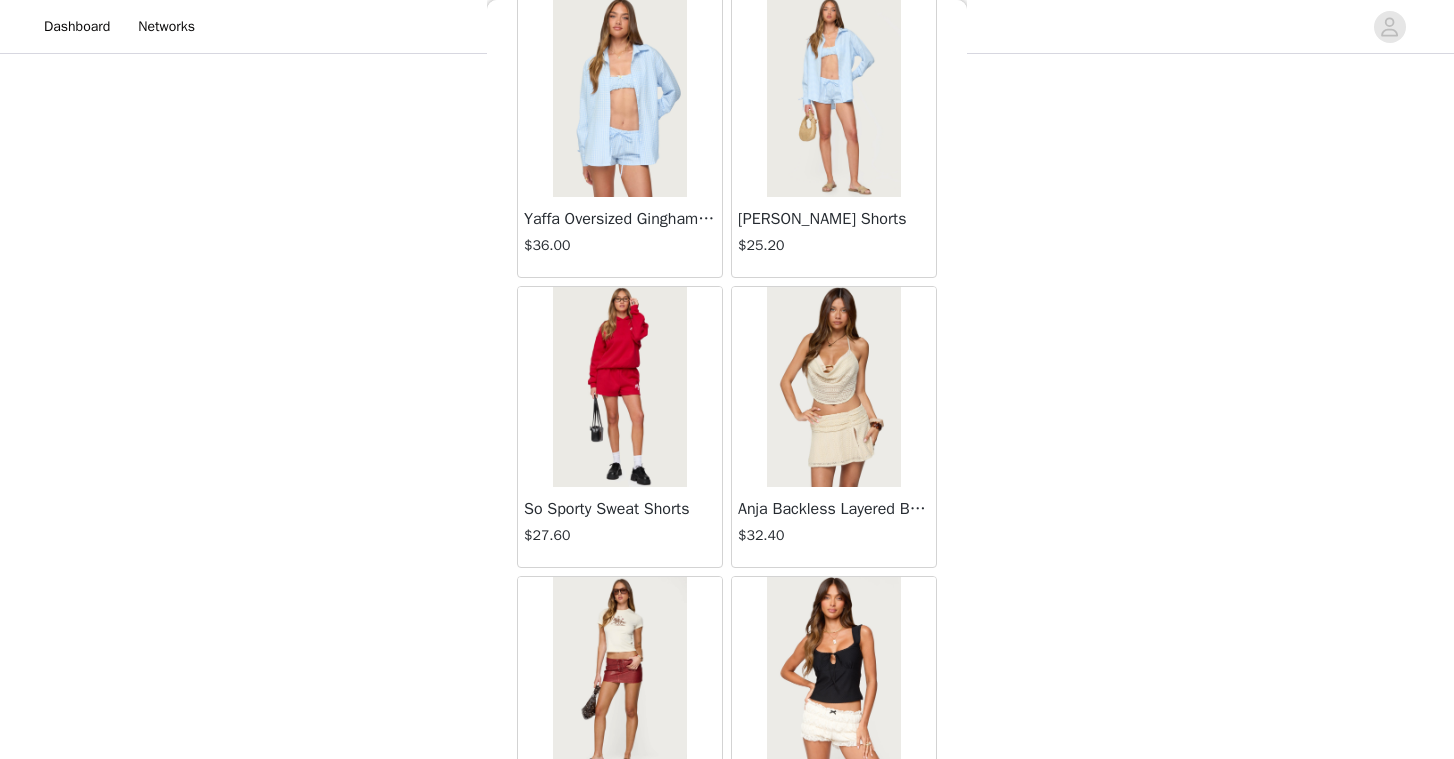 scroll, scrollTop: 34201, scrollLeft: 0, axis: vertical 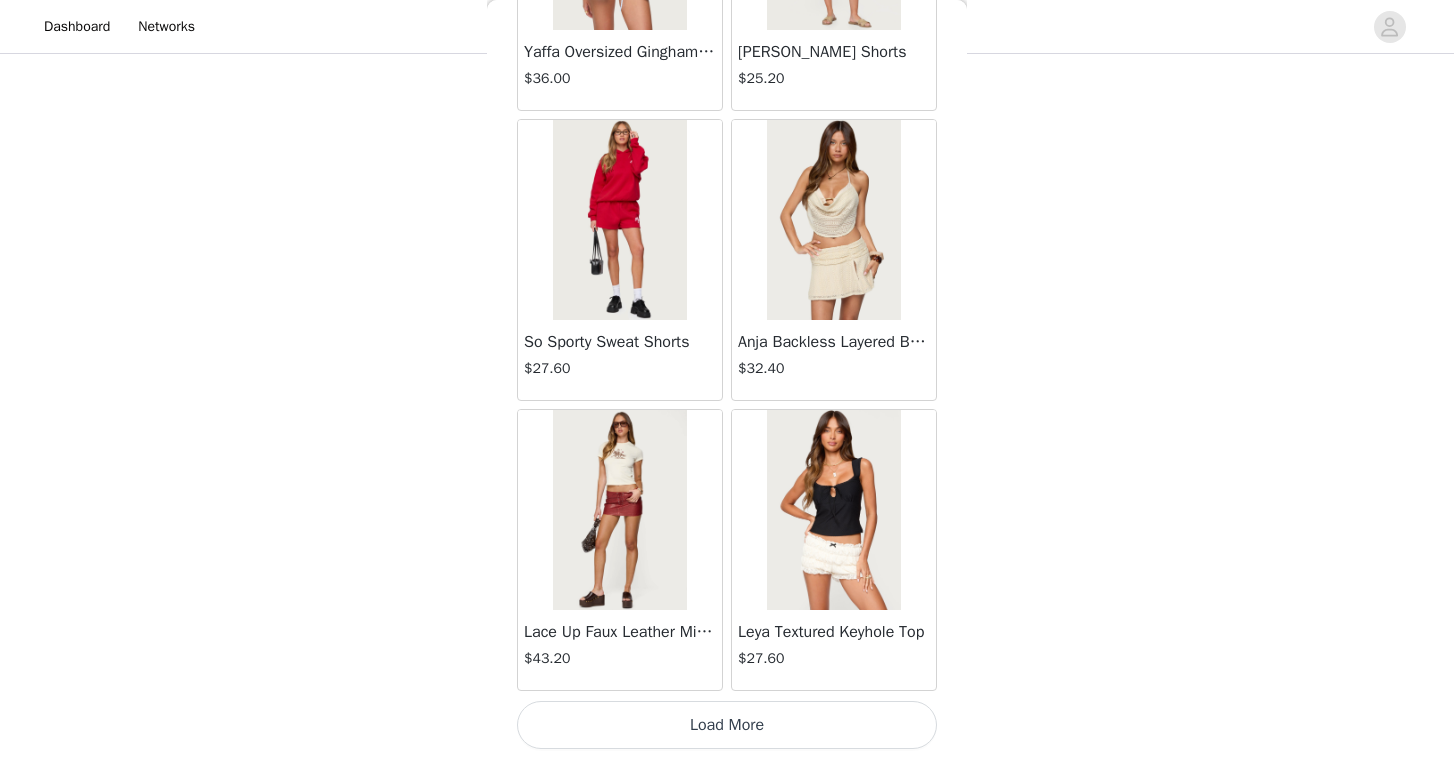 click on "Load More" at bounding box center (727, 725) 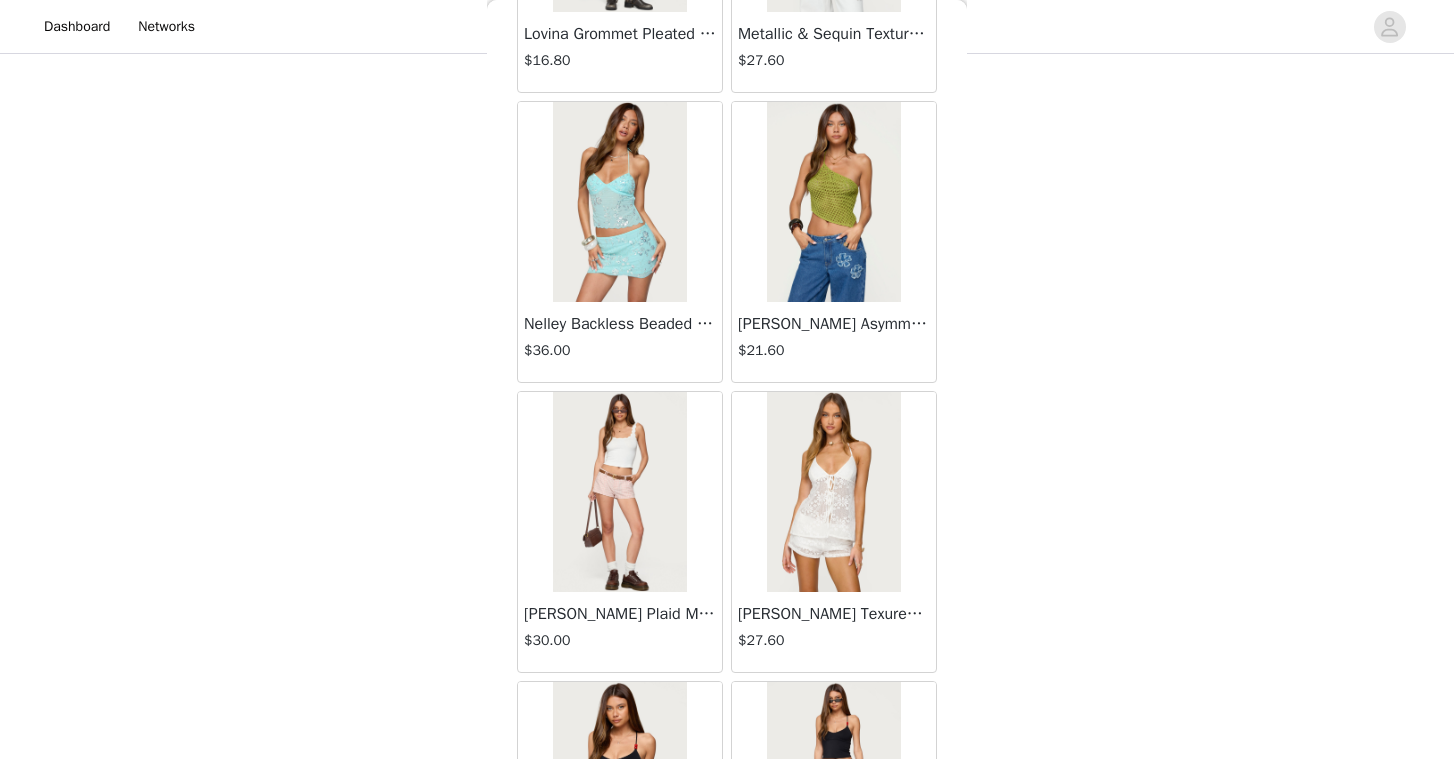 scroll, scrollTop: 0, scrollLeft: 0, axis: both 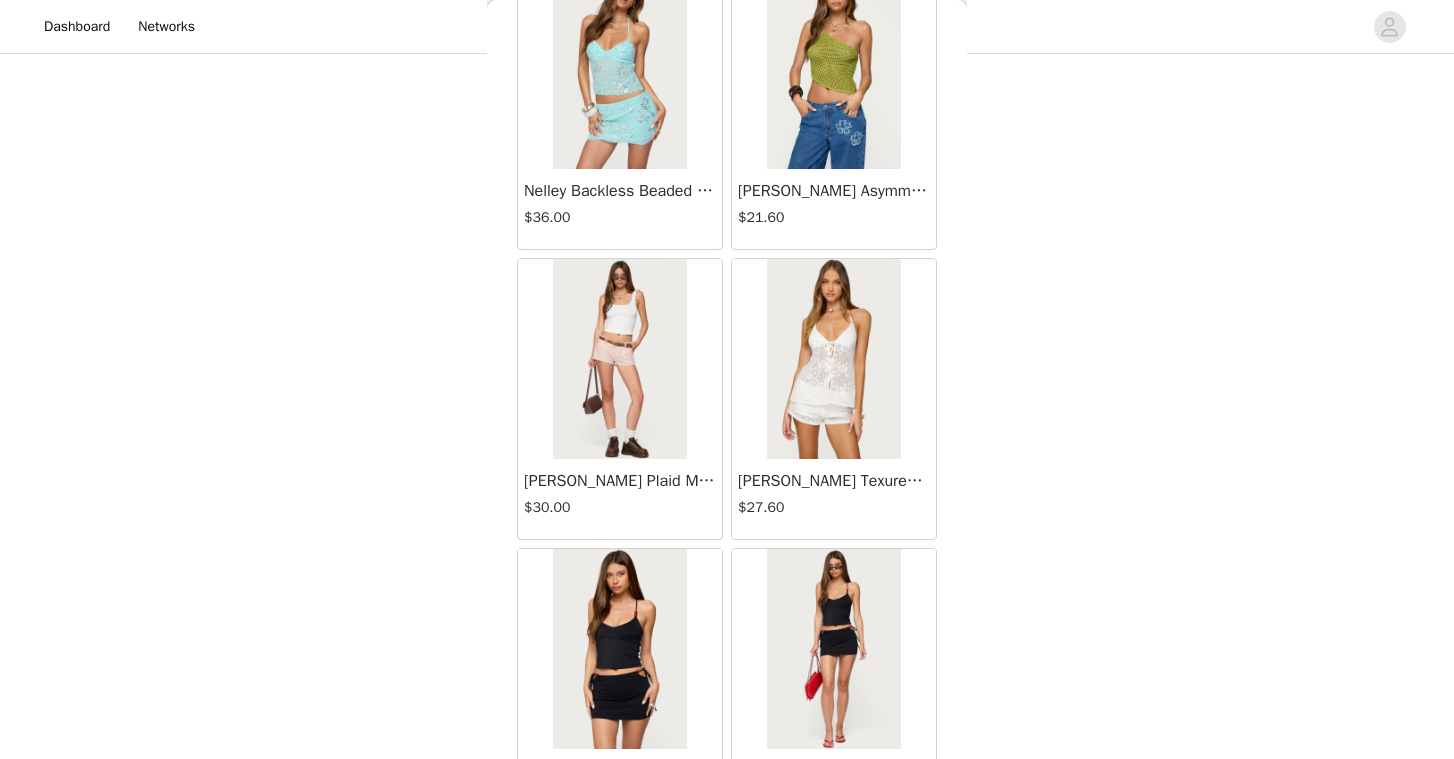 click at bounding box center (619, 359) 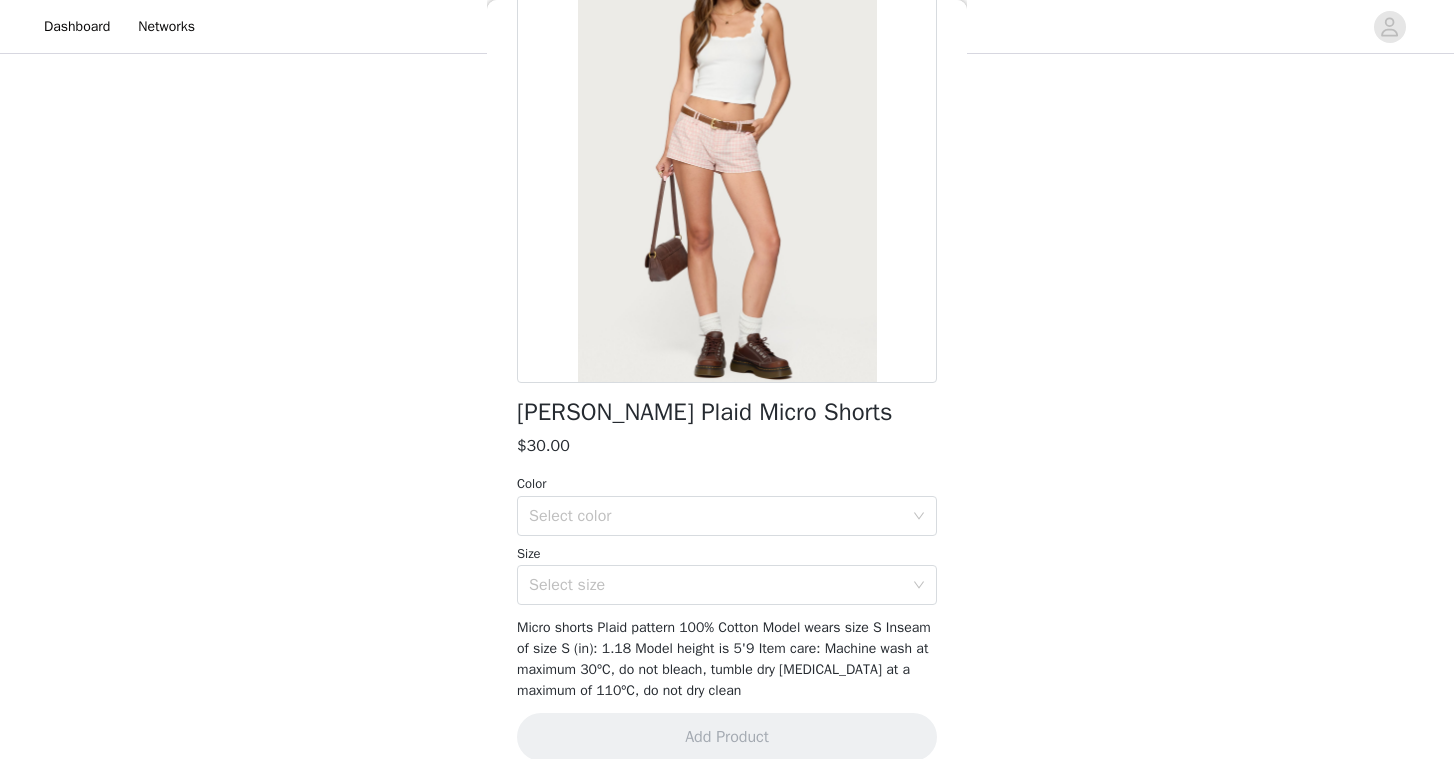 scroll, scrollTop: 0, scrollLeft: 0, axis: both 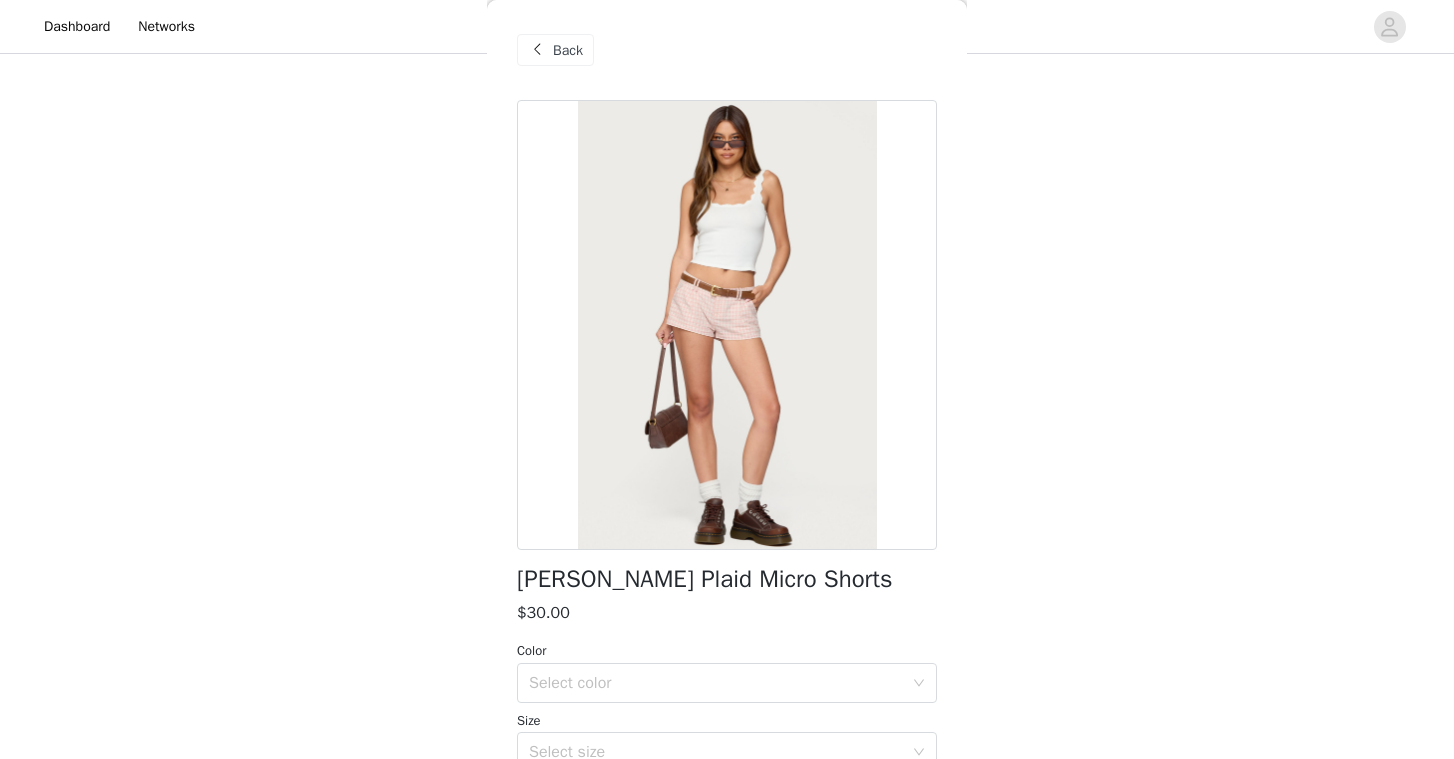 click at bounding box center (537, 50) 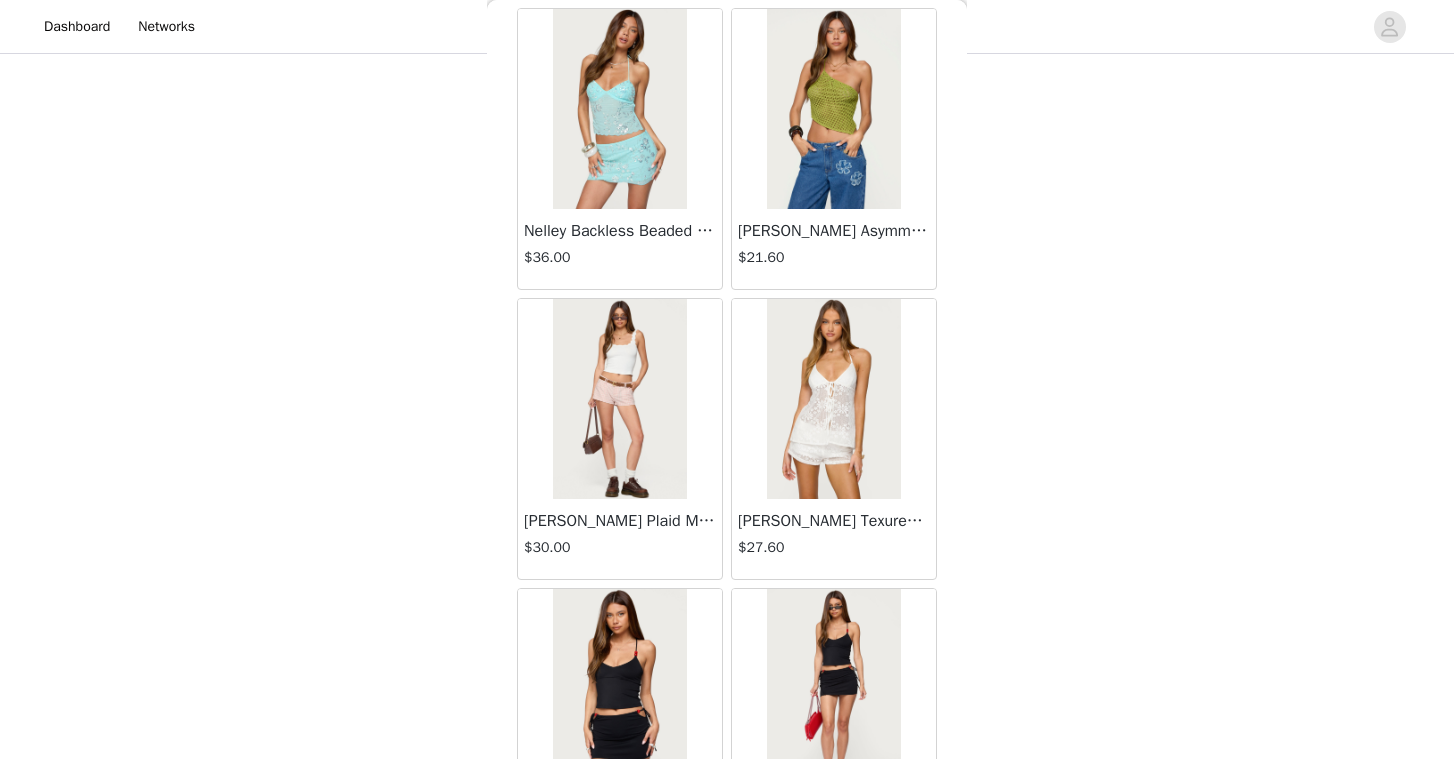 scroll, scrollTop: 464, scrollLeft: 0, axis: vertical 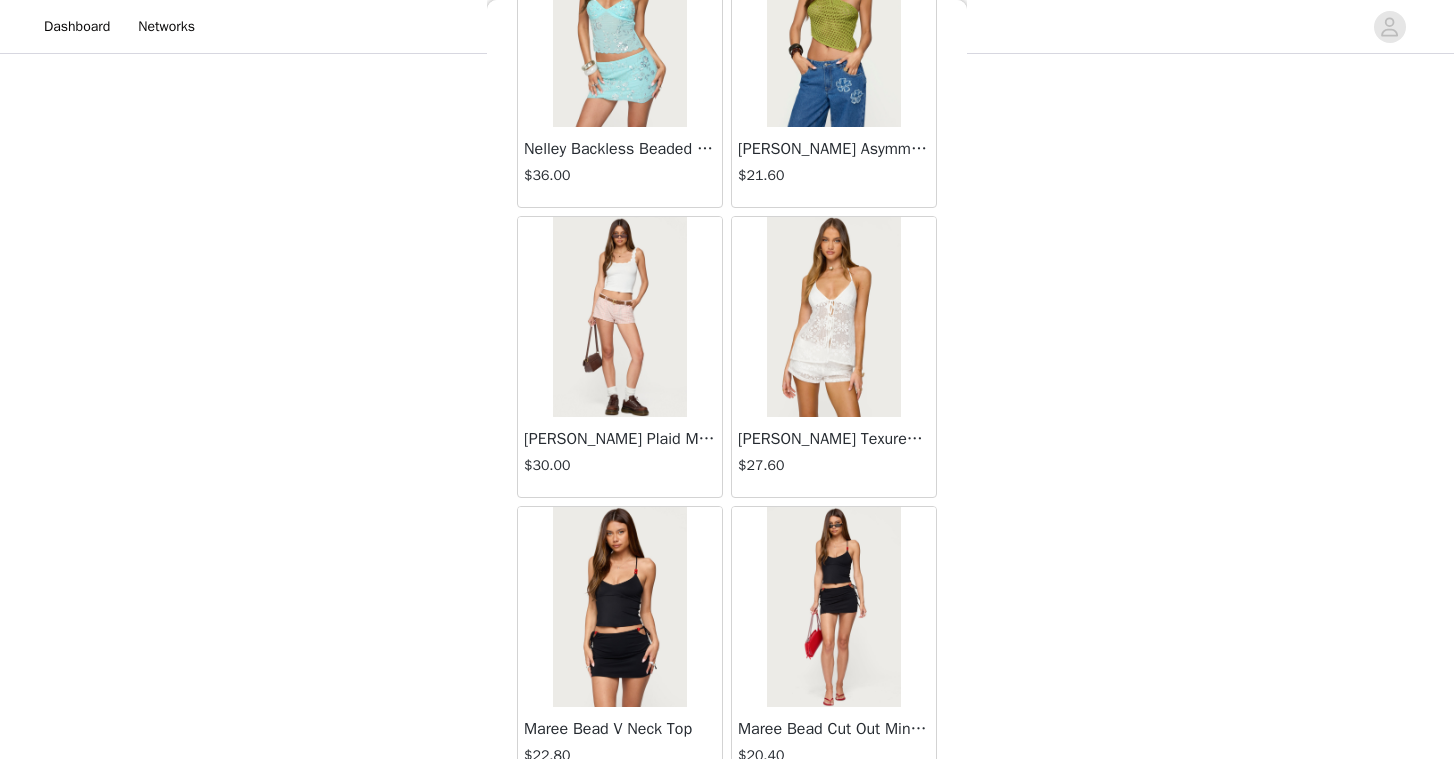 click at bounding box center [833, 317] 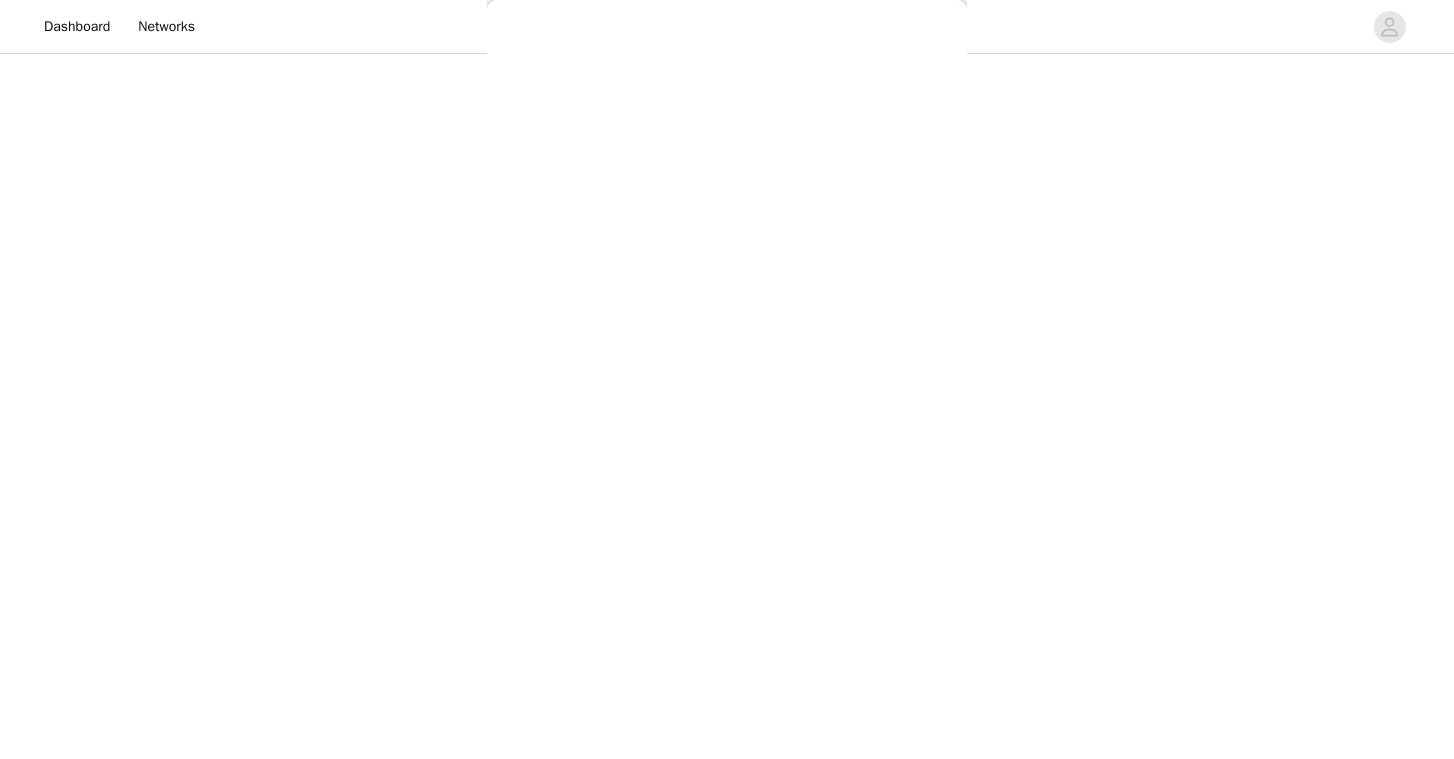 scroll, scrollTop: 0, scrollLeft: 0, axis: both 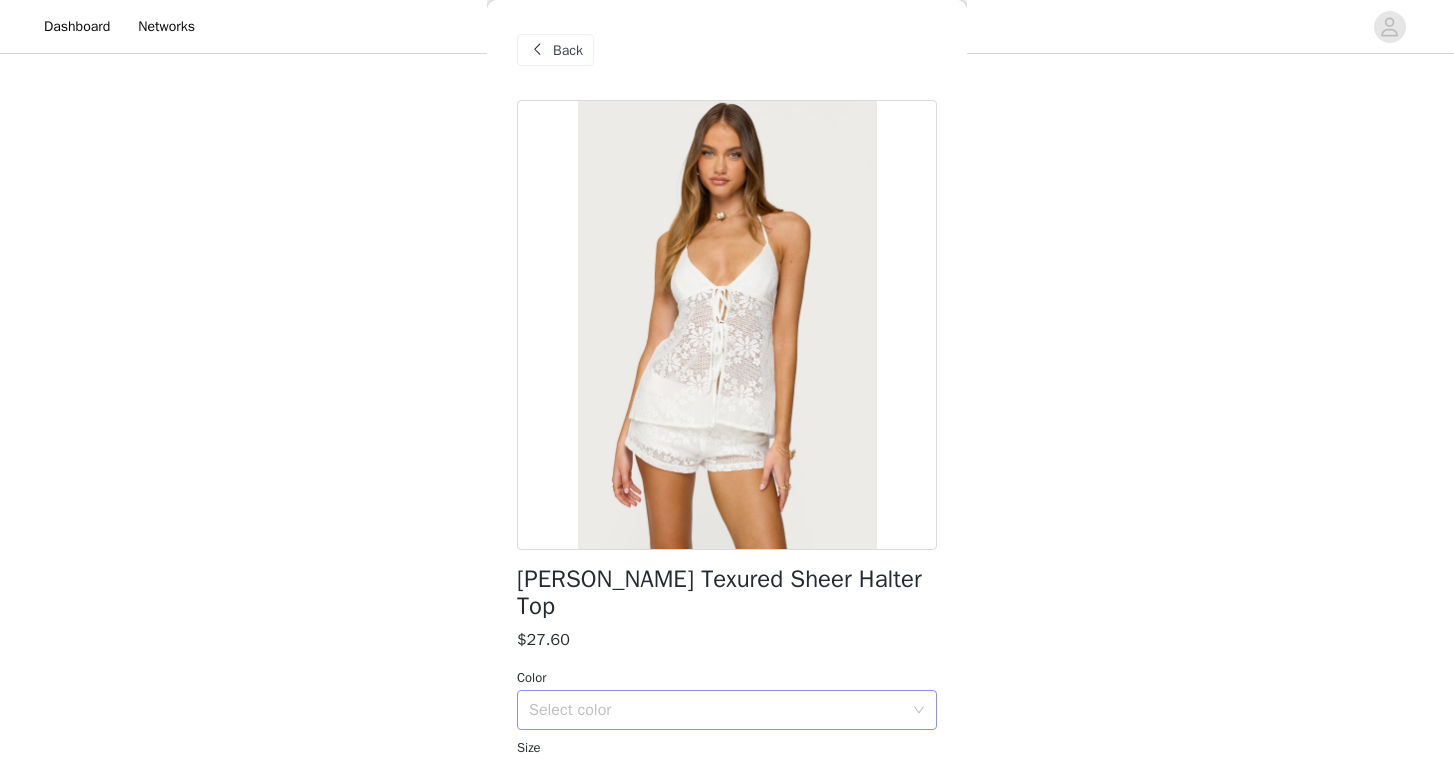 click on "Select color" at bounding box center [716, 710] 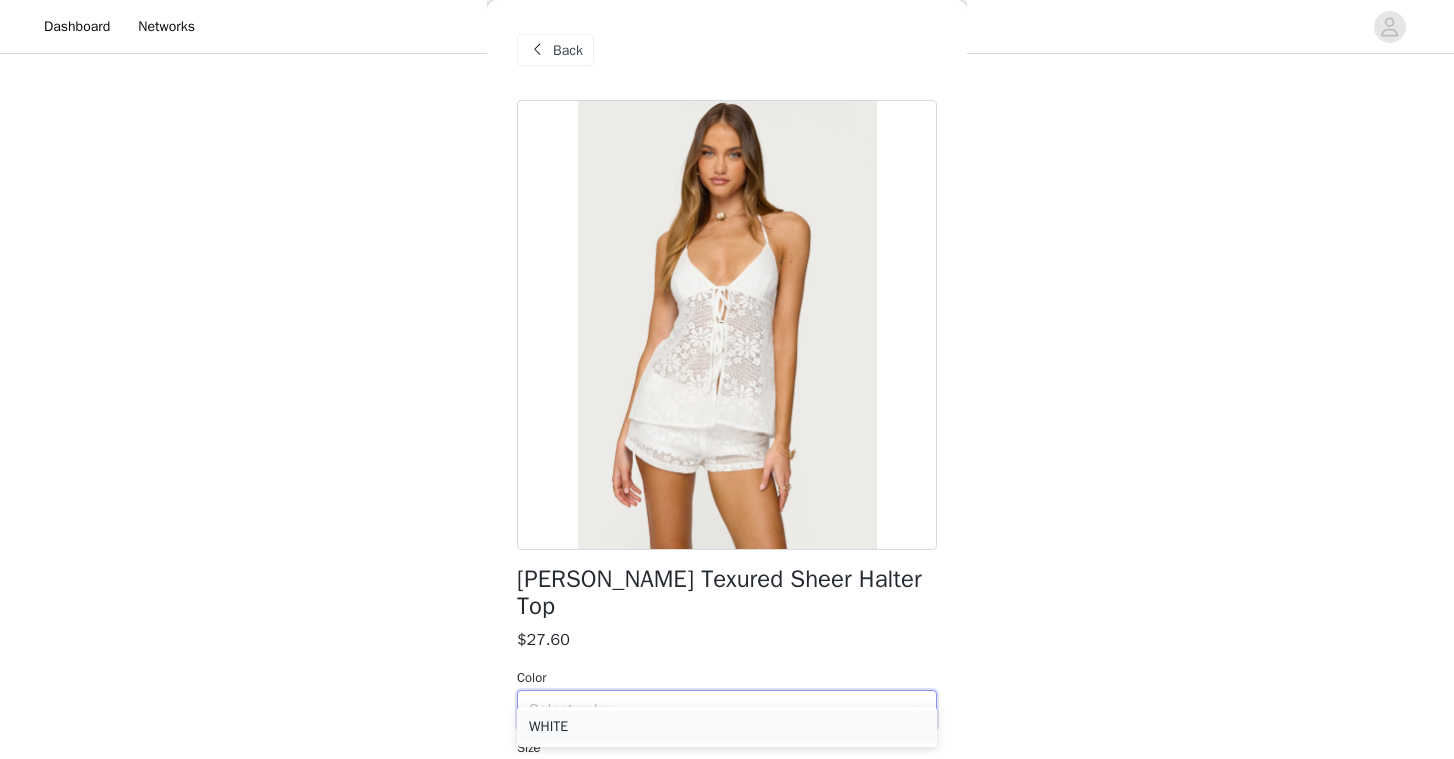 click on "WHITE" at bounding box center [727, 727] 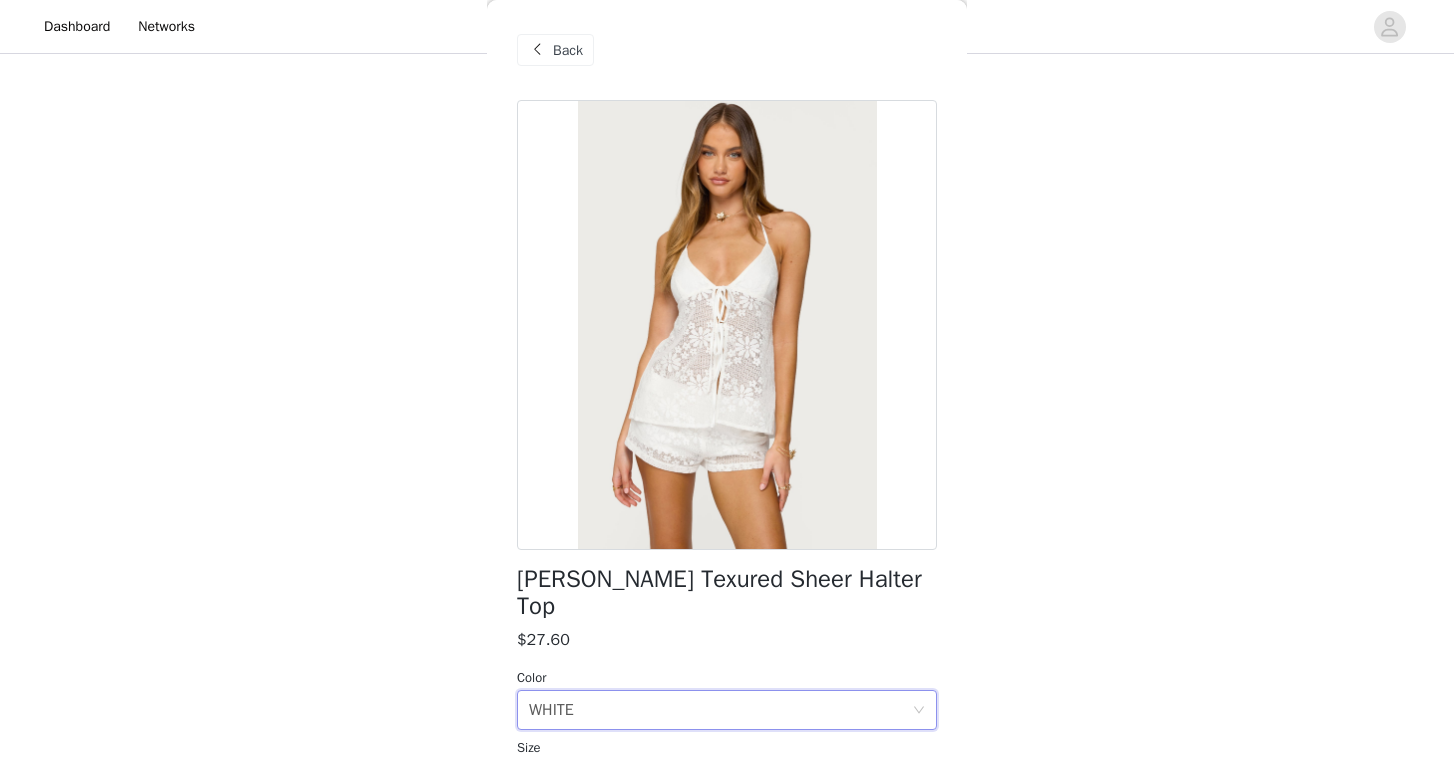 scroll, scrollTop: 208, scrollLeft: 0, axis: vertical 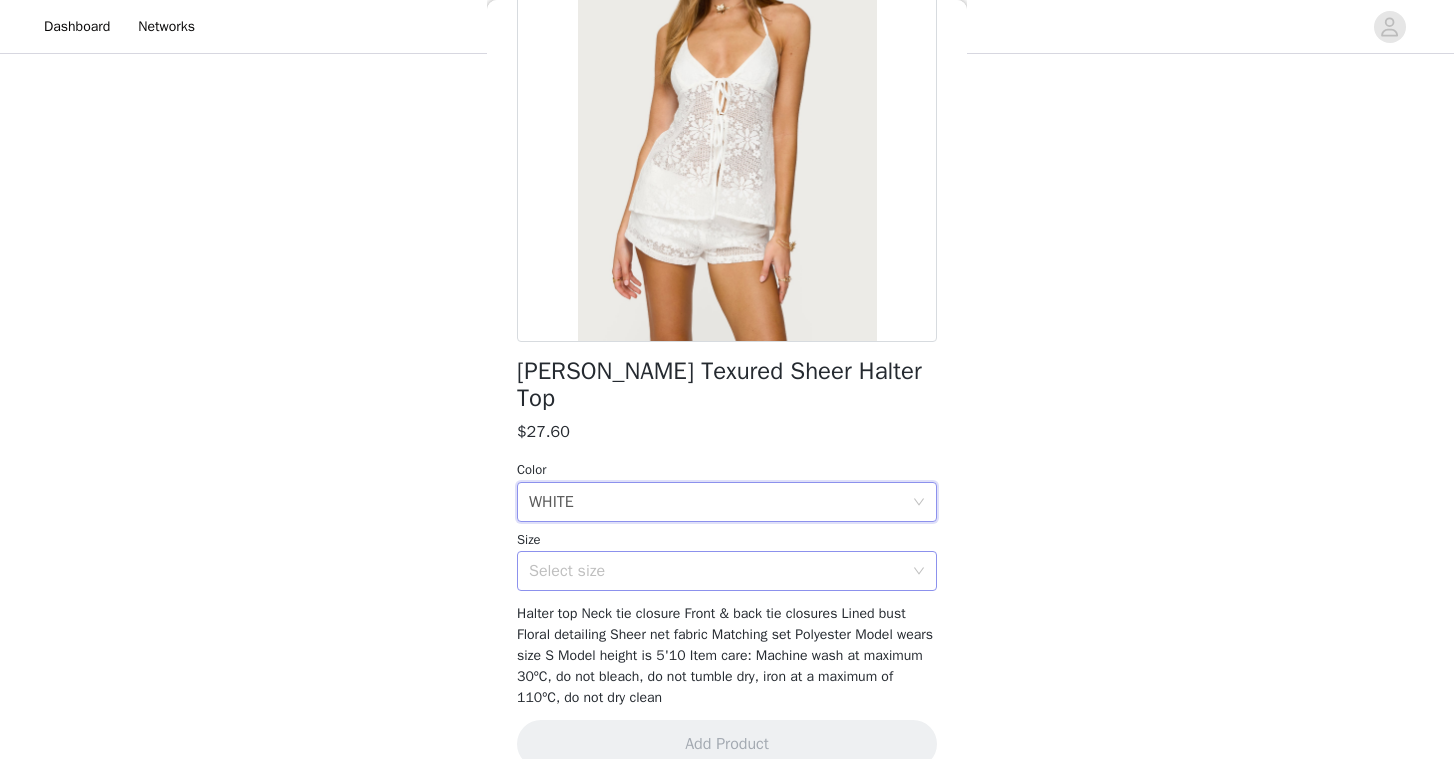 click on "Select size" at bounding box center (716, 571) 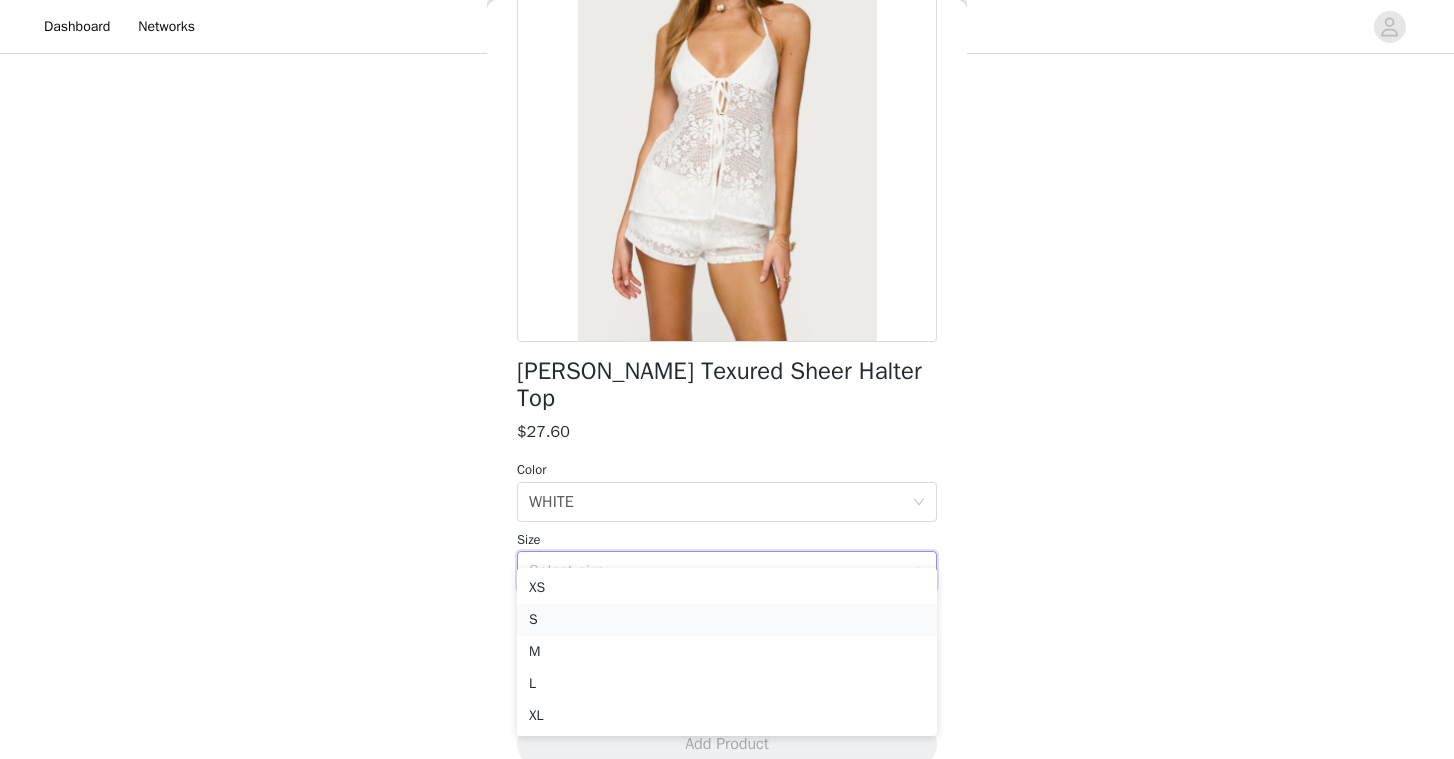 click on "S" at bounding box center [727, 620] 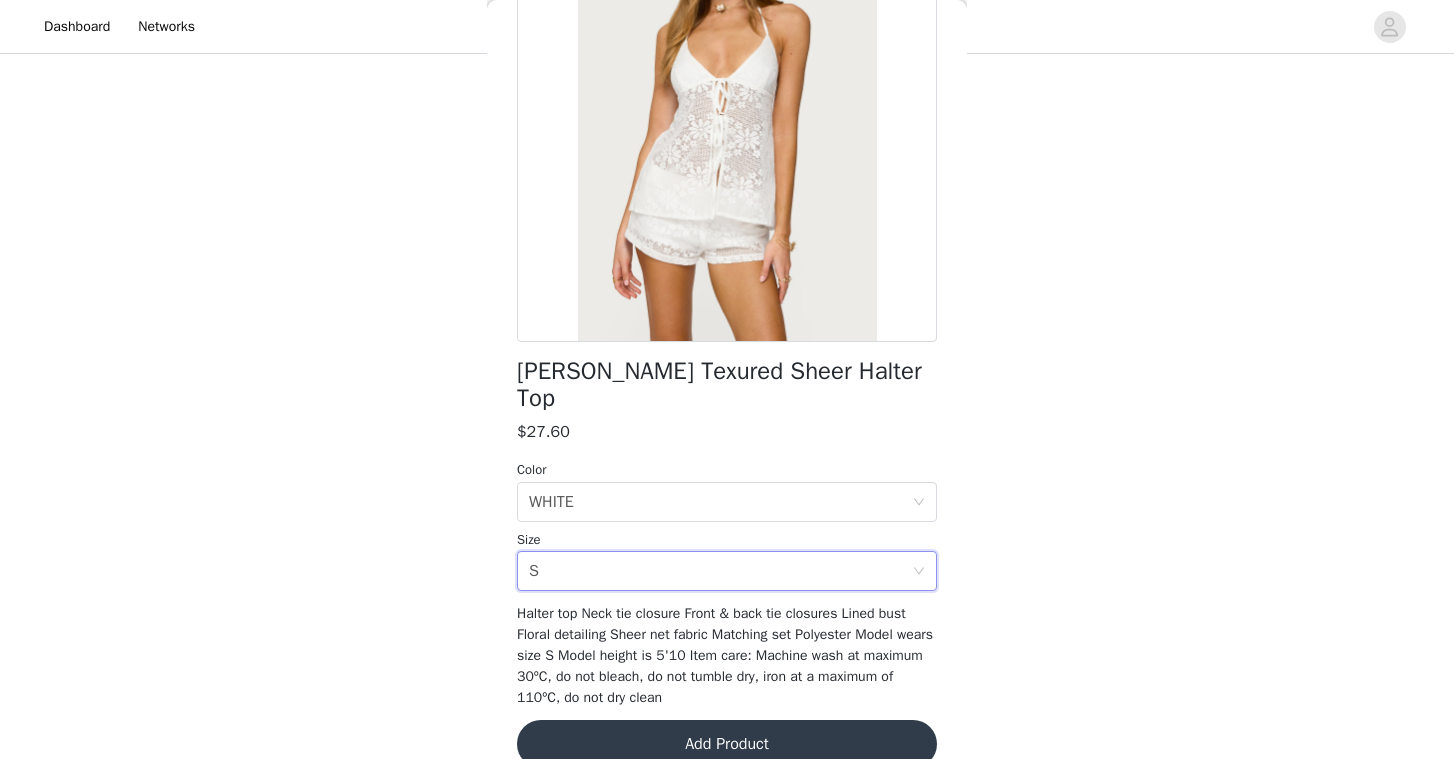 click on "Add Product" at bounding box center (727, 744) 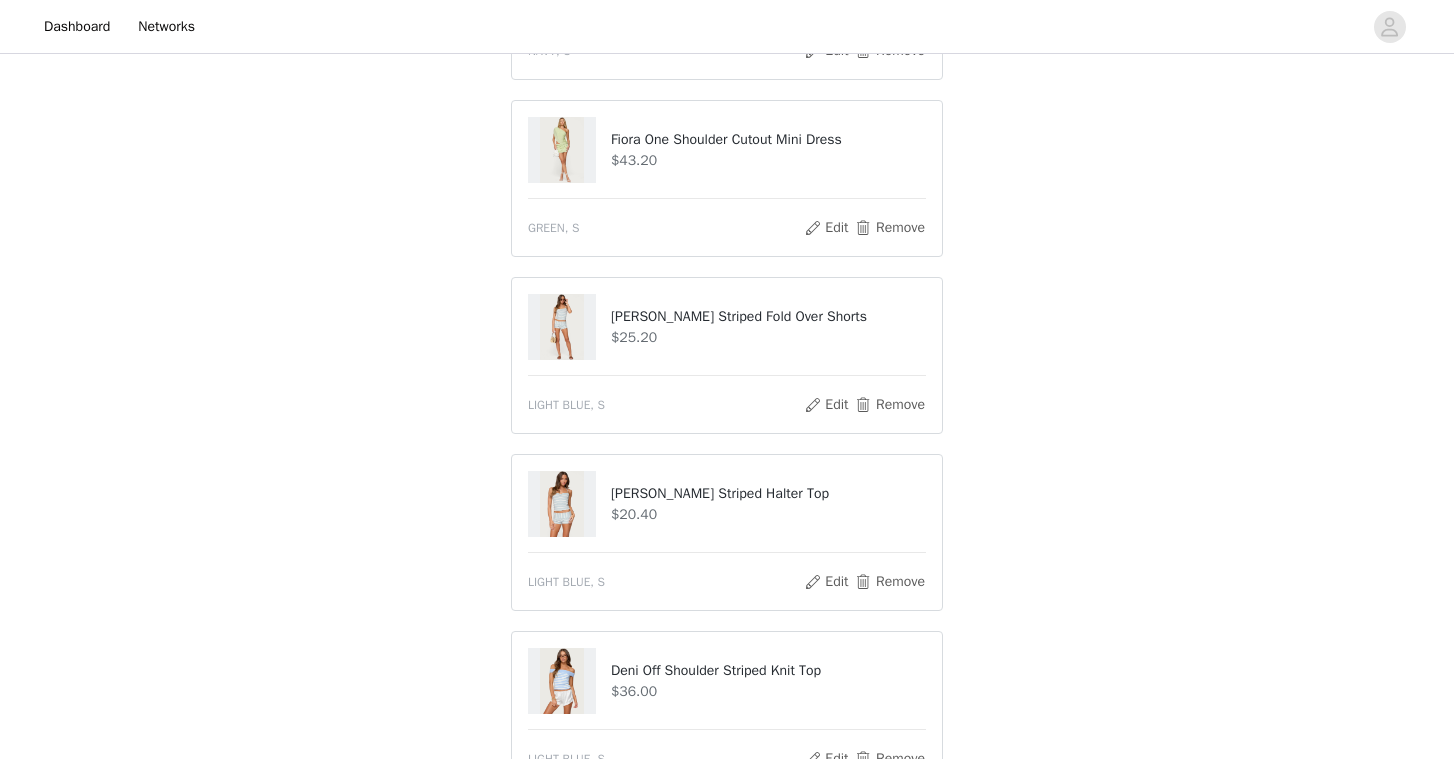 scroll, scrollTop: 859, scrollLeft: 0, axis: vertical 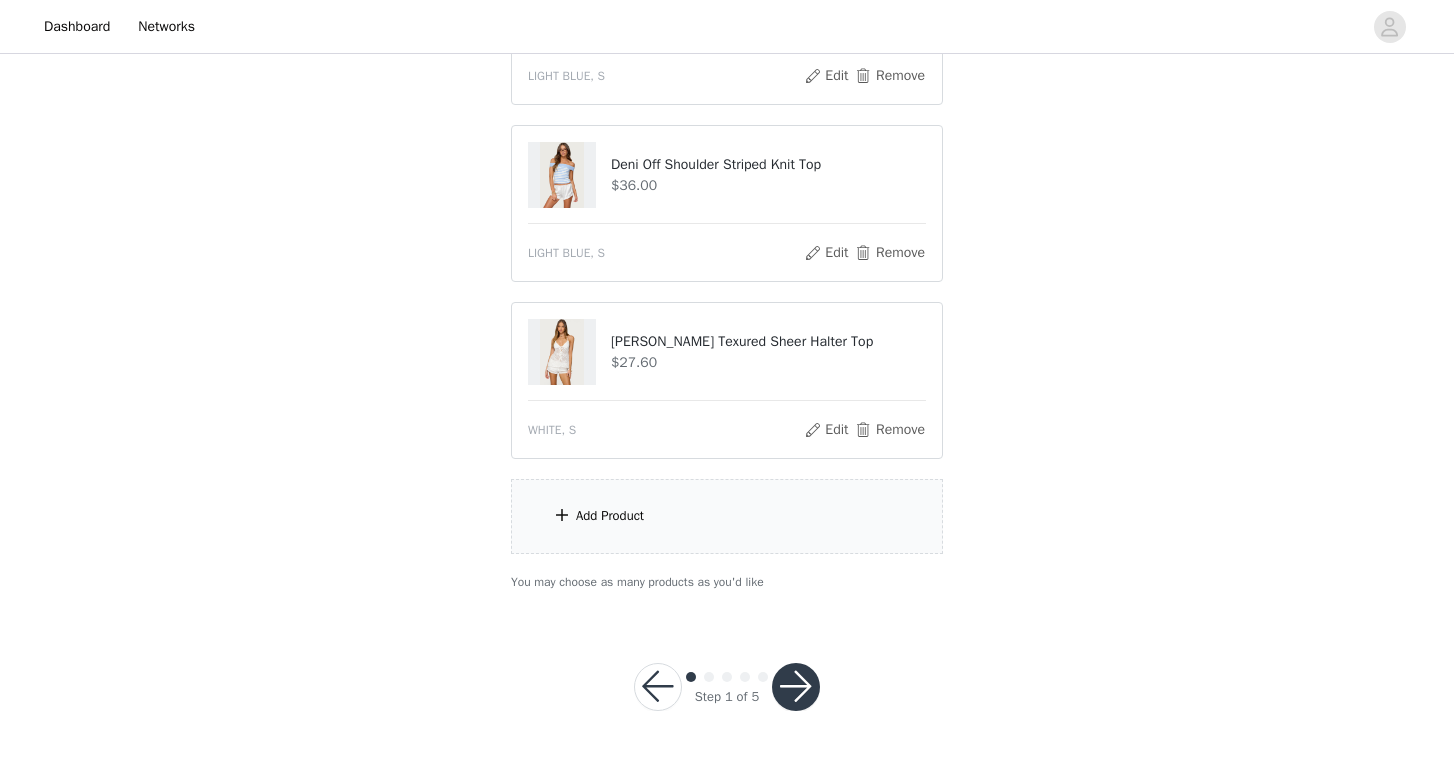 click on "Add Product" at bounding box center (610, 516) 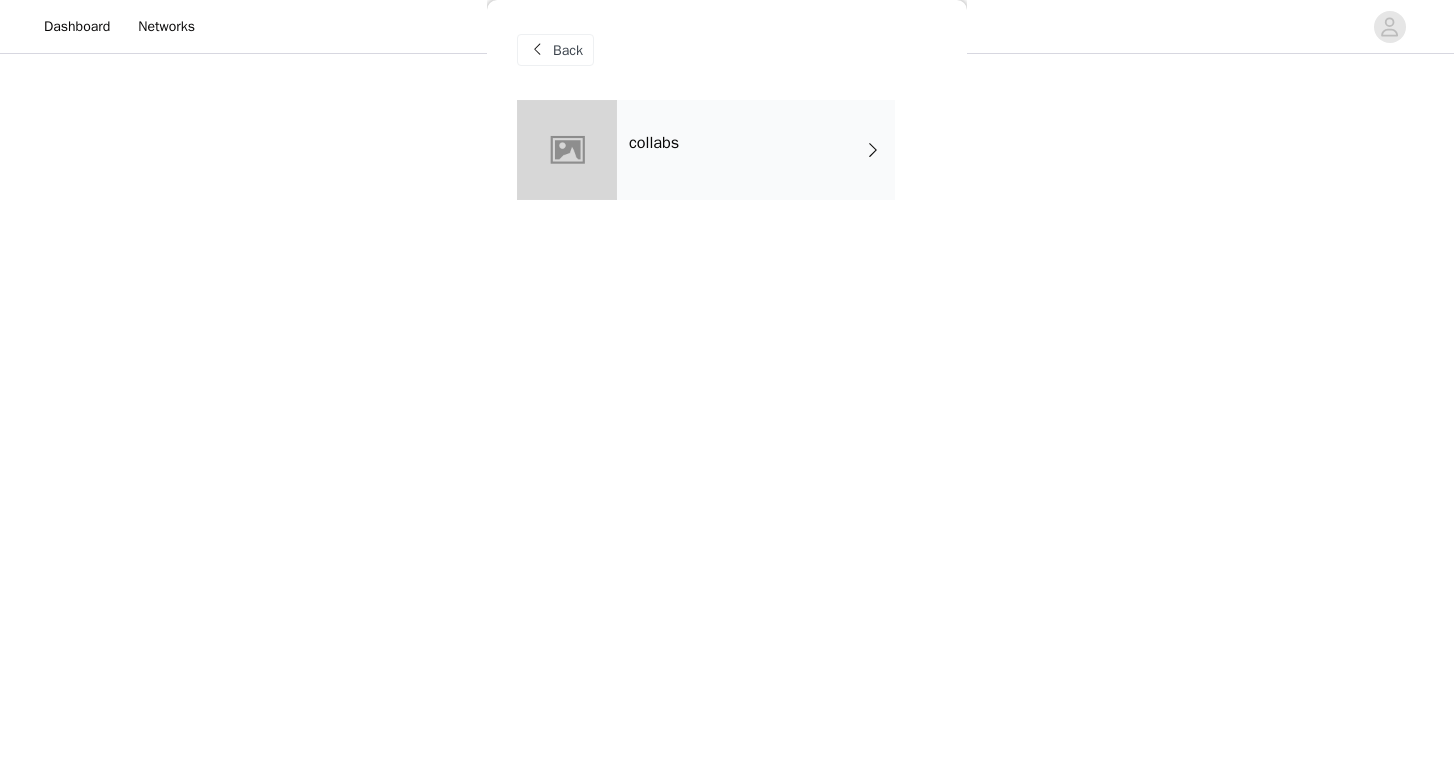 click on "collabs" at bounding box center [756, 150] 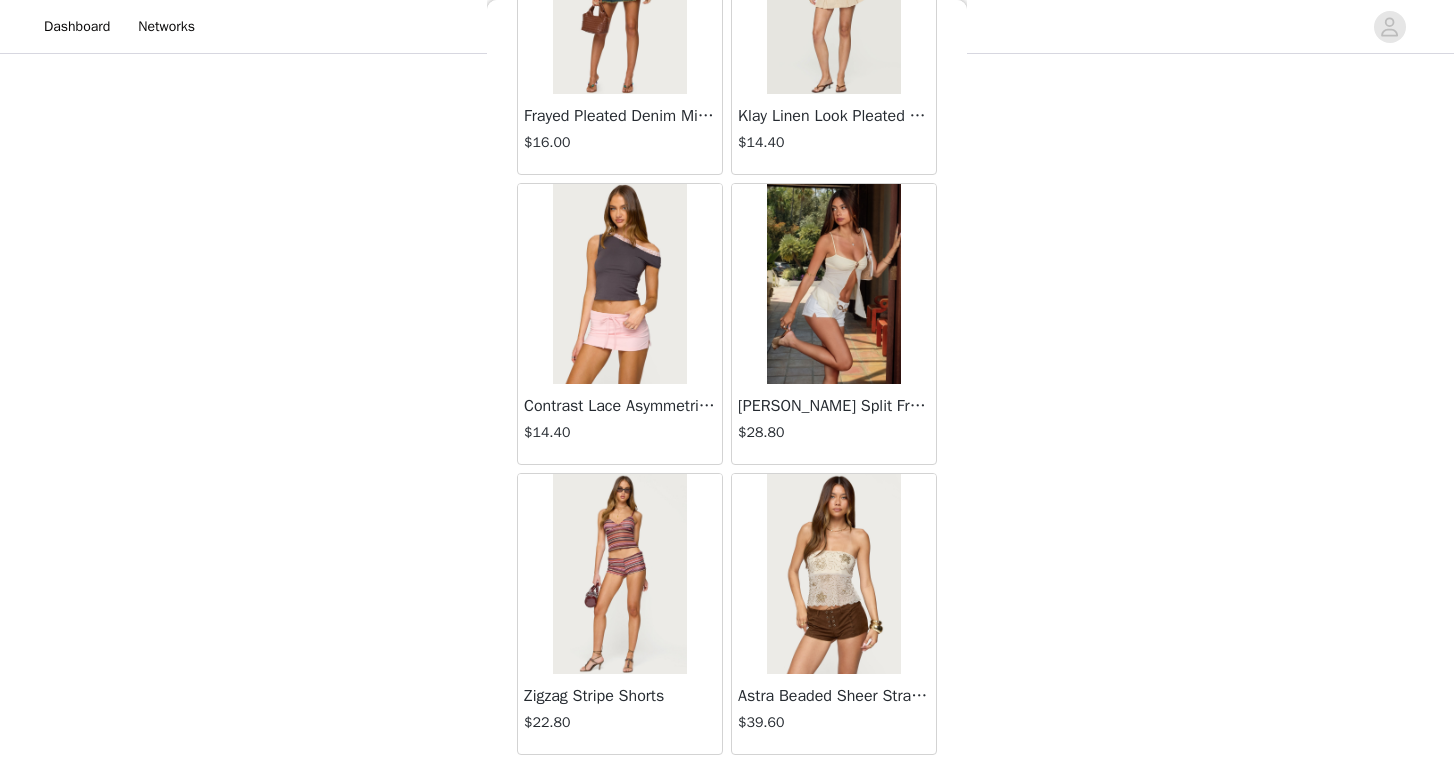 scroll, scrollTop: 2301, scrollLeft: 0, axis: vertical 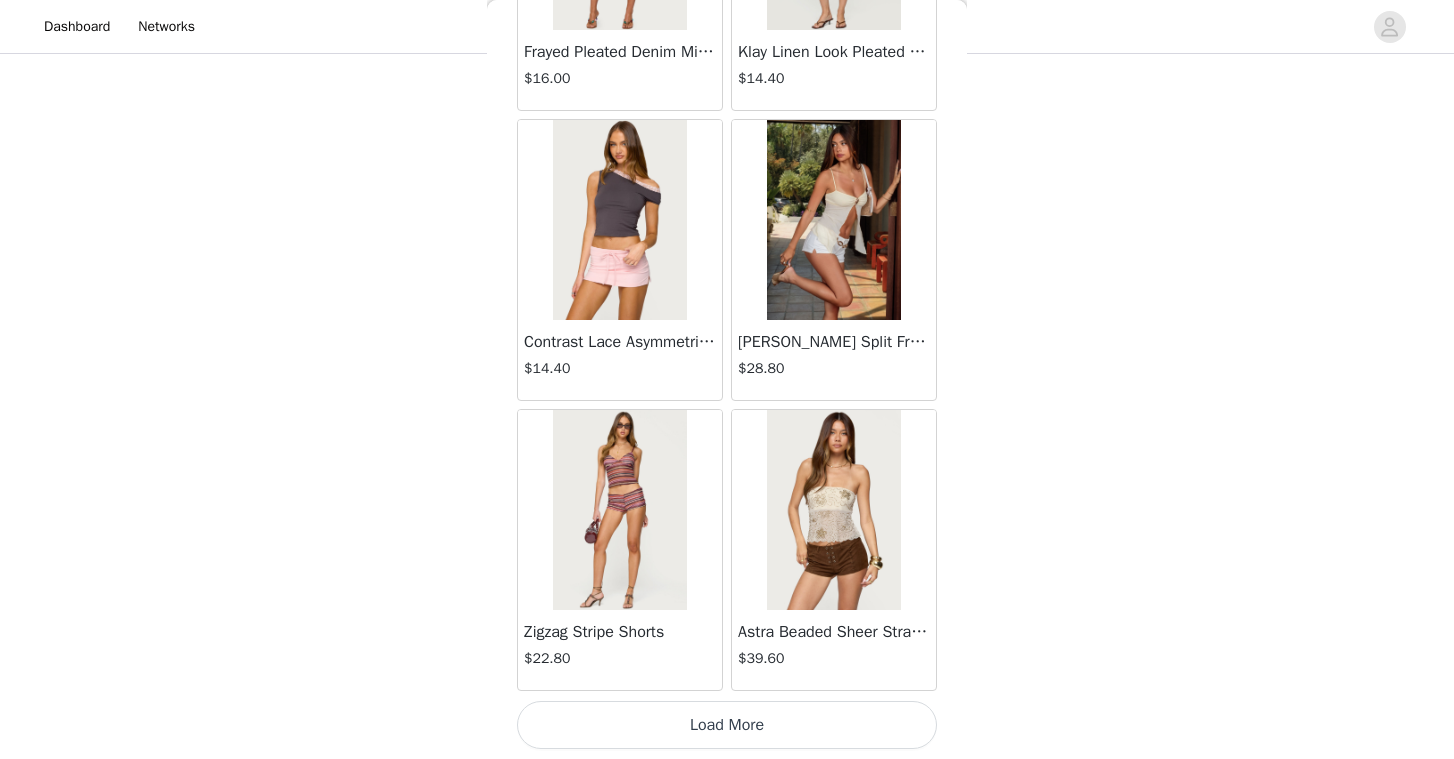 click on "Load More" at bounding box center (727, 725) 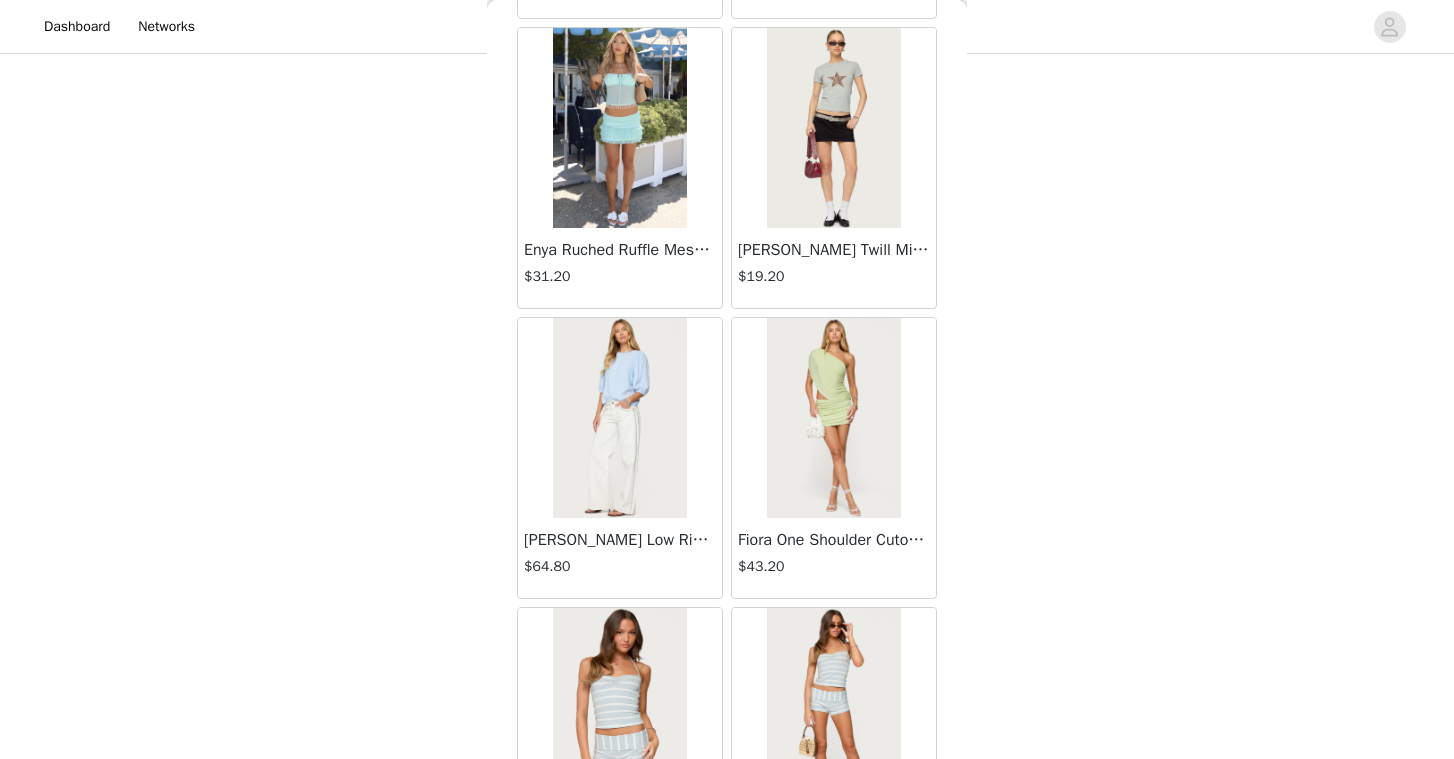 scroll, scrollTop: 5067, scrollLeft: 0, axis: vertical 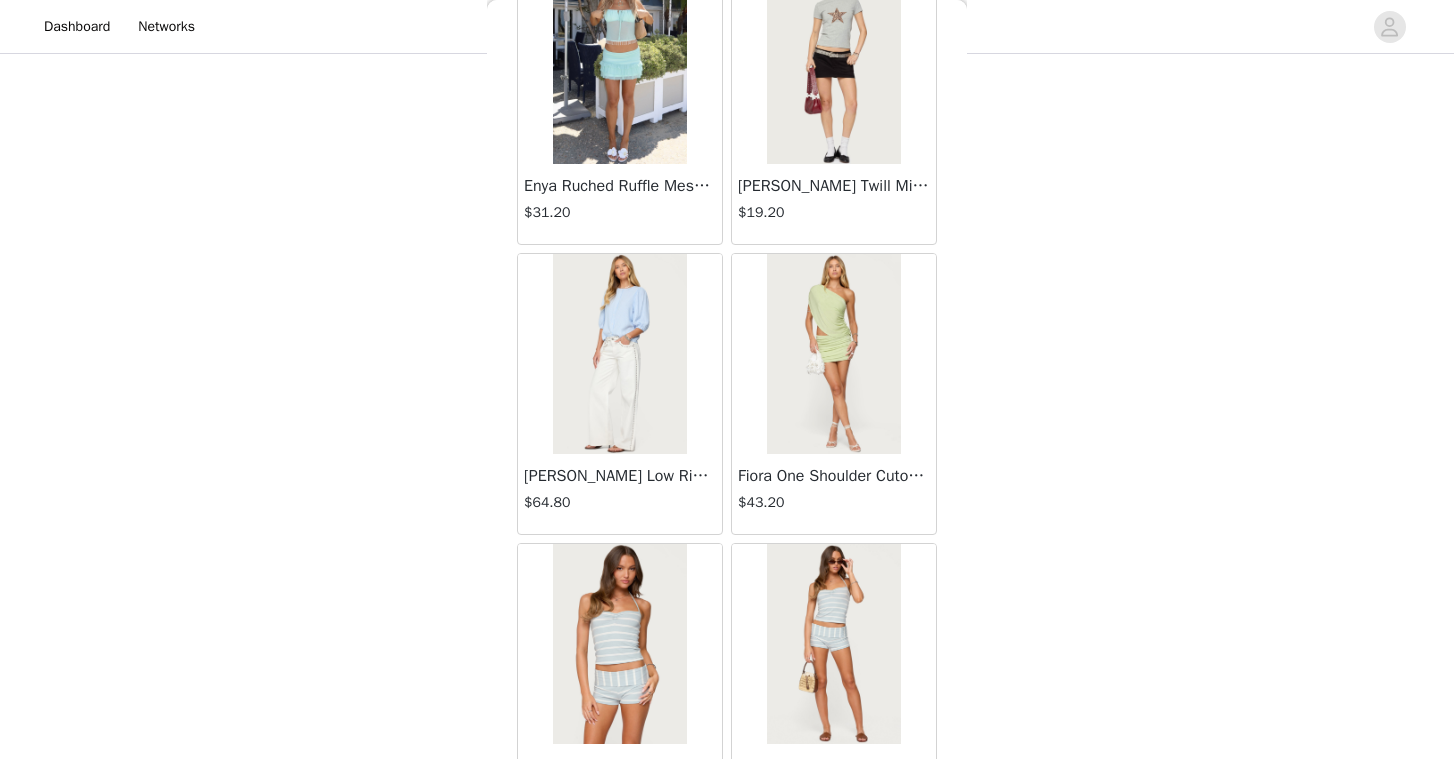 click on "$64.80" at bounding box center (620, 502) 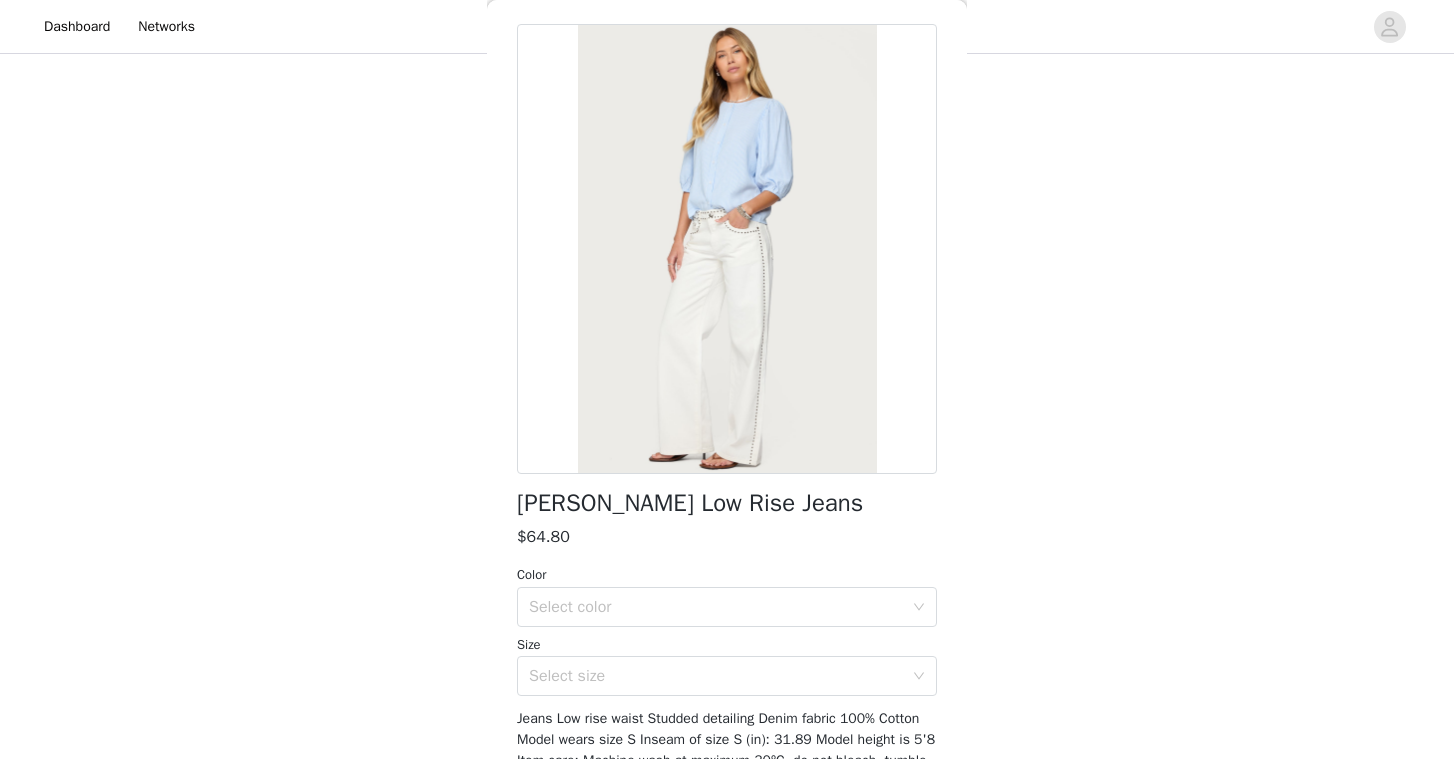 scroll, scrollTop: 79, scrollLeft: 0, axis: vertical 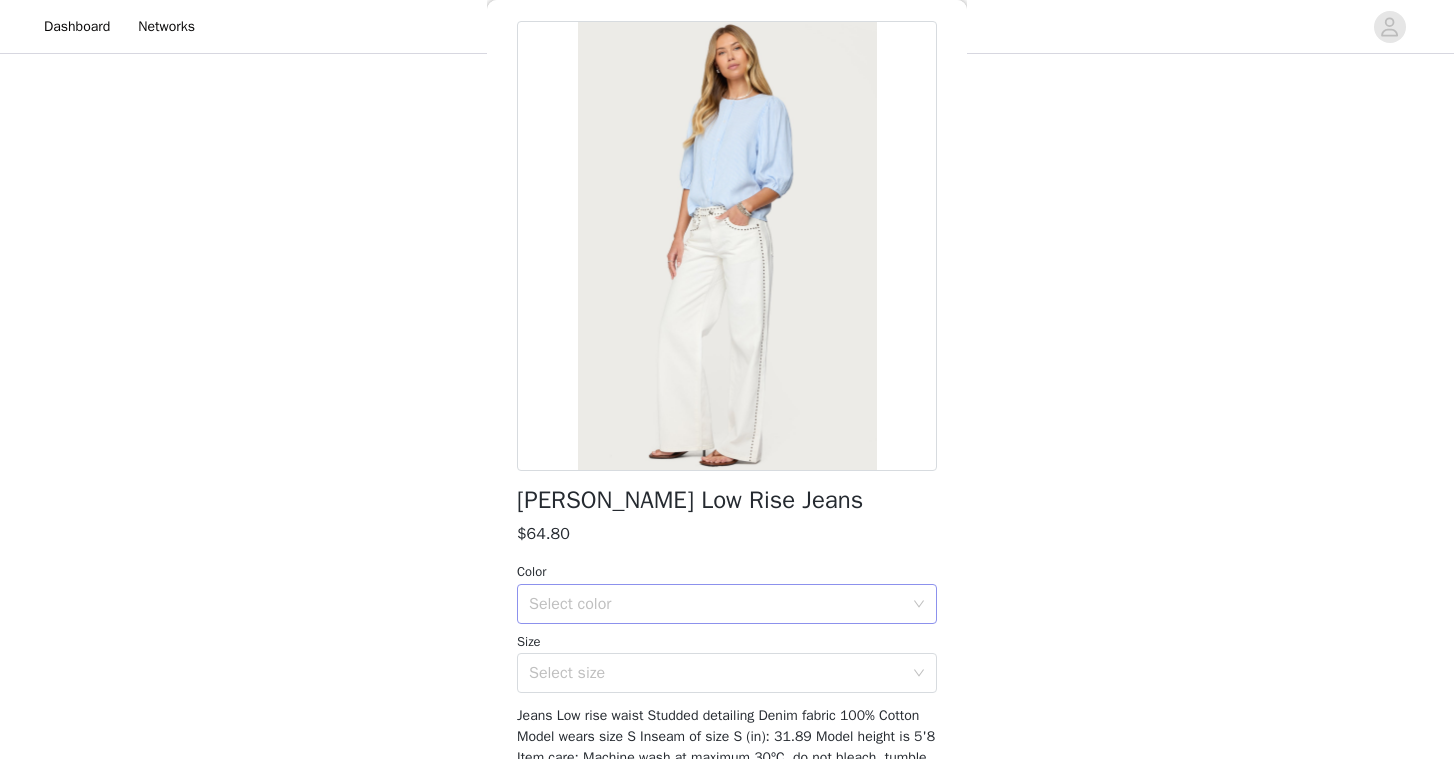 click on "Select color" at bounding box center (716, 604) 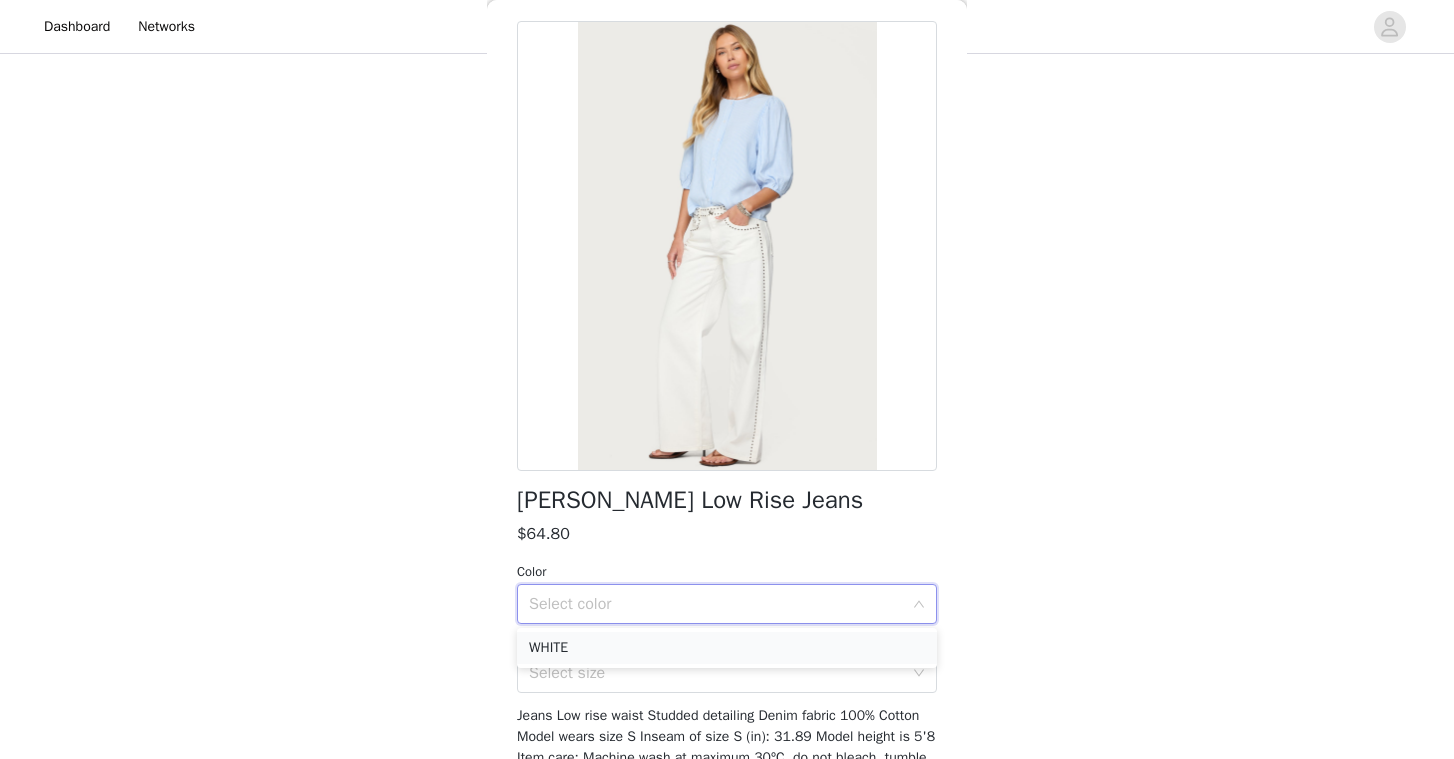 click on "WHITE" at bounding box center [727, 648] 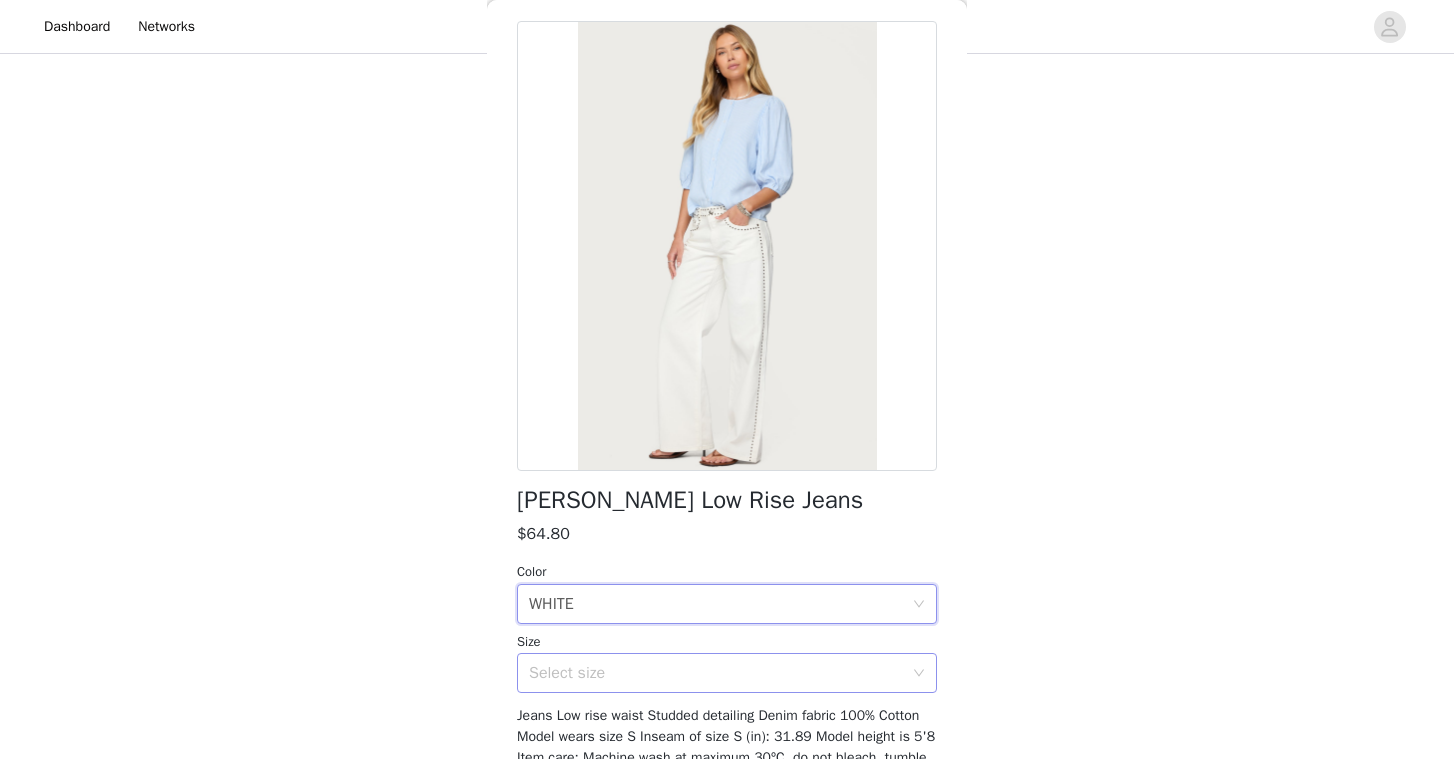 click on "Select size" at bounding box center [720, 673] 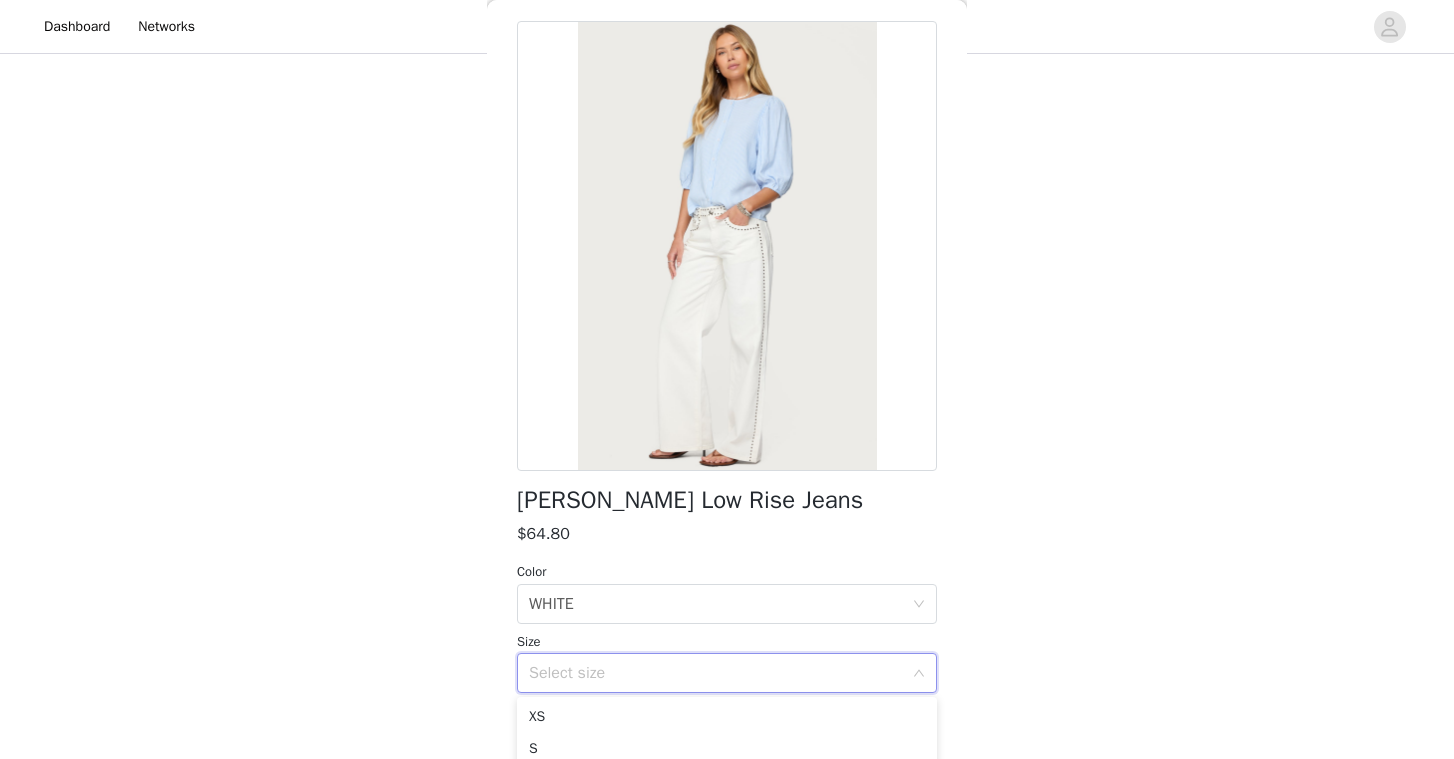 scroll, scrollTop: 163, scrollLeft: 0, axis: vertical 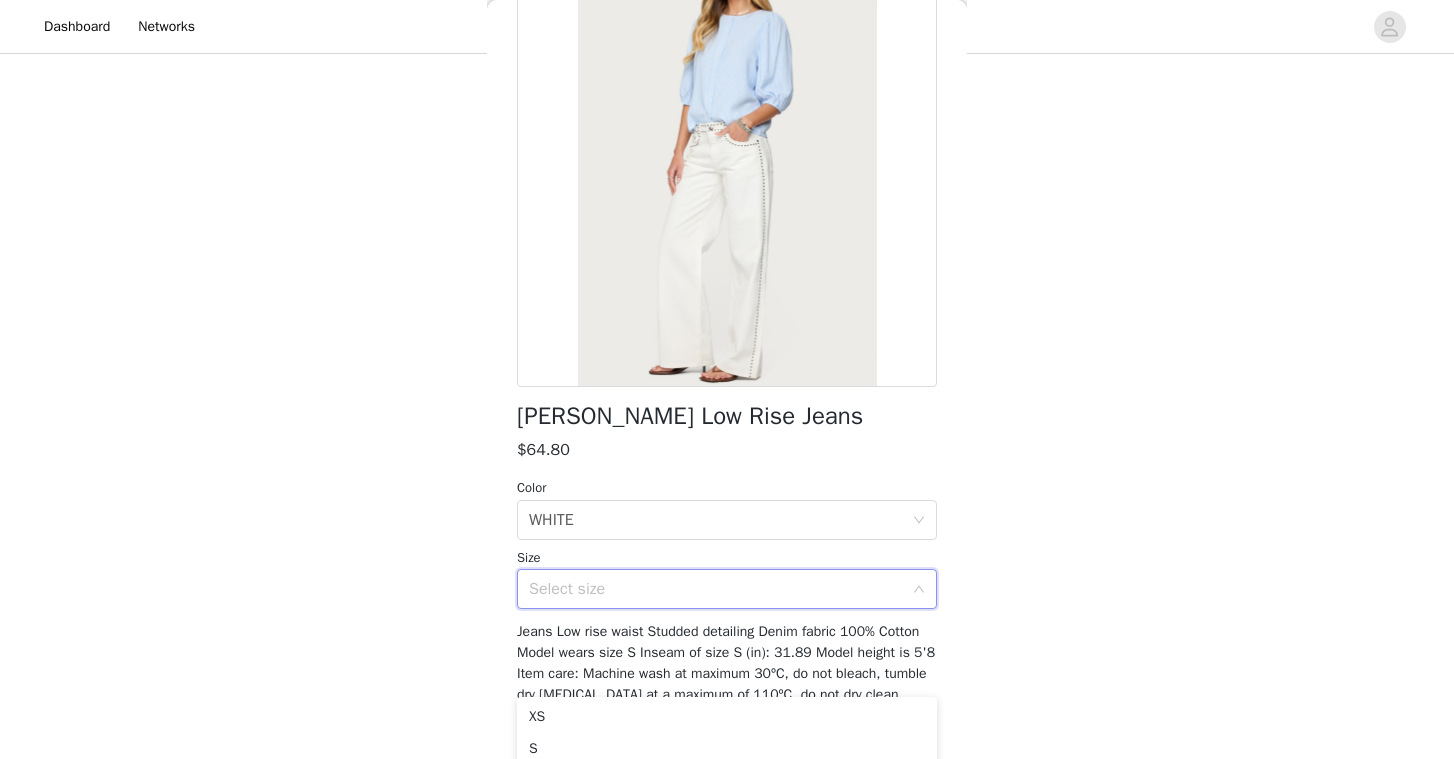click on "Jeans Low rise waist Studded detailing Denim fabric 100% Cotton Model wears size S Inseam of size S (in): 31.89 Model height is 5'8 Item care: Machine wash at maximum 30ºC, do not bleach, tumble dry [MEDICAL_DATA] at a maximum of 110ºC, do not dry clean" at bounding box center [726, 663] 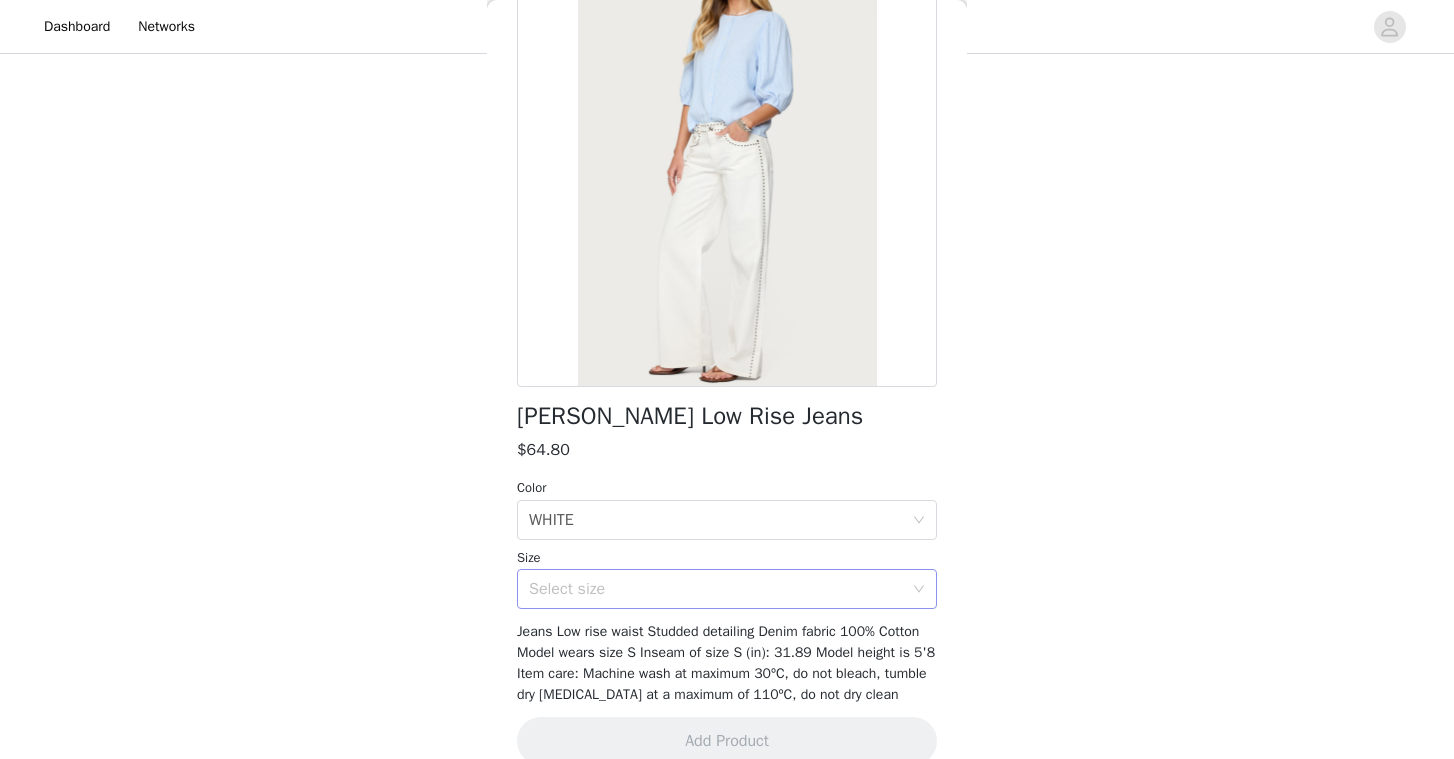 click on "Select size" at bounding box center (716, 589) 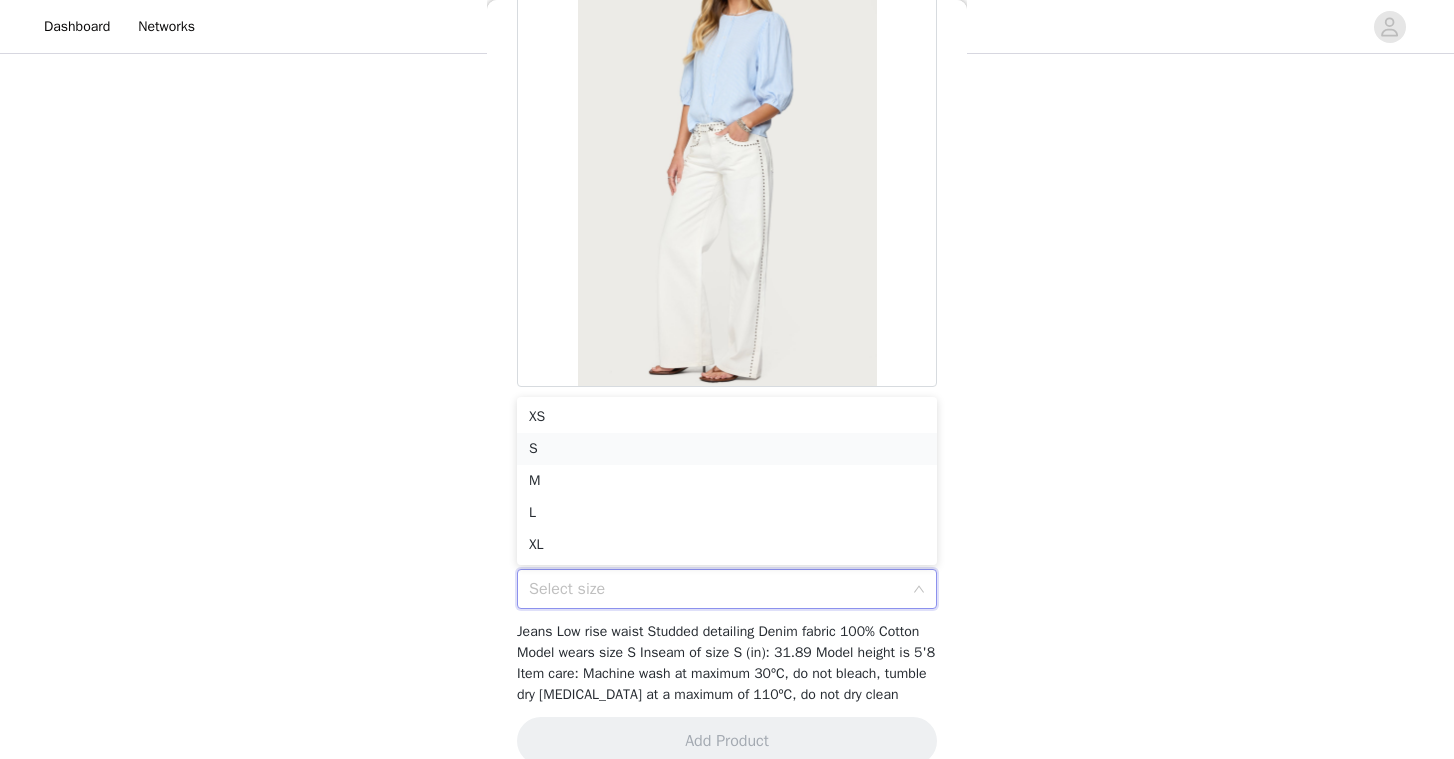 click on "S" at bounding box center (727, 449) 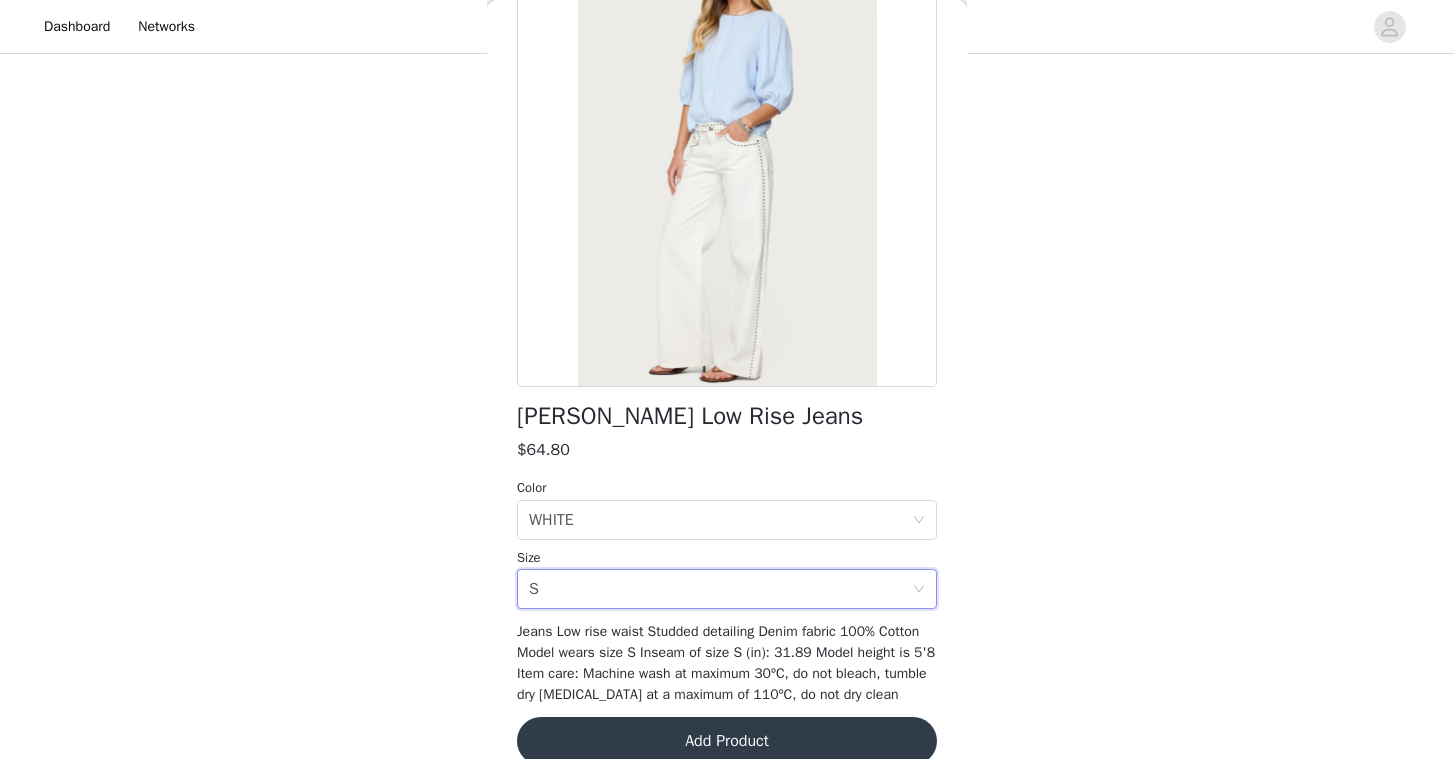 scroll, scrollTop: 214, scrollLeft: 0, axis: vertical 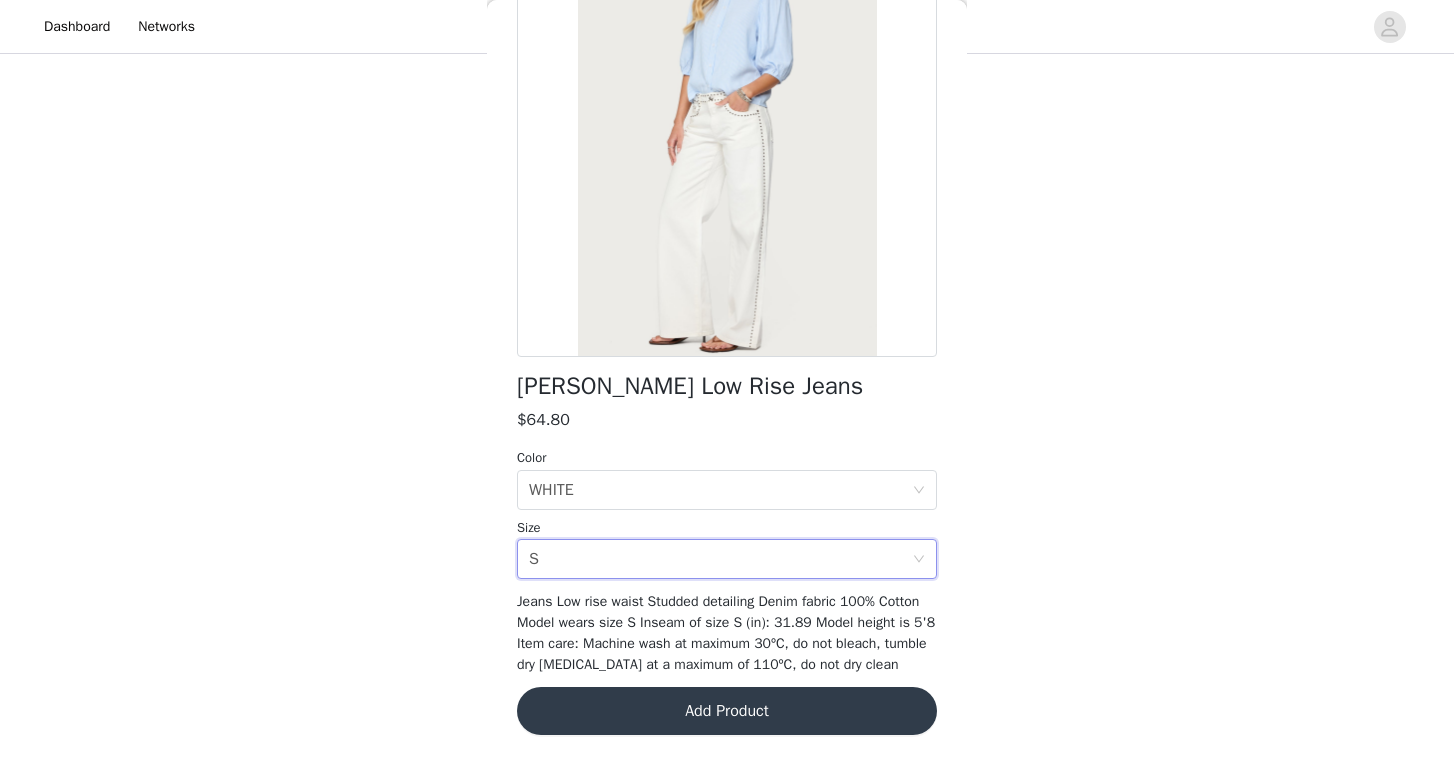 click on "Add Product" at bounding box center (727, 711) 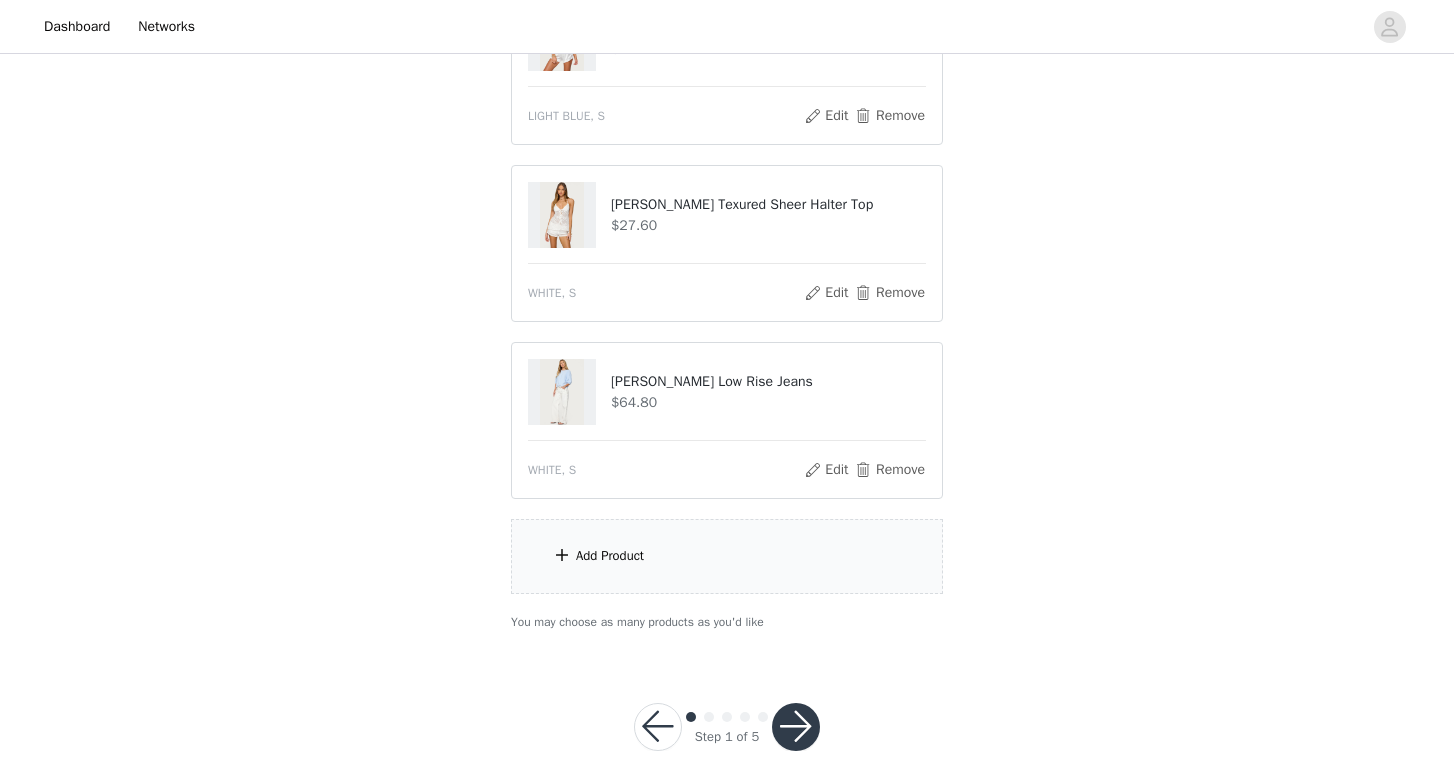 scroll, scrollTop: 1036, scrollLeft: 0, axis: vertical 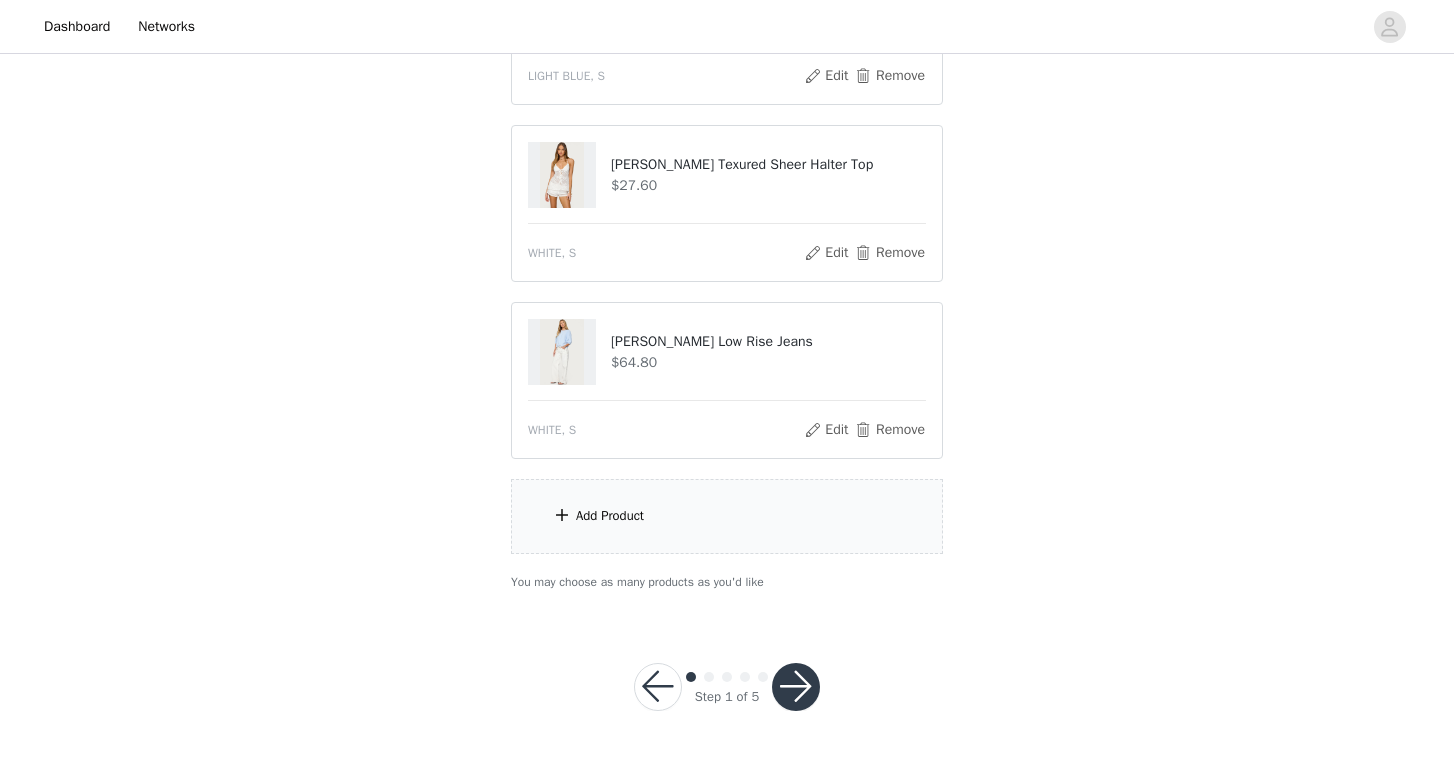 click on "Add Product" at bounding box center [727, 516] 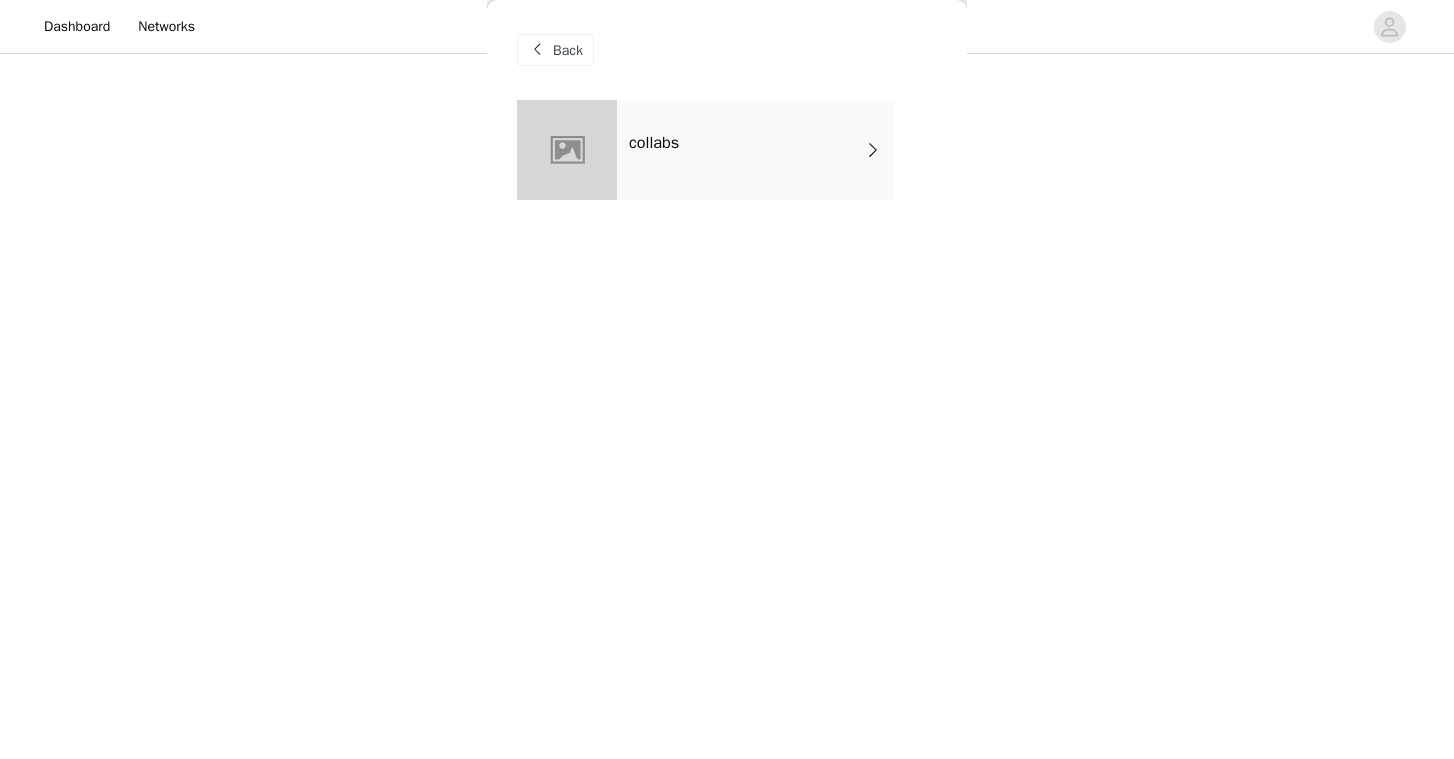click on "collabs" at bounding box center [756, 150] 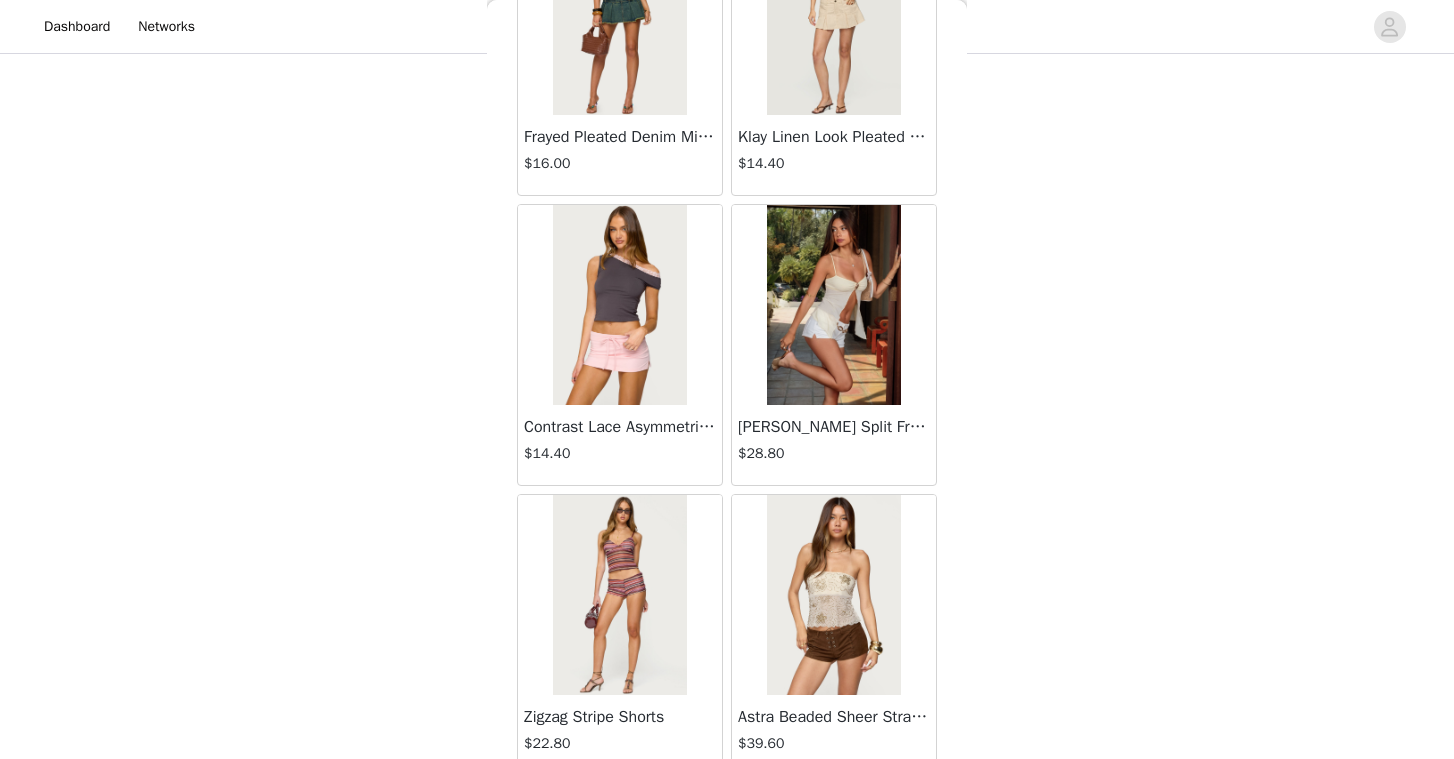 scroll, scrollTop: 2301, scrollLeft: 0, axis: vertical 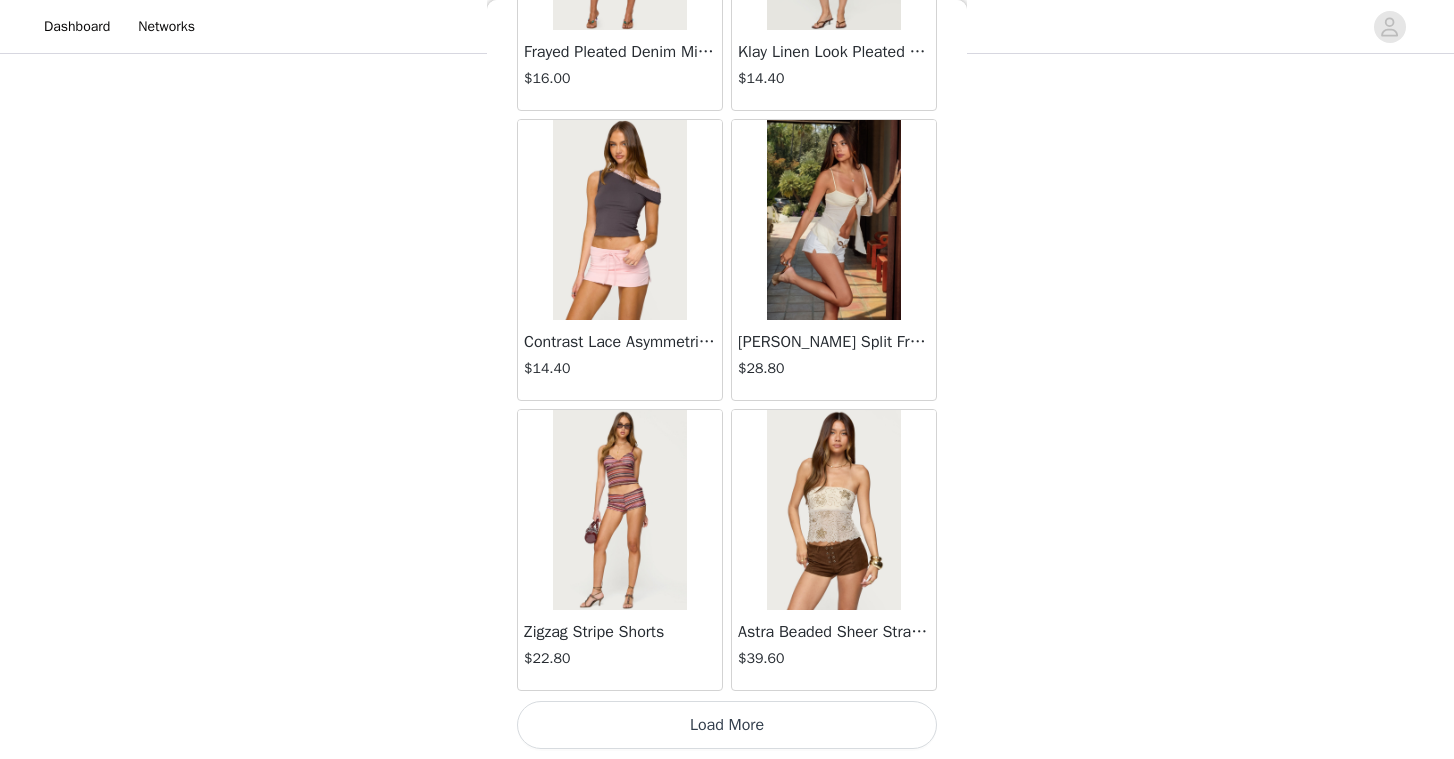 click on "Load More" at bounding box center (727, 725) 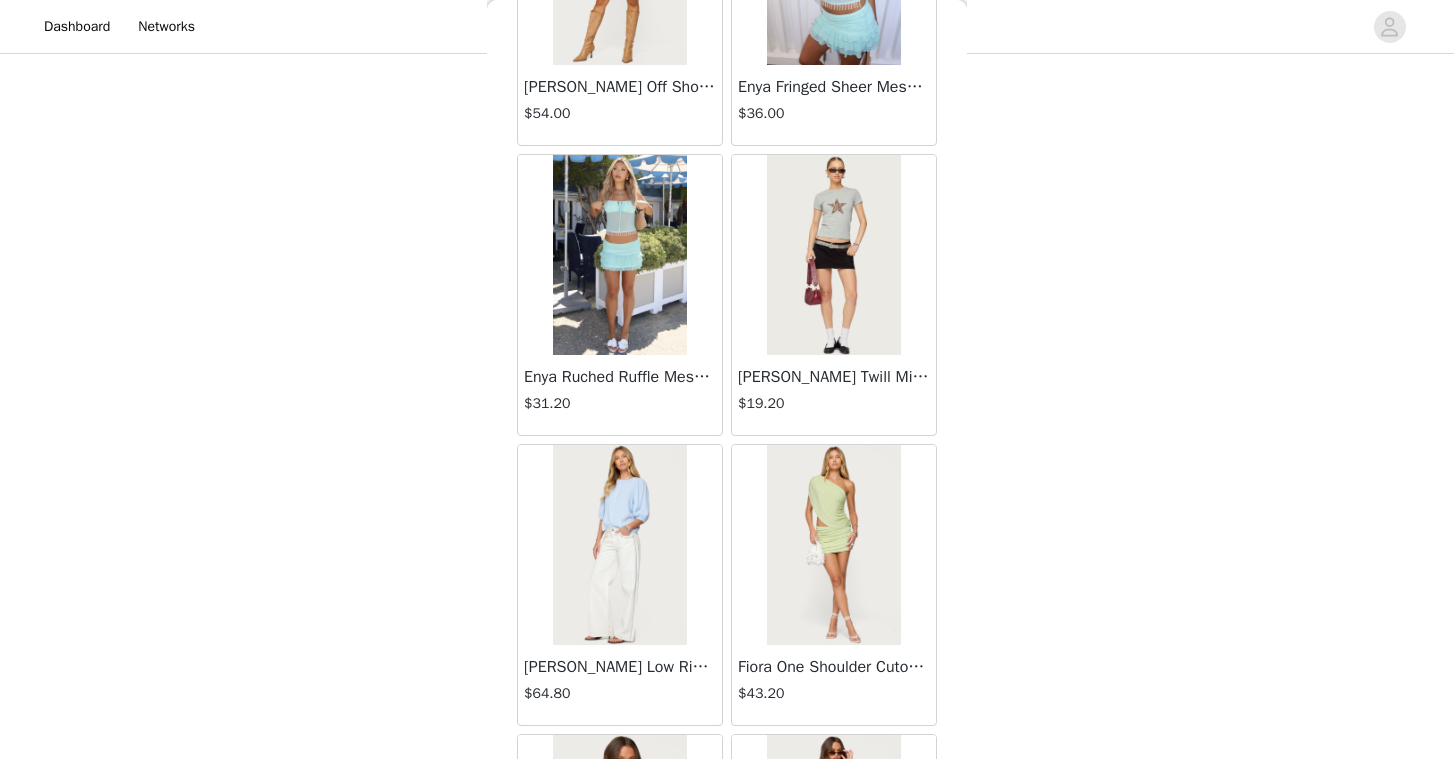 scroll, scrollTop: 5201, scrollLeft: 0, axis: vertical 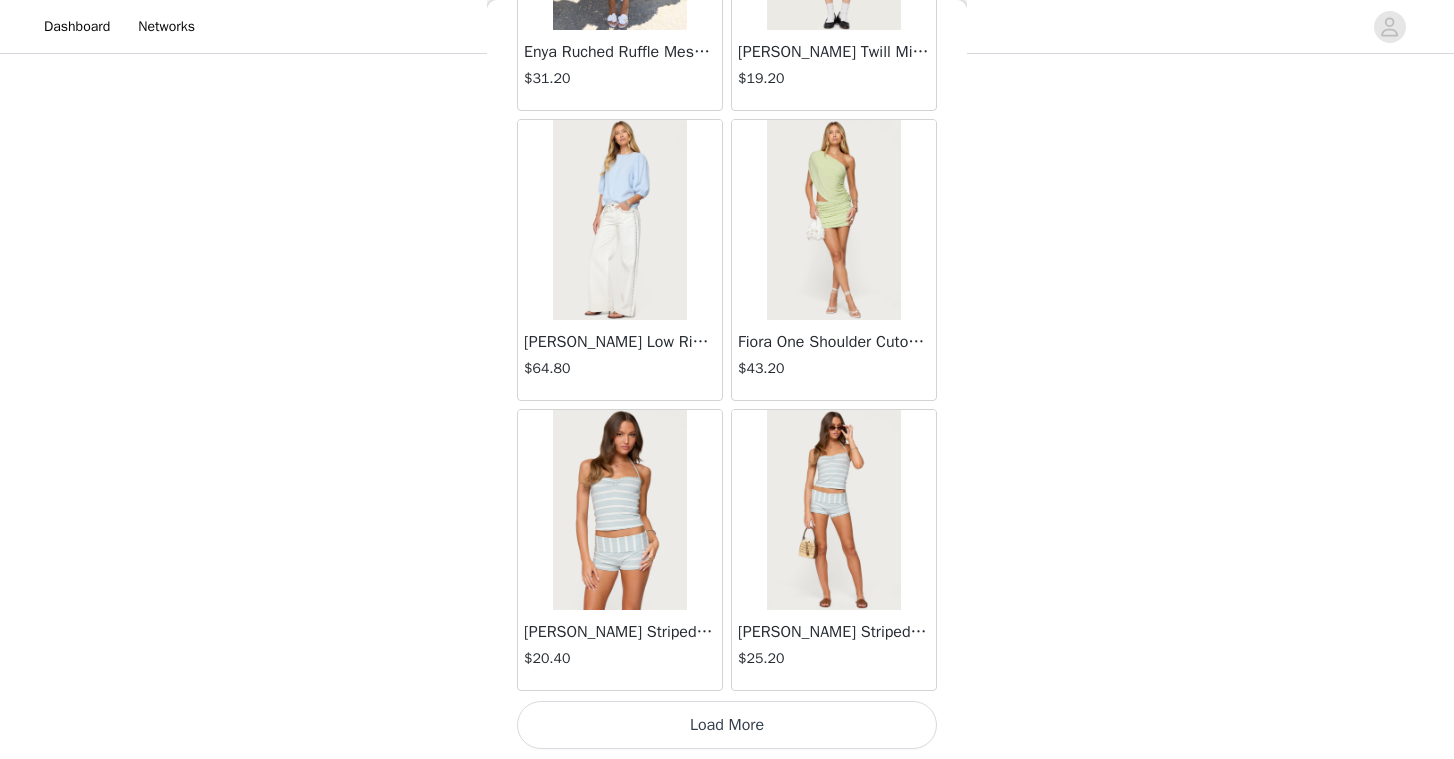 click on "Load More" at bounding box center (727, 725) 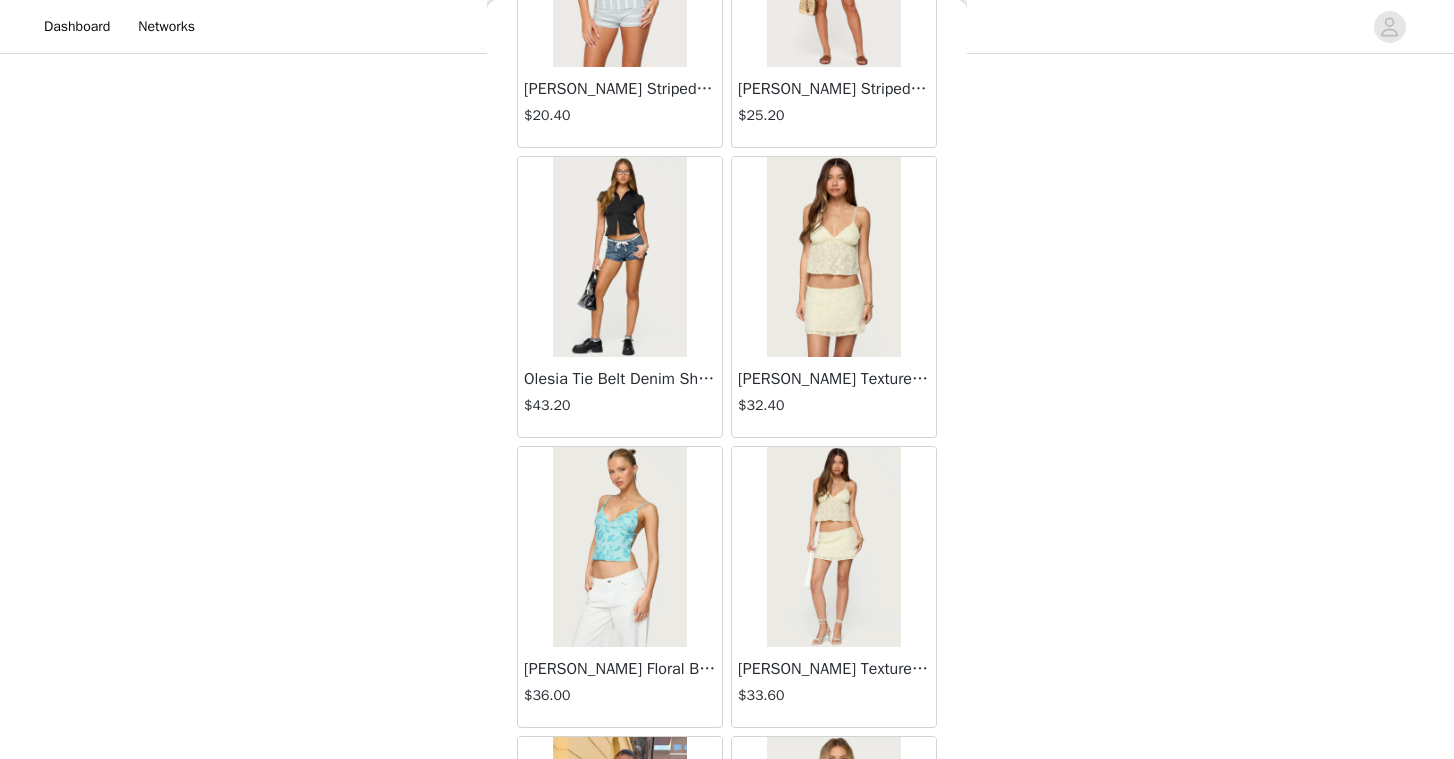 scroll, scrollTop: 5773, scrollLeft: 0, axis: vertical 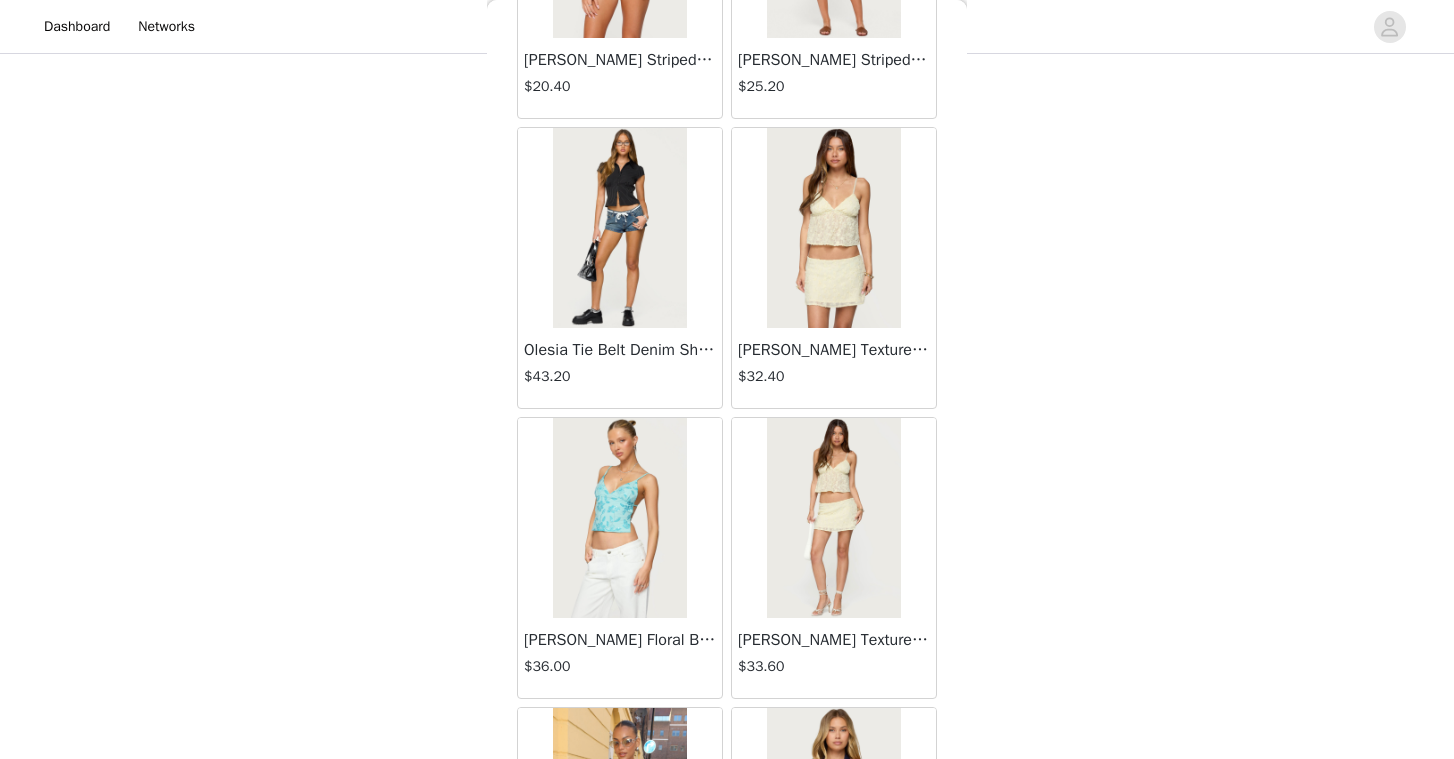 click at bounding box center [619, 228] 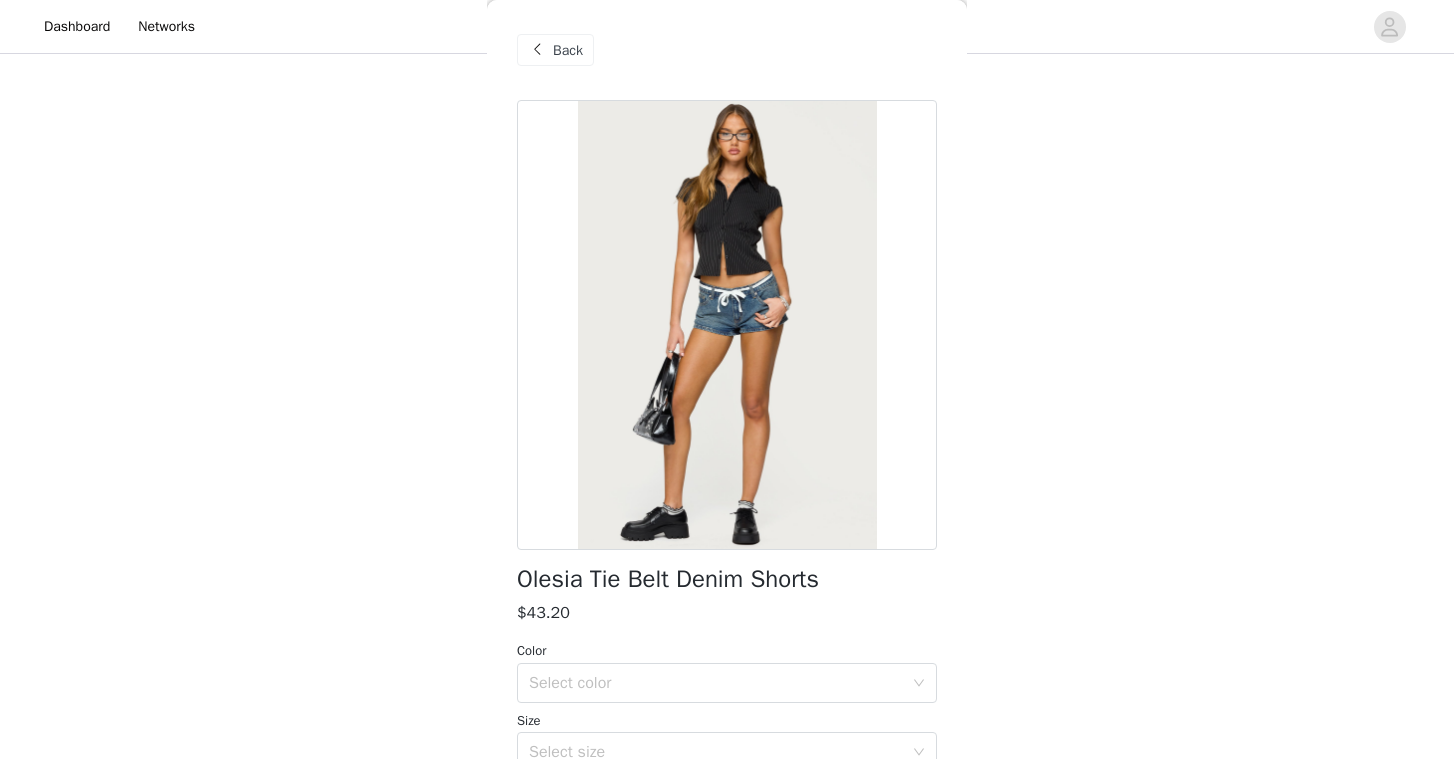 scroll, scrollTop: 148, scrollLeft: 0, axis: vertical 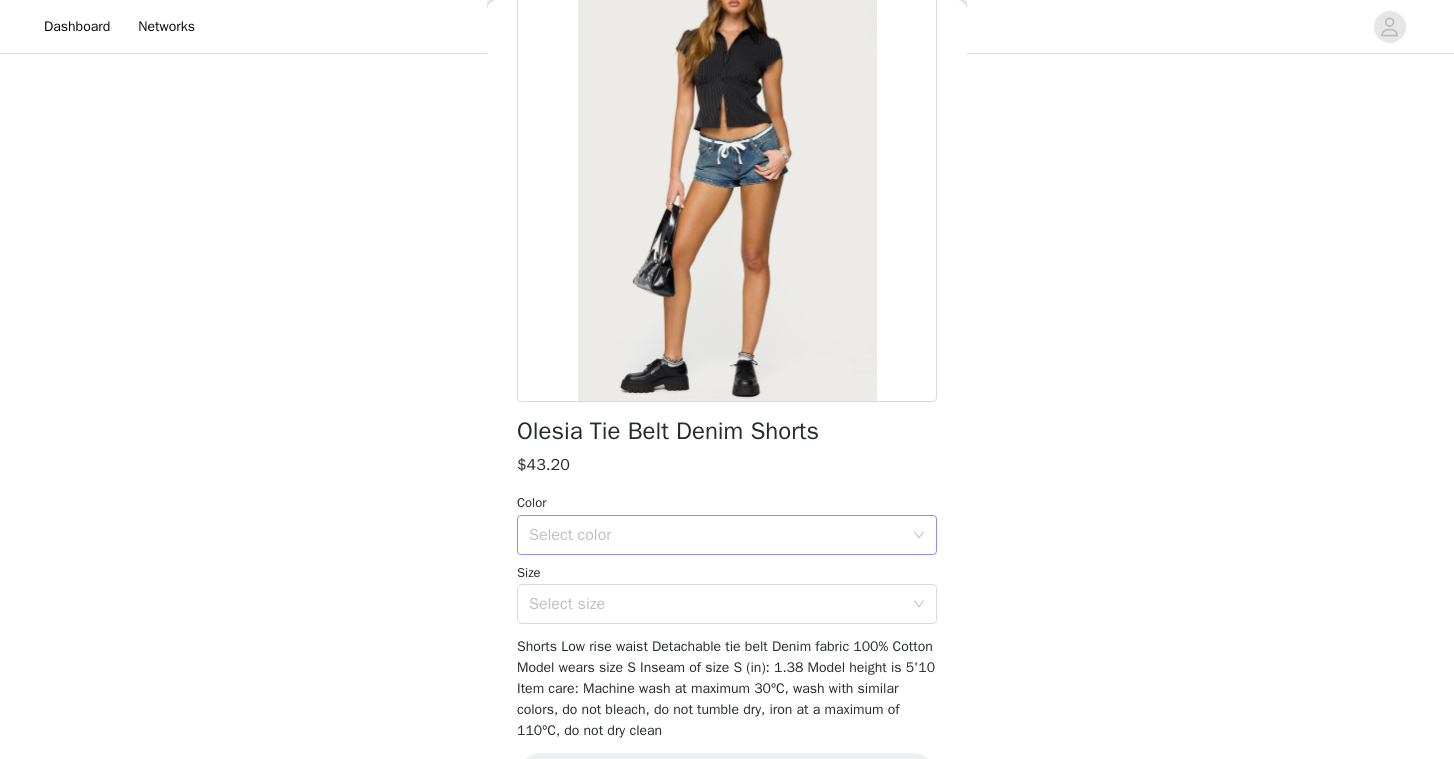 click on "Select color" at bounding box center [716, 535] 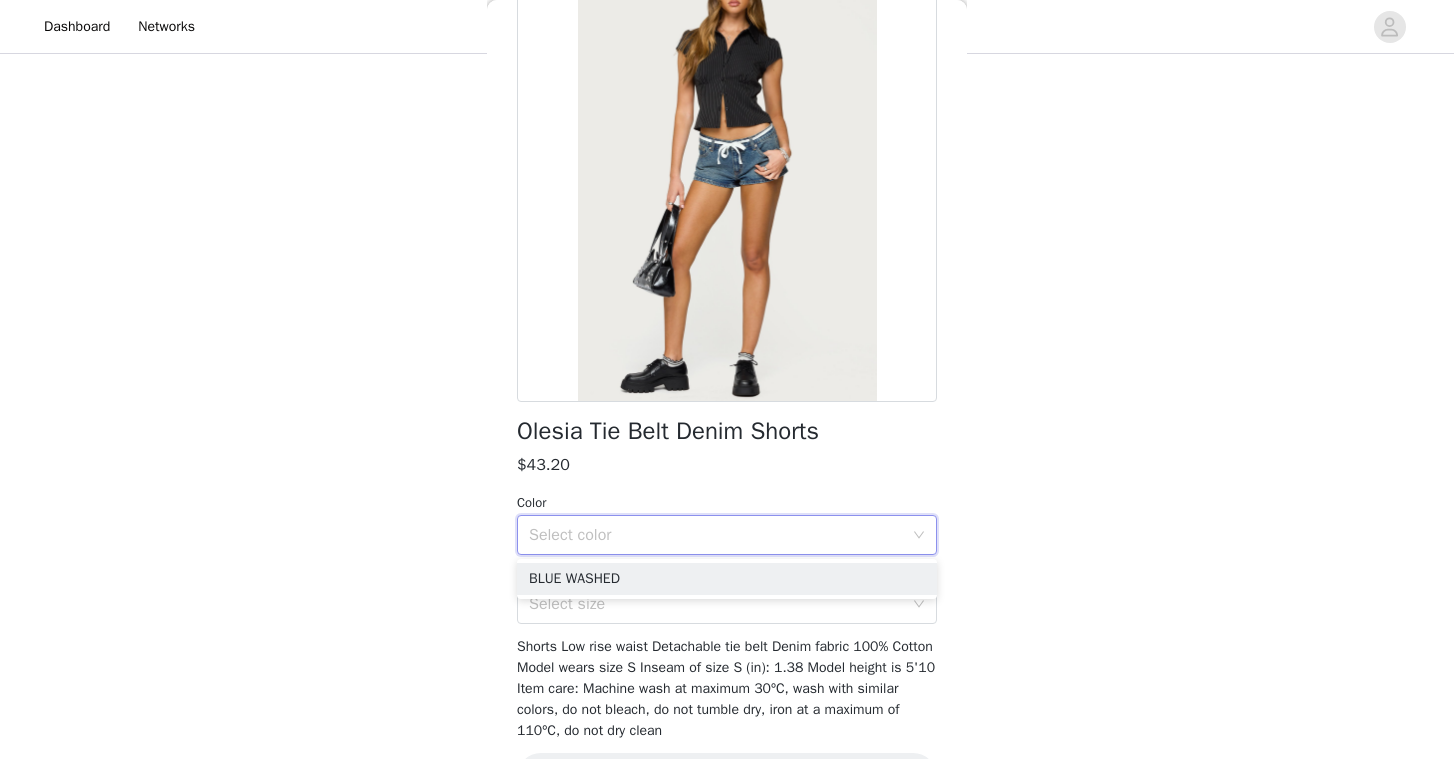 click on "$43.20" at bounding box center [727, 465] 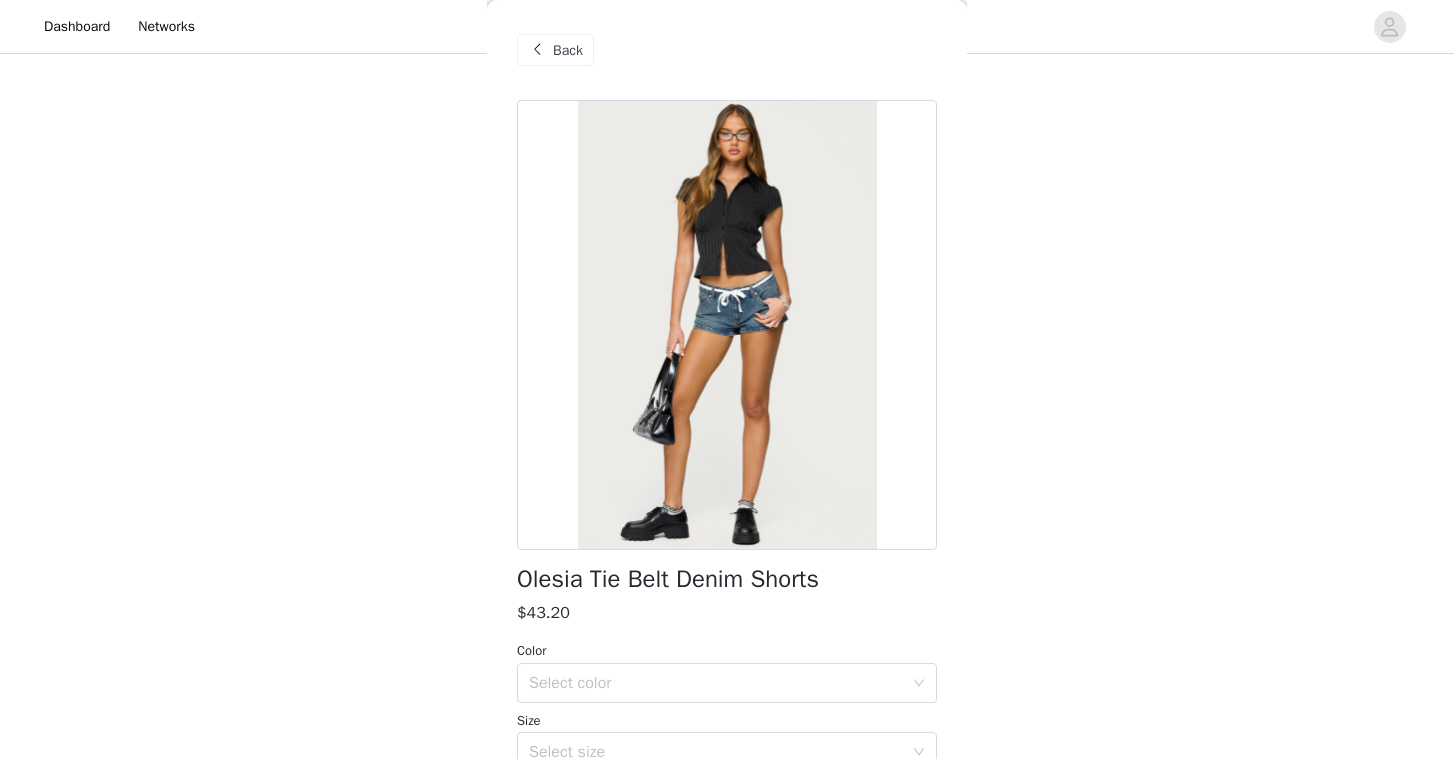 scroll, scrollTop: 1, scrollLeft: 0, axis: vertical 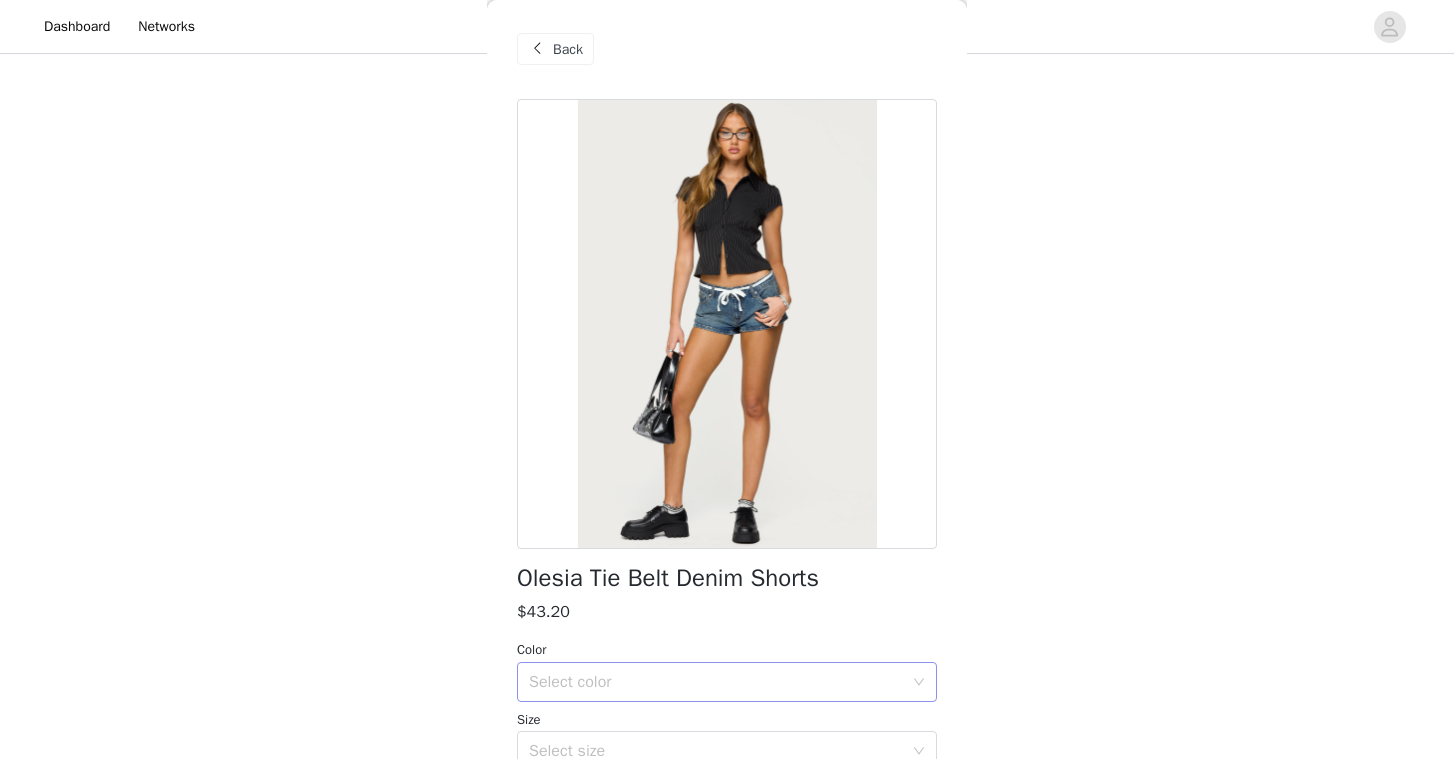 click on "Select color" at bounding box center [716, 682] 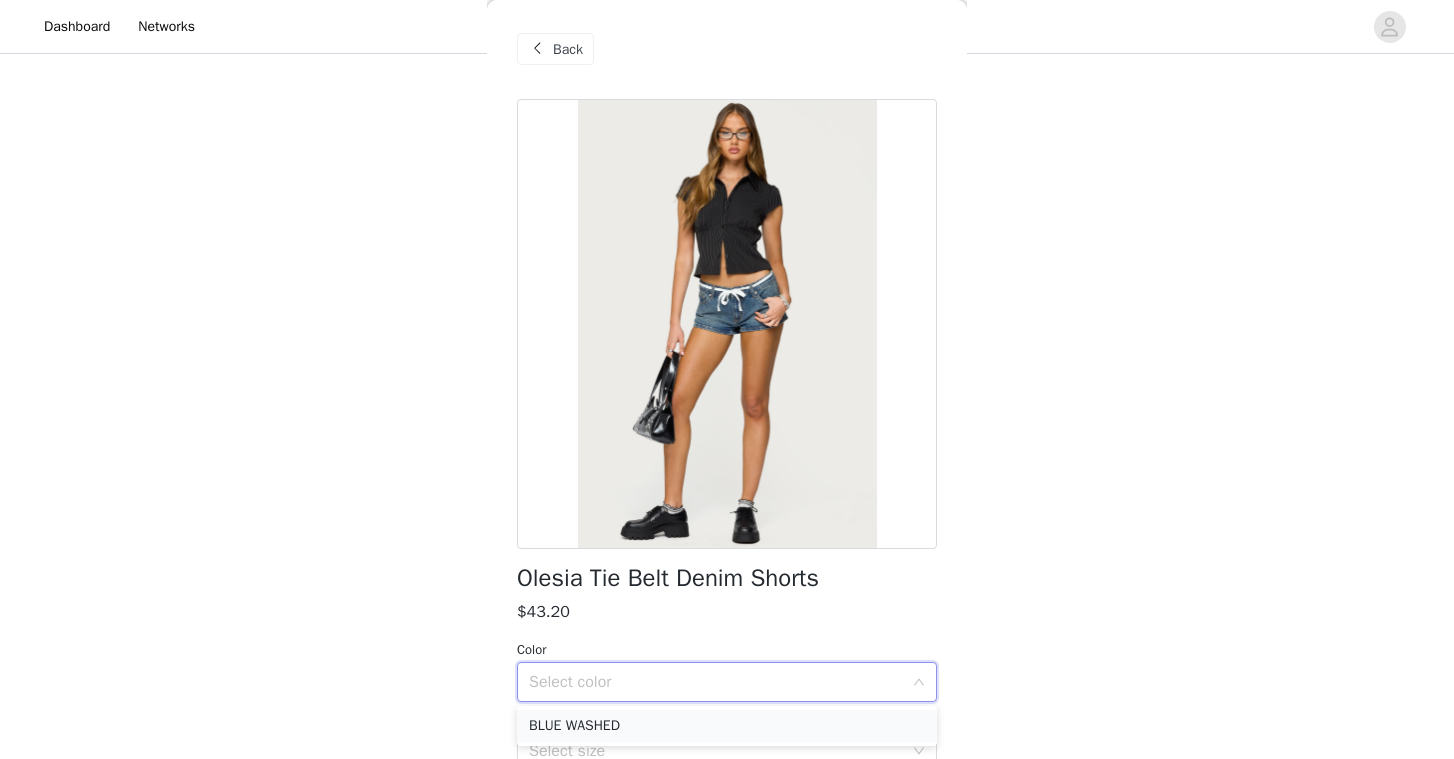 click on "BLUE WASHED" at bounding box center [727, 726] 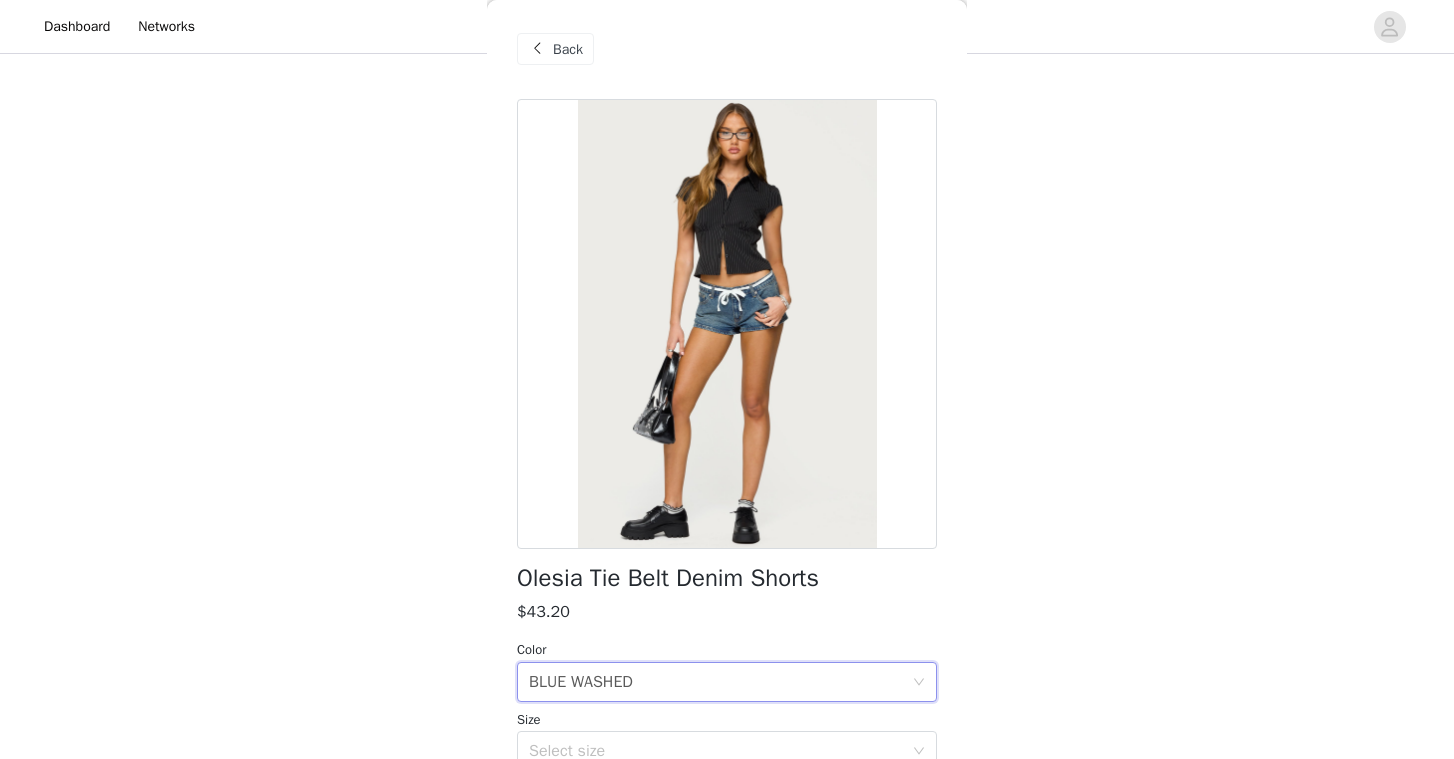 scroll, scrollTop: 171, scrollLeft: 0, axis: vertical 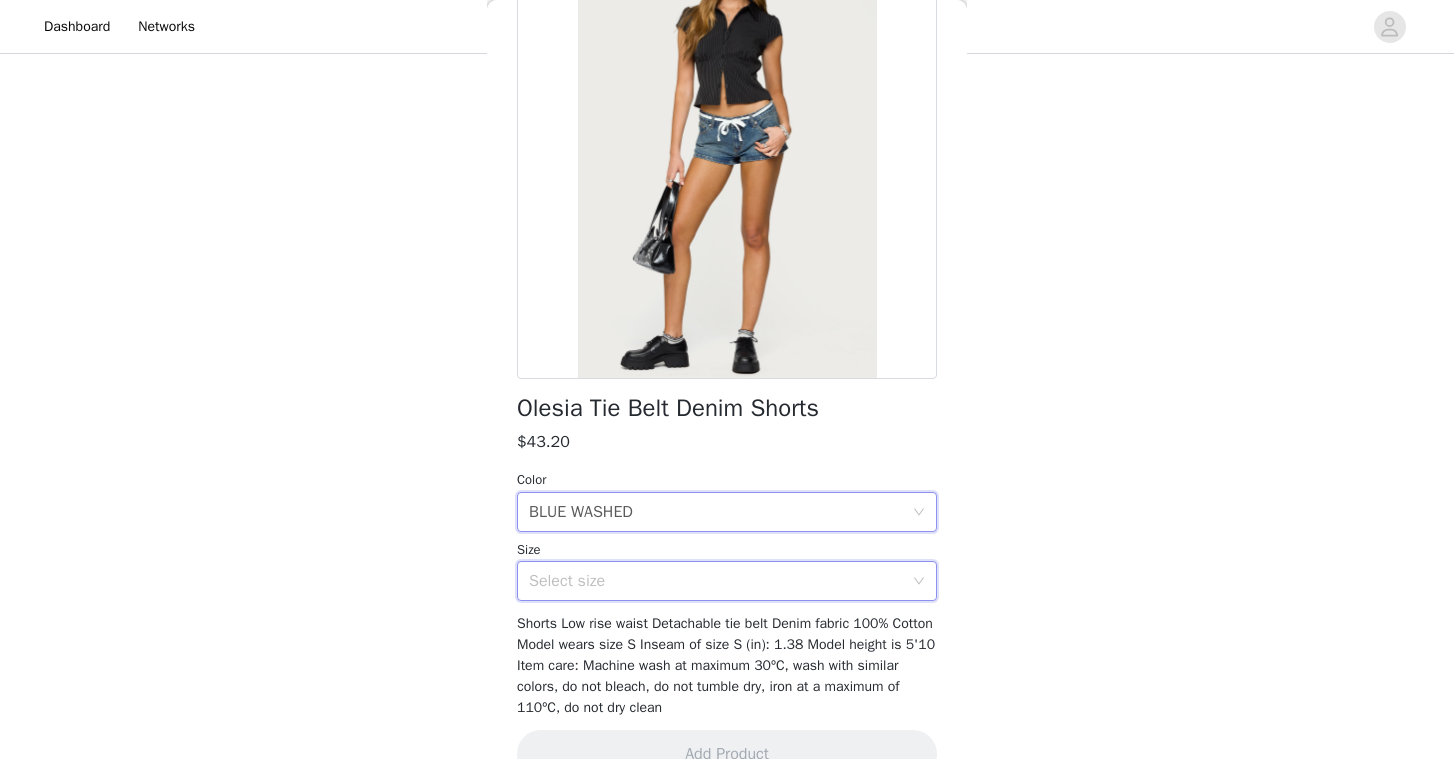 click on "Select size" at bounding box center (720, 581) 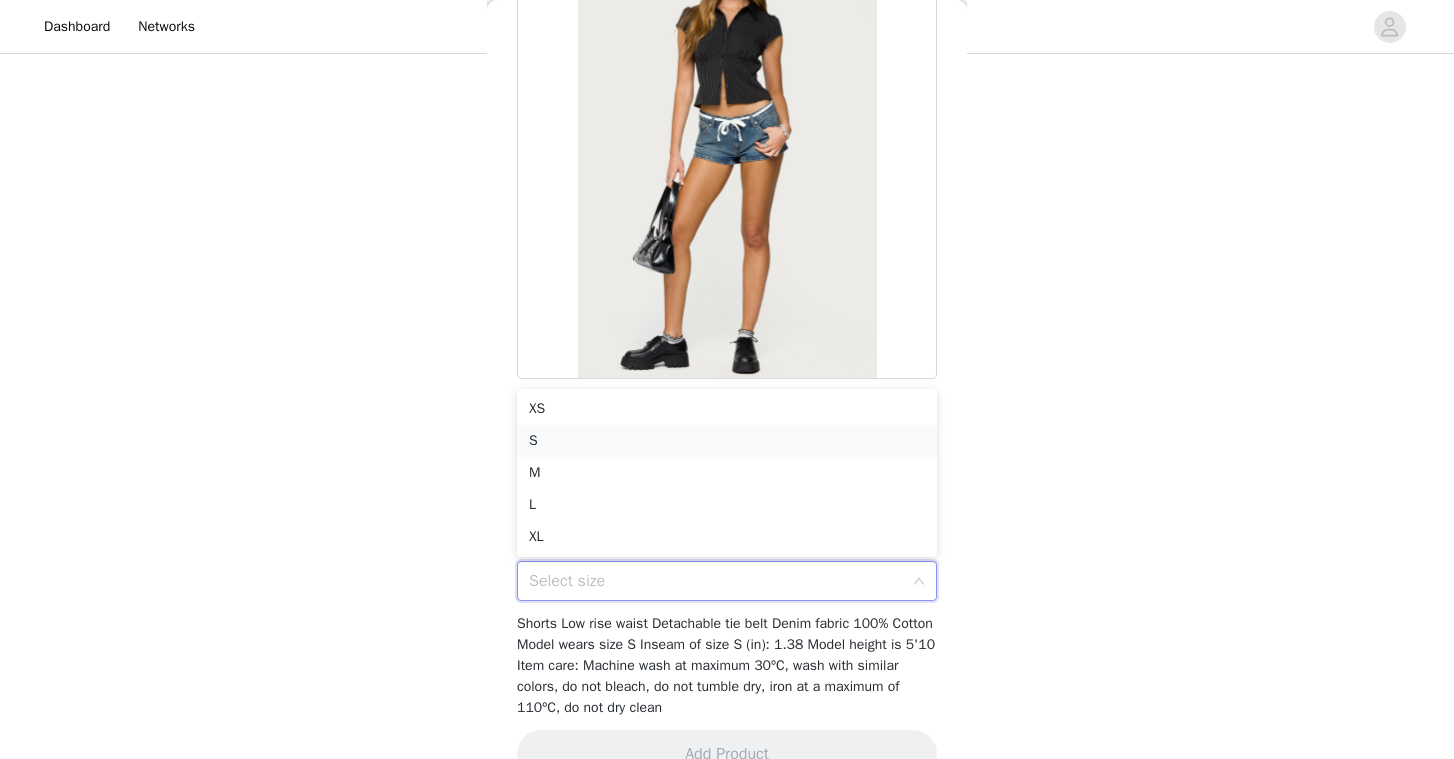 click on "S" at bounding box center (727, 441) 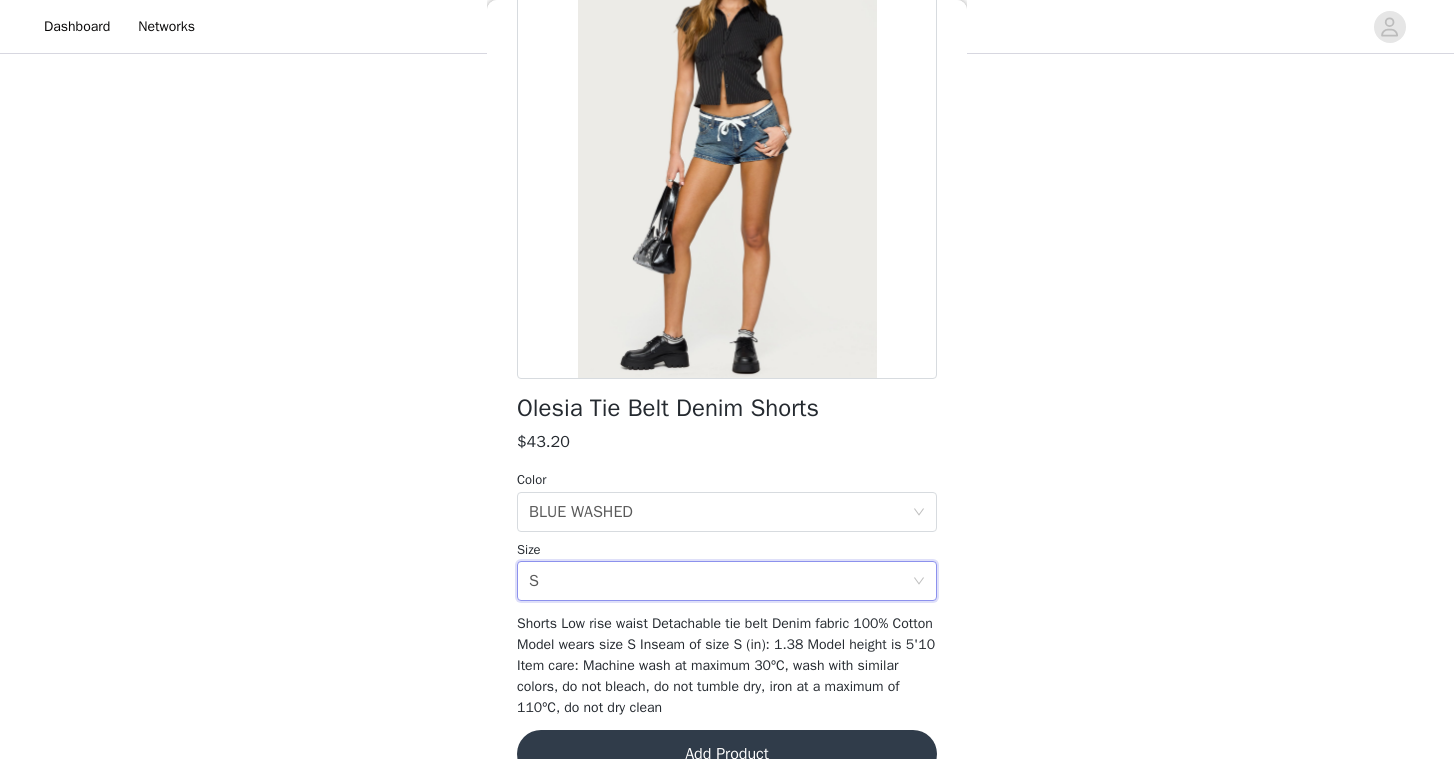 scroll, scrollTop: 211, scrollLeft: 0, axis: vertical 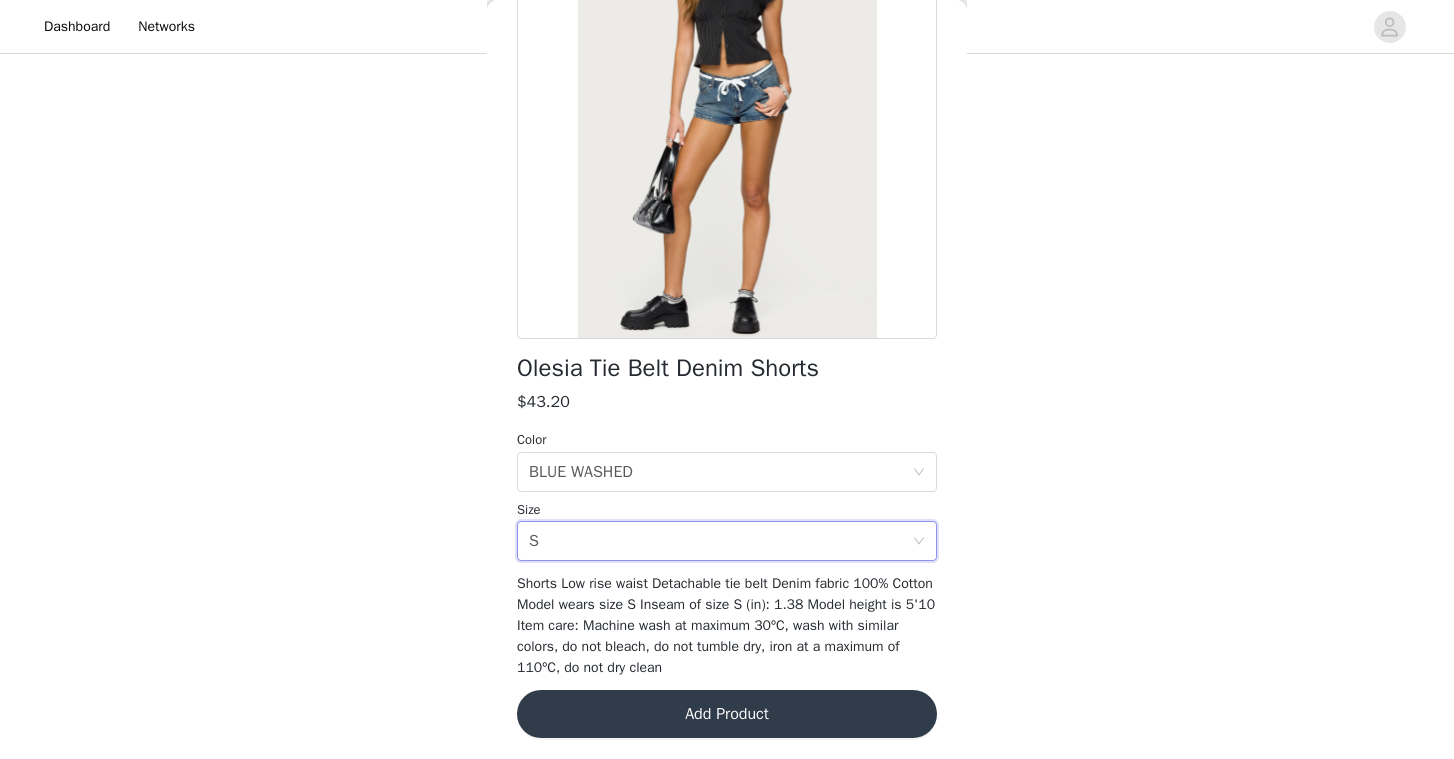 click on "Add Product" at bounding box center [727, 714] 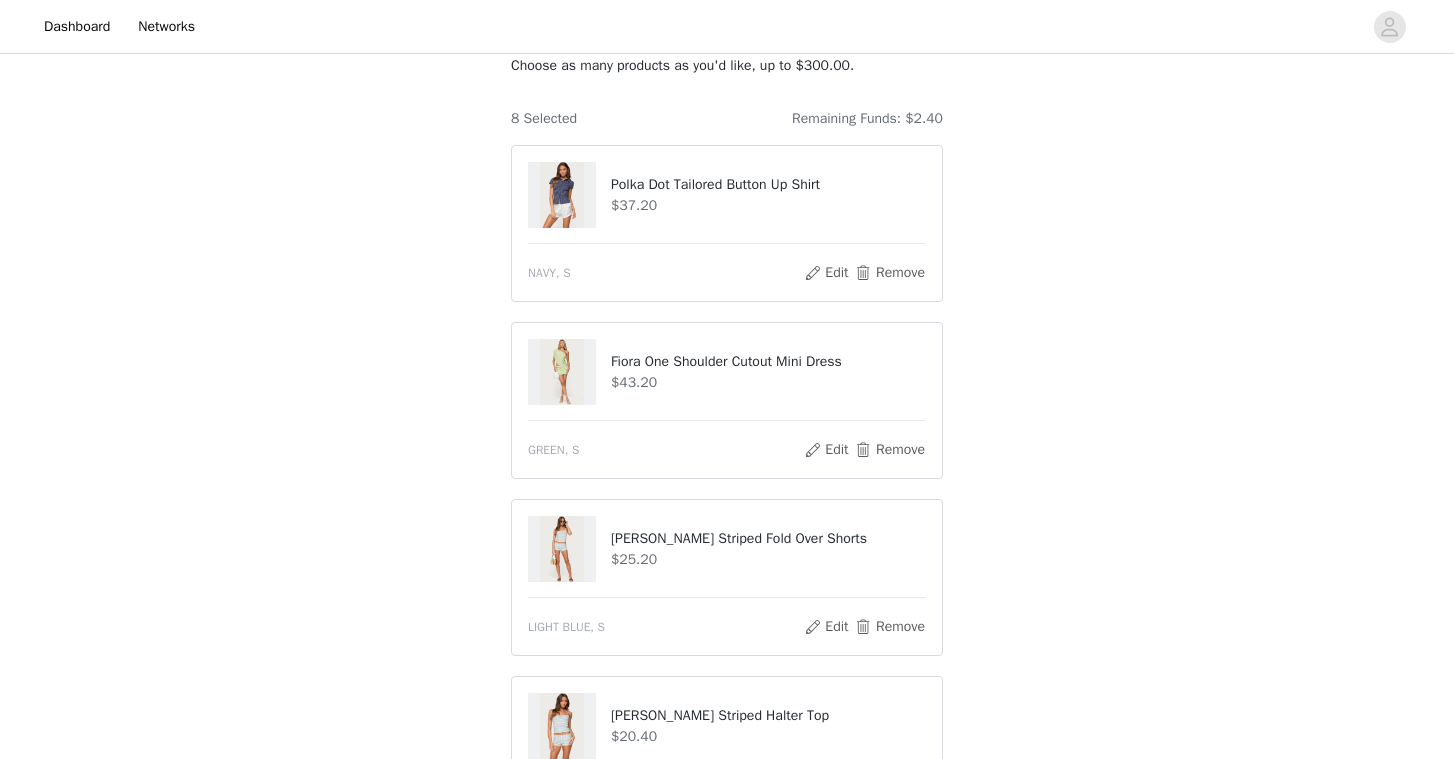 scroll, scrollTop: 133, scrollLeft: 0, axis: vertical 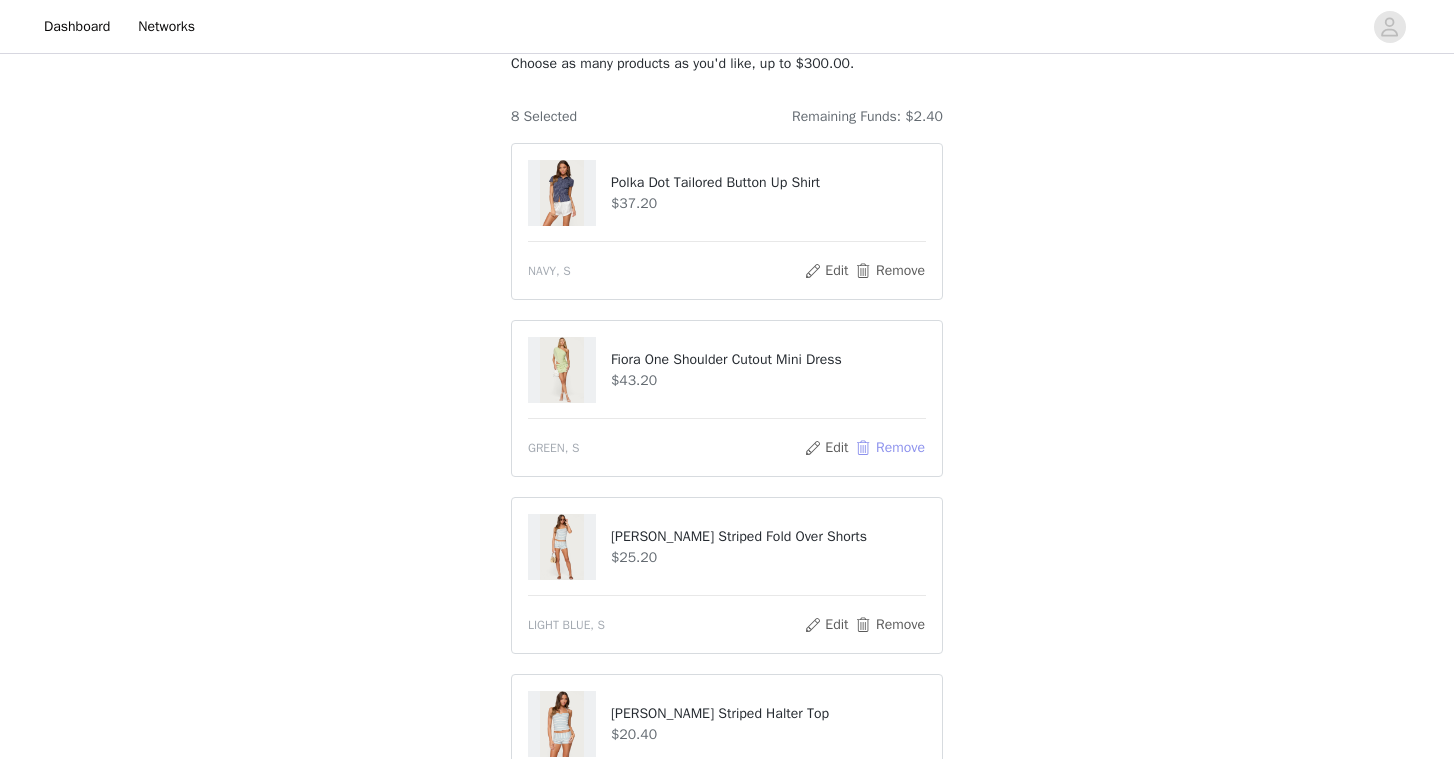 click on "Remove" at bounding box center [890, 448] 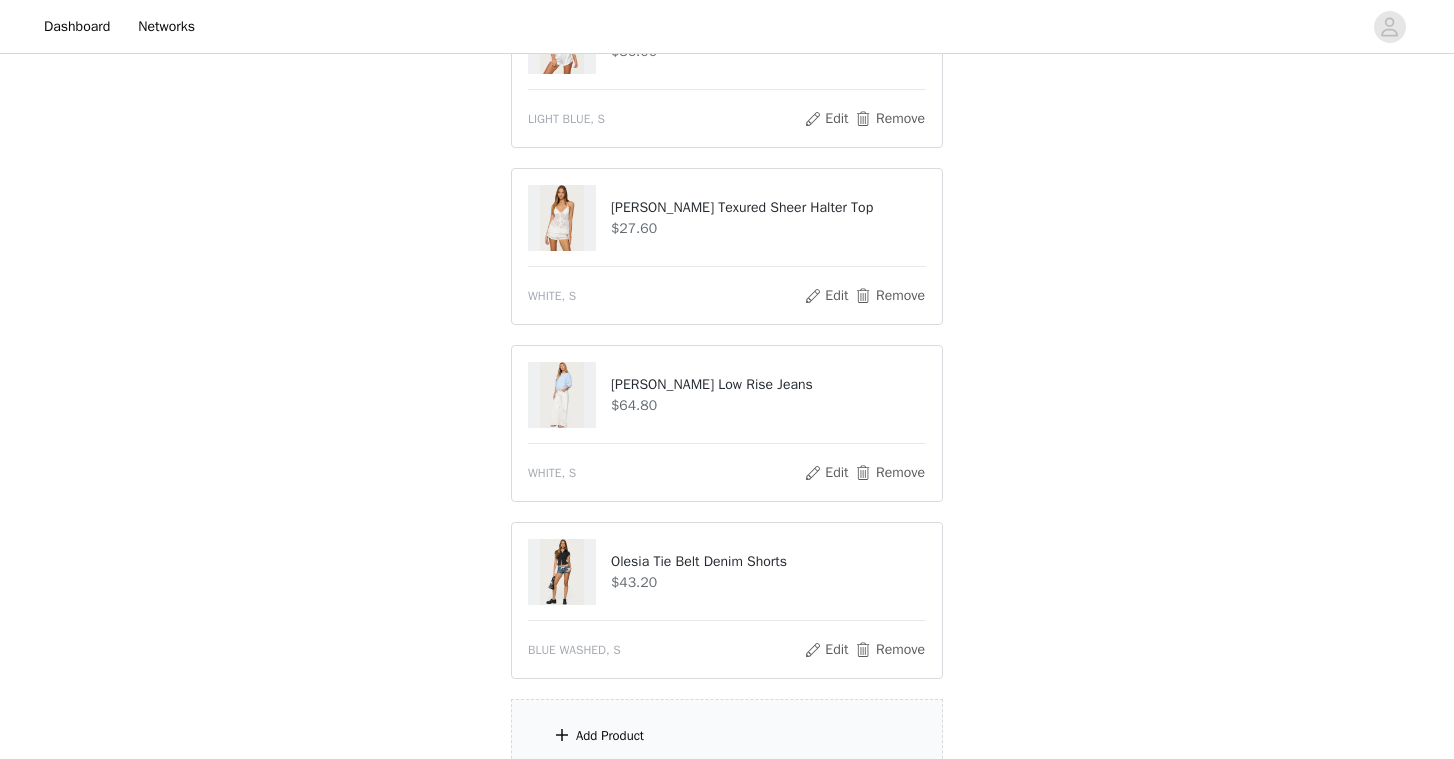 scroll, scrollTop: 1036, scrollLeft: 0, axis: vertical 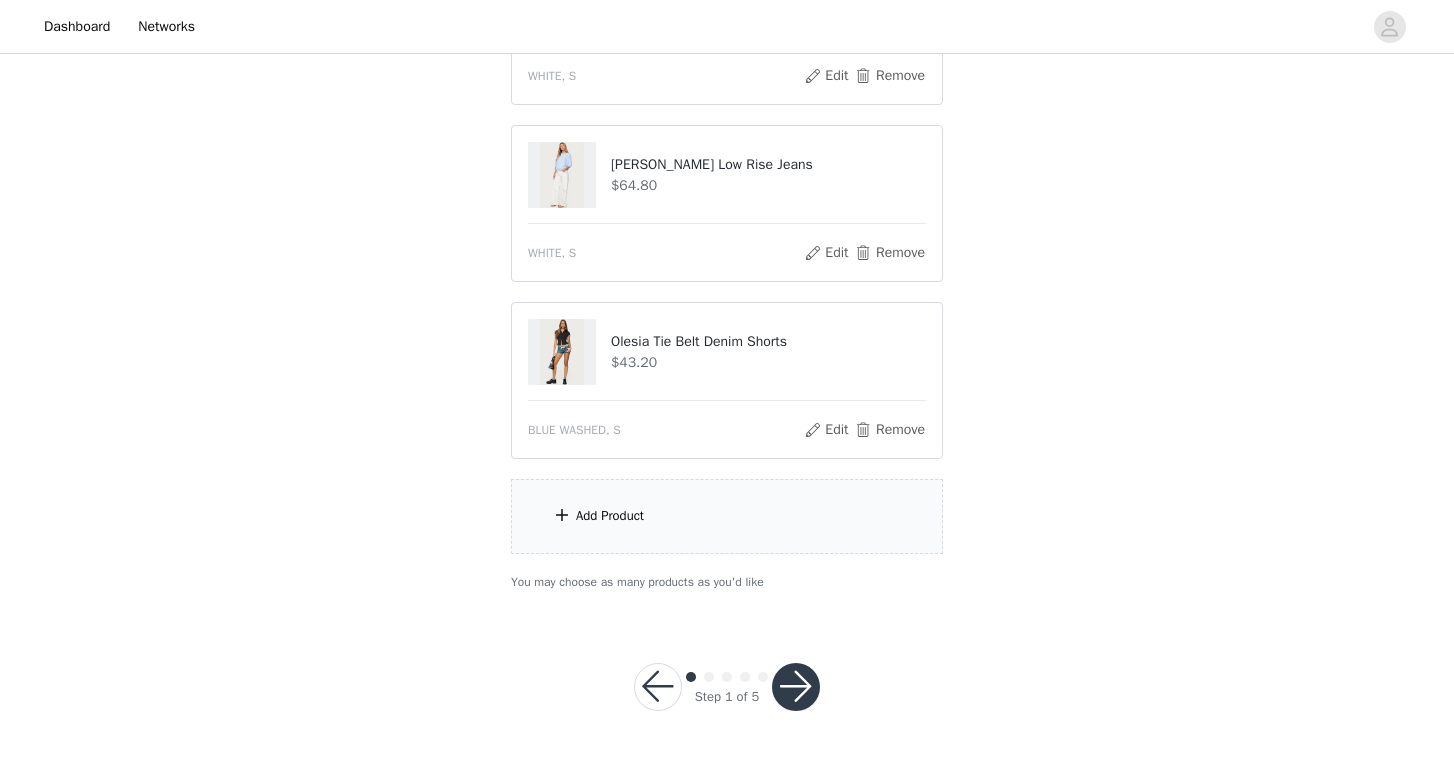 click on "Add Product" at bounding box center (727, 516) 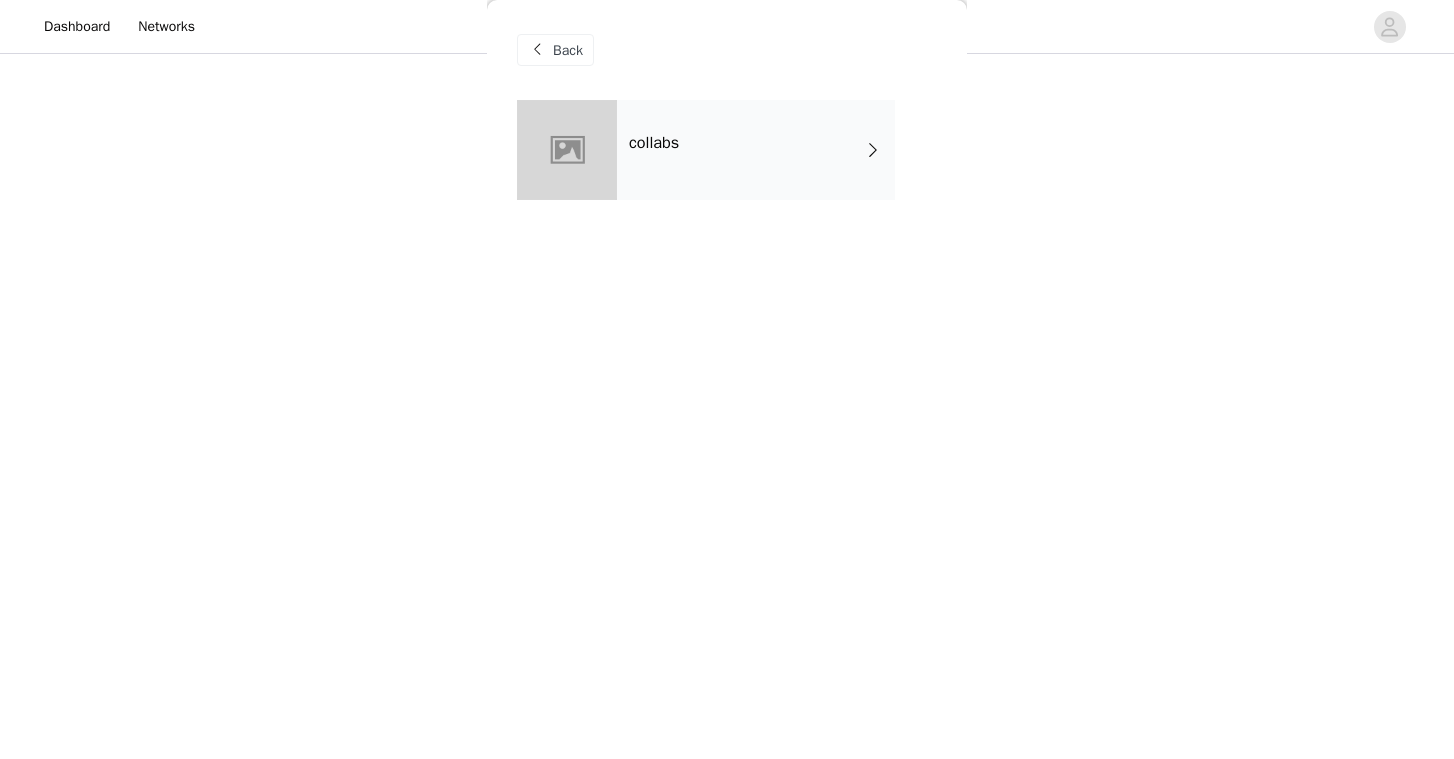click on "collabs" at bounding box center (756, 150) 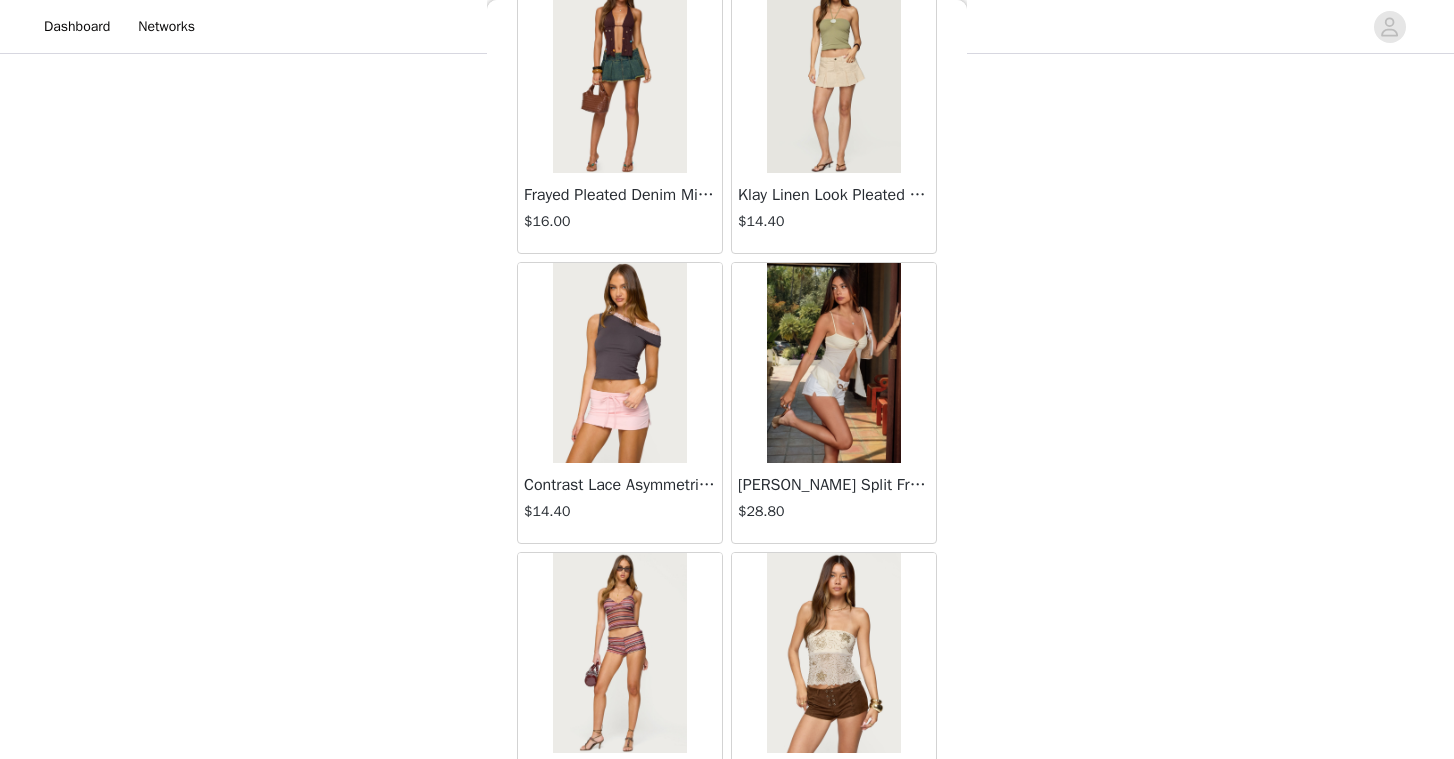 scroll, scrollTop: 2301, scrollLeft: 0, axis: vertical 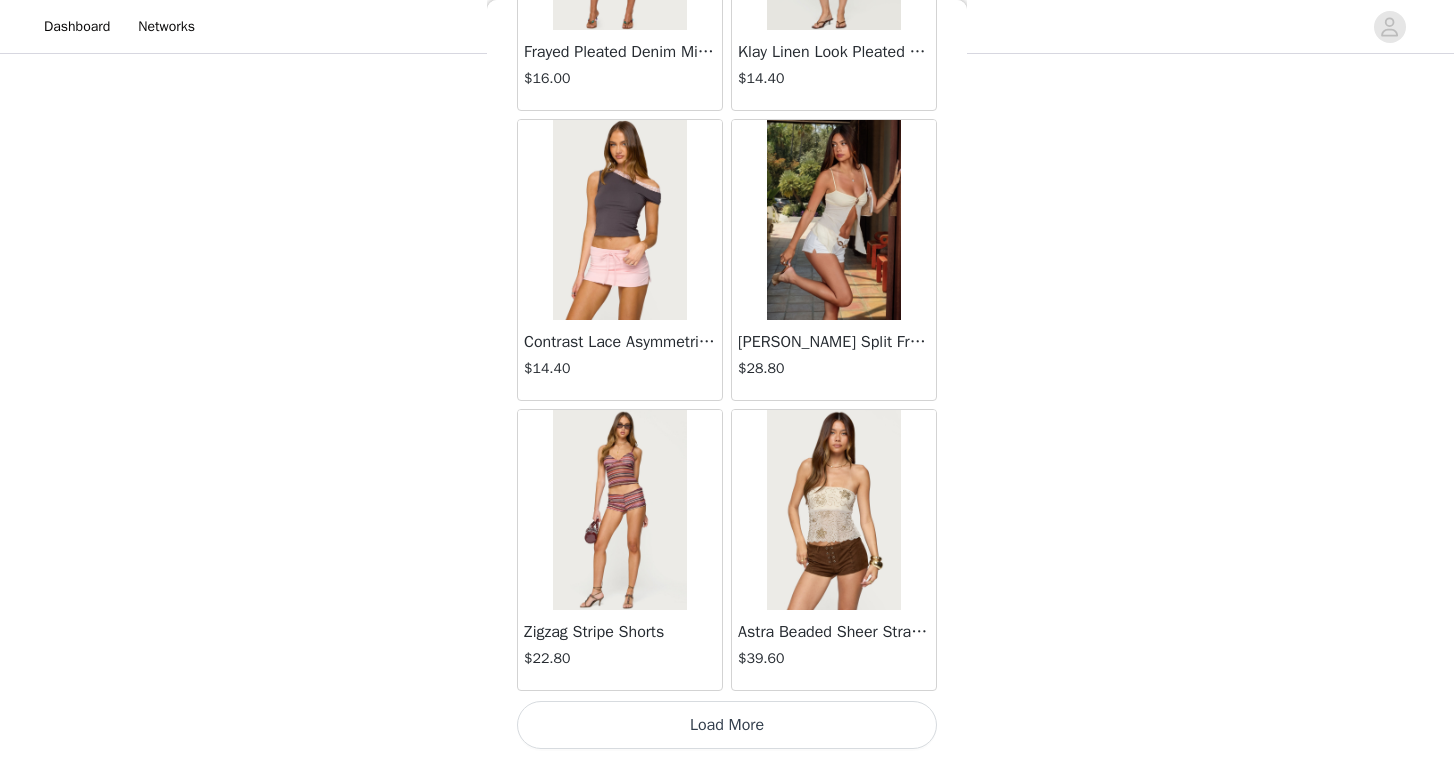click on "Load More" at bounding box center (727, 725) 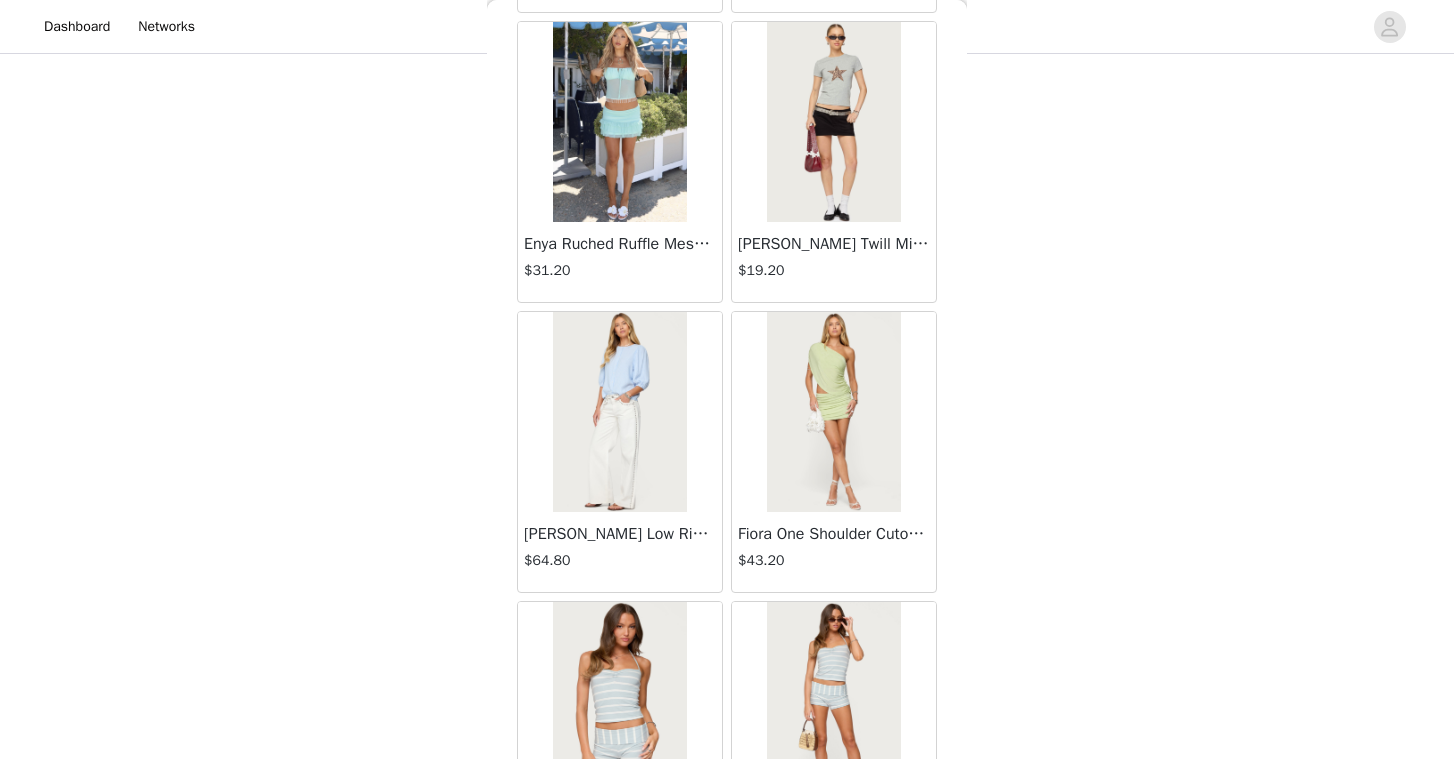 scroll, scrollTop: 5201, scrollLeft: 0, axis: vertical 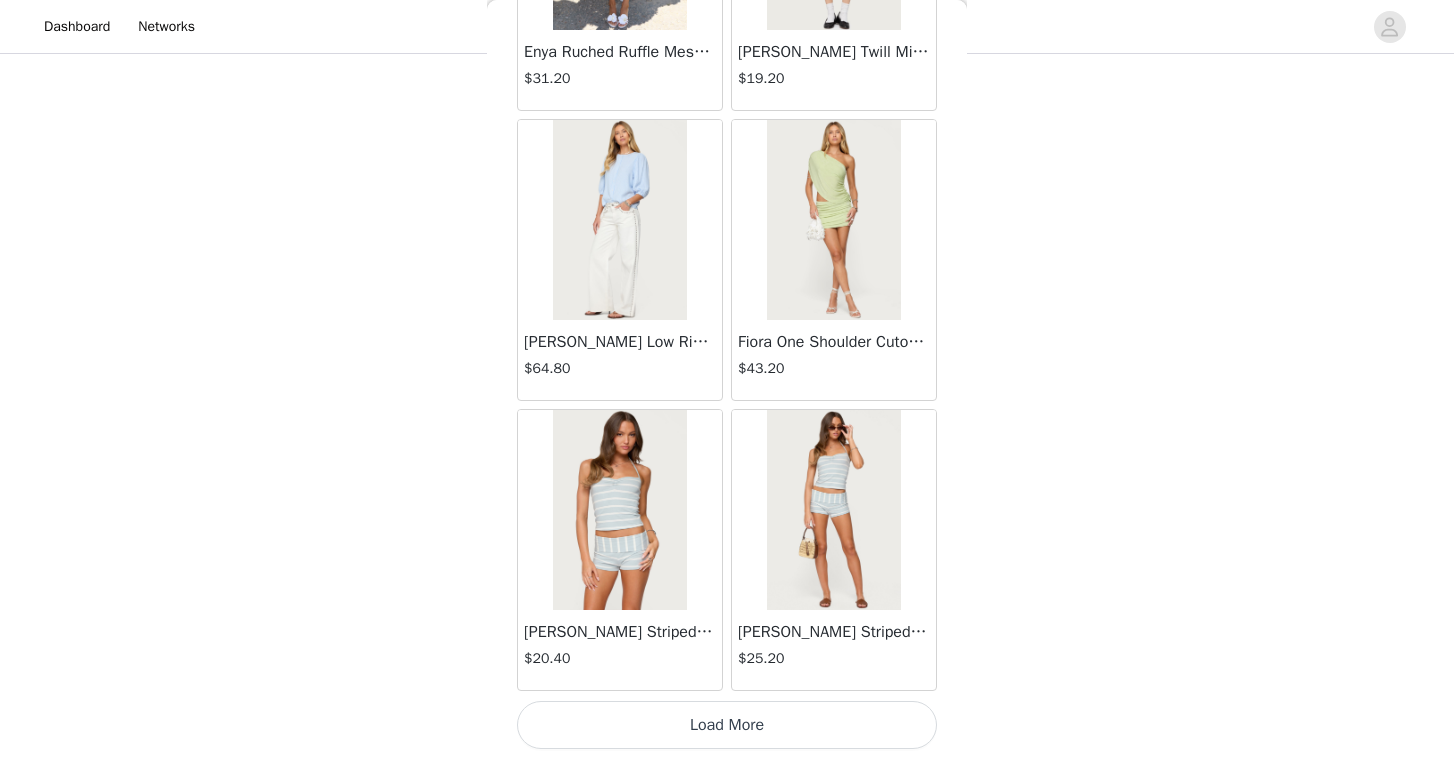 click on "Load More" at bounding box center (727, 725) 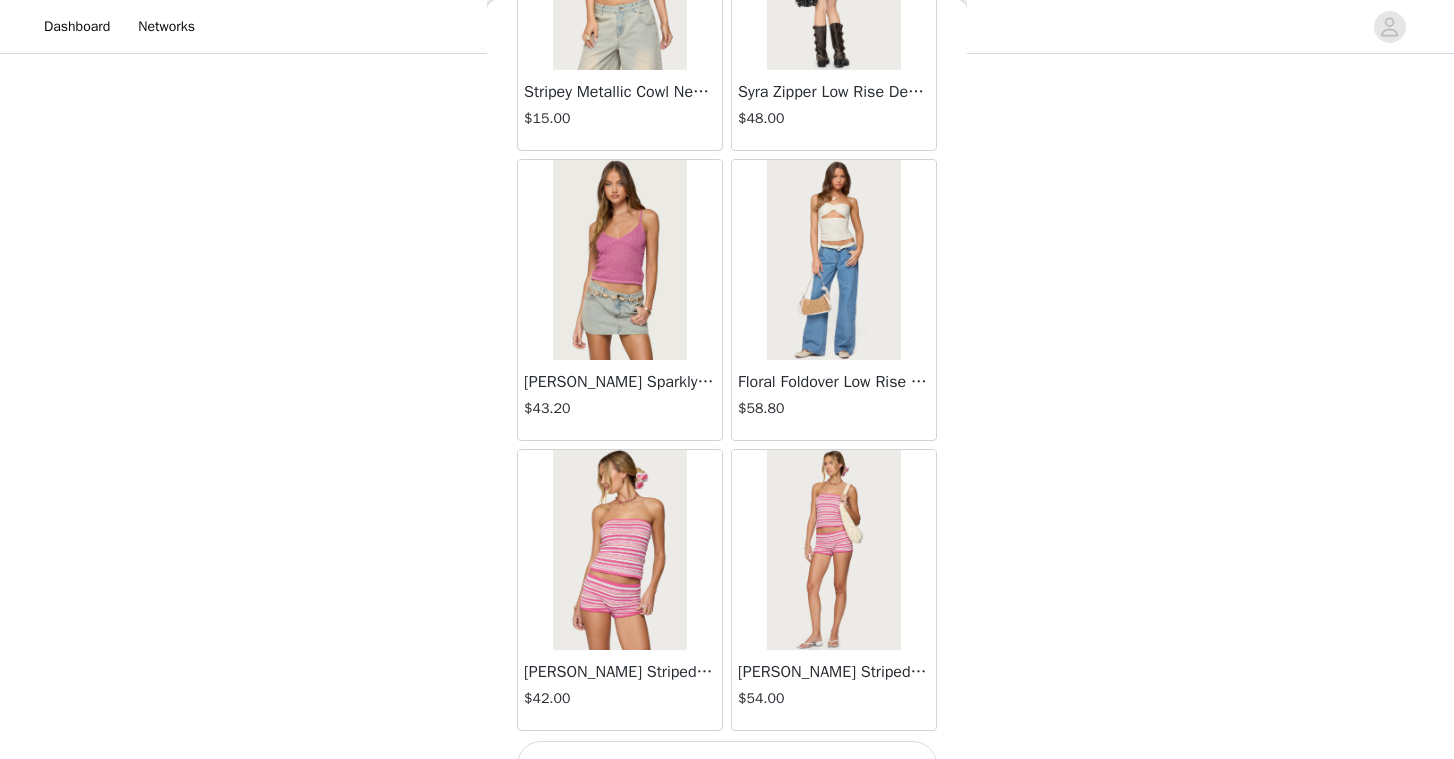 scroll, scrollTop: 8101, scrollLeft: 0, axis: vertical 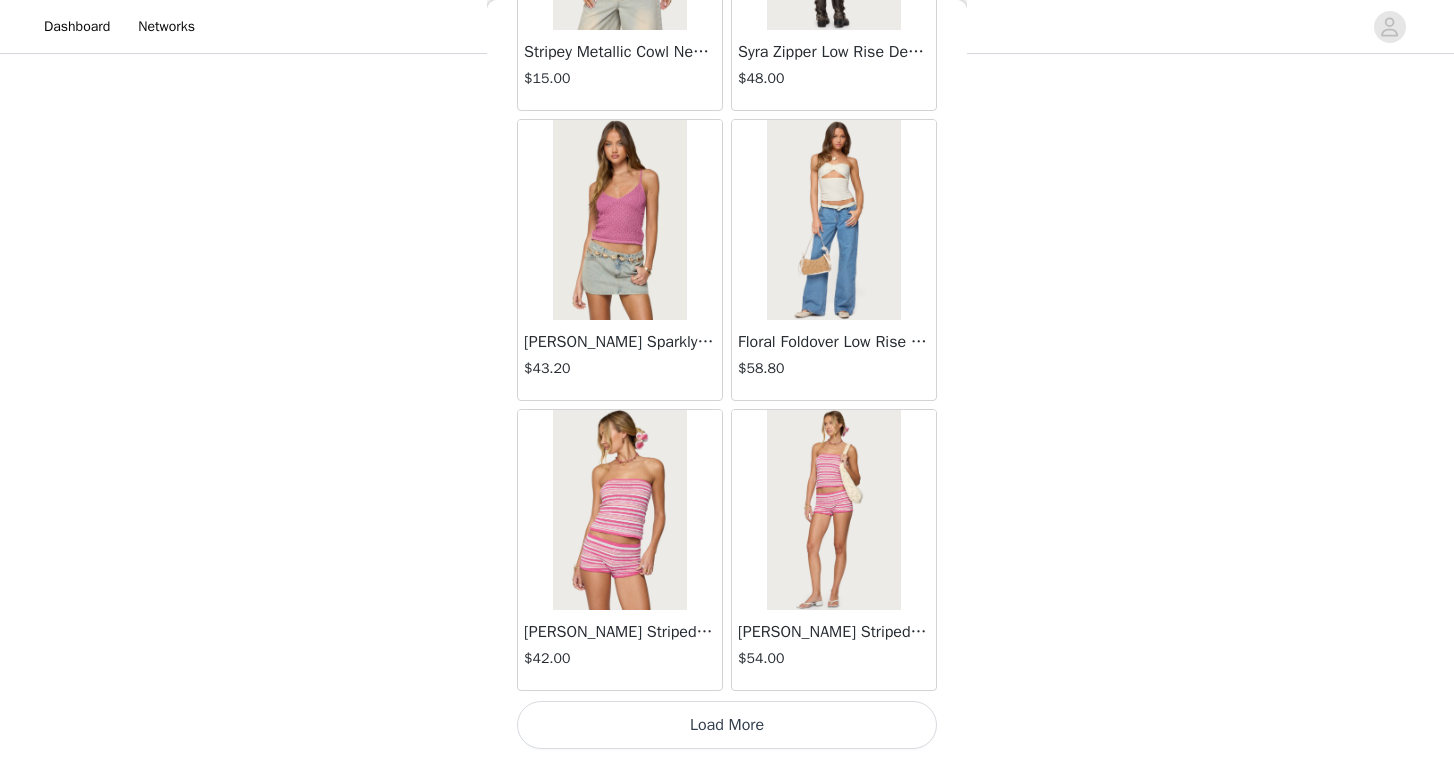 click on "Load More" at bounding box center (727, 725) 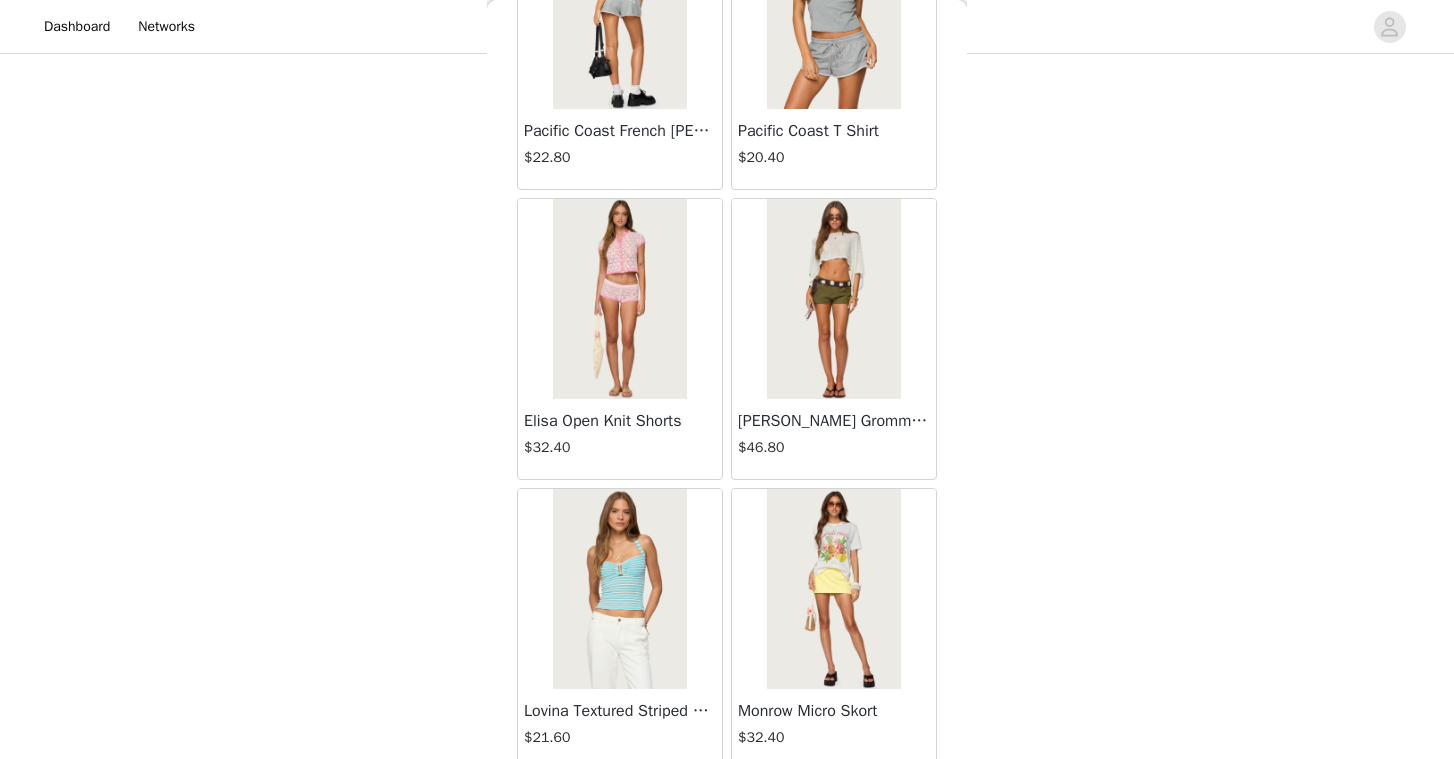 scroll, scrollTop: 11001, scrollLeft: 0, axis: vertical 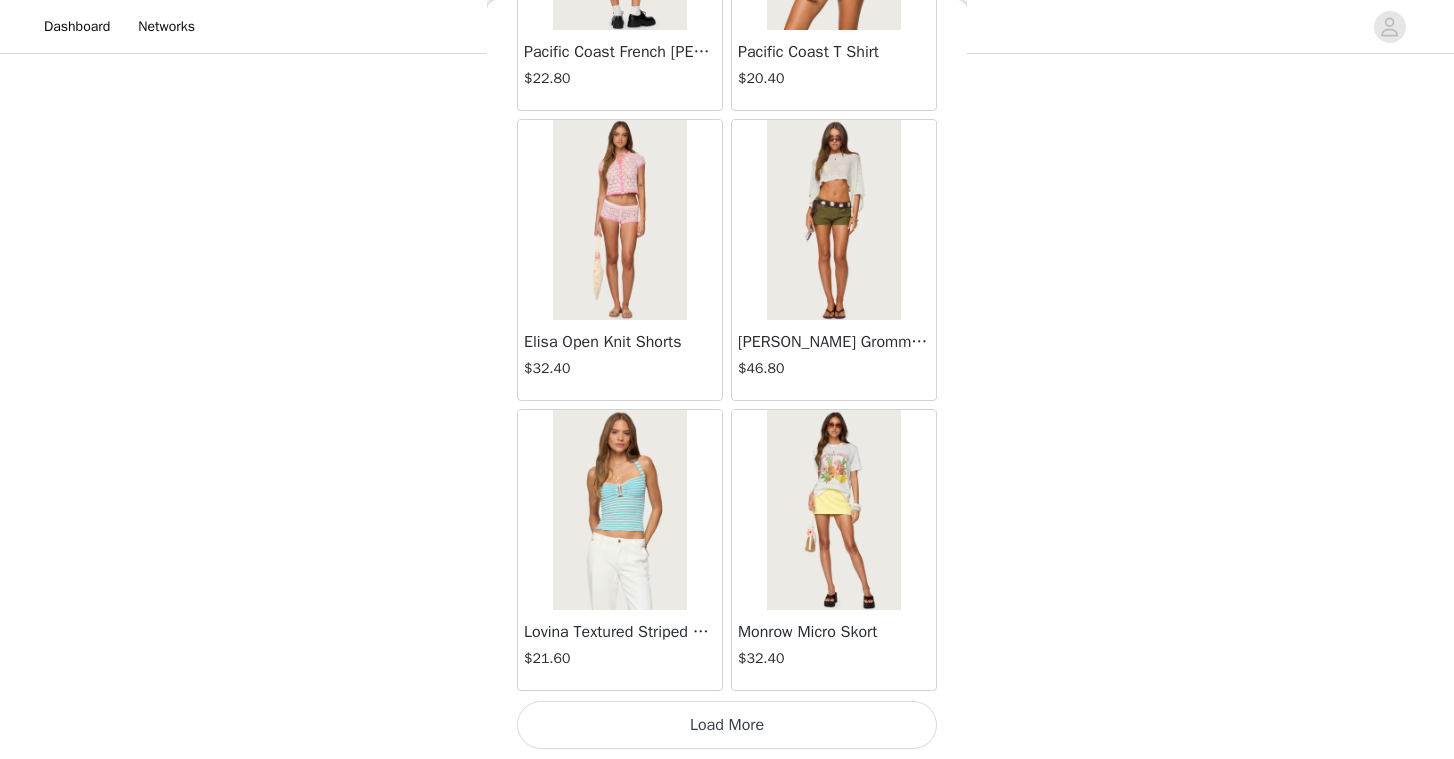 click on "Load More" at bounding box center [727, 725] 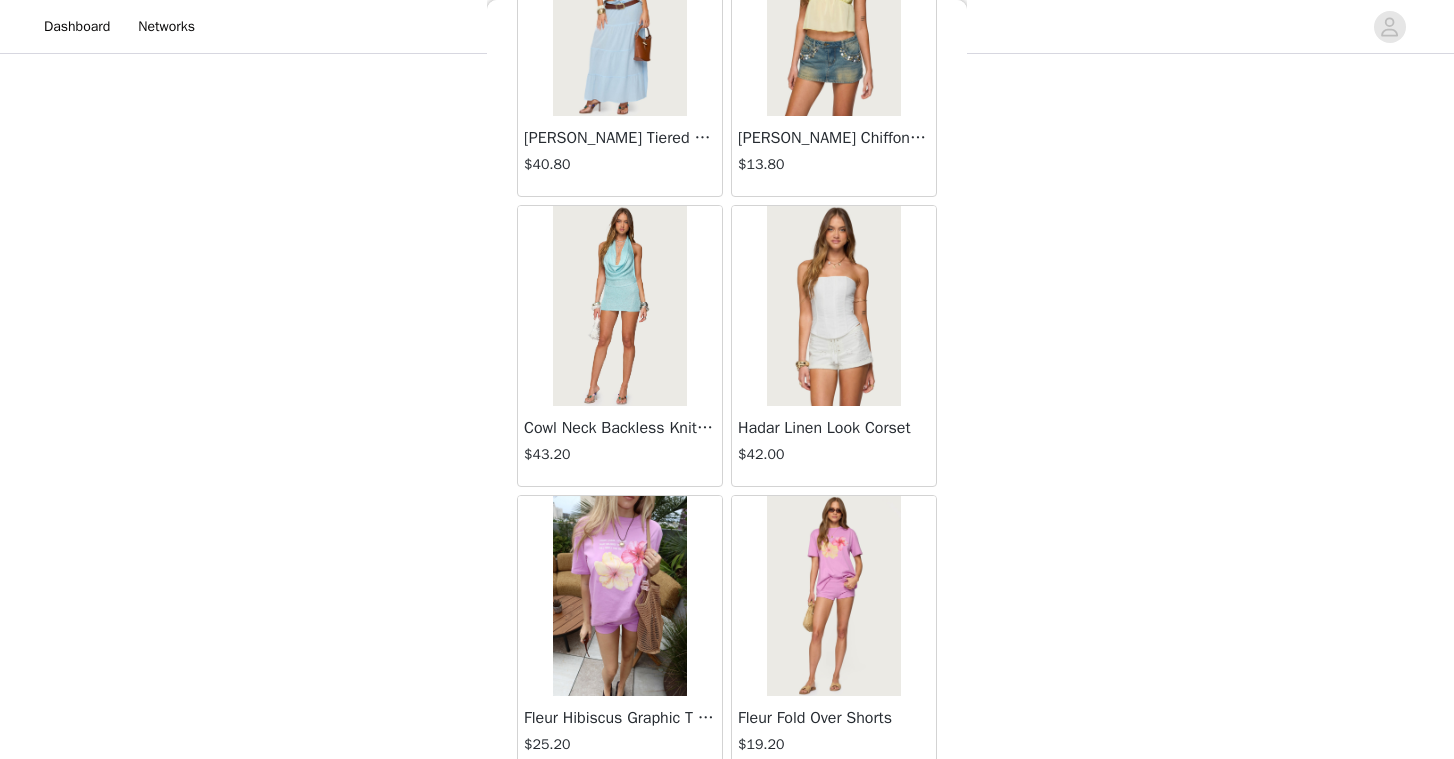 scroll, scrollTop: 13901, scrollLeft: 0, axis: vertical 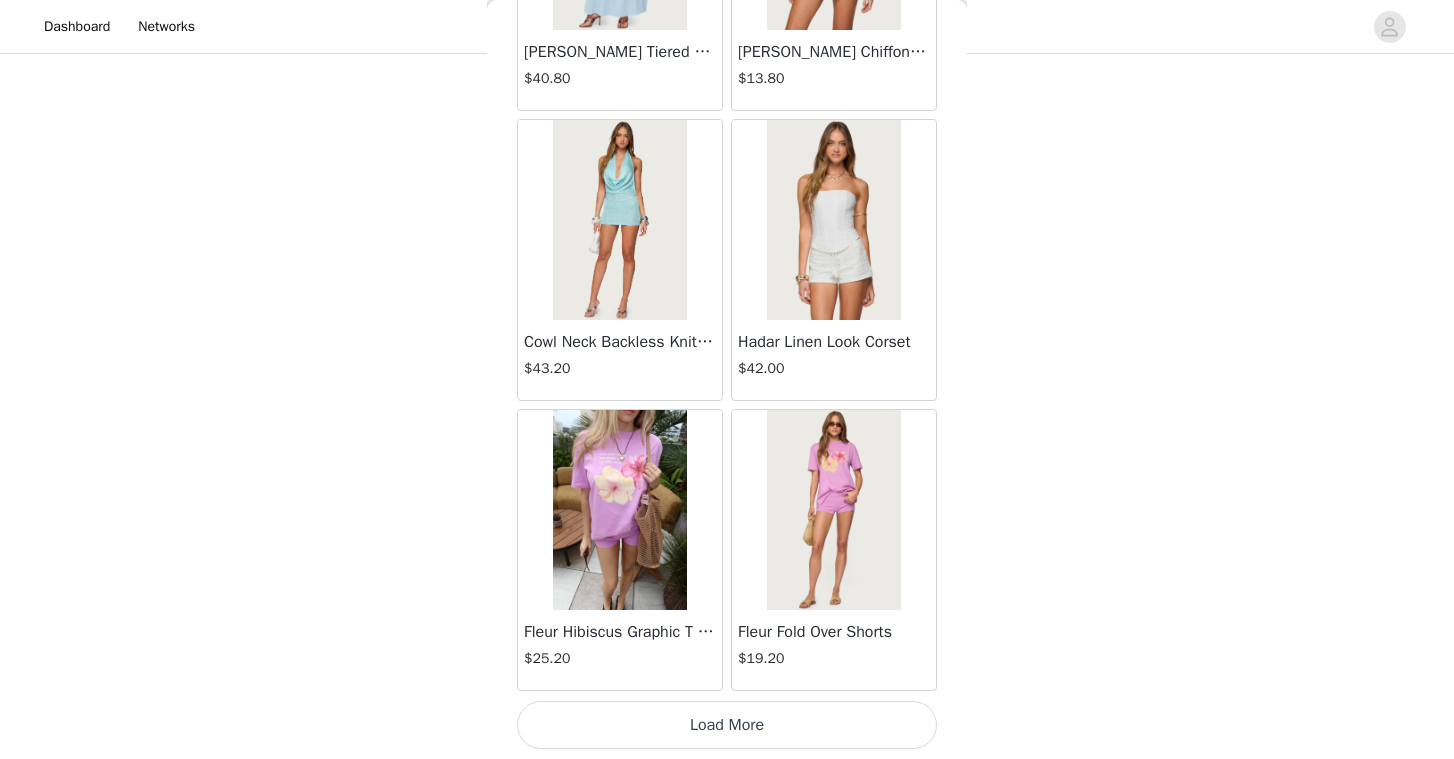 click on "Load More" at bounding box center (727, 725) 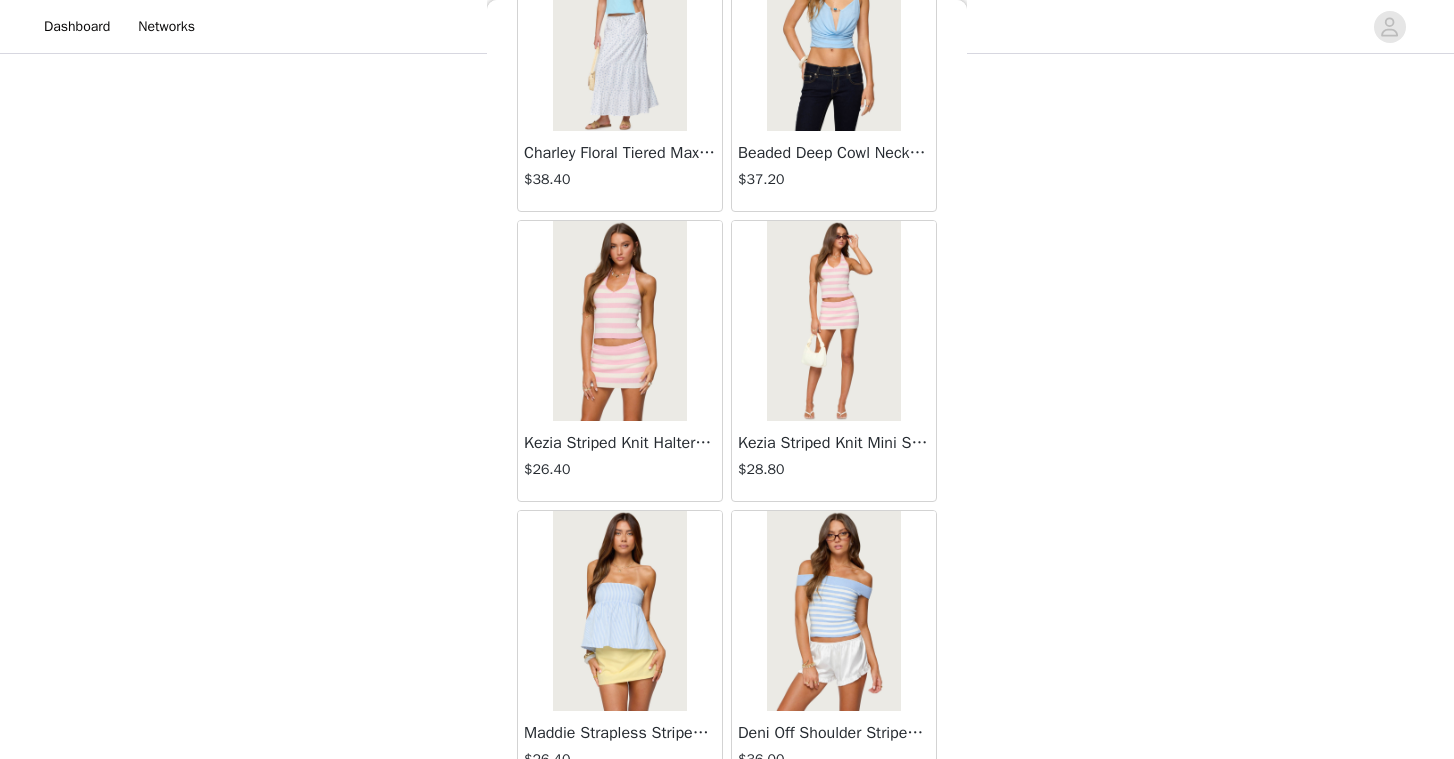 scroll, scrollTop: 16801, scrollLeft: 0, axis: vertical 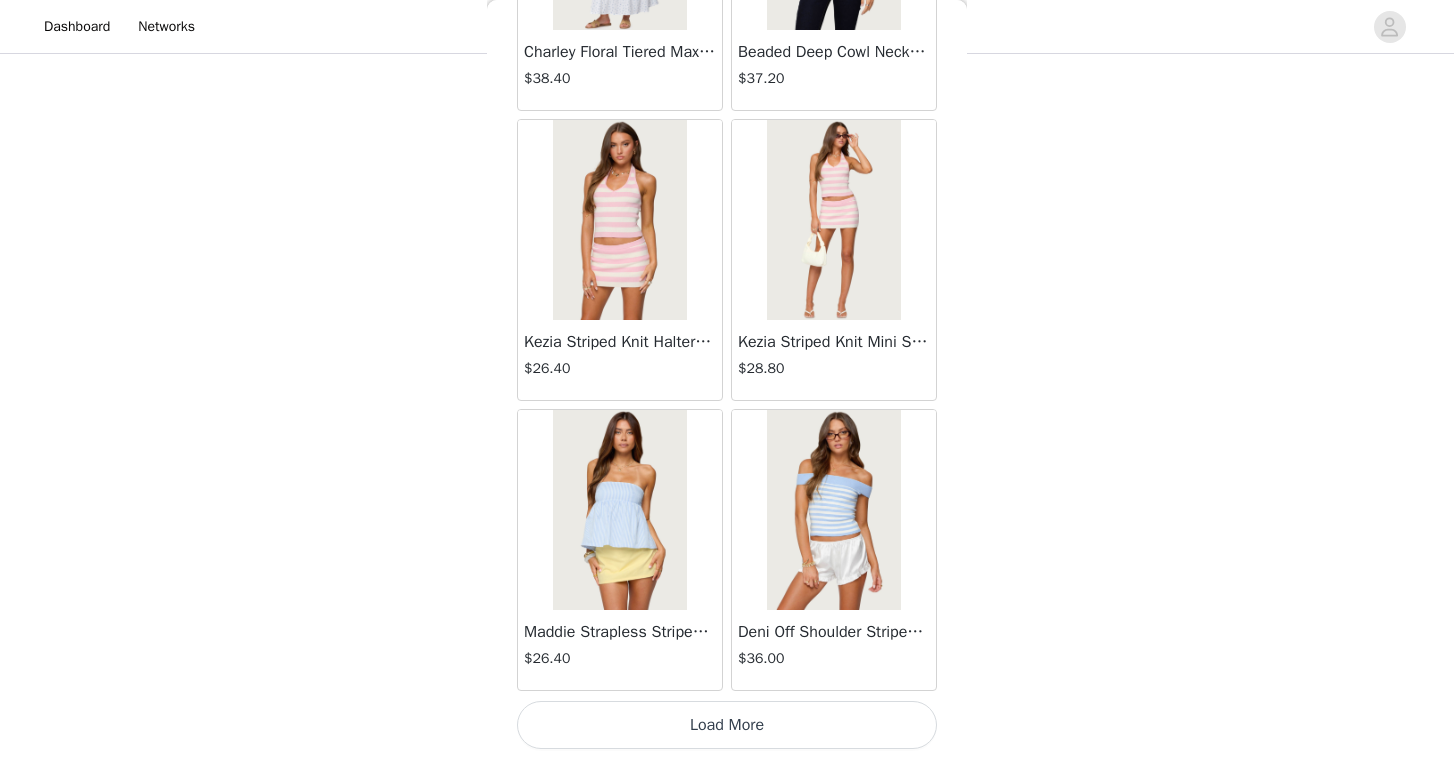 click on "Load More" at bounding box center (727, 725) 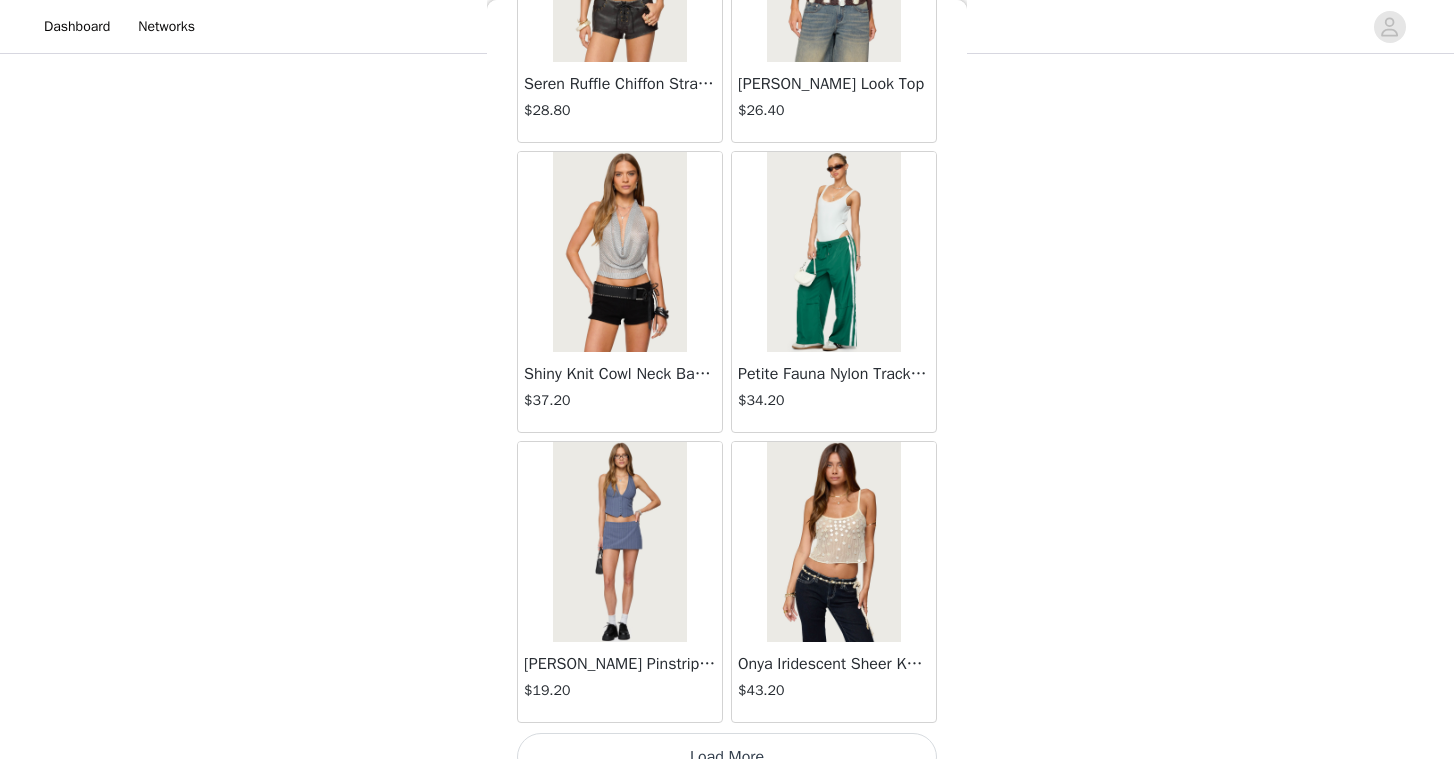 scroll, scrollTop: 19701, scrollLeft: 0, axis: vertical 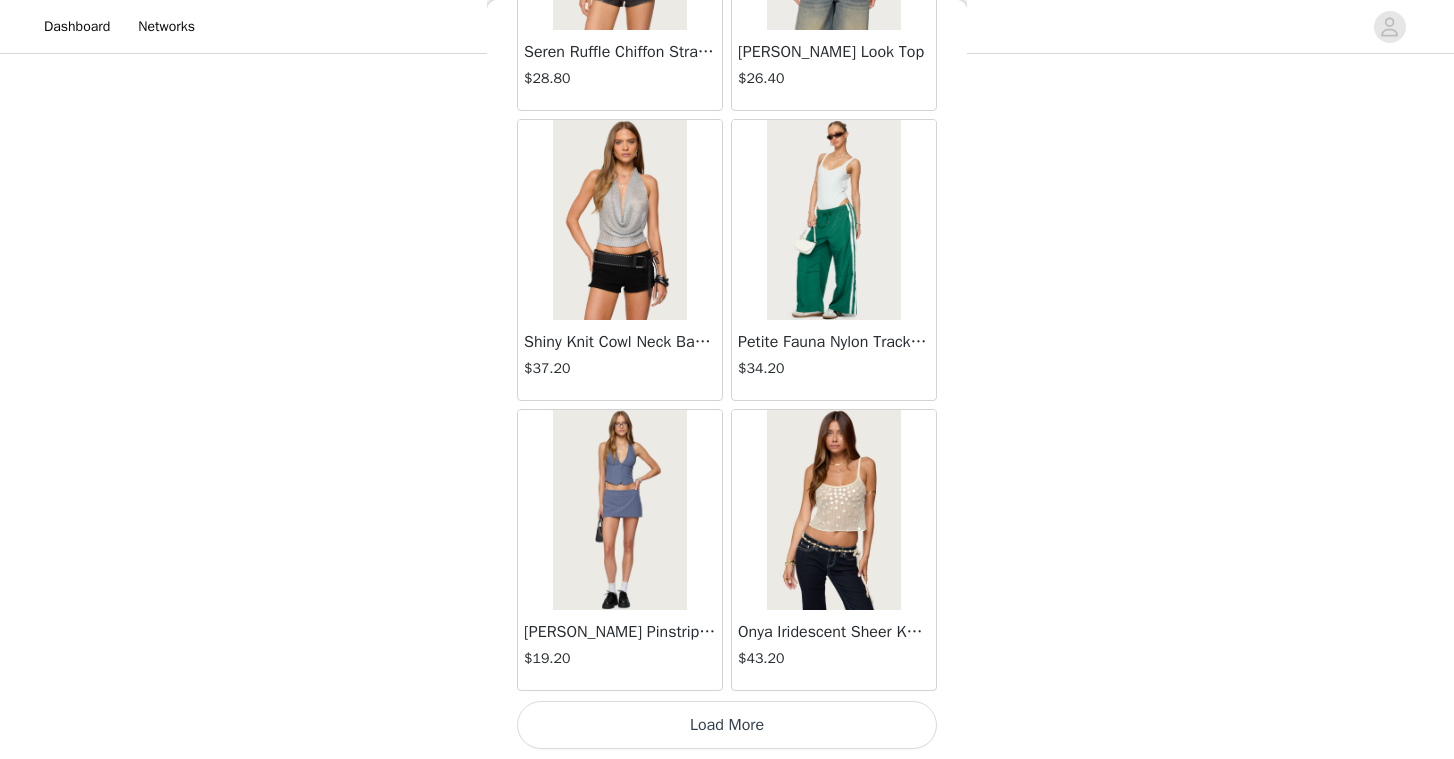 click on "Load More" at bounding box center [727, 725] 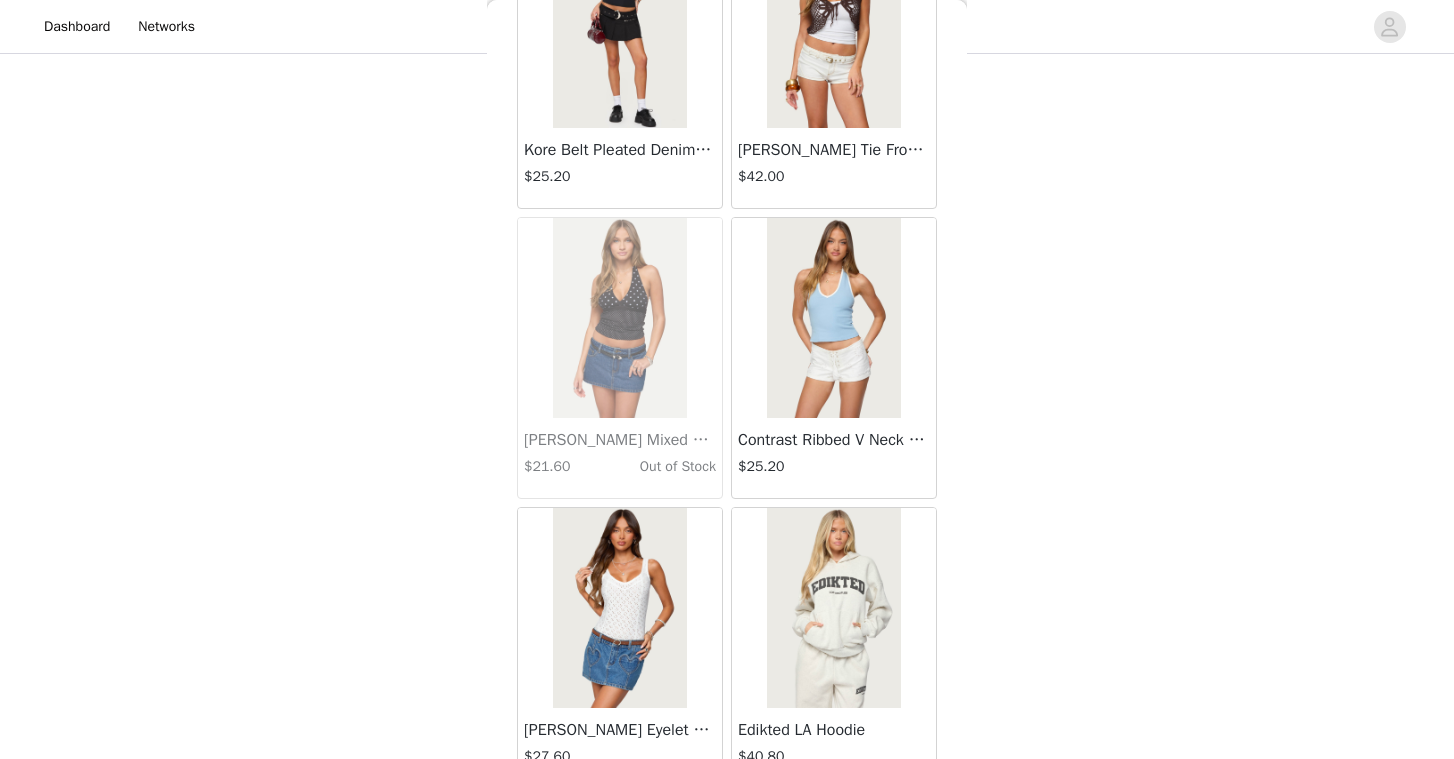 scroll, scrollTop: 22601, scrollLeft: 0, axis: vertical 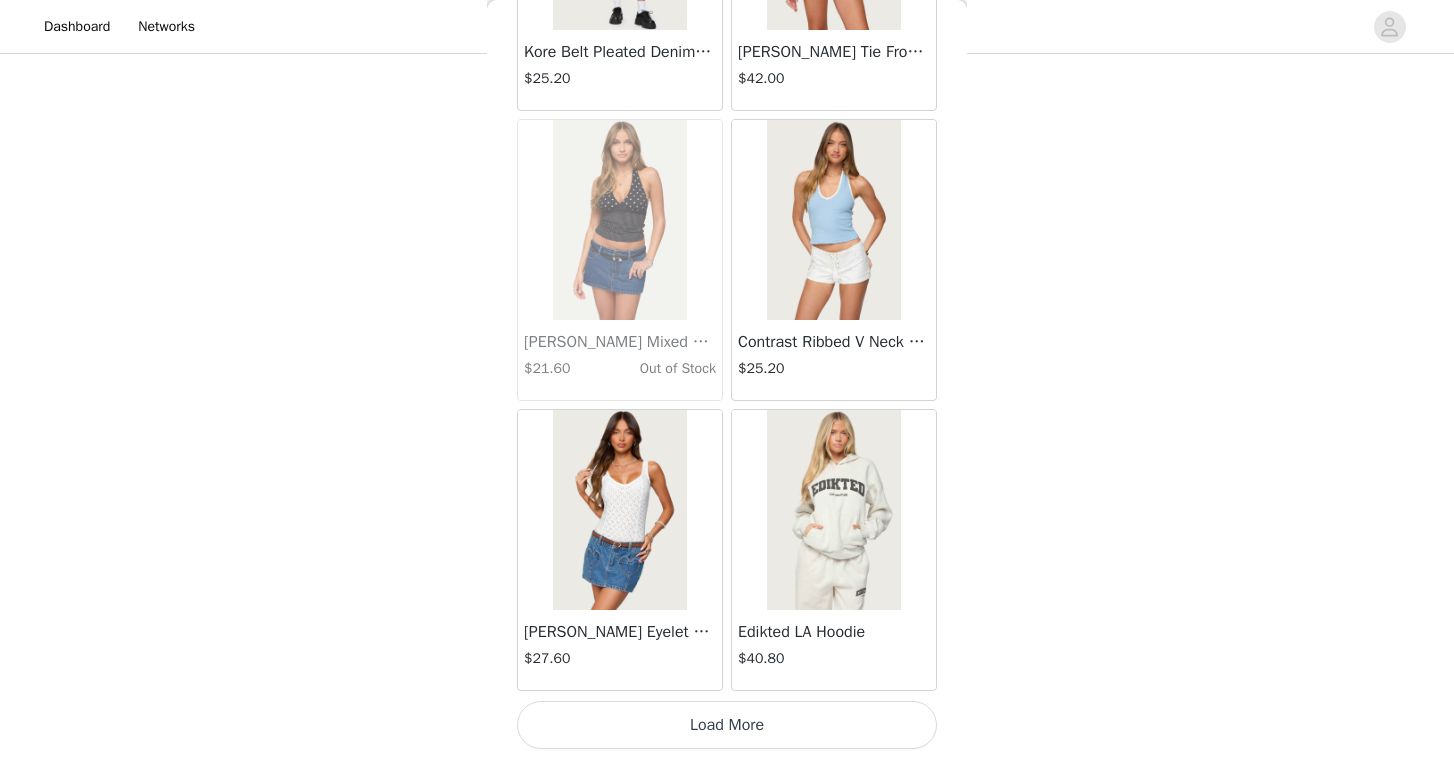click on "Load More" at bounding box center [727, 725] 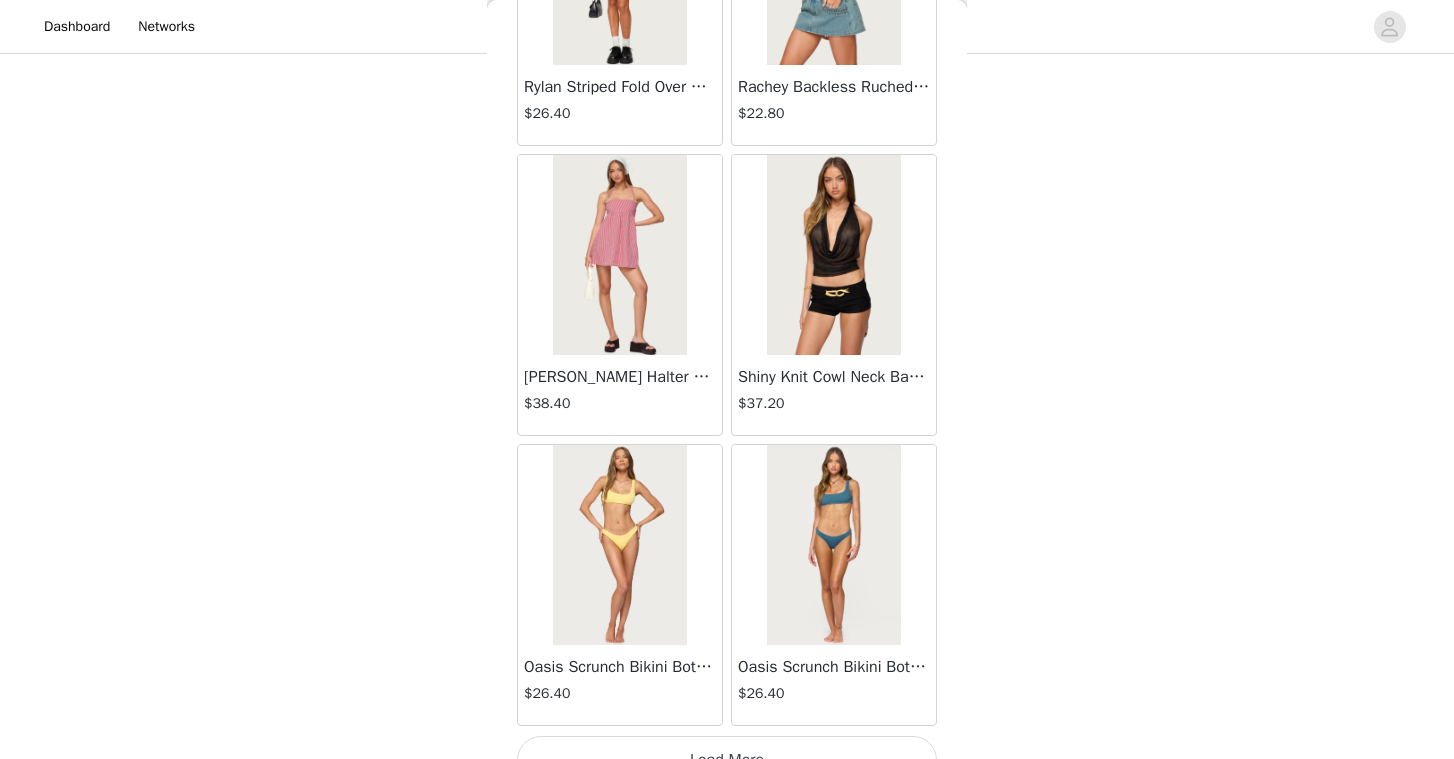 scroll, scrollTop: 25501, scrollLeft: 0, axis: vertical 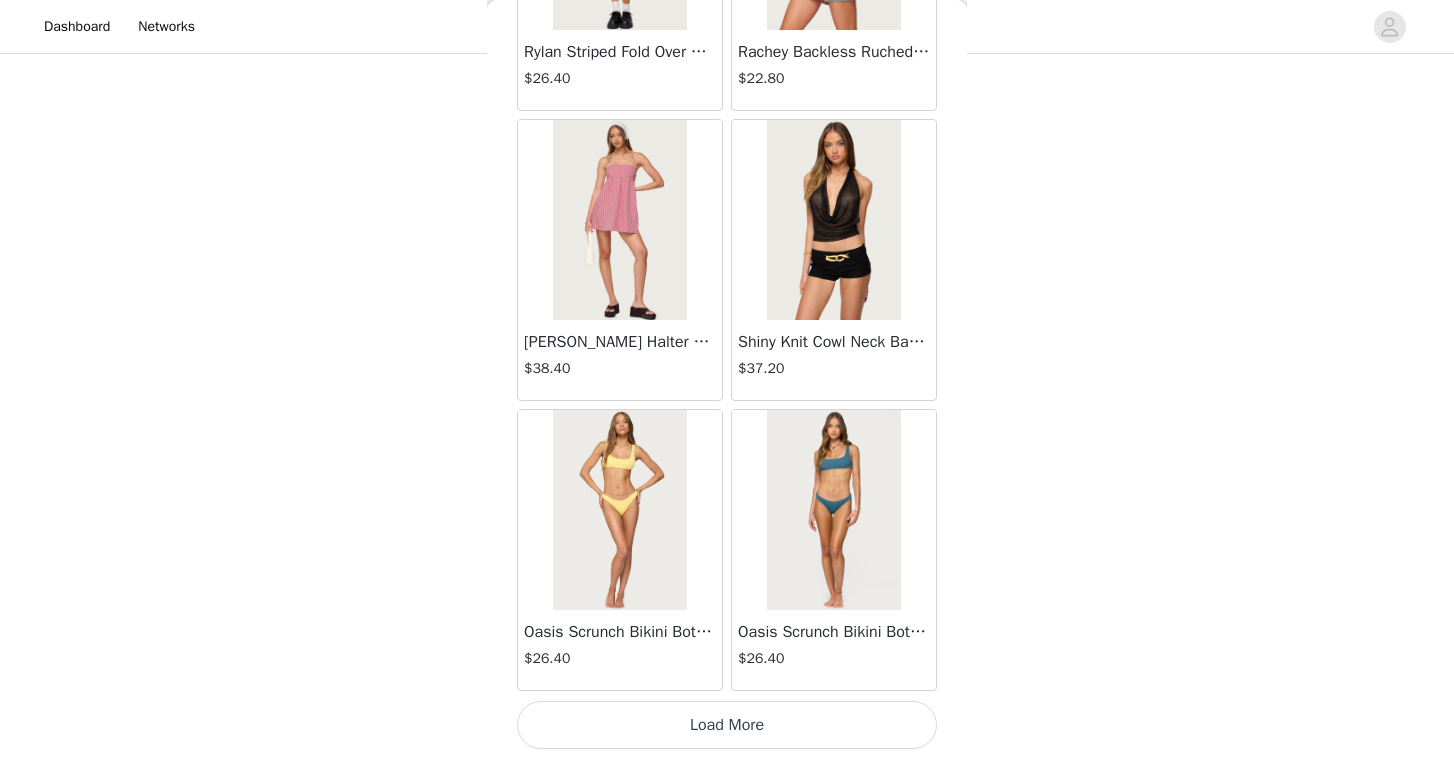 click on "Load More" at bounding box center (727, 725) 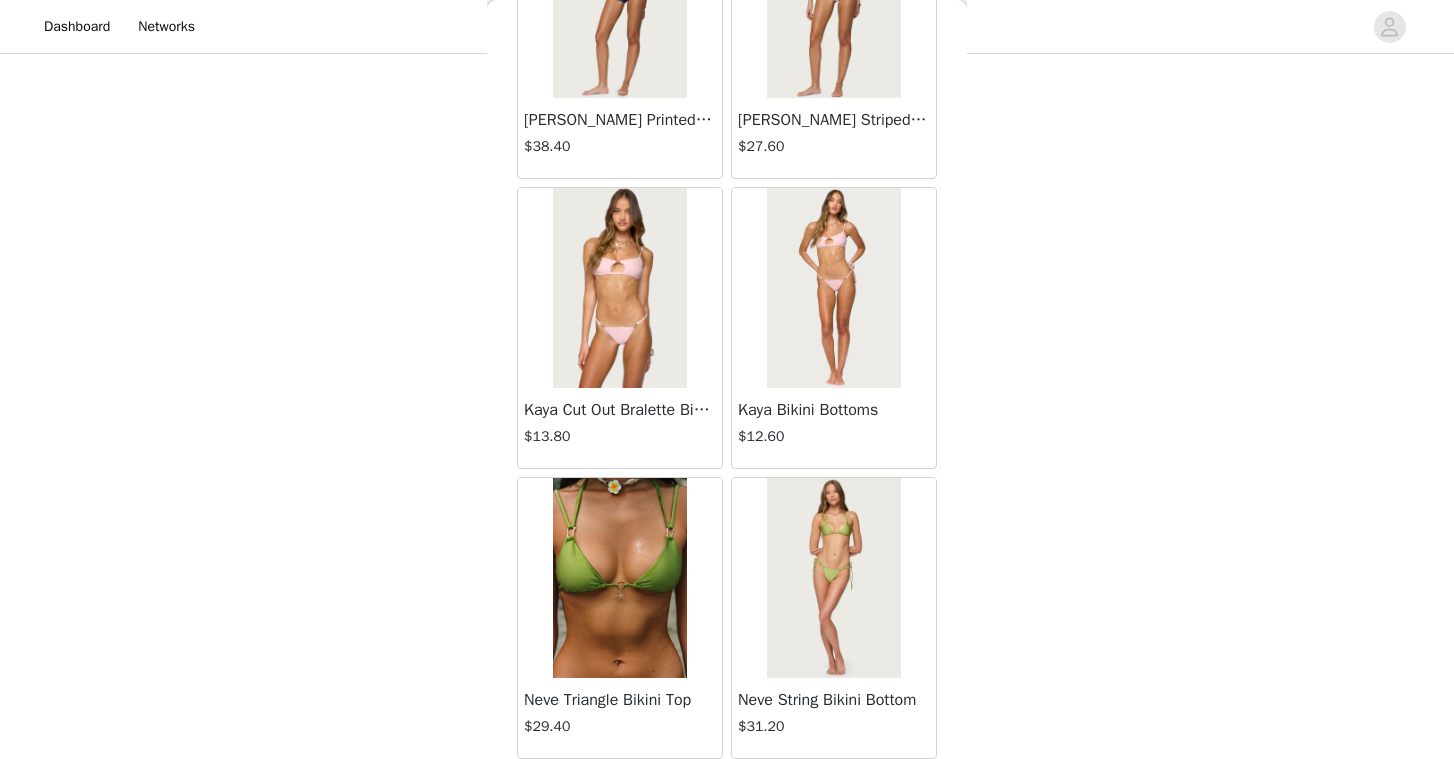 scroll, scrollTop: 28401, scrollLeft: 0, axis: vertical 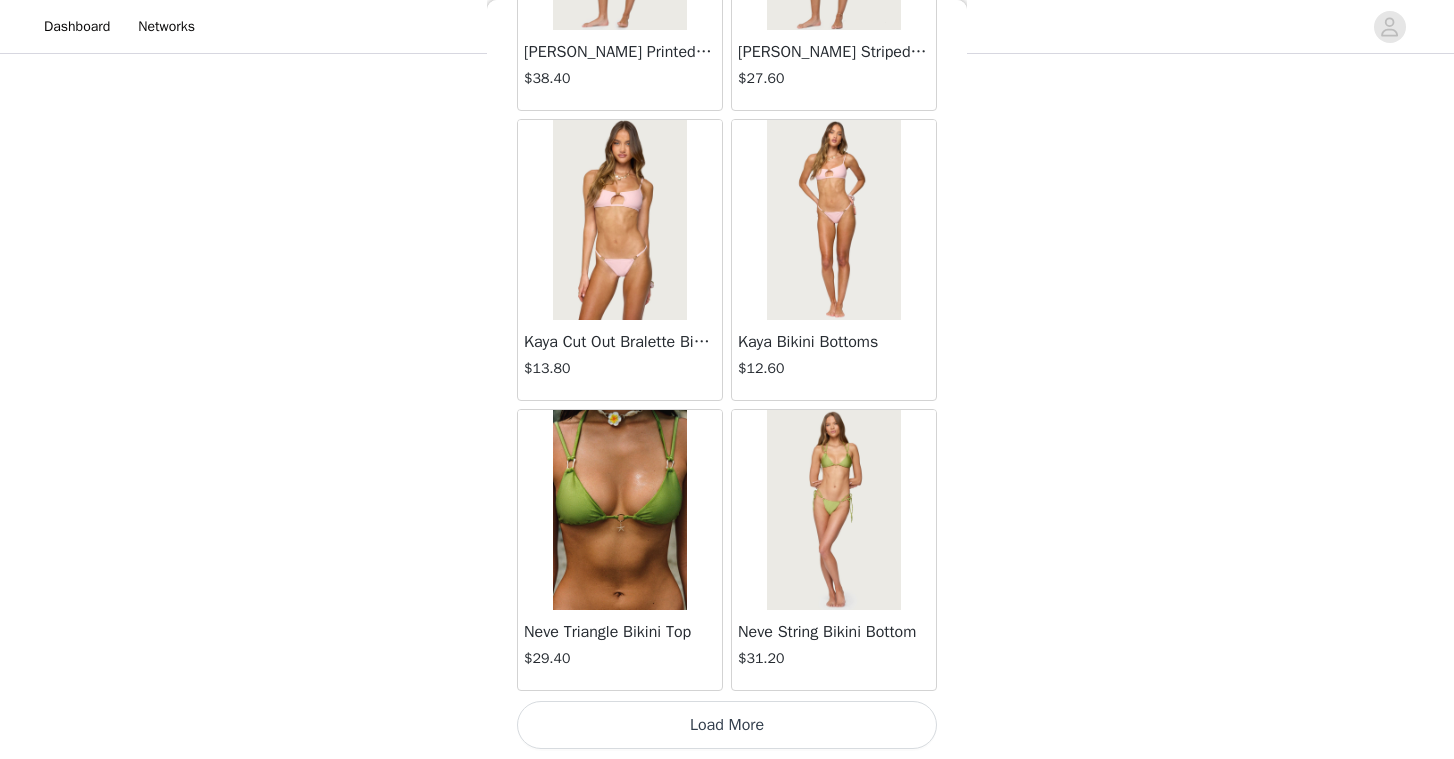 click on "Load More" at bounding box center [727, 725] 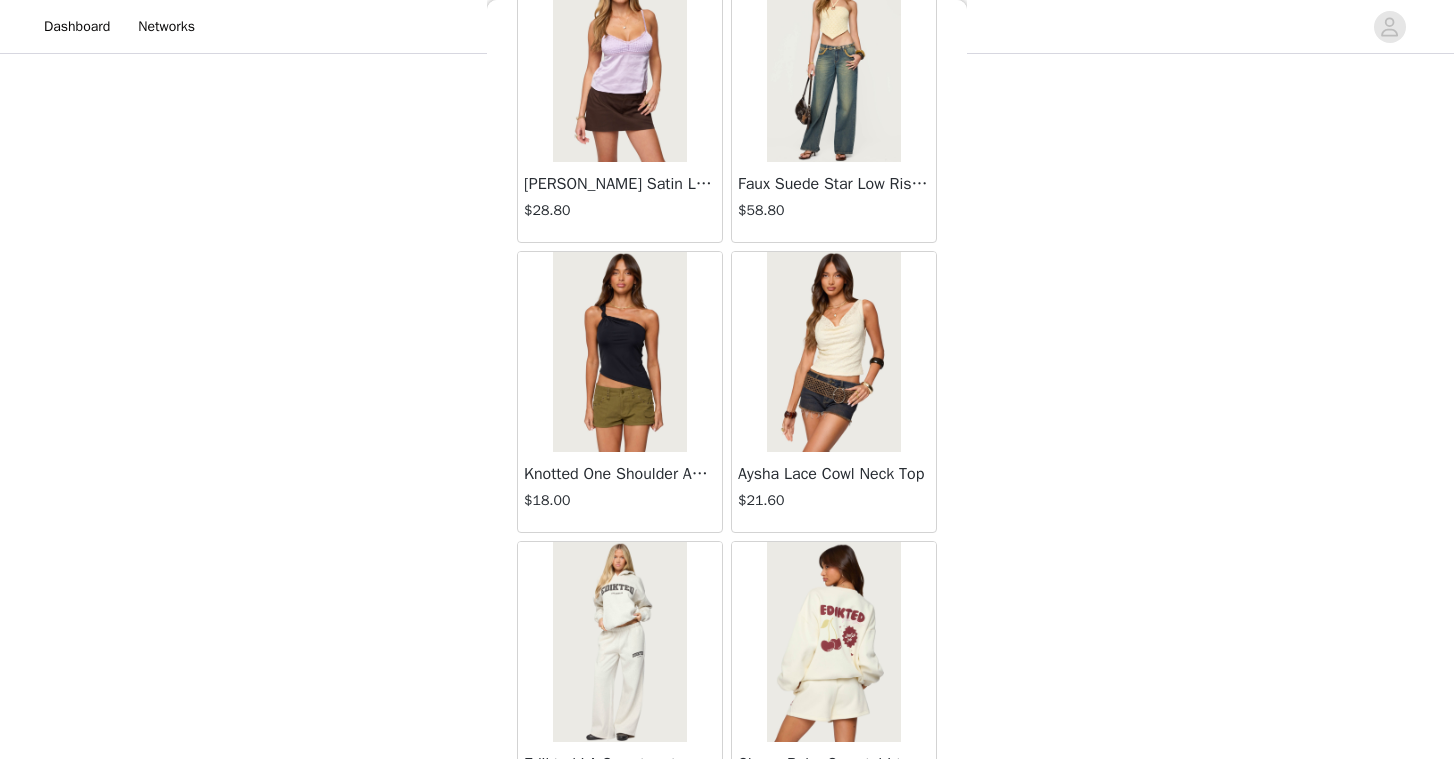 scroll, scrollTop: 31301, scrollLeft: 0, axis: vertical 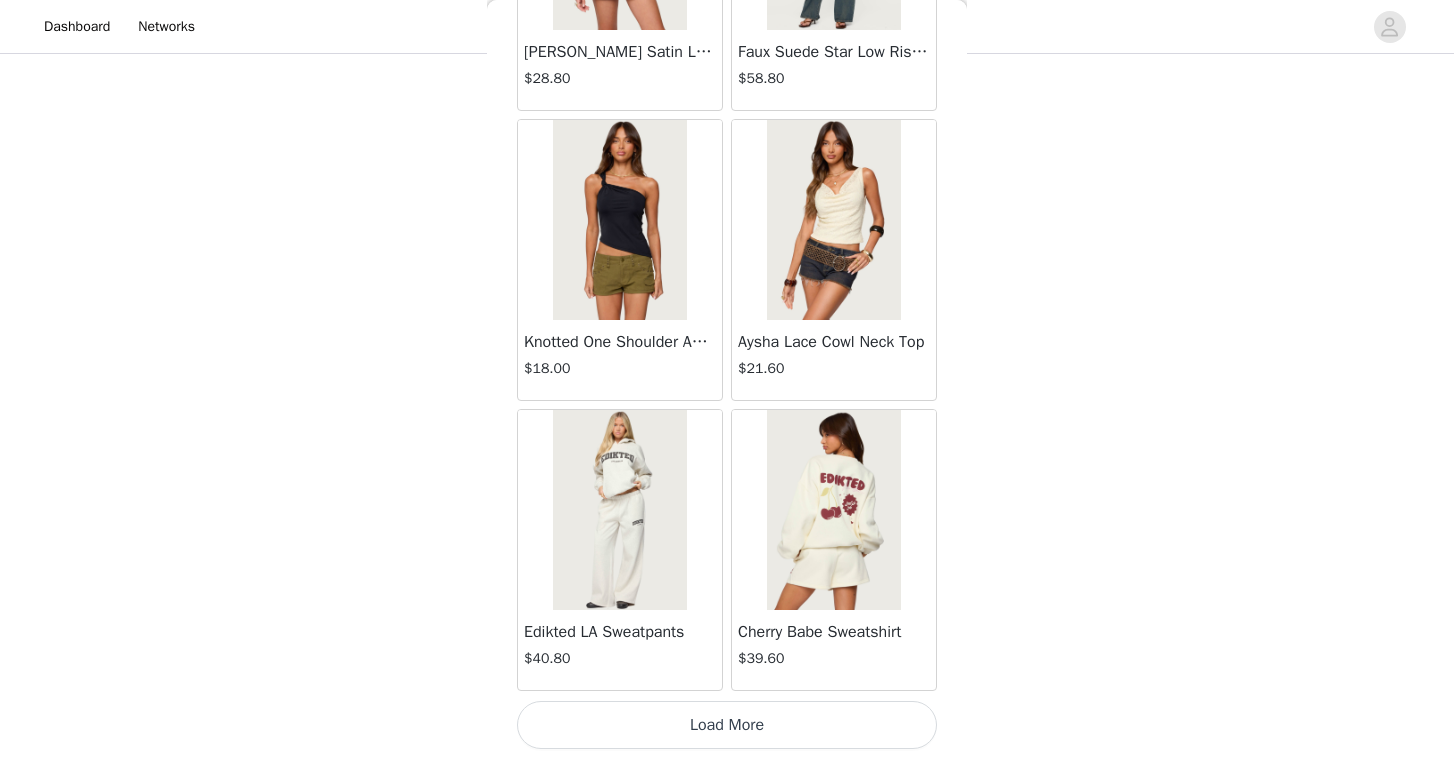 click on "Load More" at bounding box center [727, 725] 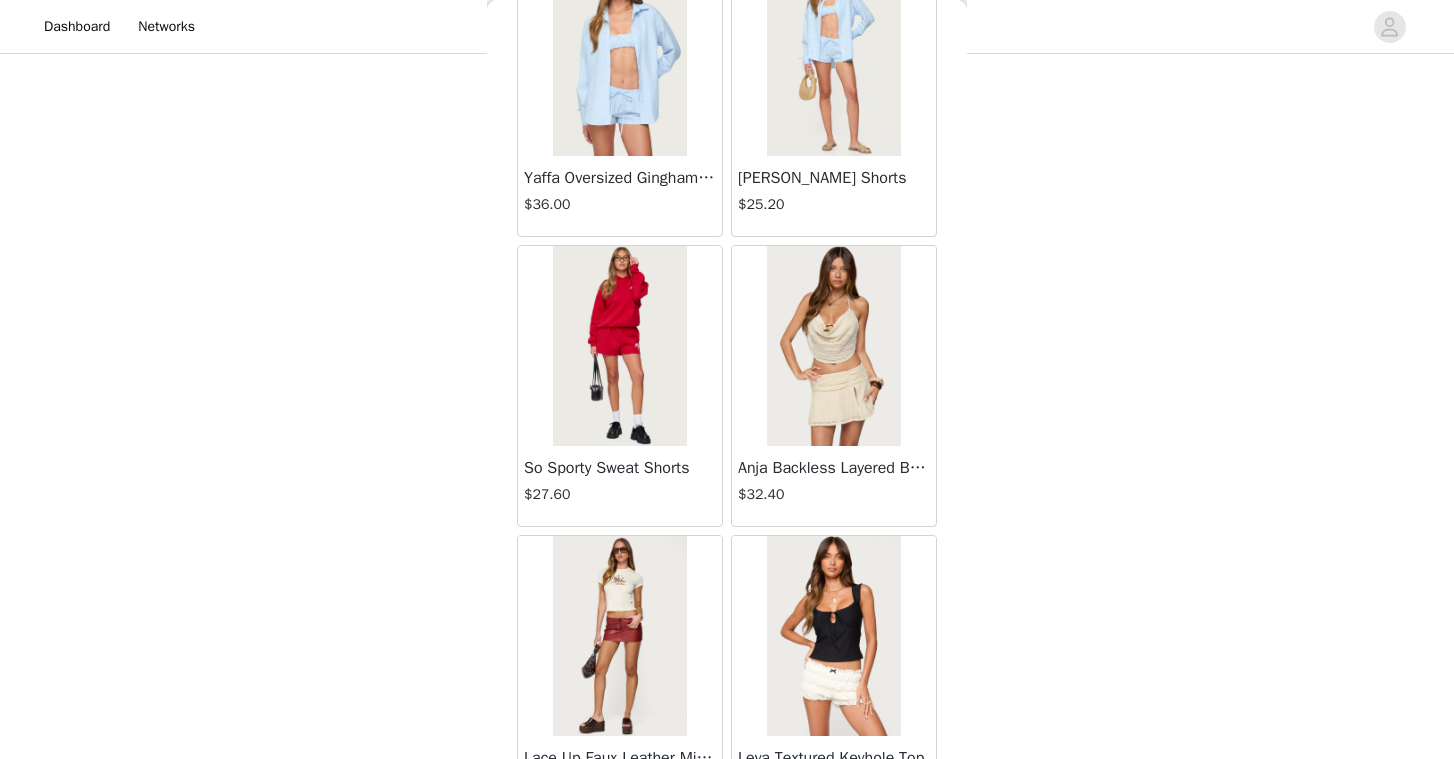scroll, scrollTop: 34201, scrollLeft: 0, axis: vertical 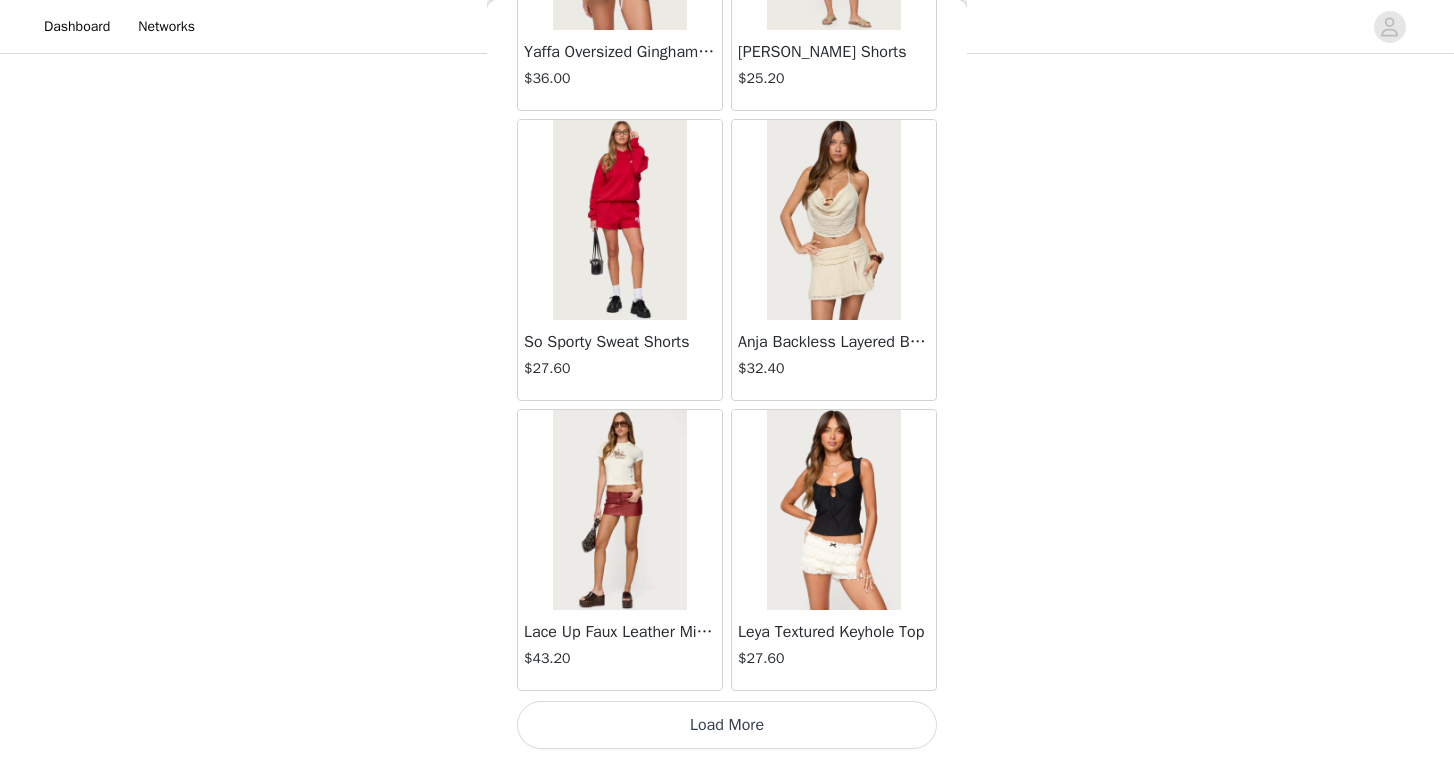 click on "Load More" at bounding box center [727, 725] 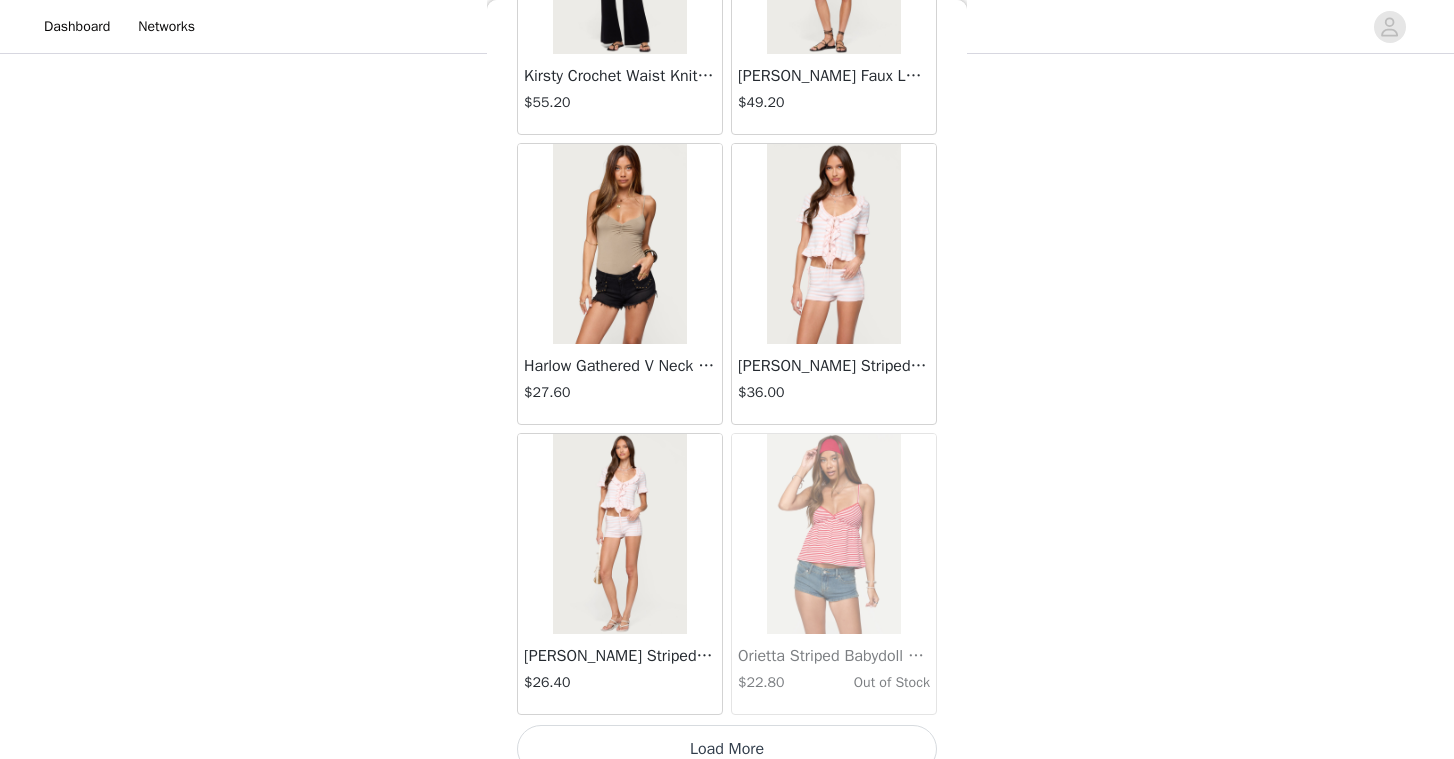 scroll, scrollTop: 37101, scrollLeft: 0, axis: vertical 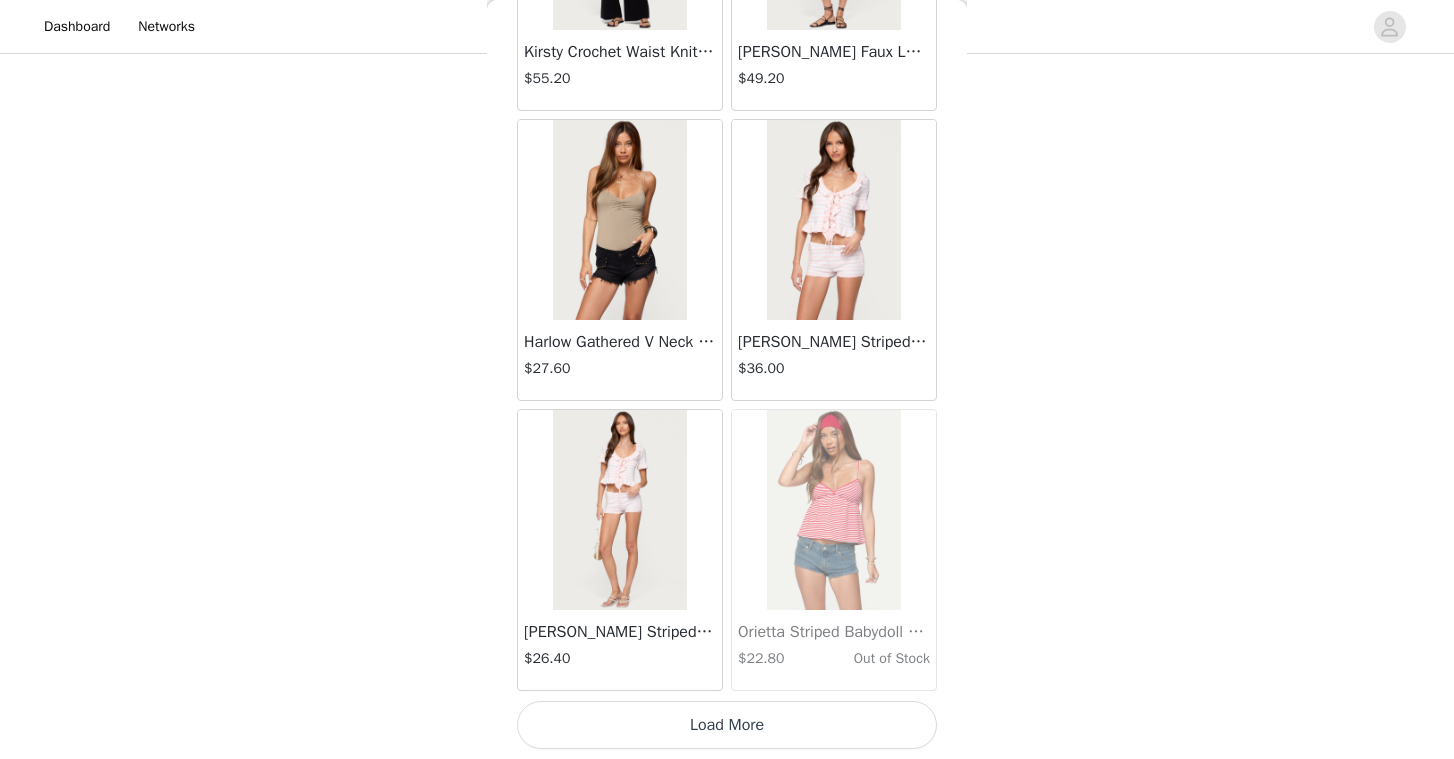 click on "Load More" at bounding box center (727, 725) 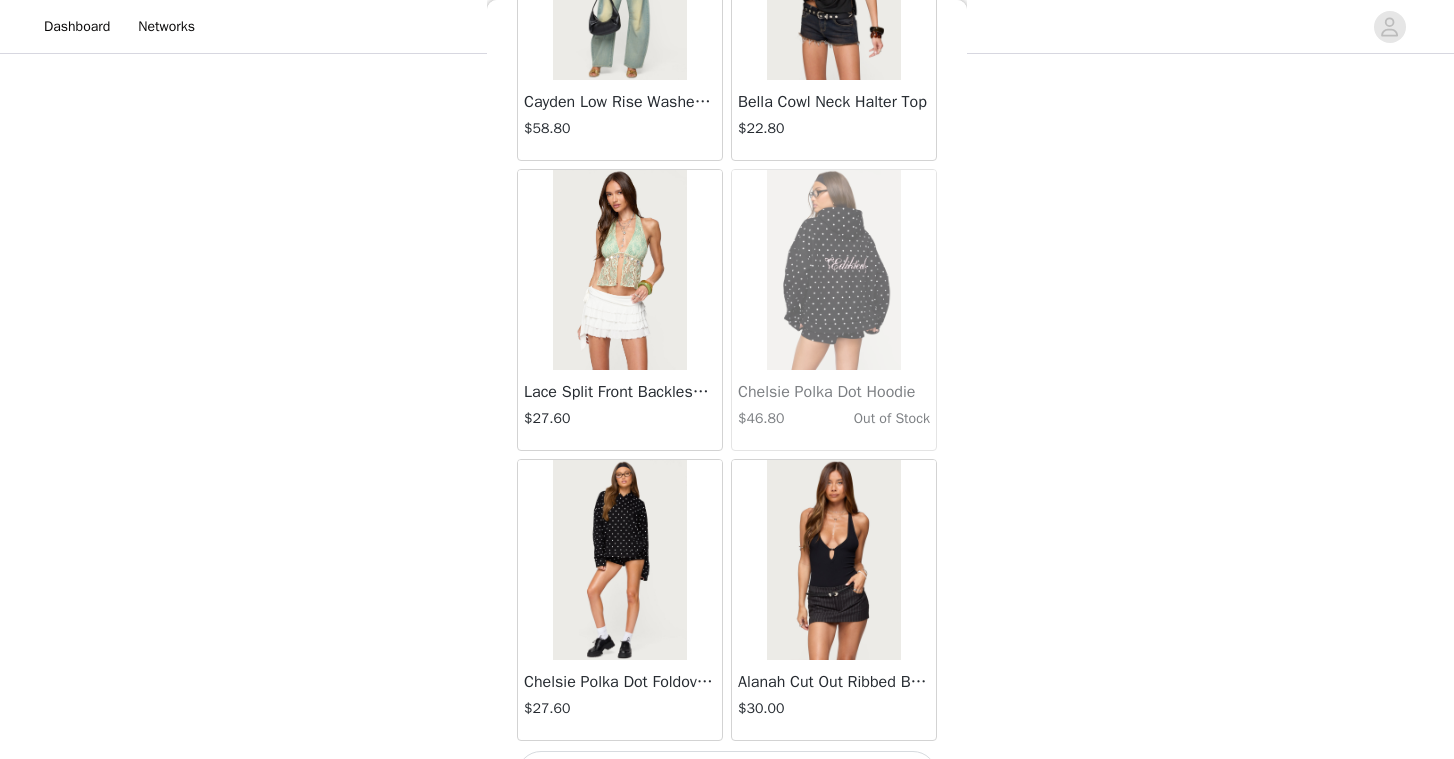 scroll, scrollTop: 40001, scrollLeft: 0, axis: vertical 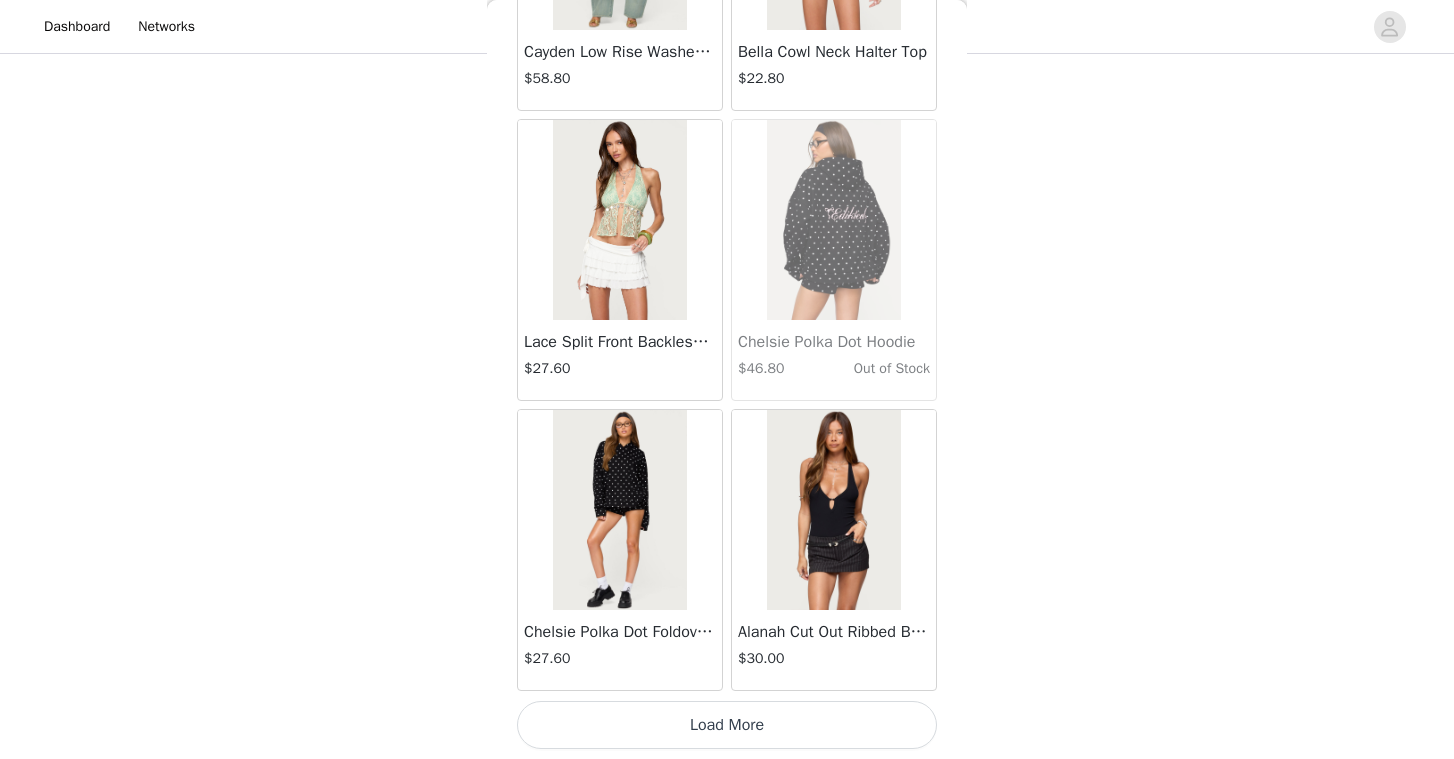 click on "Load More" at bounding box center (727, 725) 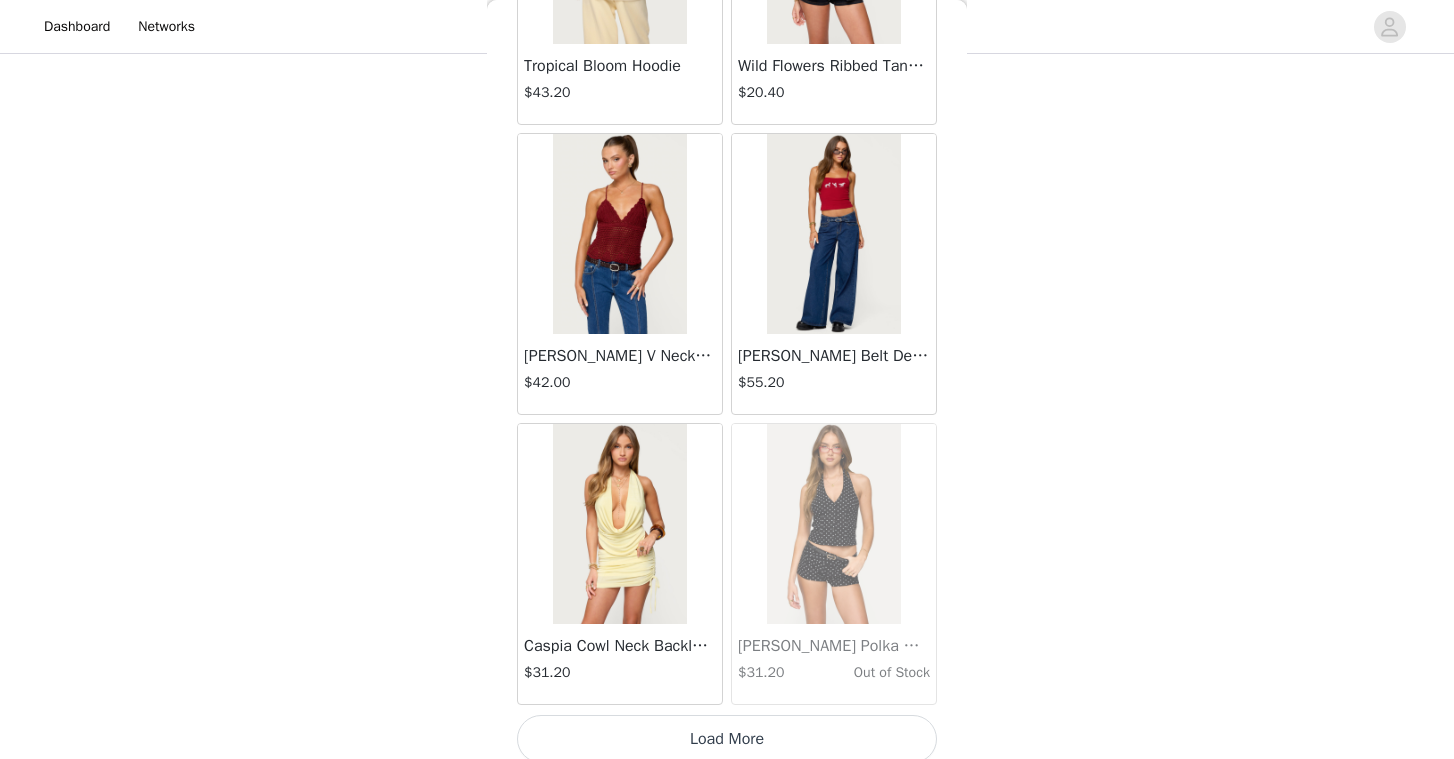 scroll, scrollTop: 42901, scrollLeft: 0, axis: vertical 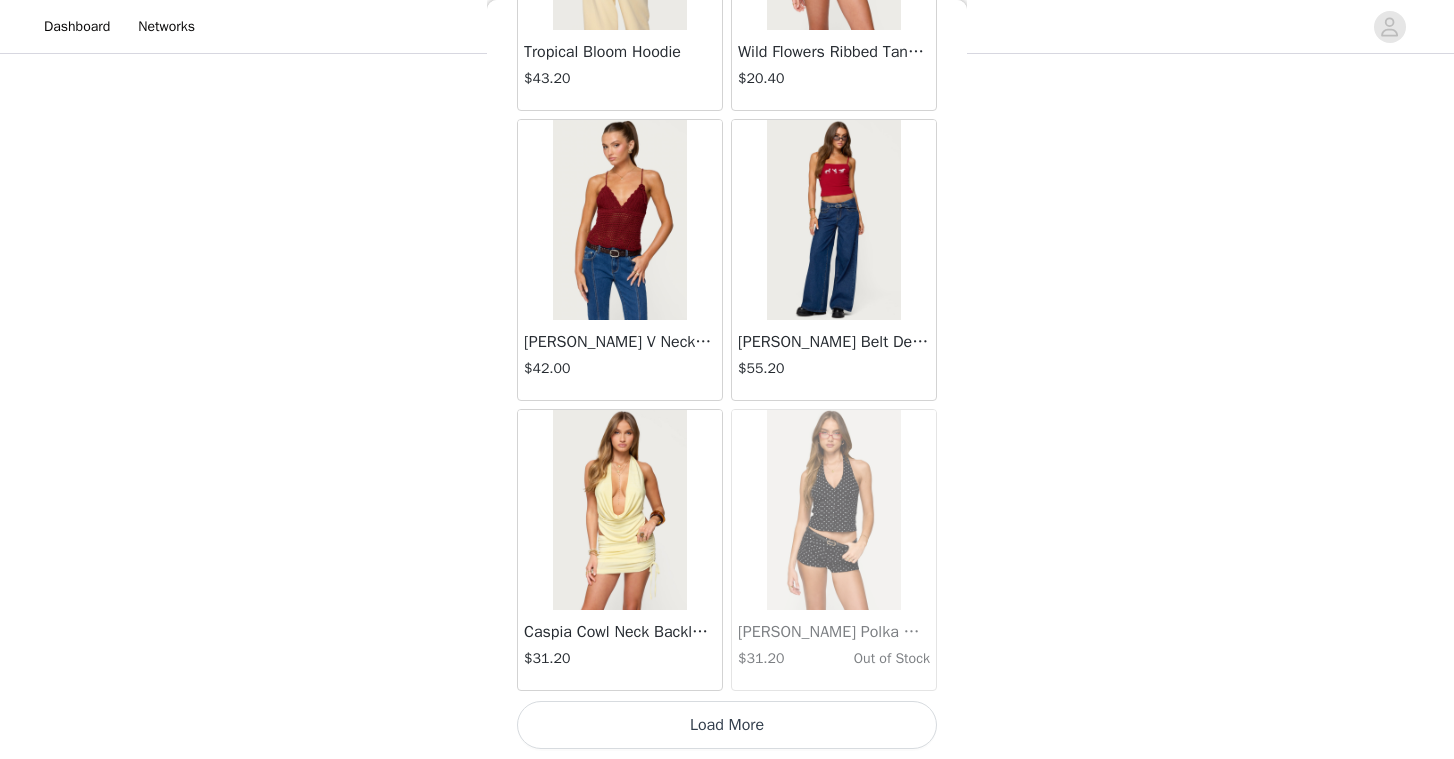 click on "Load More" at bounding box center (727, 725) 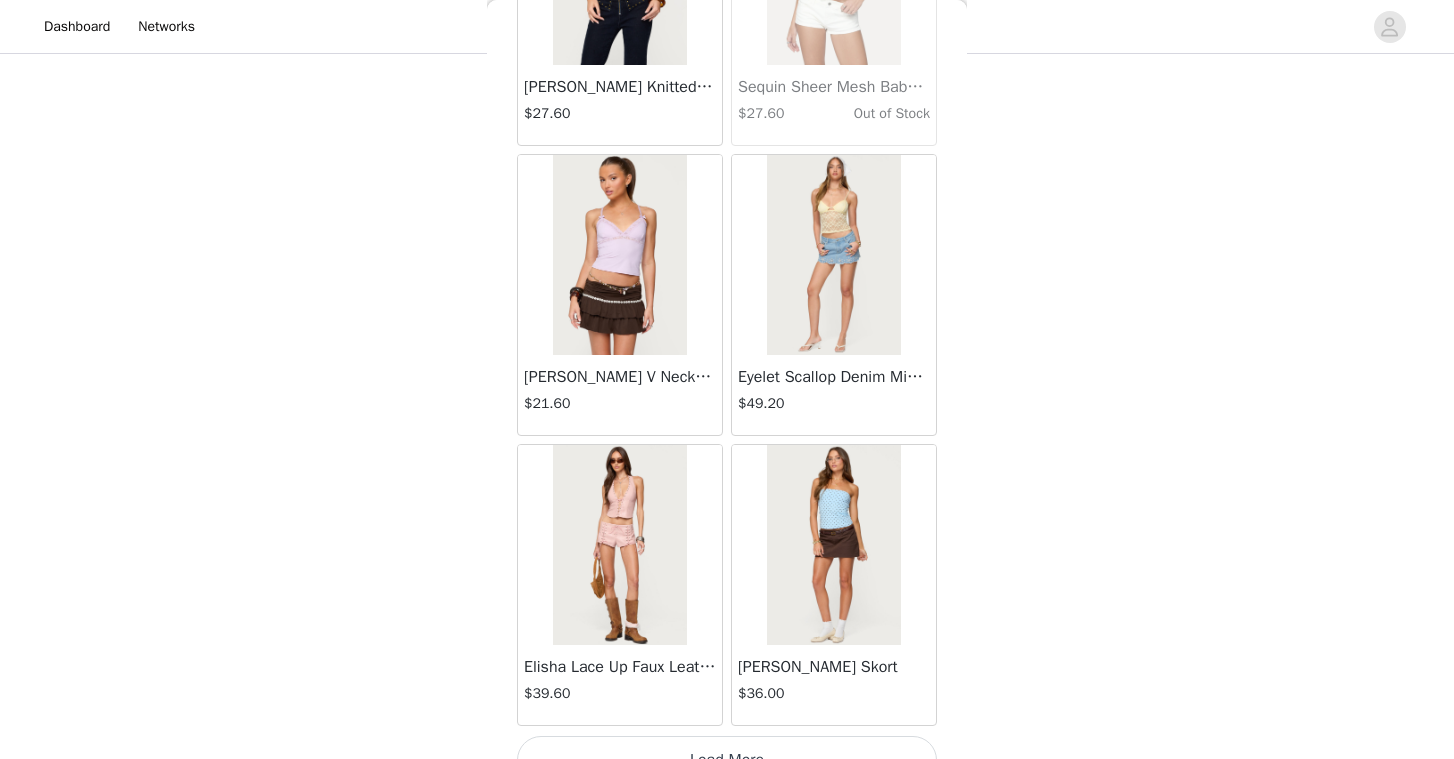 scroll, scrollTop: 45801, scrollLeft: 0, axis: vertical 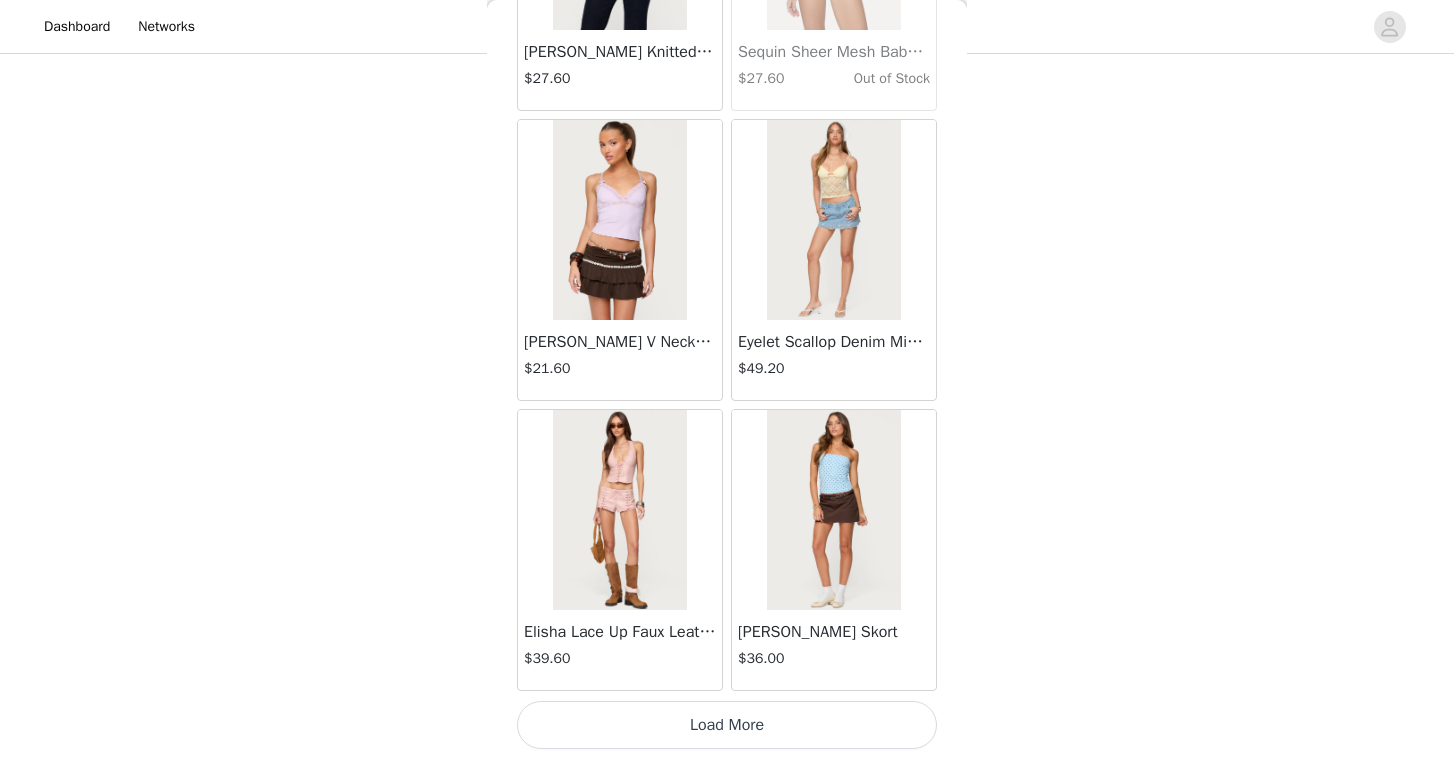 click on "Load More" at bounding box center [727, 725] 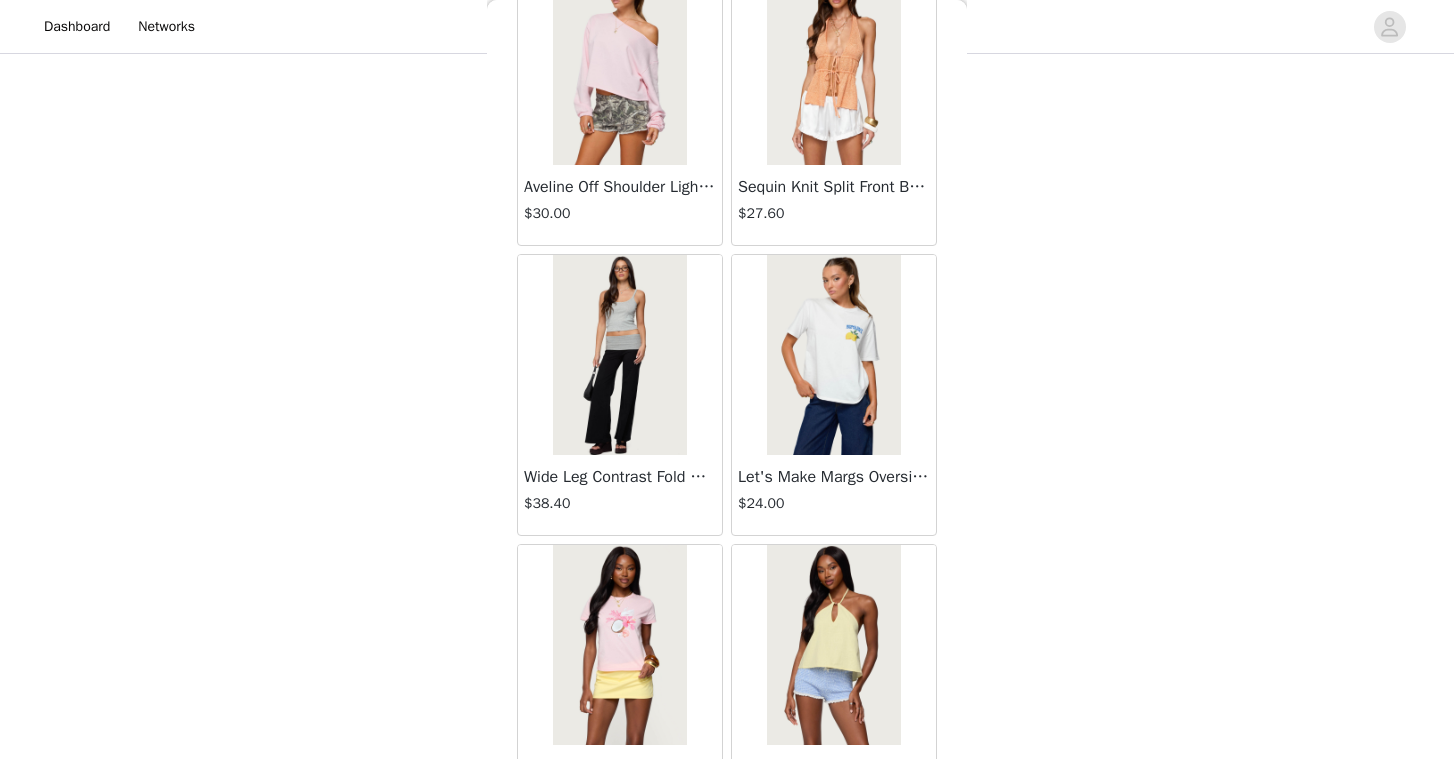 scroll, scrollTop: 48701, scrollLeft: 0, axis: vertical 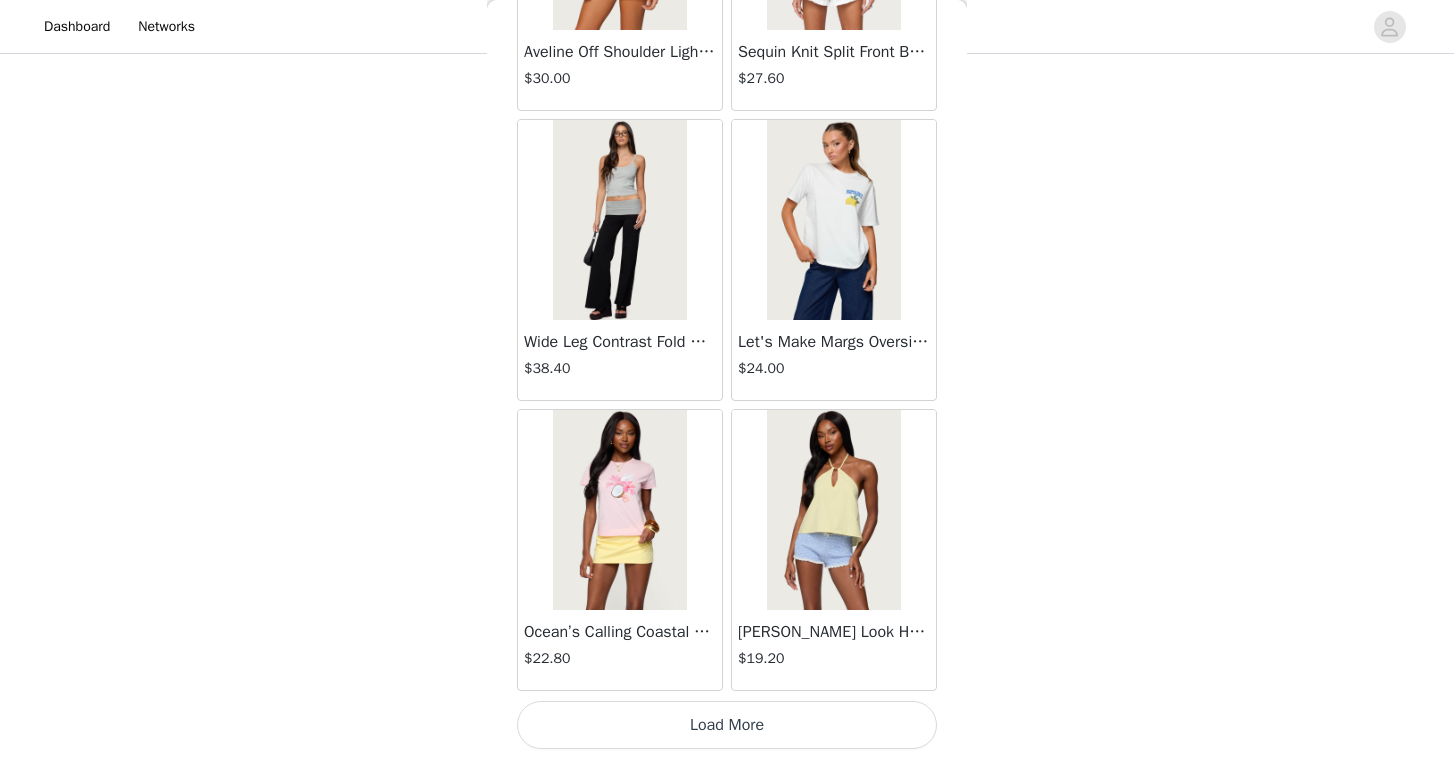 click on "Load More" at bounding box center [727, 725] 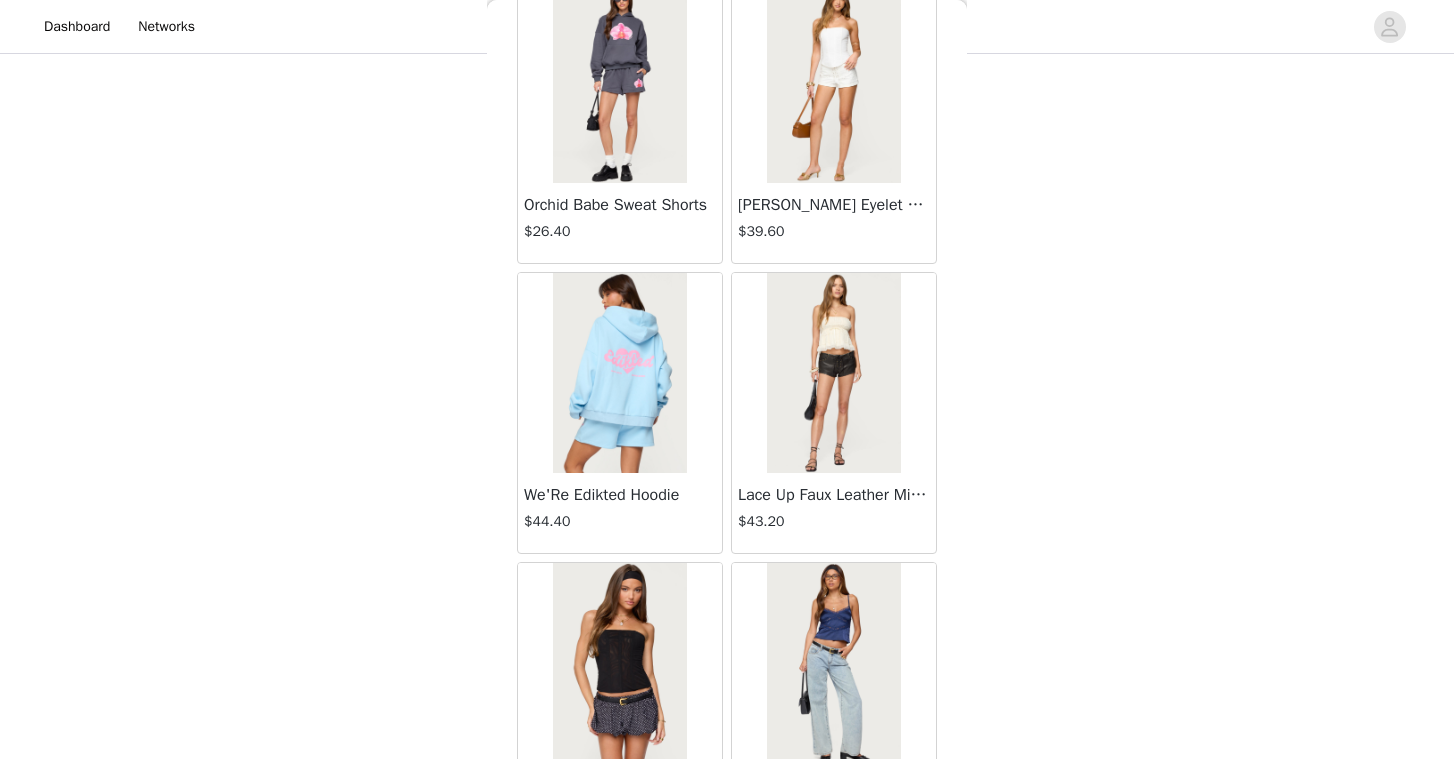 scroll, scrollTop: 51601, scrollLeft: 0, axis: vertical 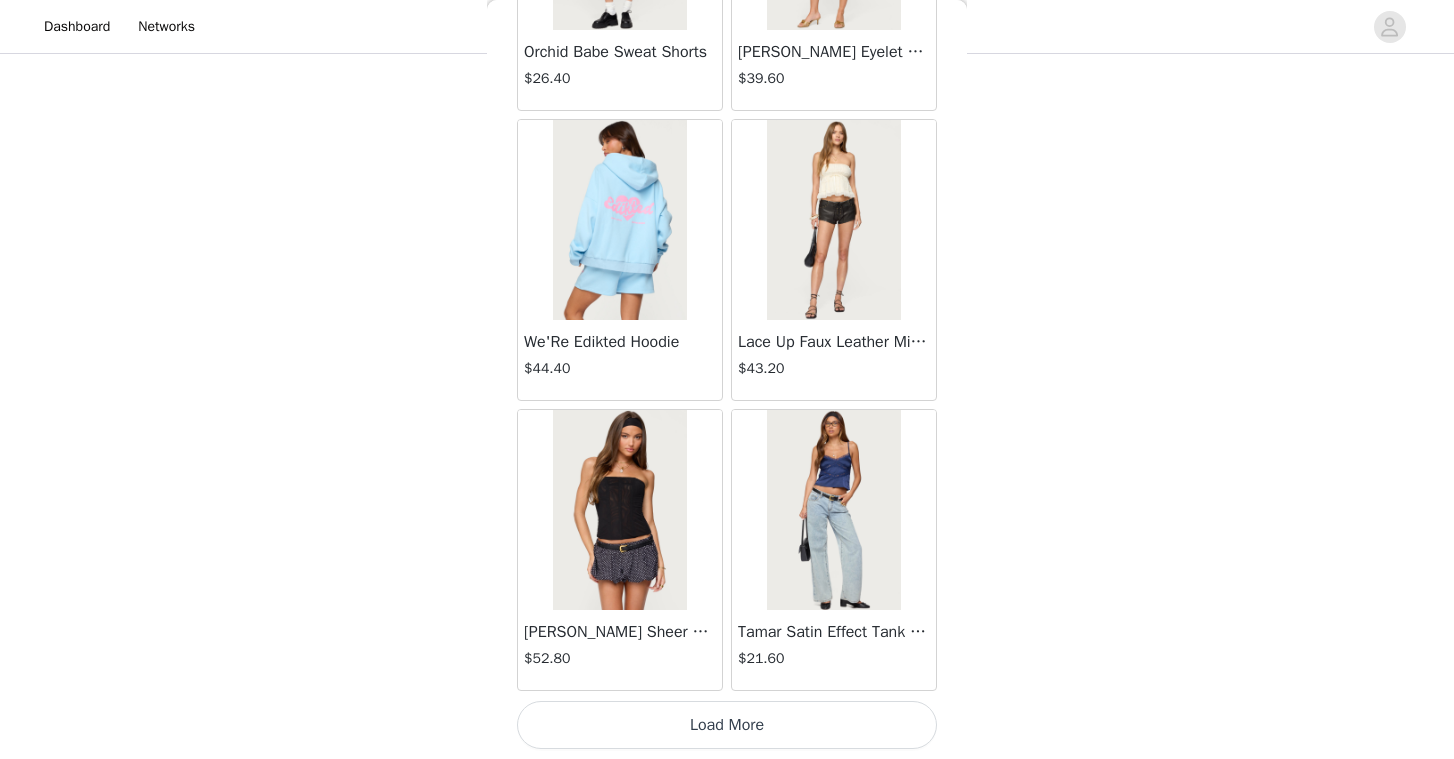 click on "Load More" at bounding box center (727, 725) 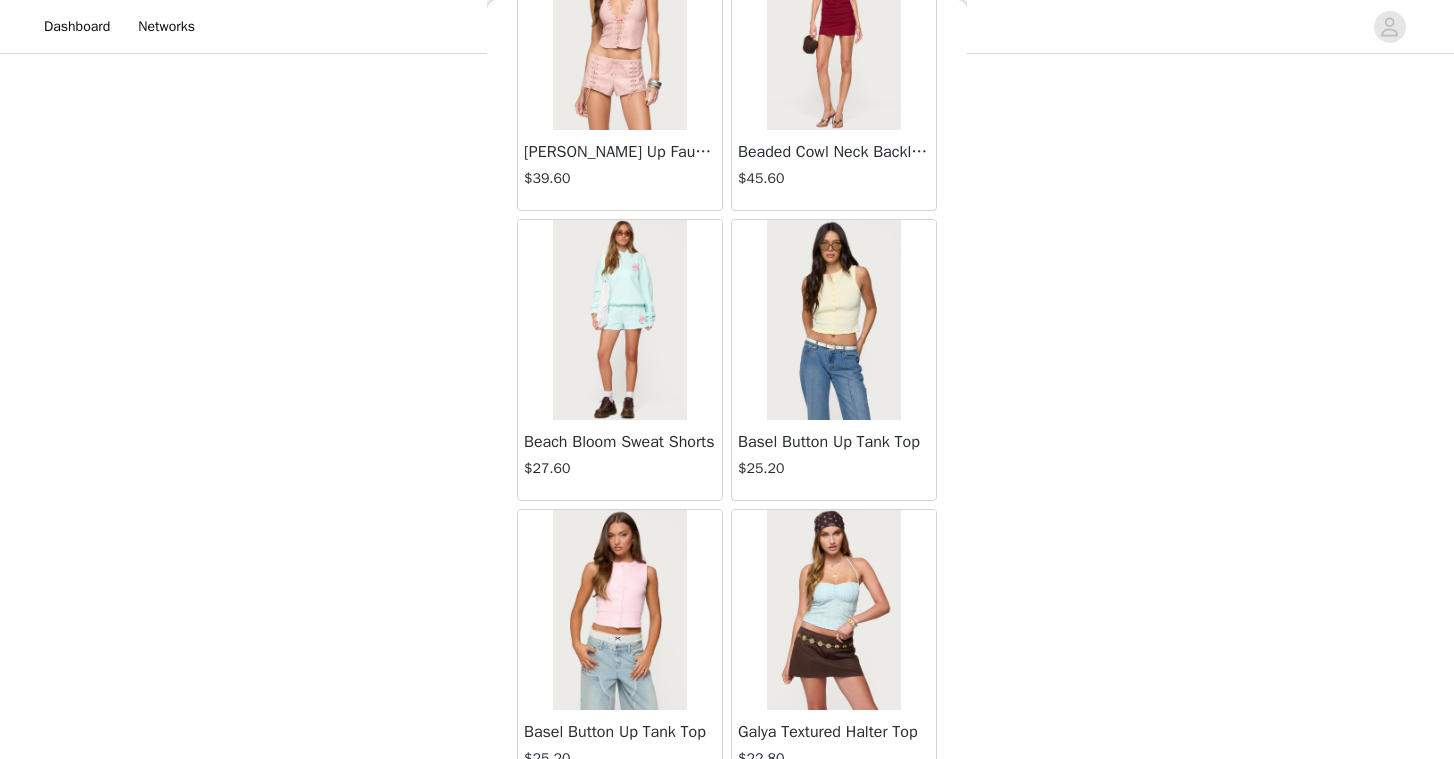 scroll, scrollTop: 54501, scrollLeft: 0, axis: vertical 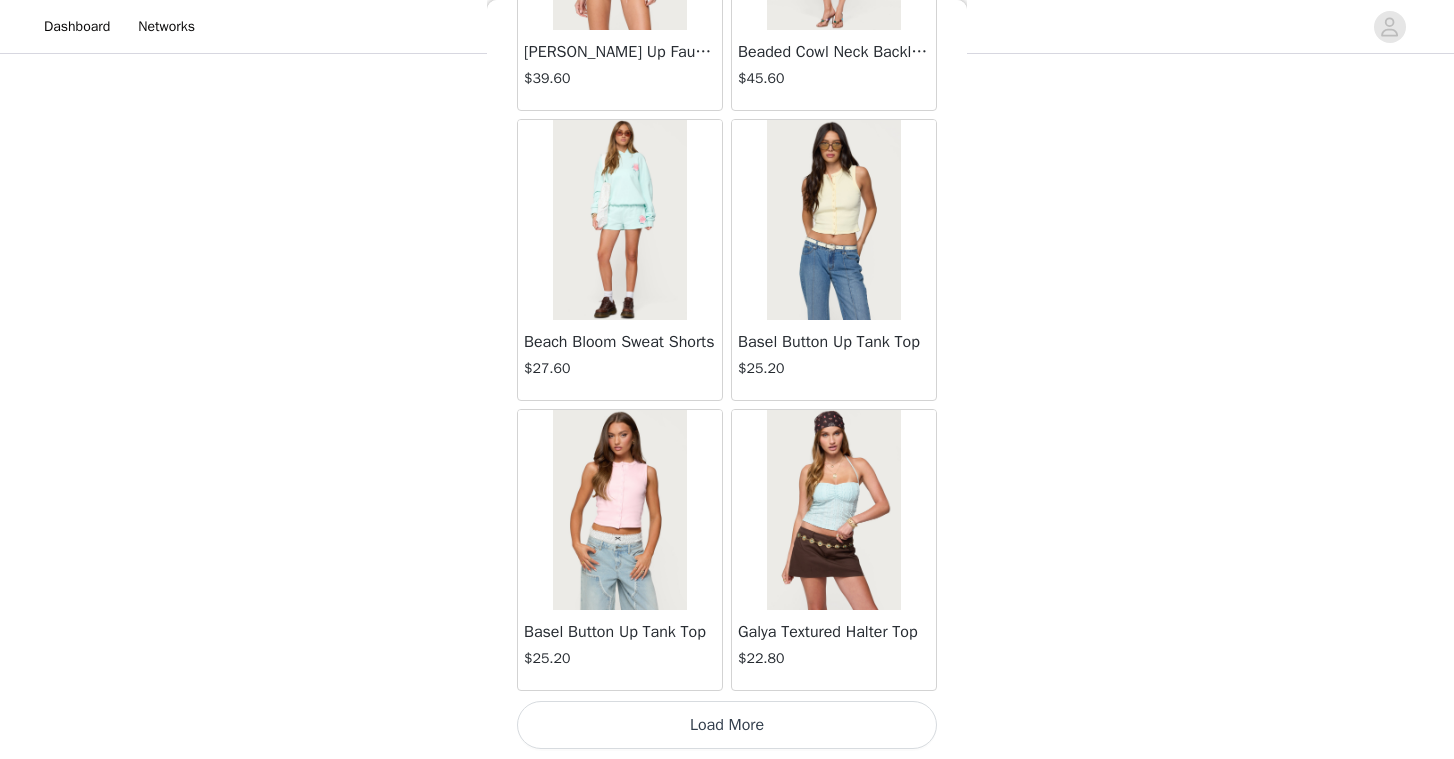 click on "Load More" at bounding box center (727, 725) 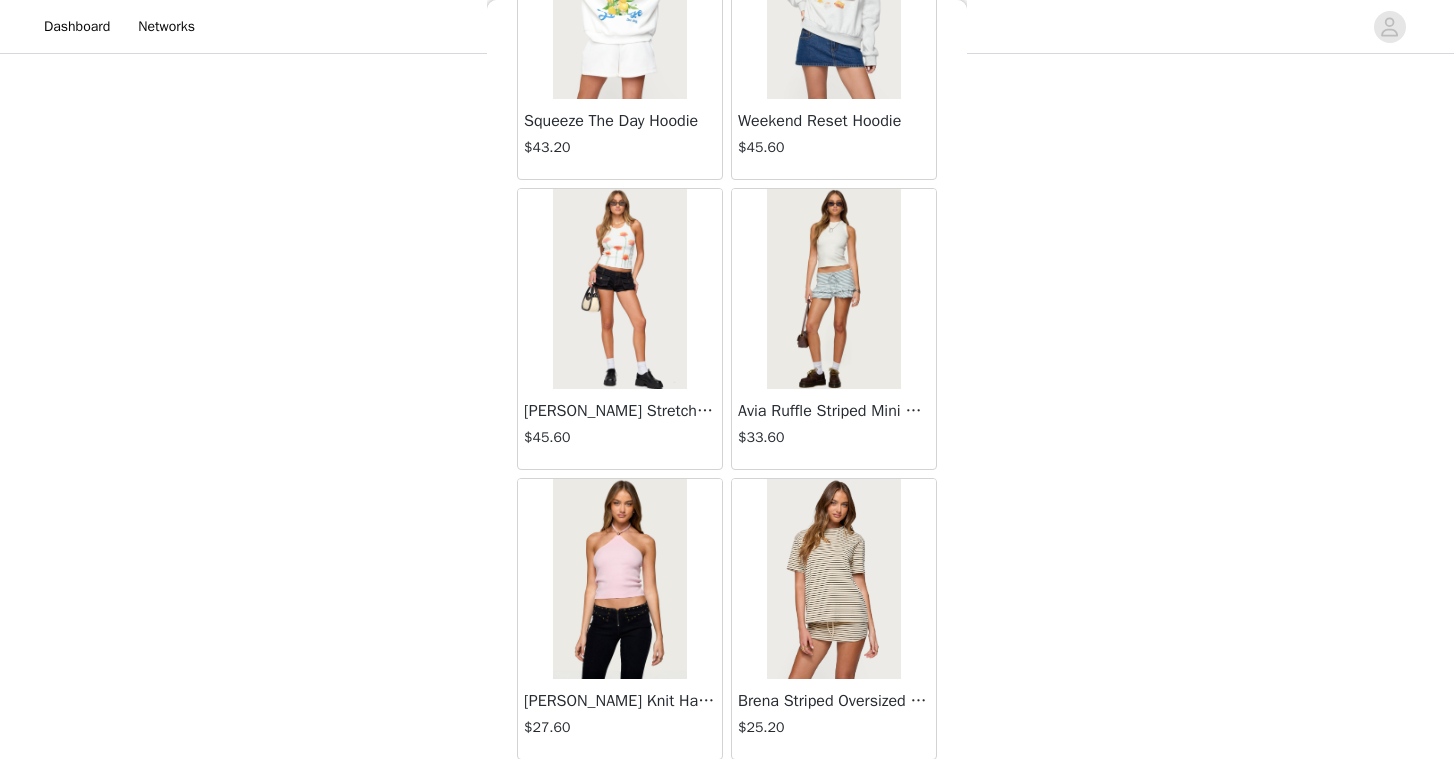 scroll, scrollTop: 57401, scrollLeft: 0, axis: vertical 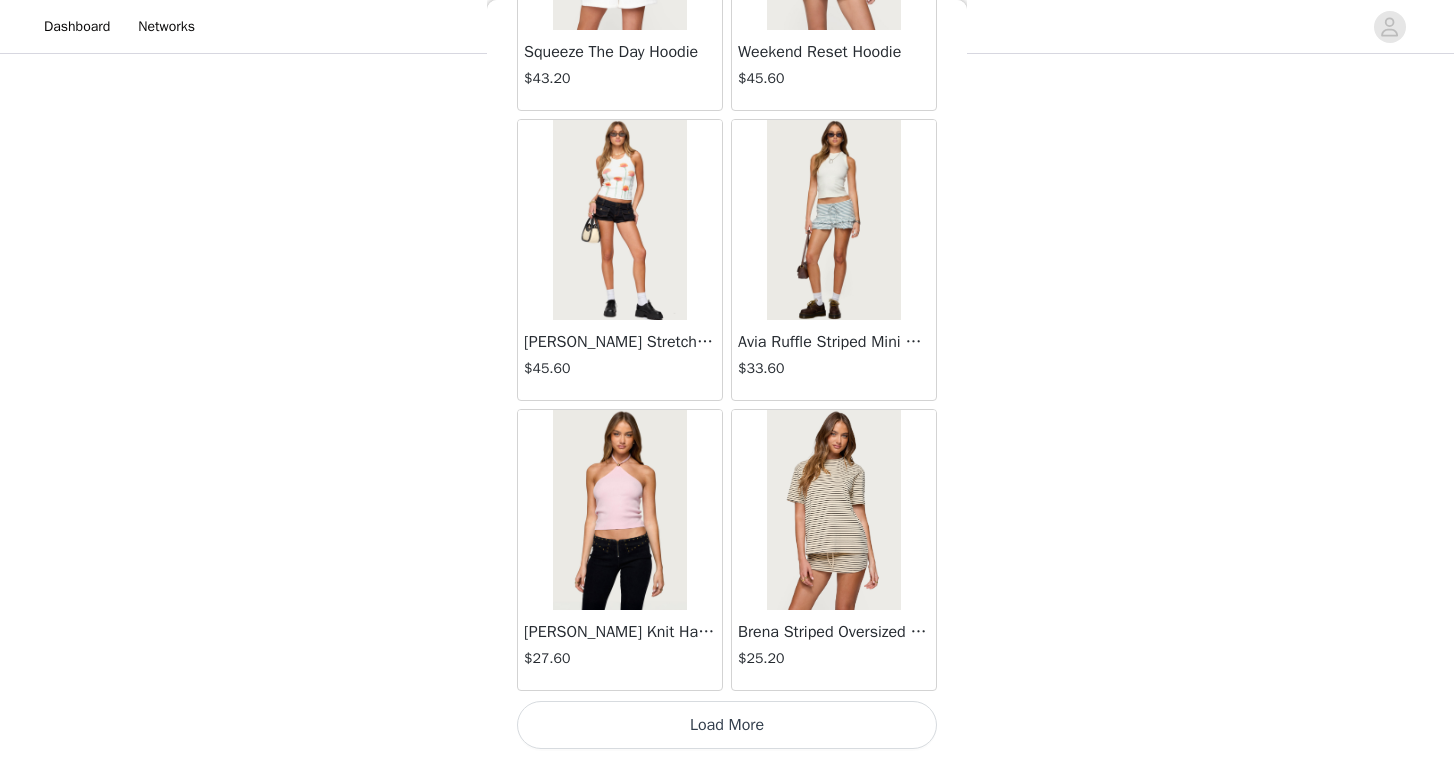 click on "Load More" at bounding box center (727, 725) 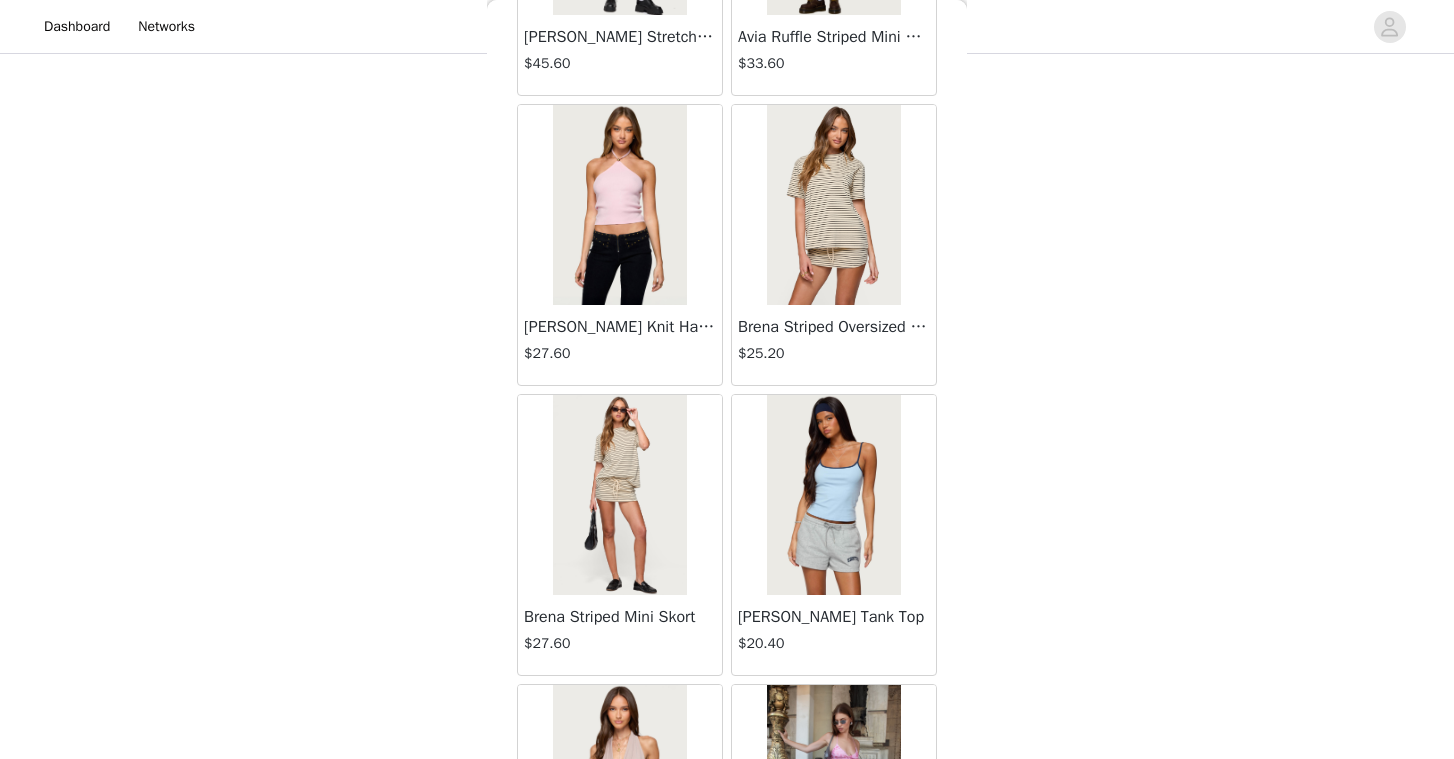 scroll, scrollTop: 57869, scrollLeft: 0, axis: vertical 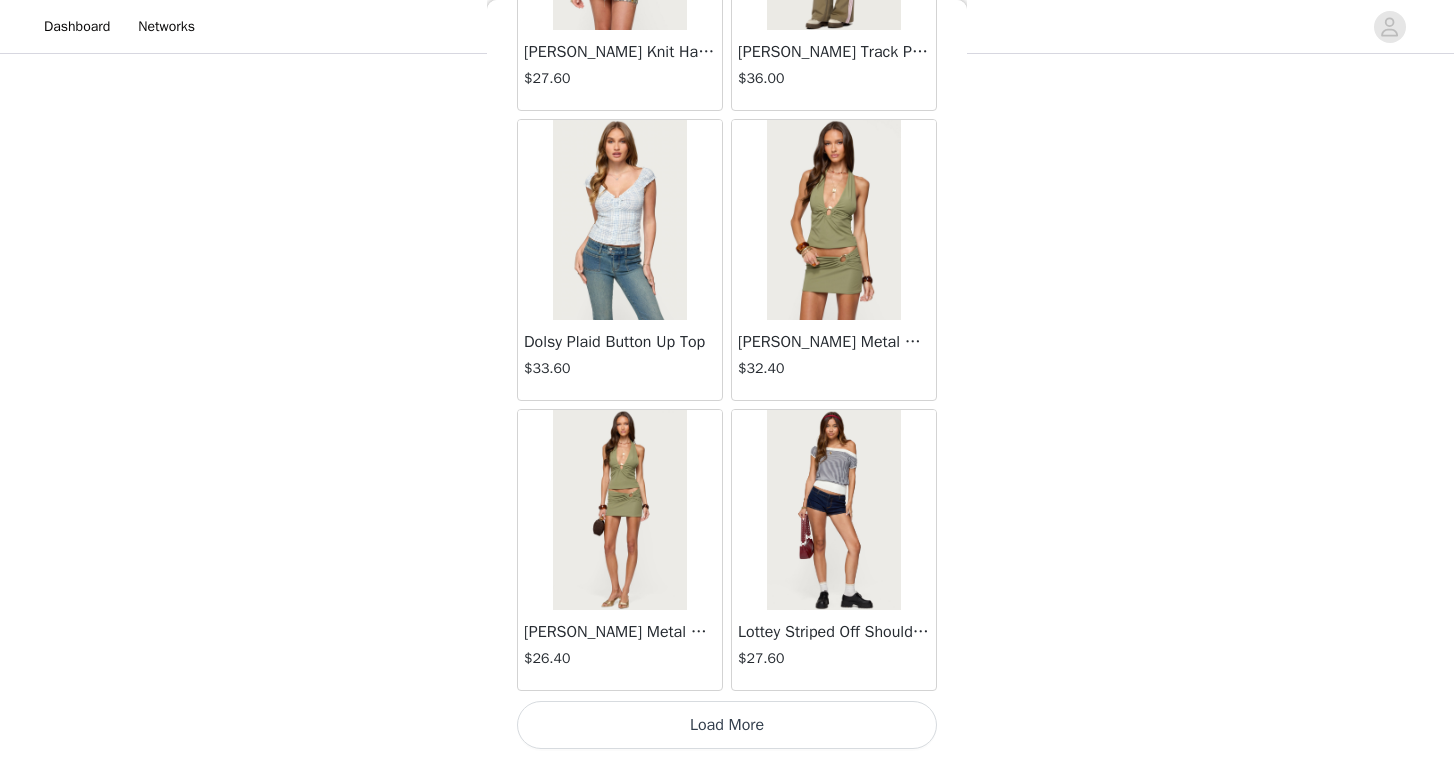 click on "Load More" at bounding box center (727, 725) 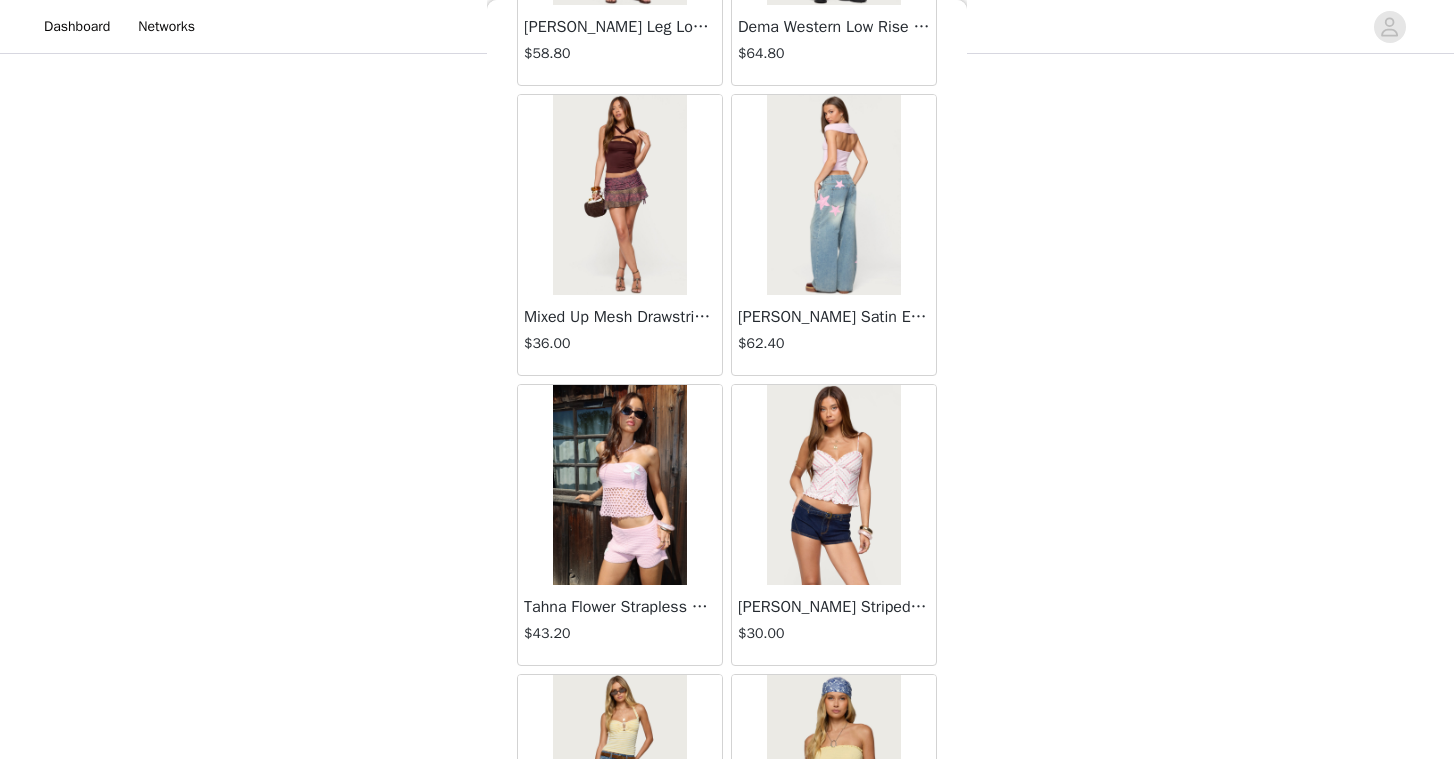 scroll, scrollTop: 63201, scrollLeft: 0, axis: vertical 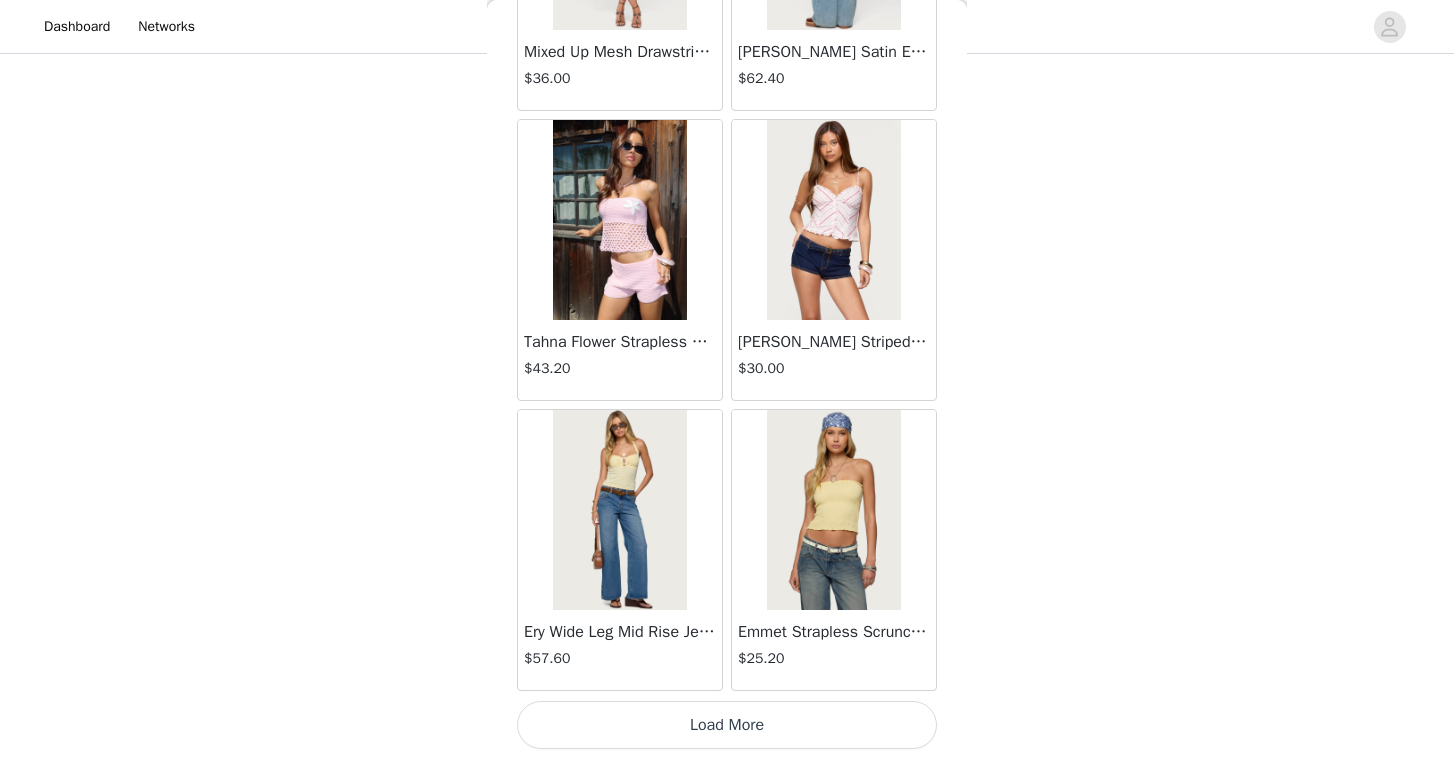 click on "Load More" at bounding box center [727, 725] 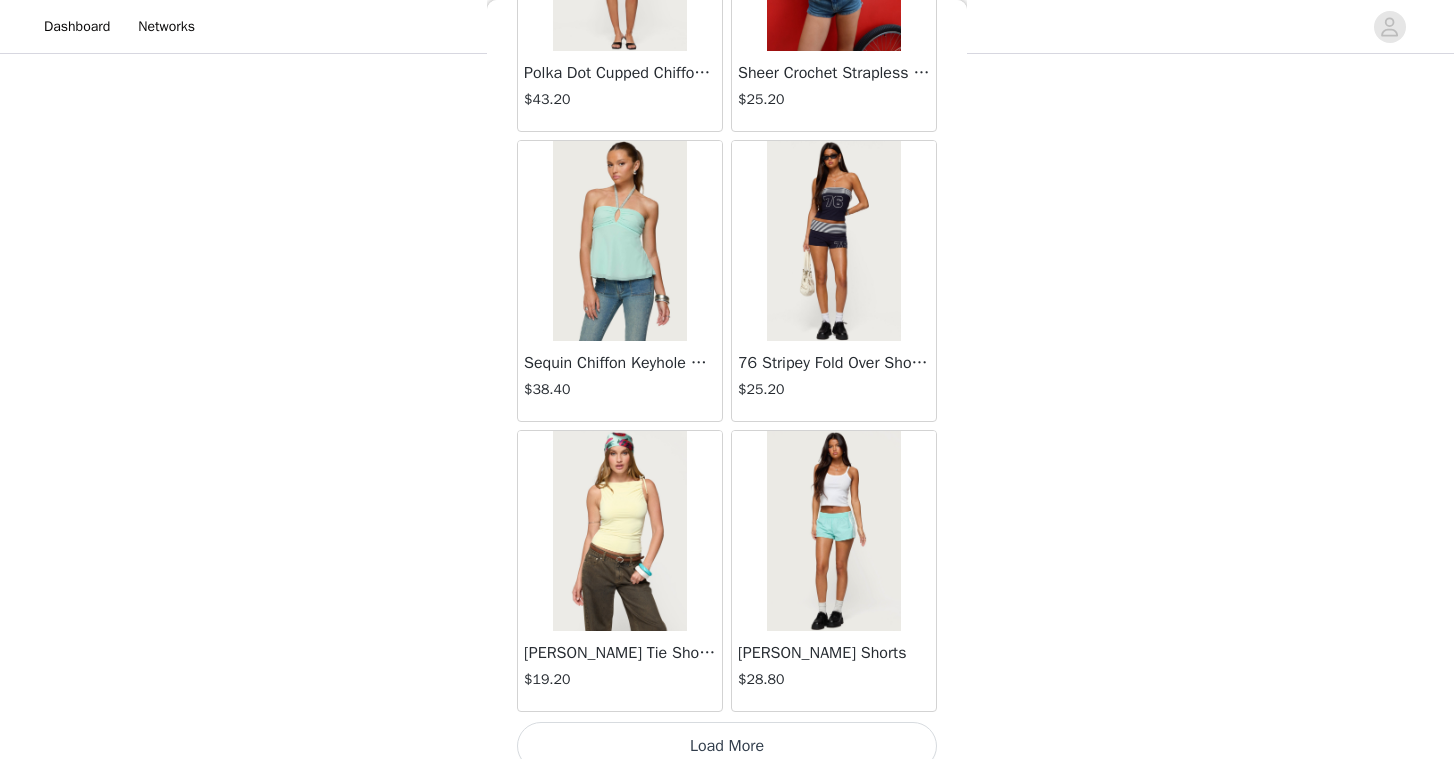 scroll, scrollTop: 66101, scrollLeft: 0, axis: vertical 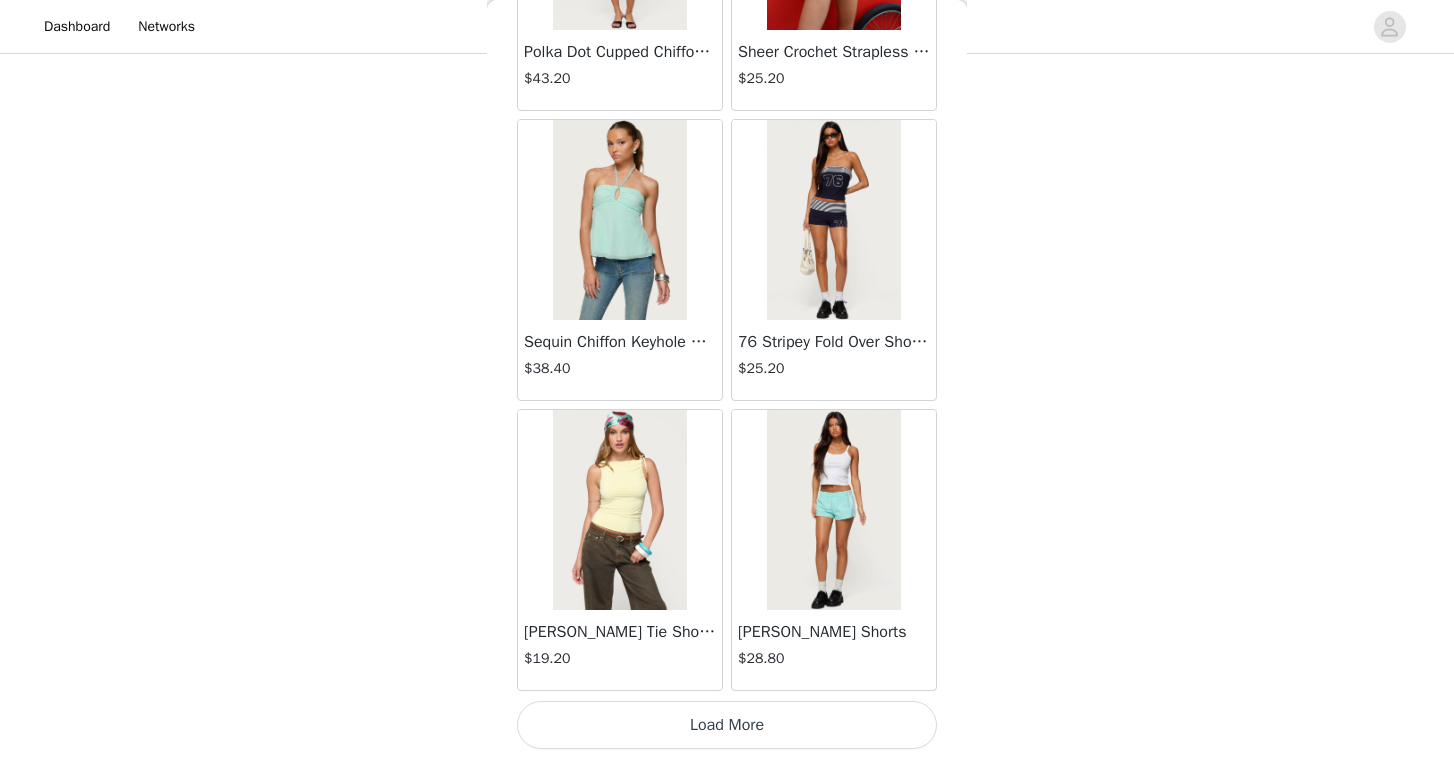 click on "Load More" at bounding box center (727, 725) 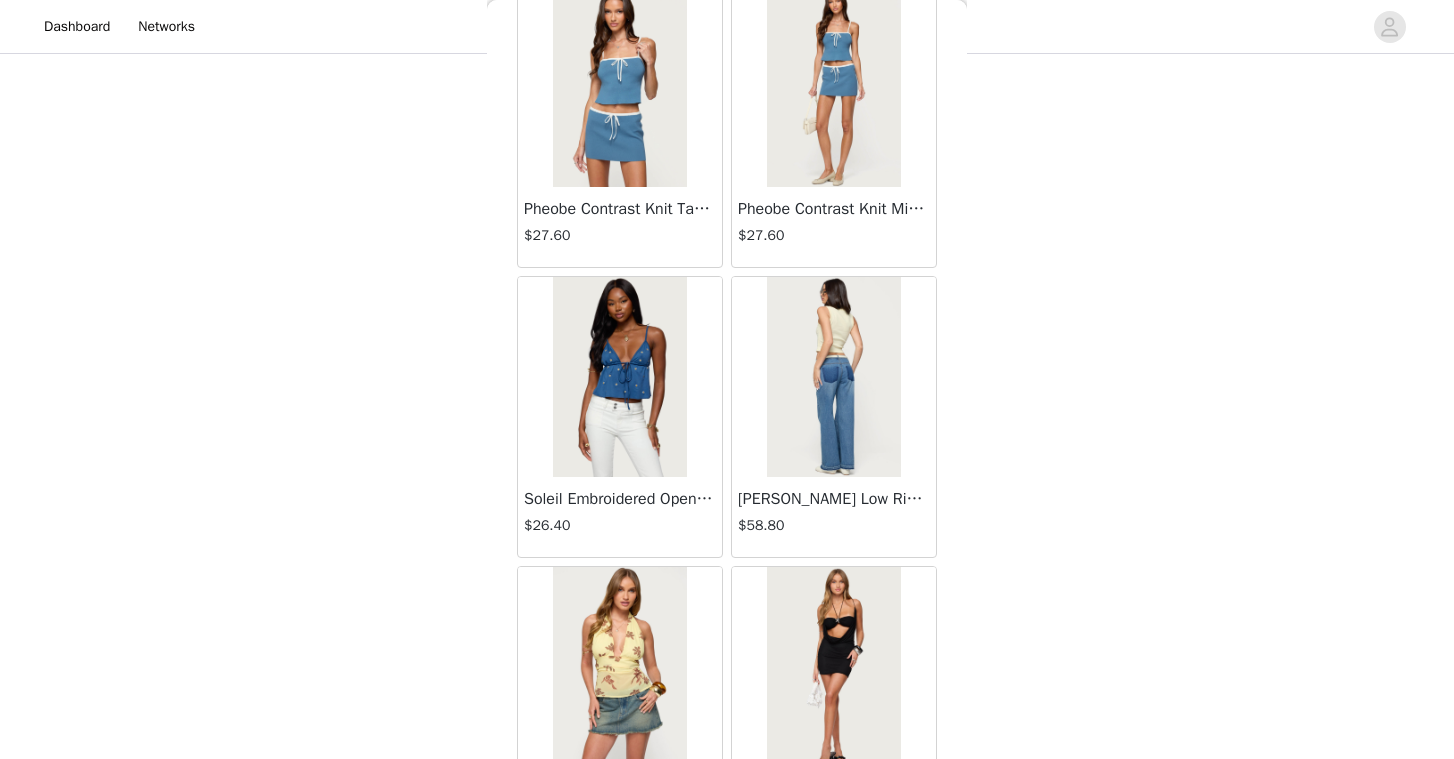 scroll, scrollTop: 69001, scrollLeft: 0, axis: vertical 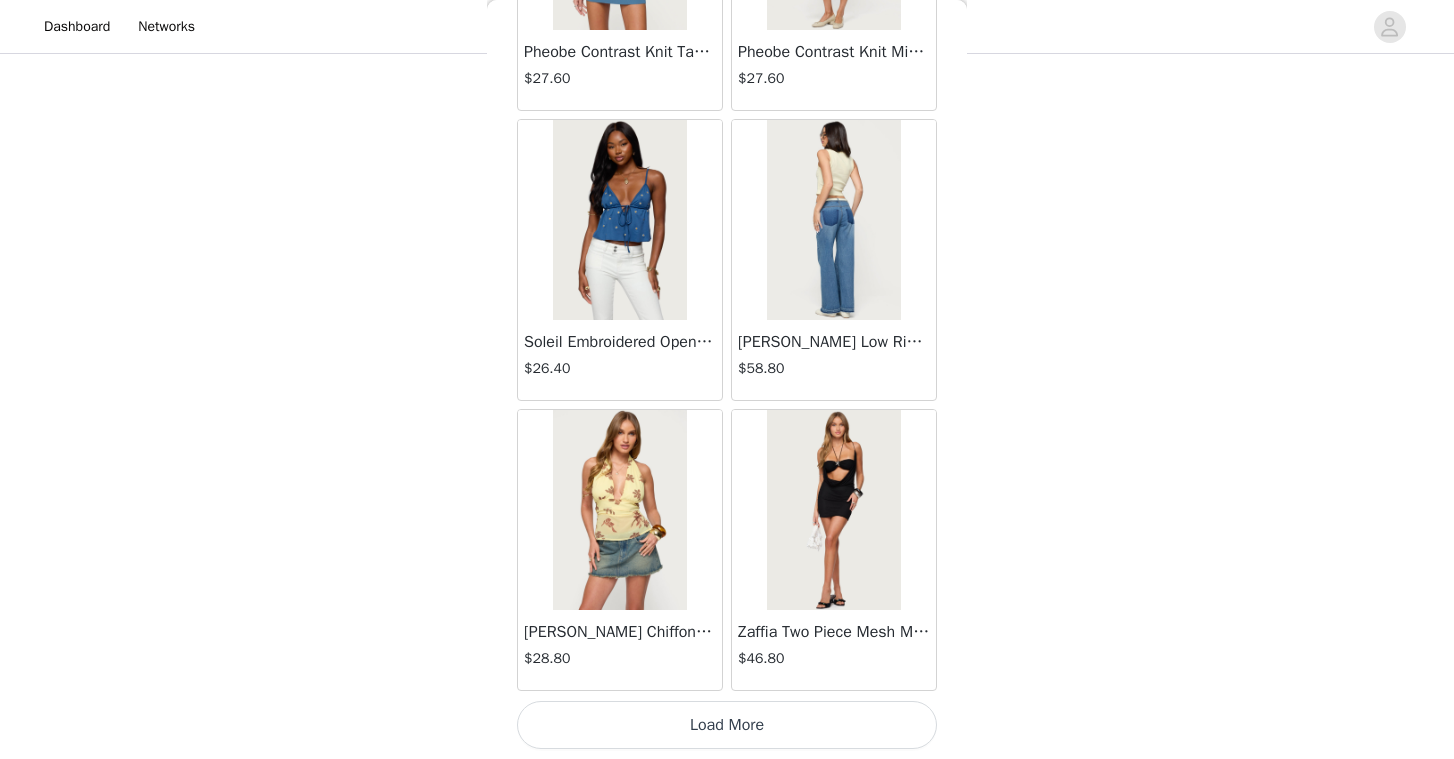 click on "Load More" at bounding box center [727, 725] 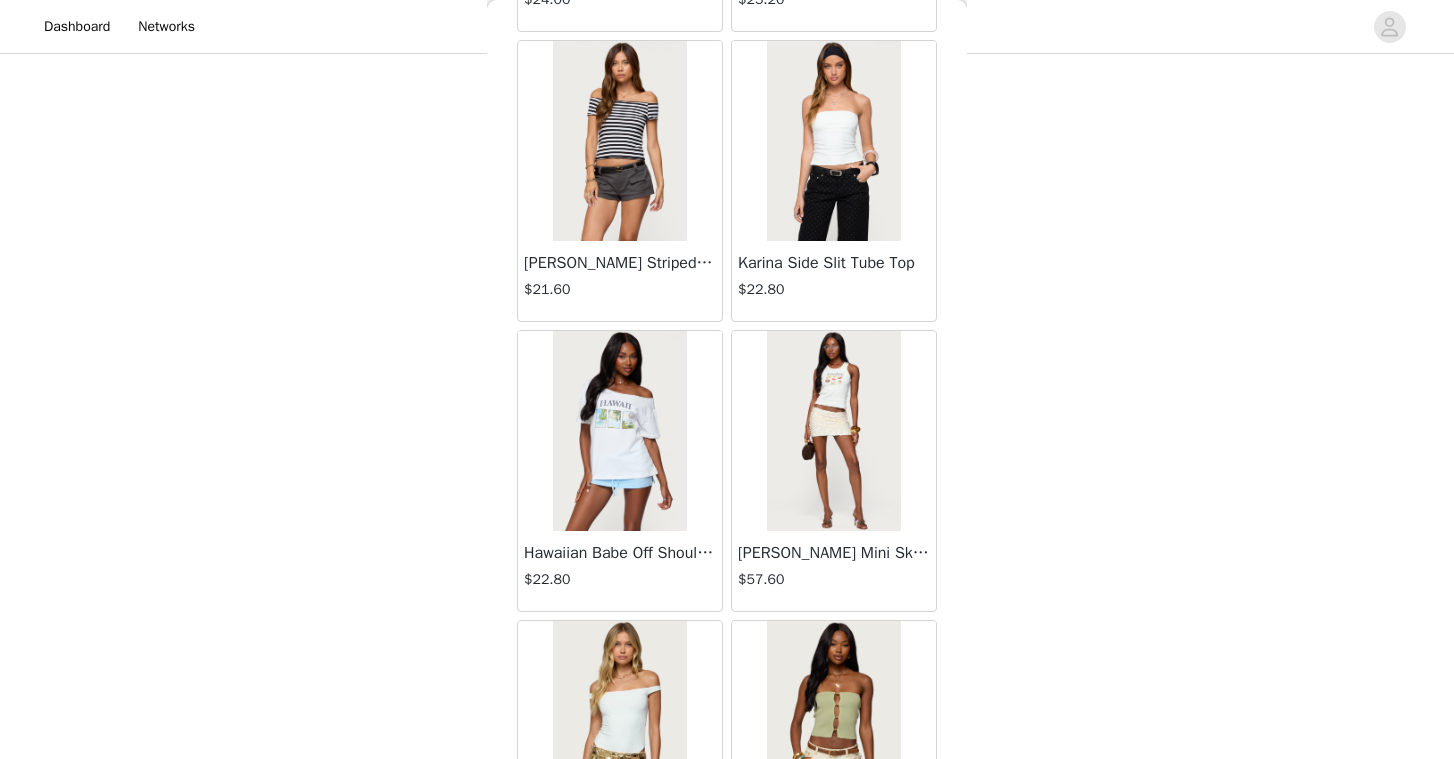 scroll, scrollTop: 71901, scrollLeft: 0, axis: vertical 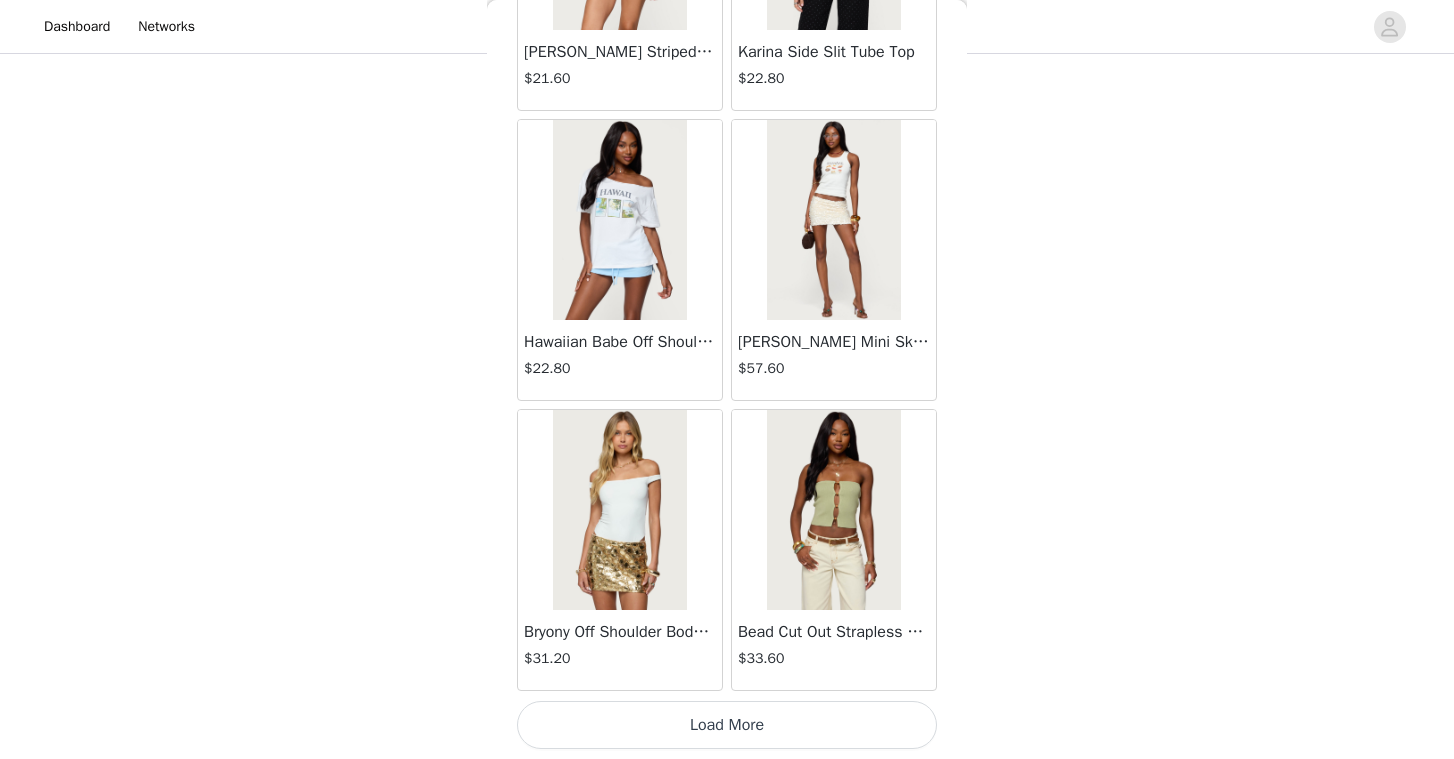 click on "Load More" at bounding box center [727, 725] 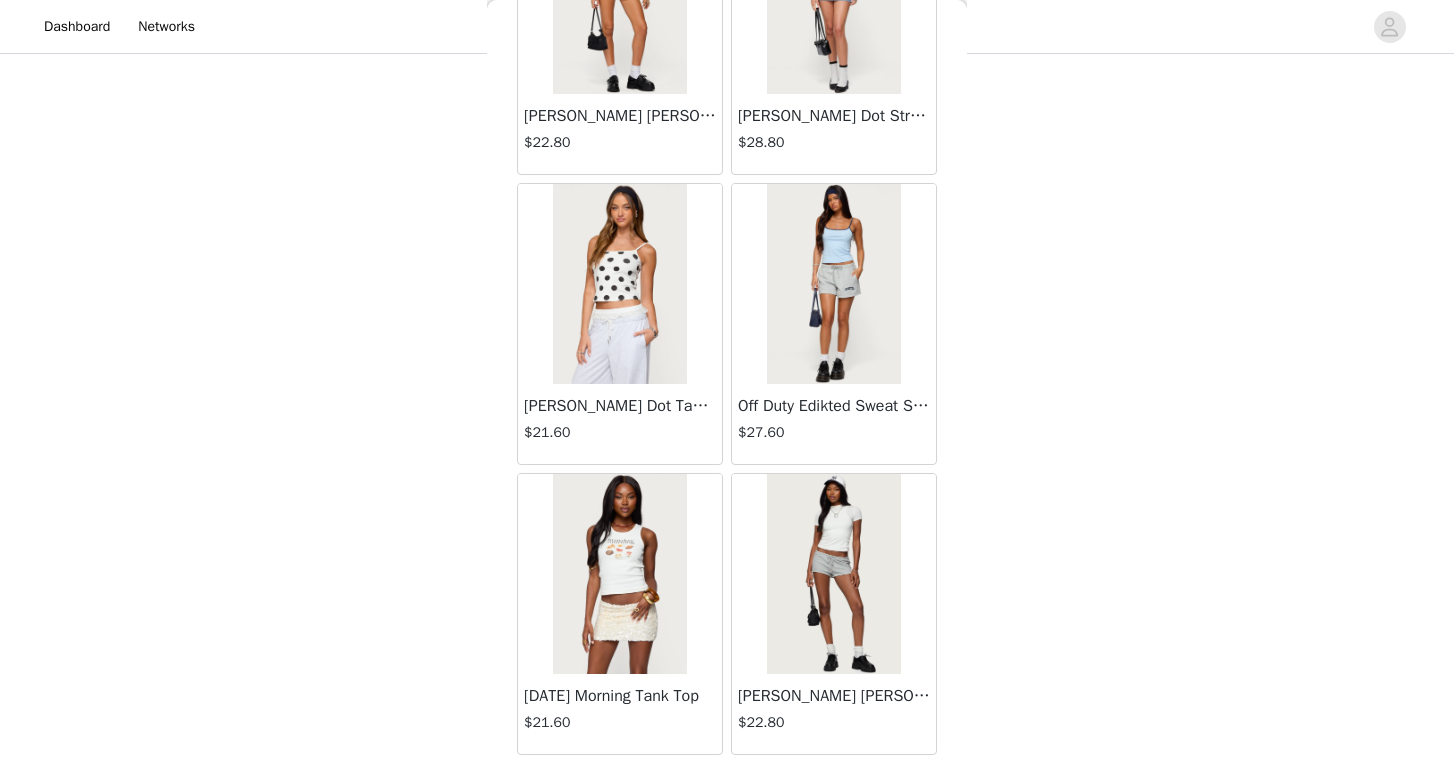 scroll, scrollTop: 72574, scrollLeft: 0, axis: vertical 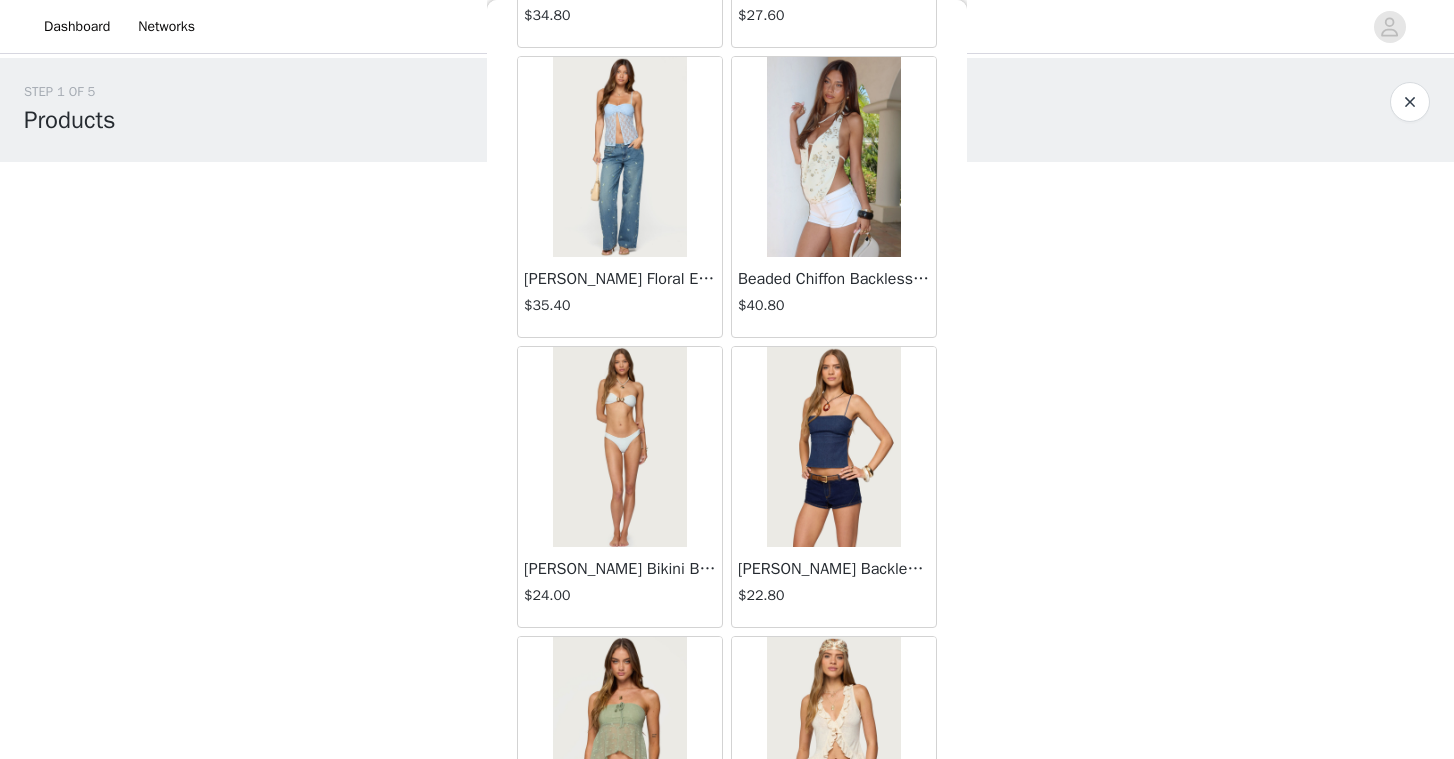 click at bounding box center (833, 447) 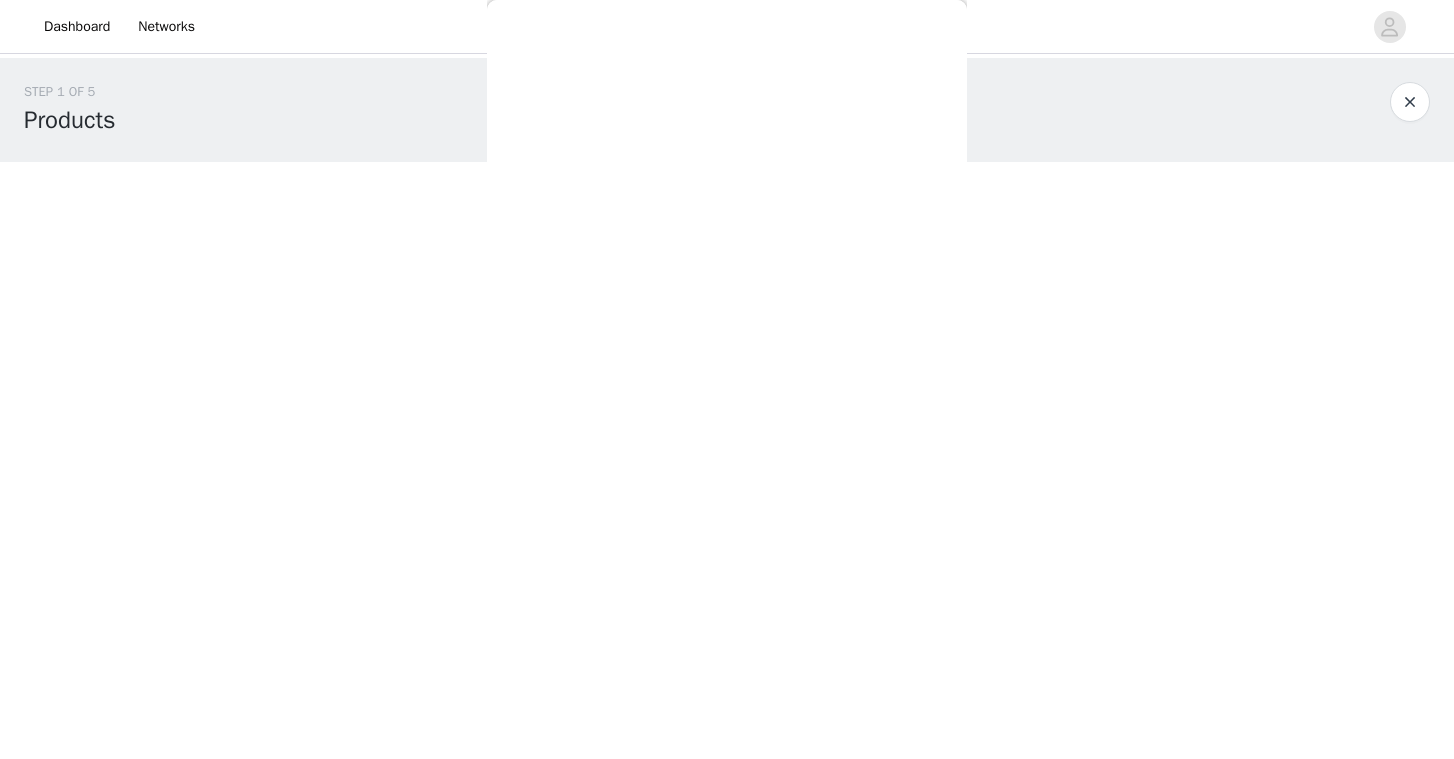 scroll, scrollTop: 0, scrollLeft: 0, axis: both 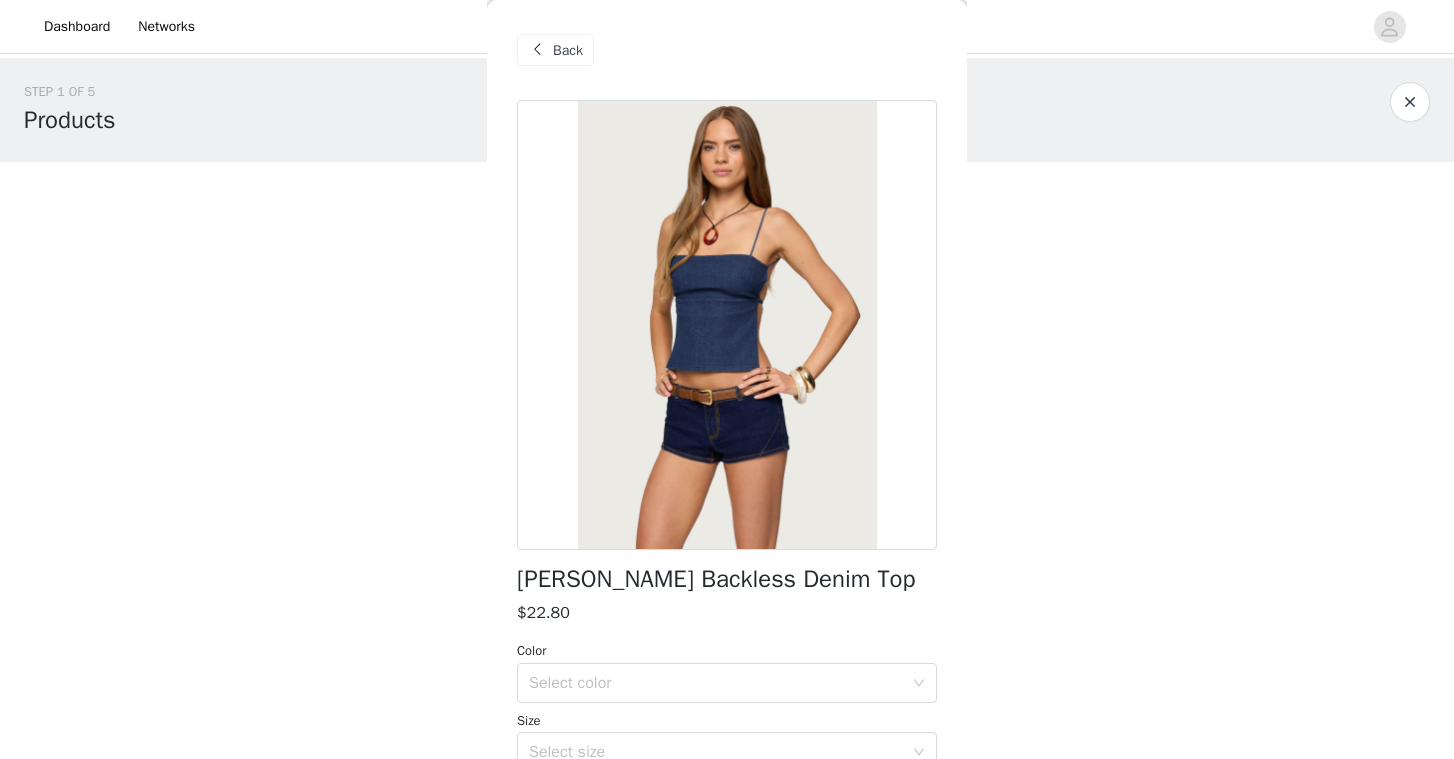 click on "Back" at bounding box center [568, 50] 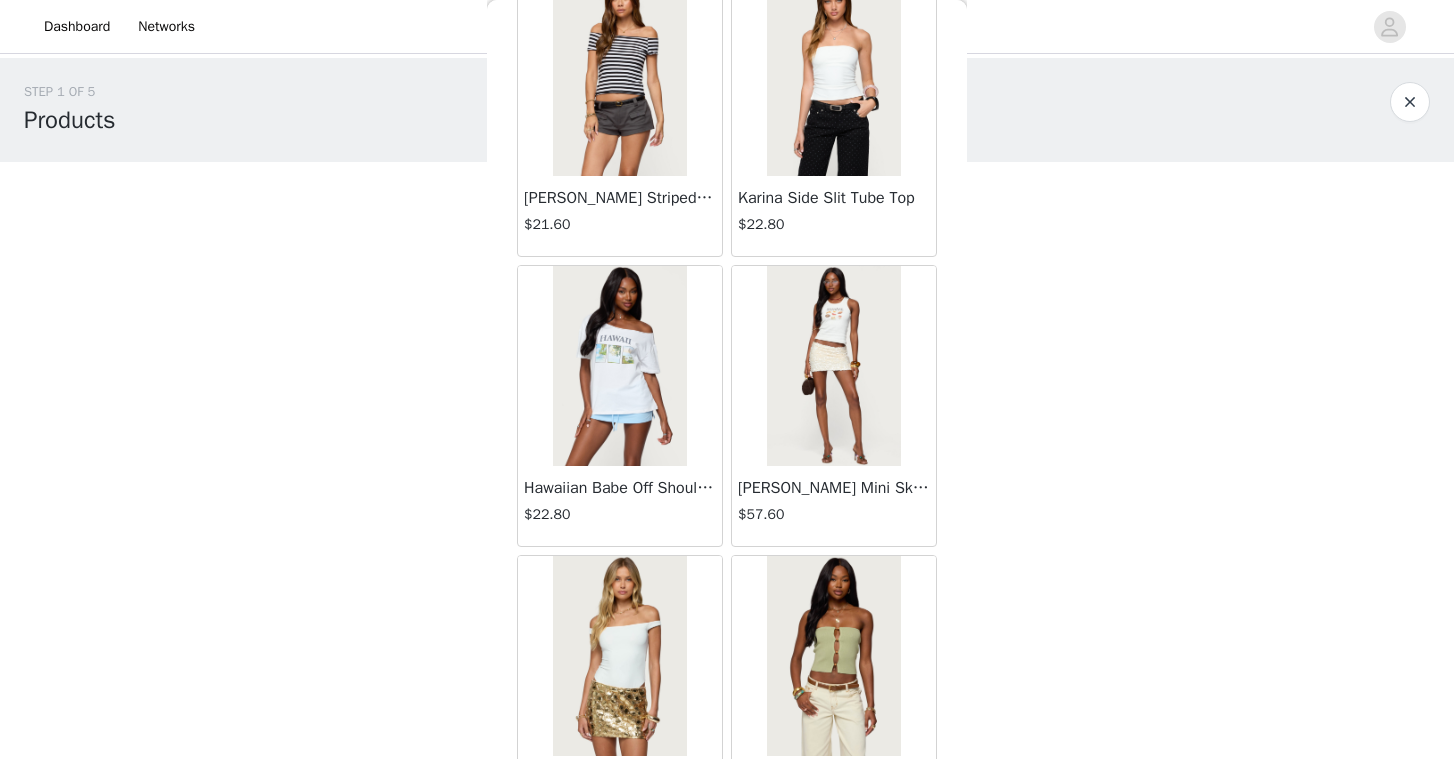 scroll, scrollTop: 73287, scrollLeft: 0, axis: vertical 